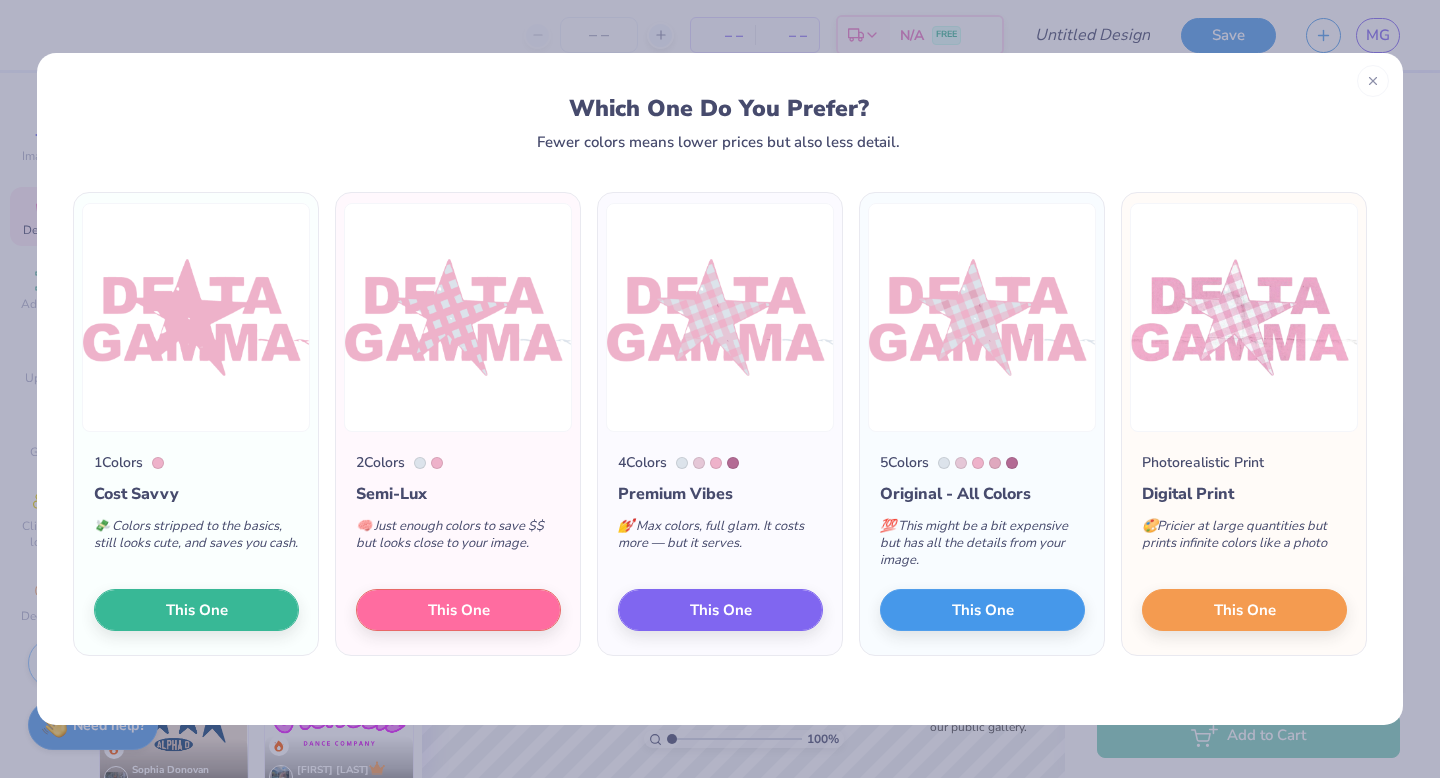 scroll, scrollTop: 0, scrollLeft: 0, axis: both 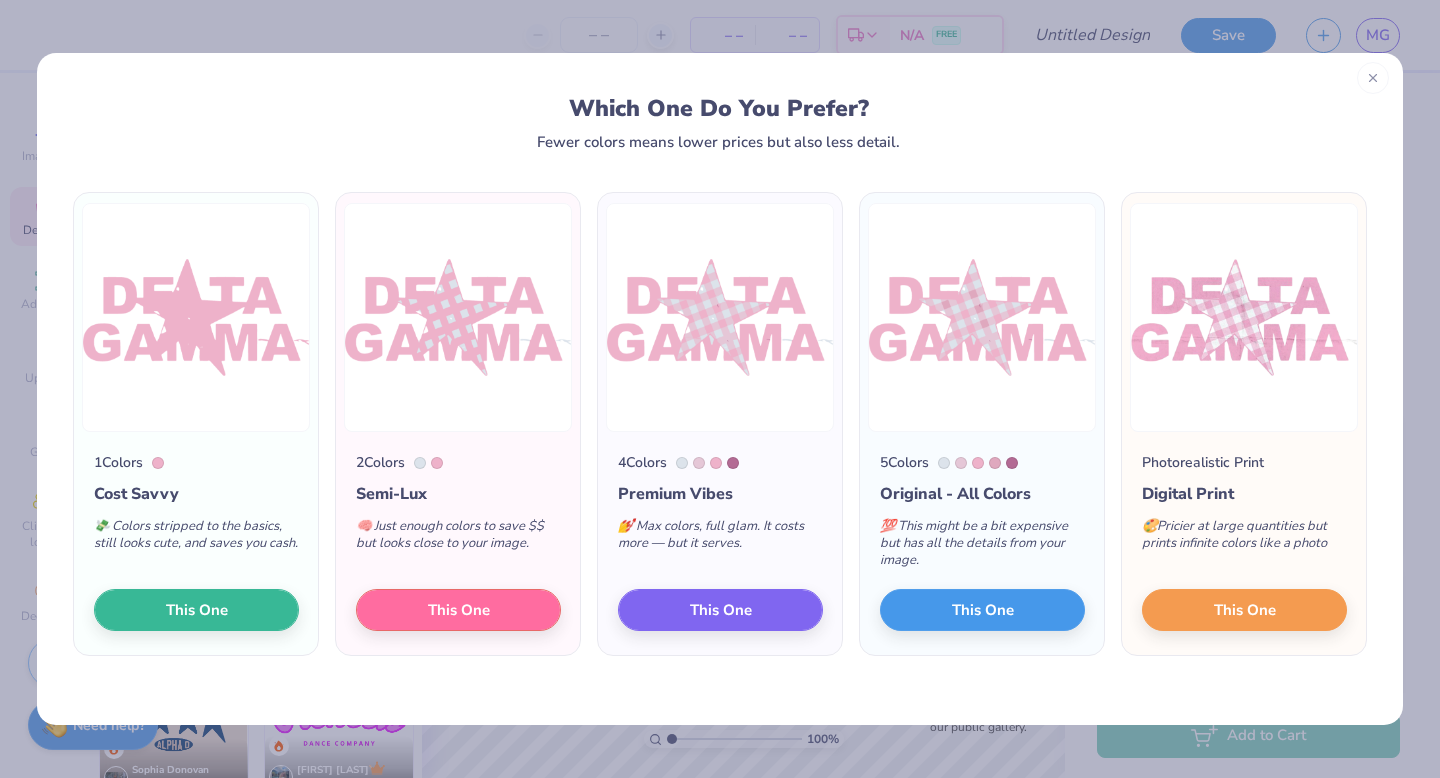 click 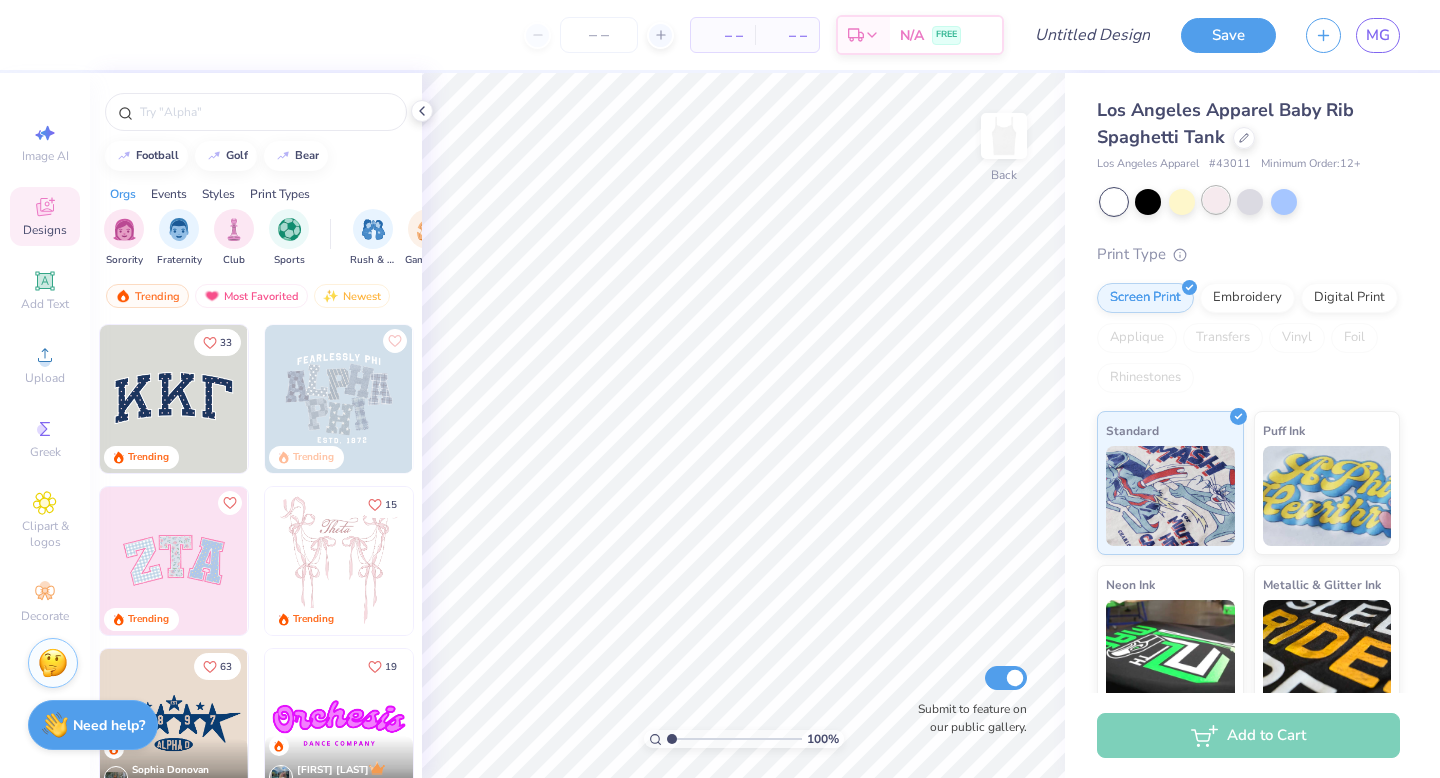 click at bounding box center [1216, 200] 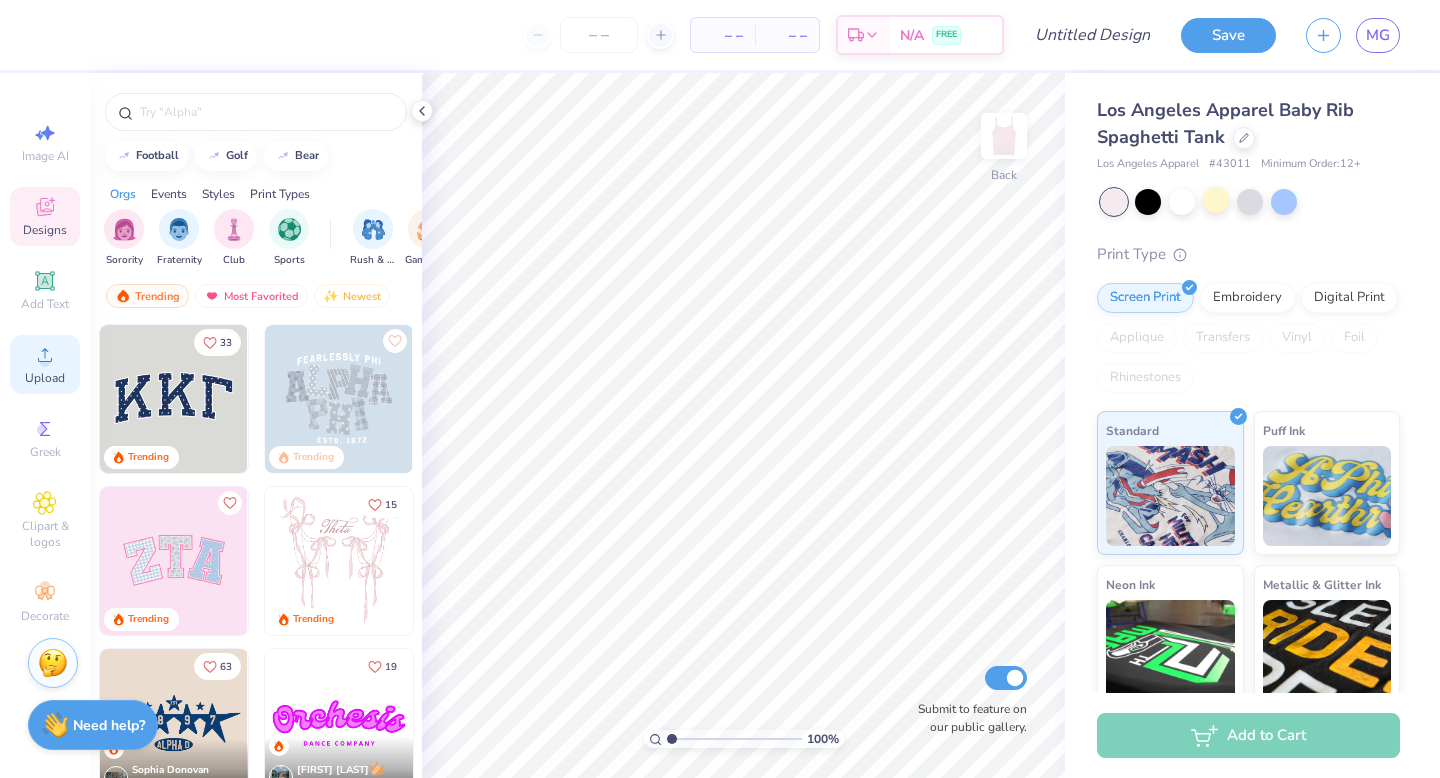 click 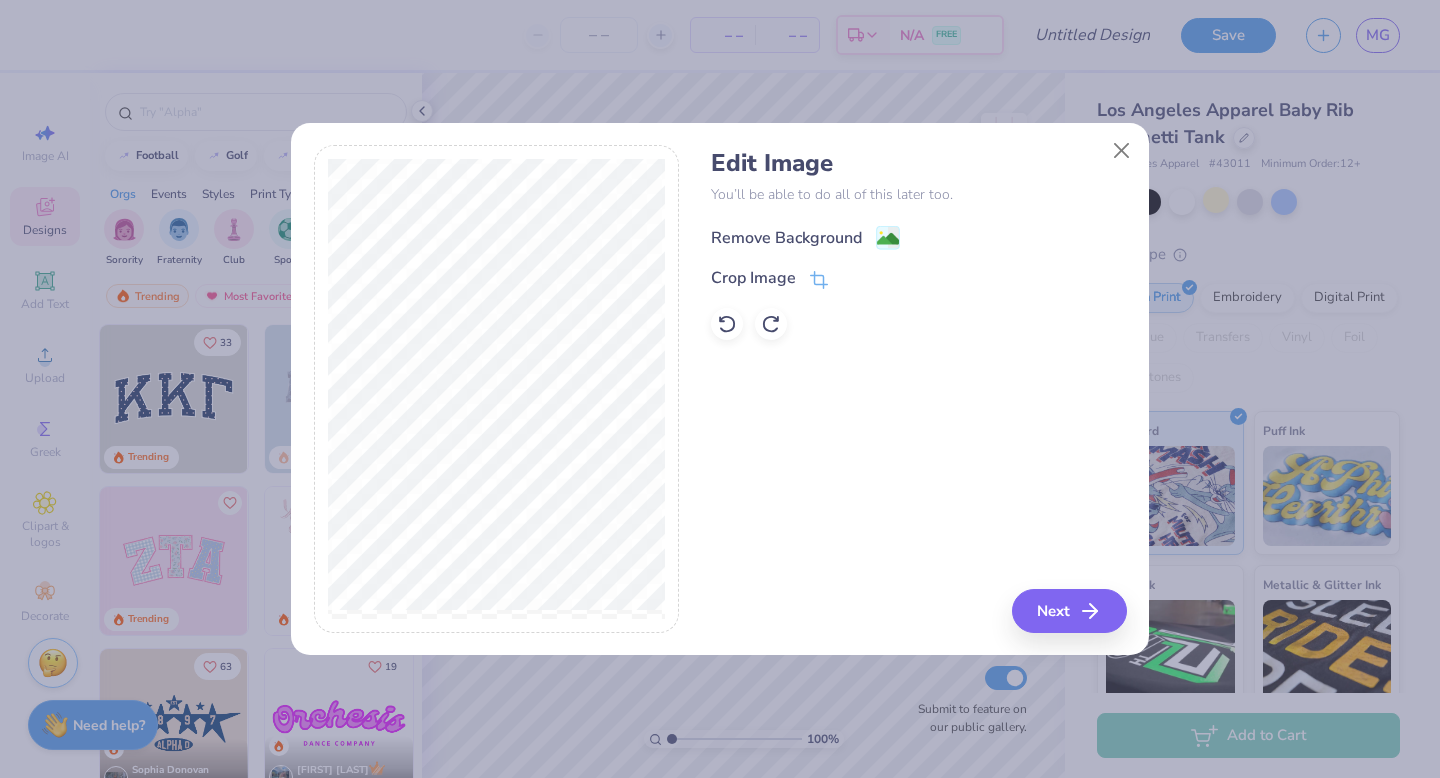 click on "Remove Background" at bounding box center (805, 237) 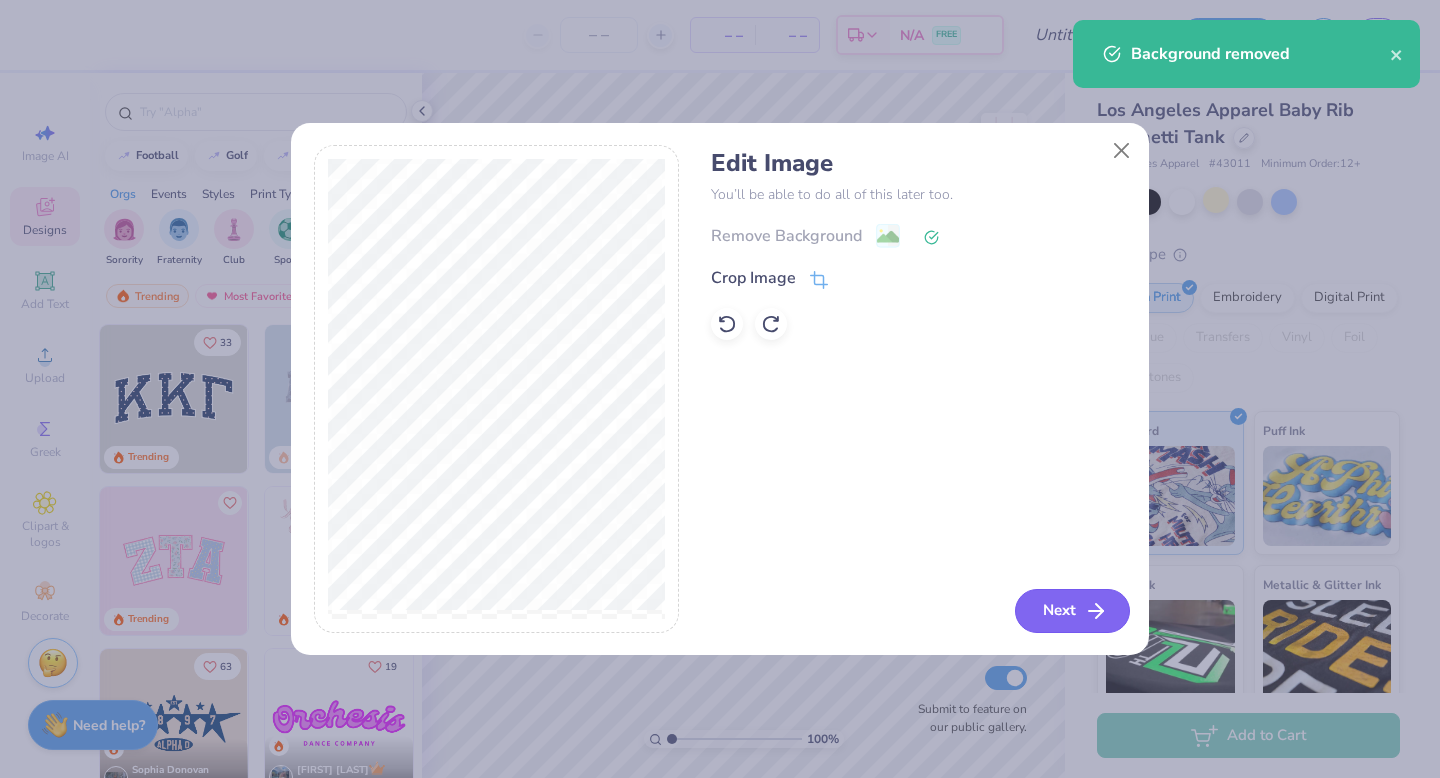 click on "Next" at bounding box center (1072, 611) 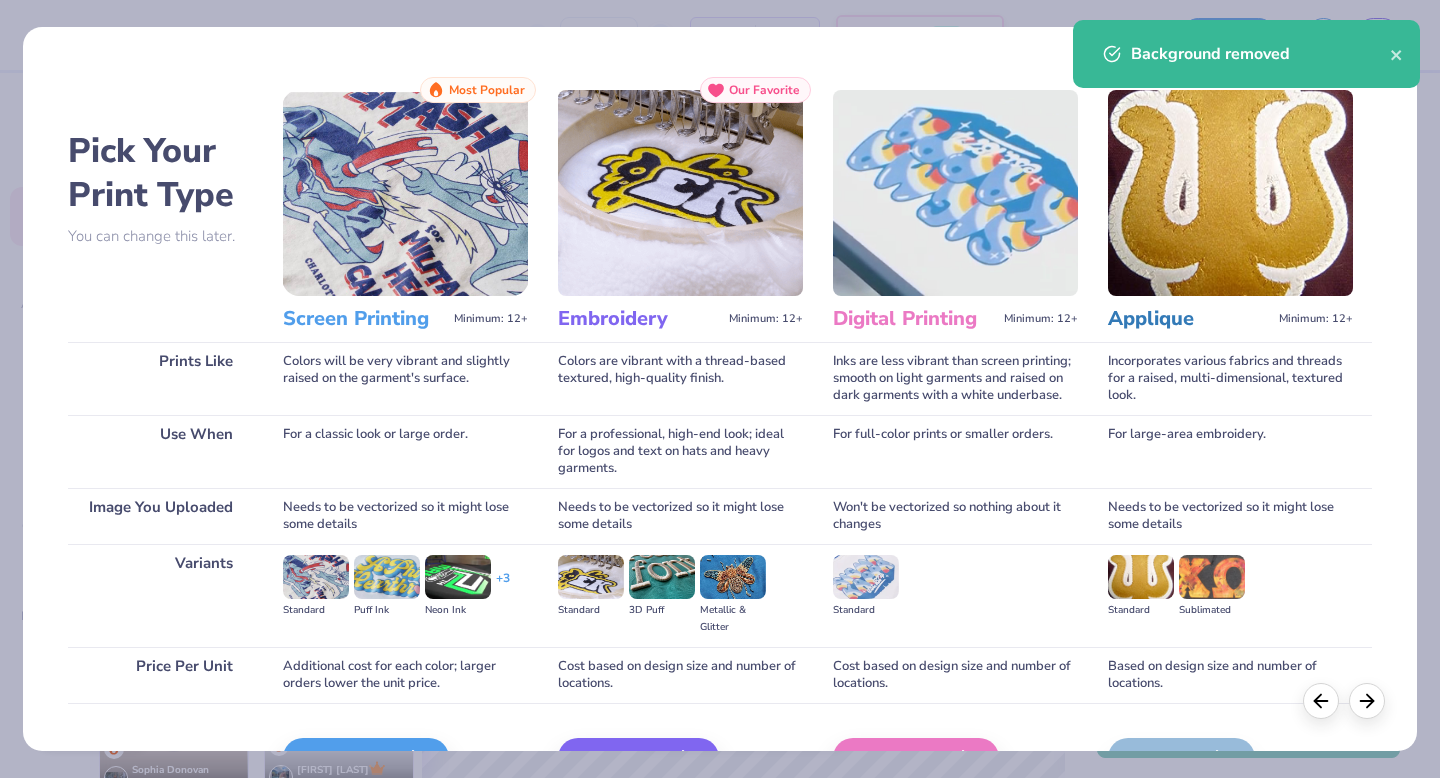 scroll, scrollTop: 119, scrollLeft: 0, axis: vertical 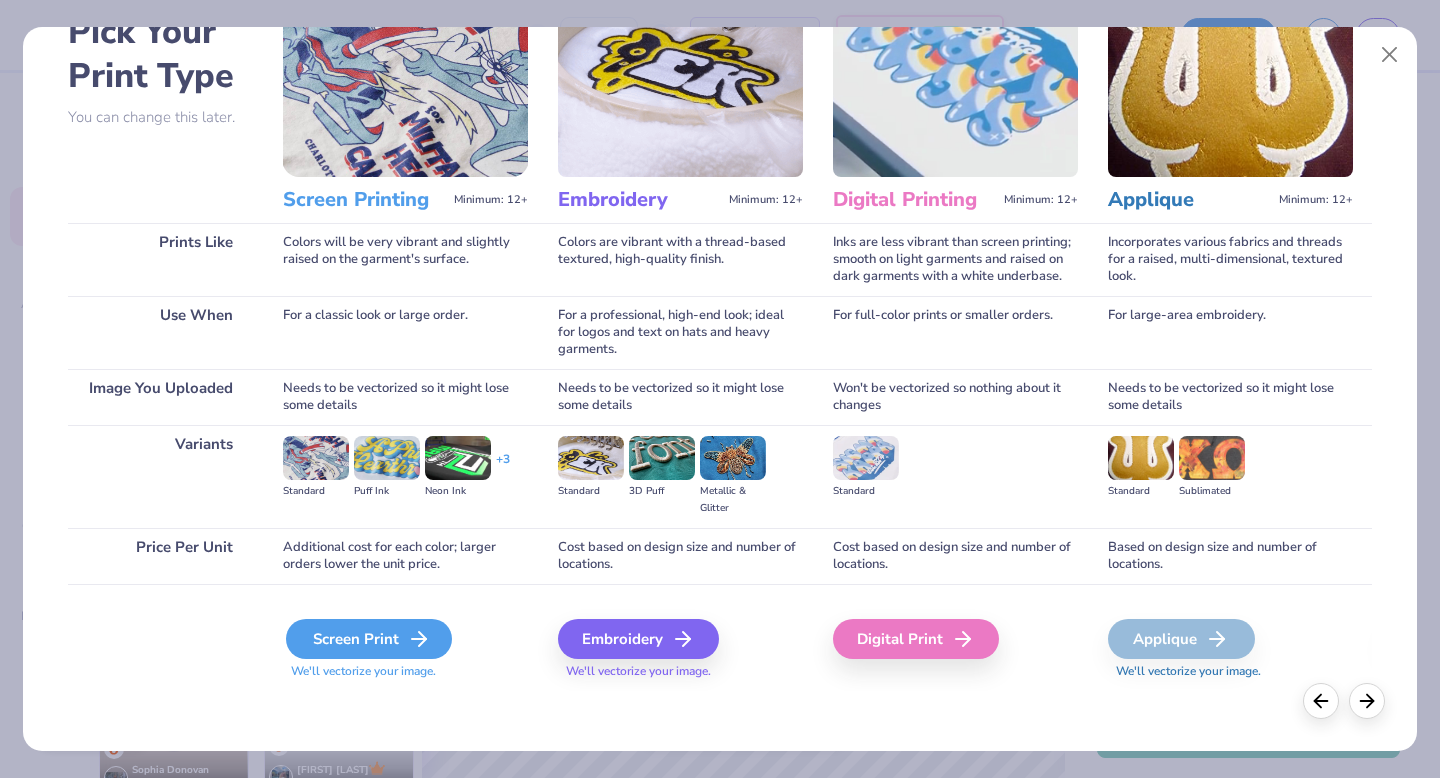 click on "Screen Print" at bounding box center [369, 639] 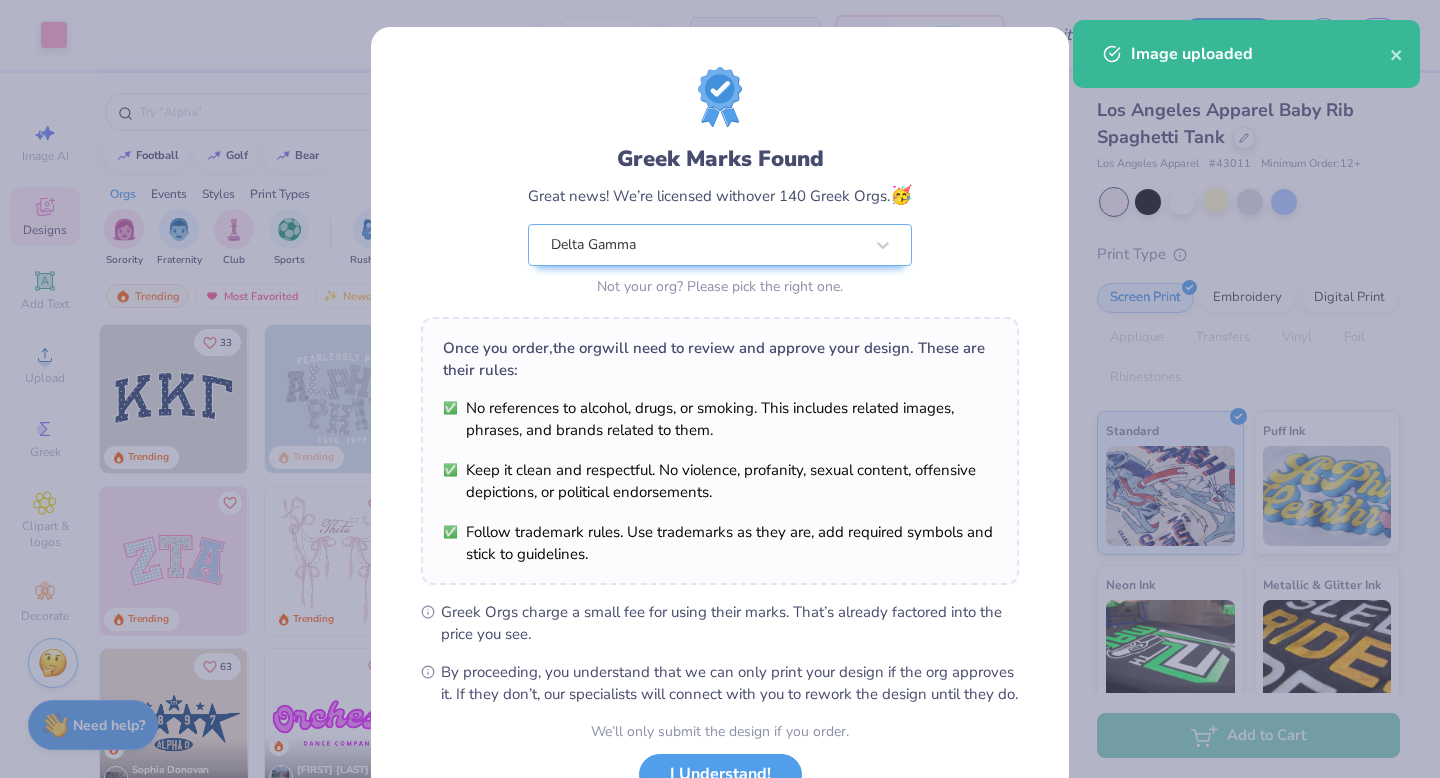 scroll, scrollTop: 158, scrollLeft: 0, axis: vertical 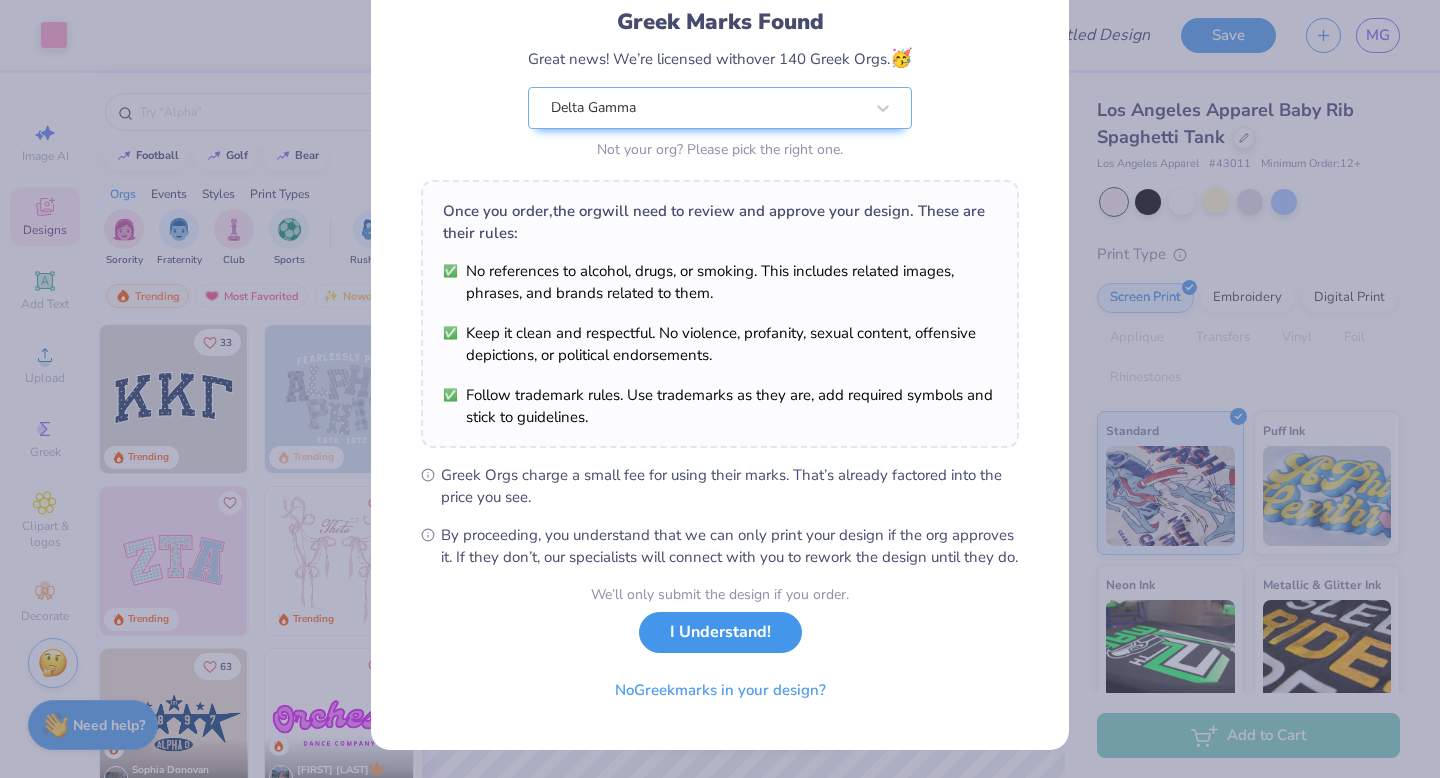 click on "I Understand!" at bounding box center [720, 632] 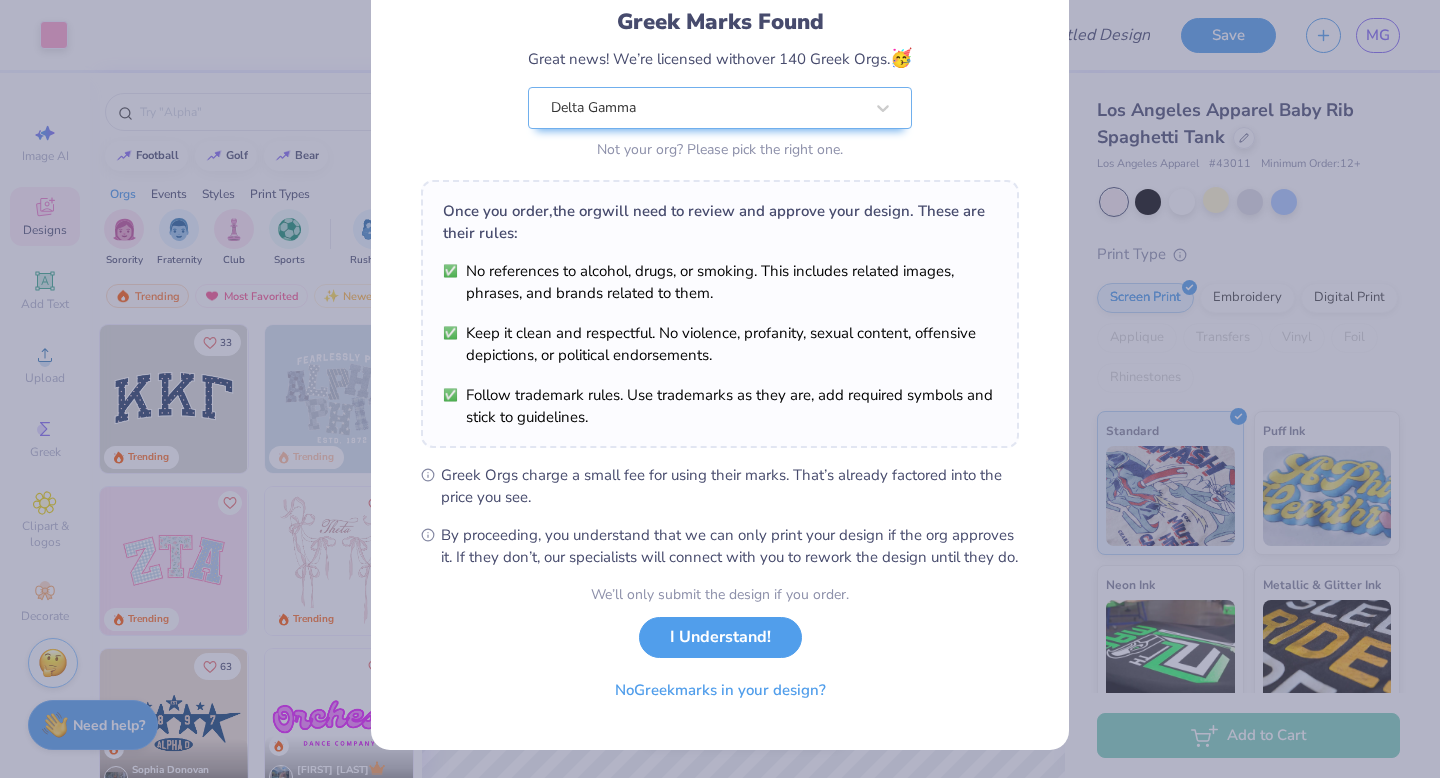 scroll, scrollTop: 0, scrollLeft: 0, axis: both 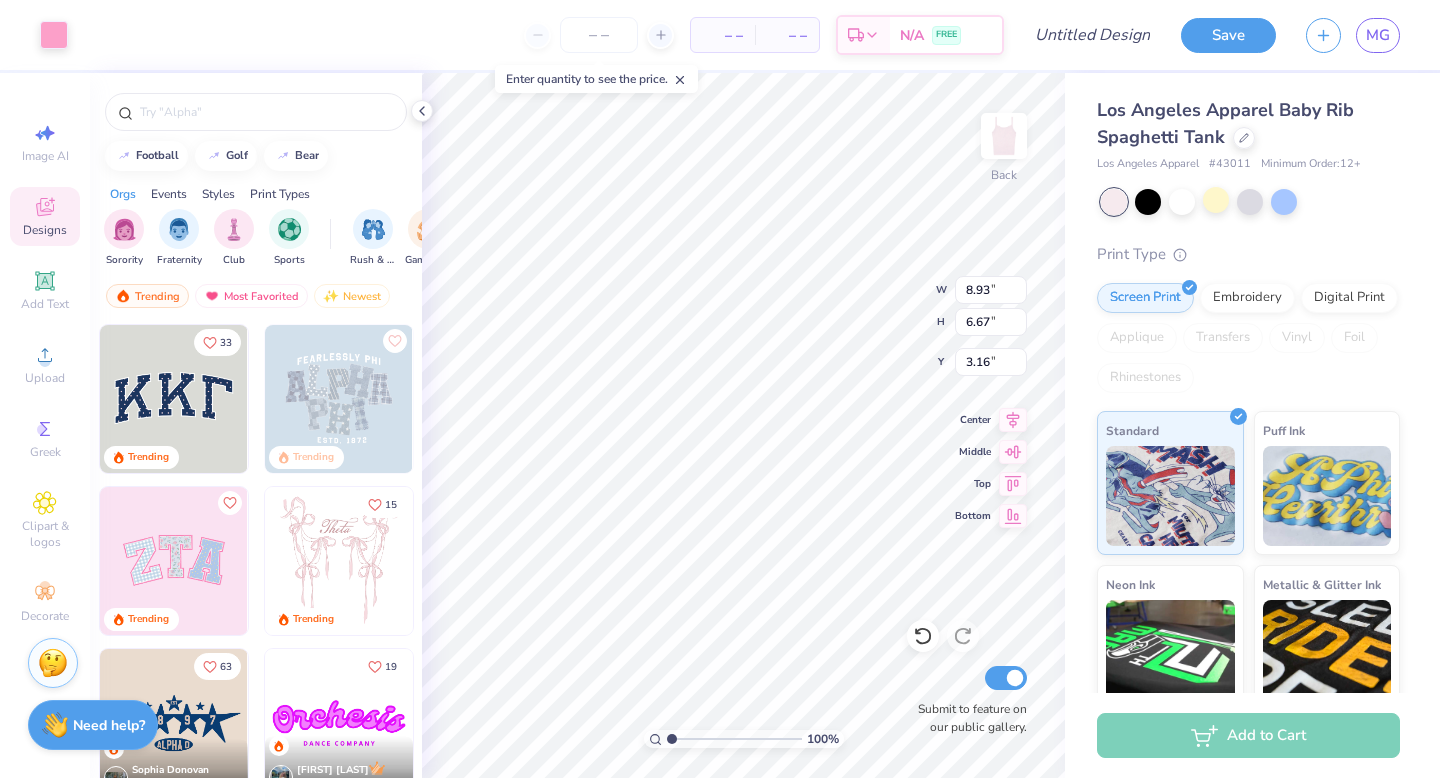 type on "4.07" 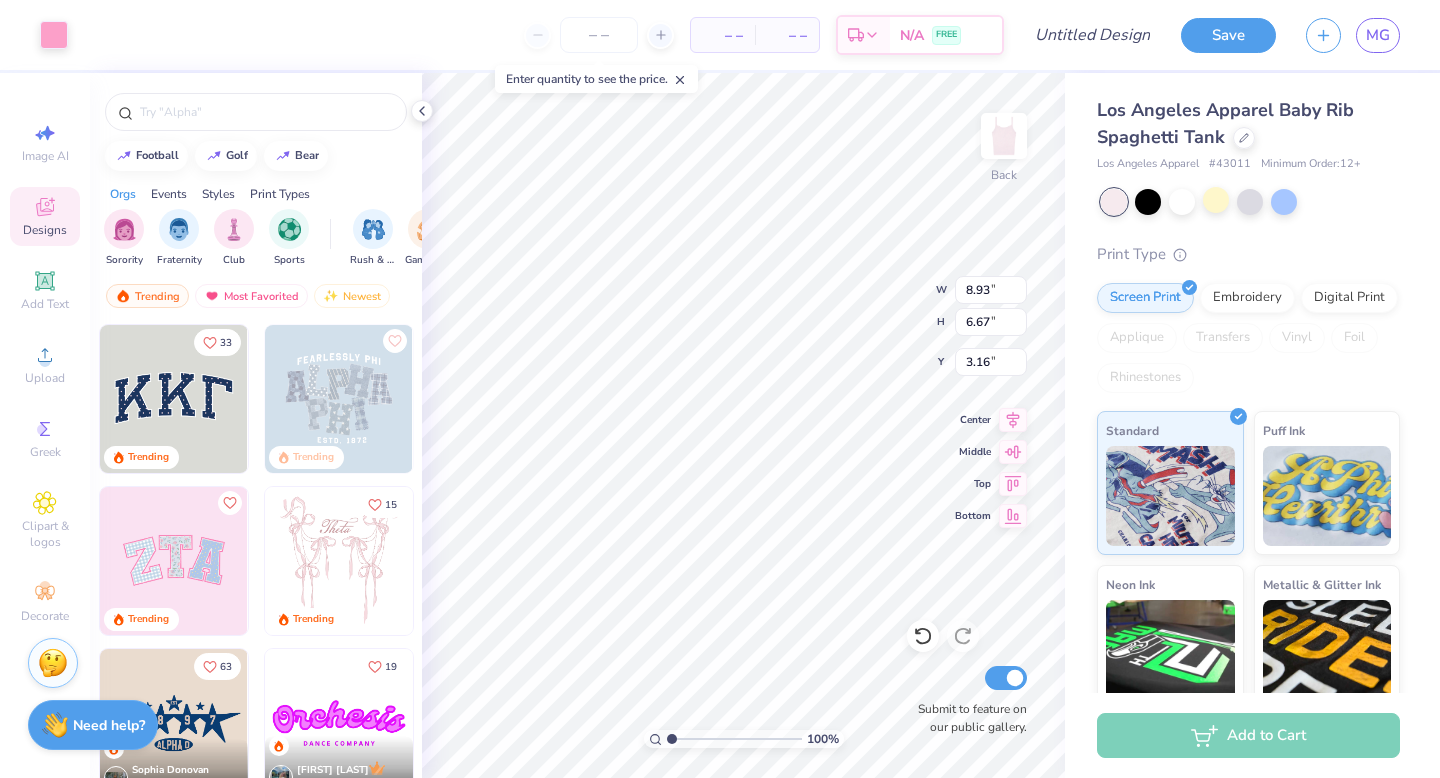 type on "3.04" 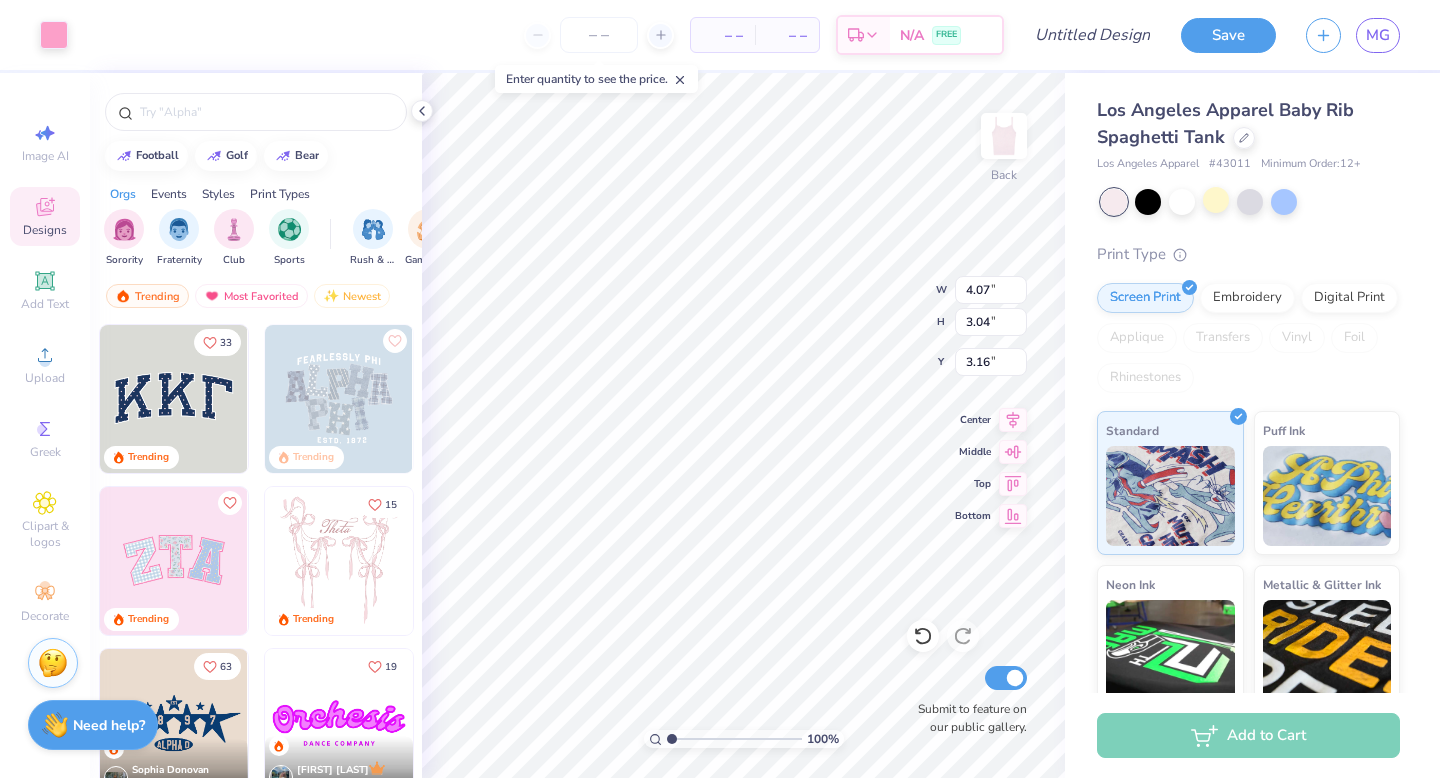 type on "1.70" 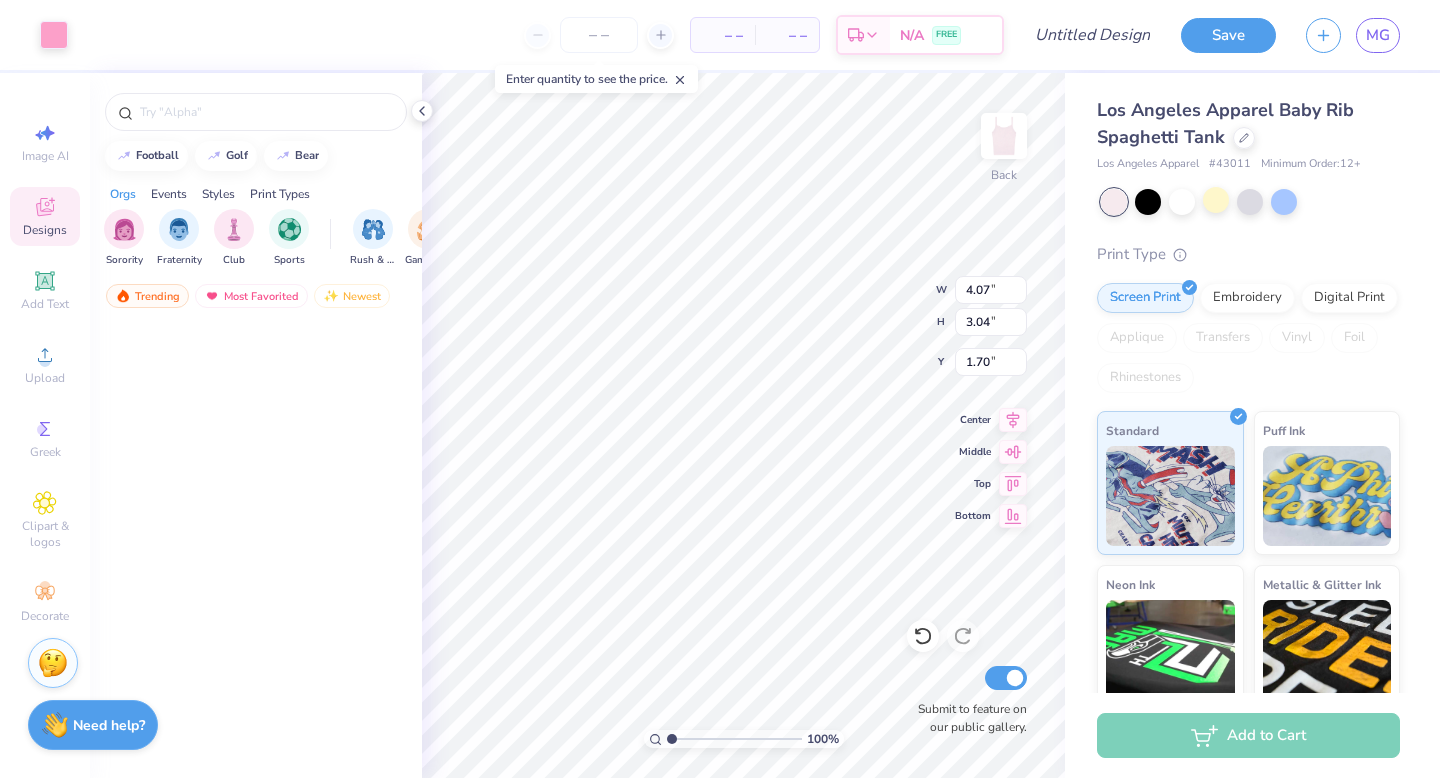 scroll, scrollTop: 0, scrollLeft: 0, axis: both 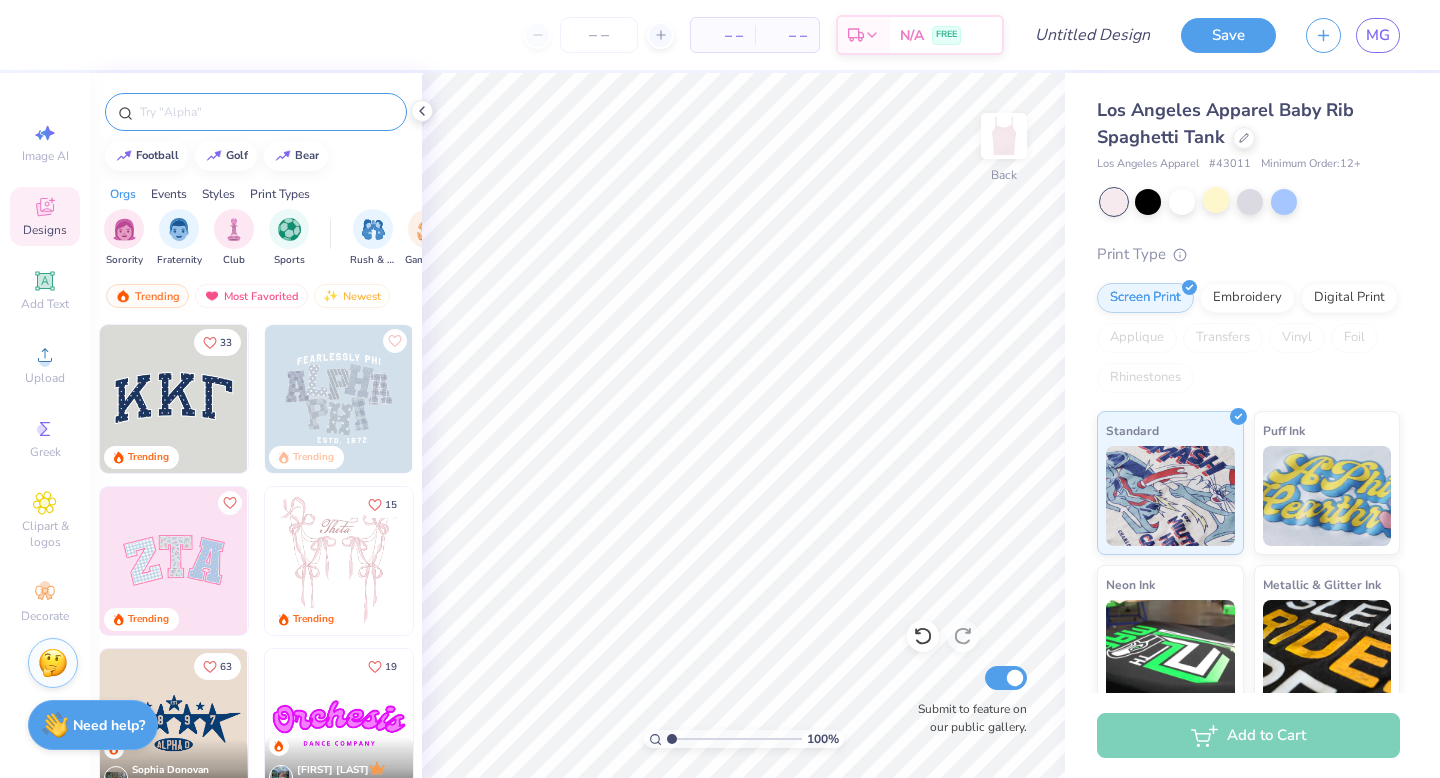 click at bounding box center [256, 112] 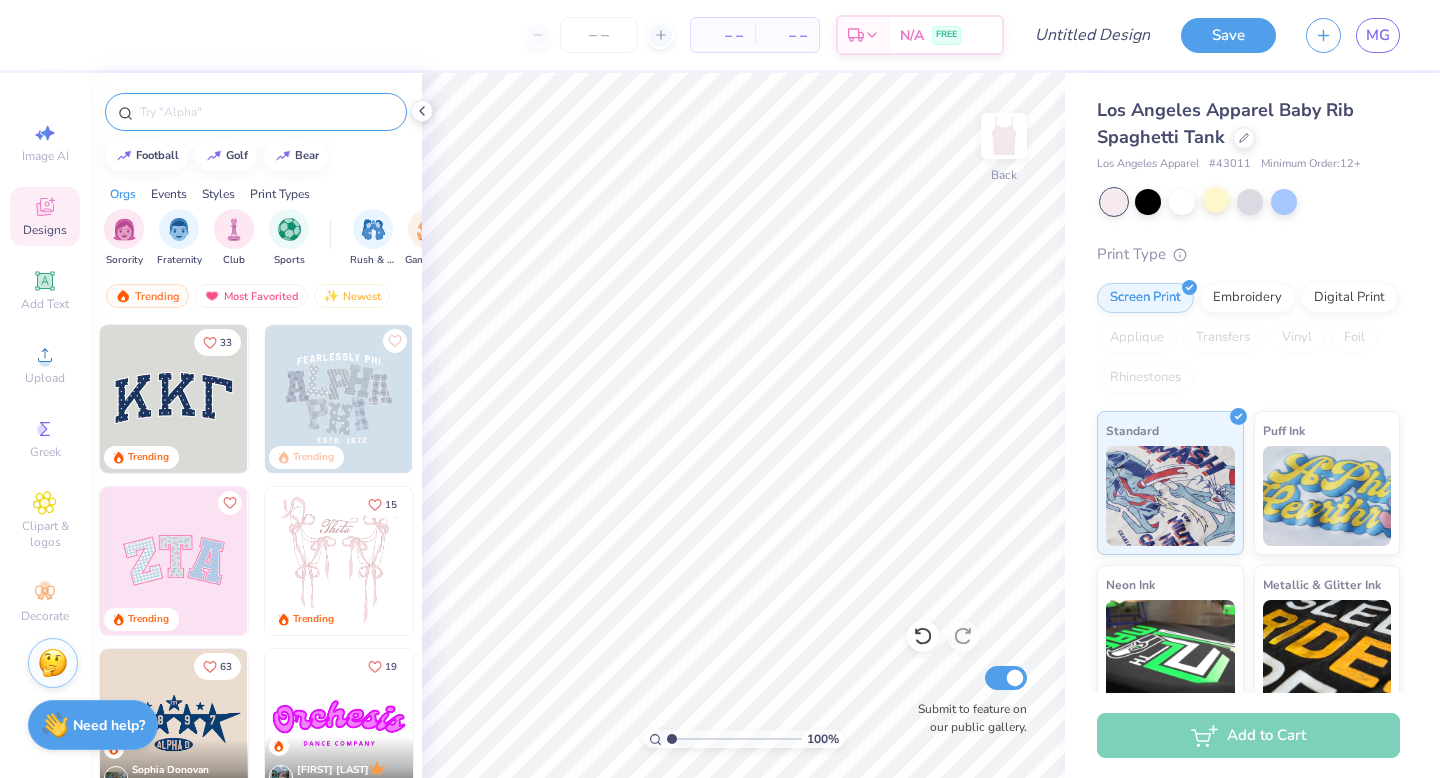 click at bounding box center (266, 112) 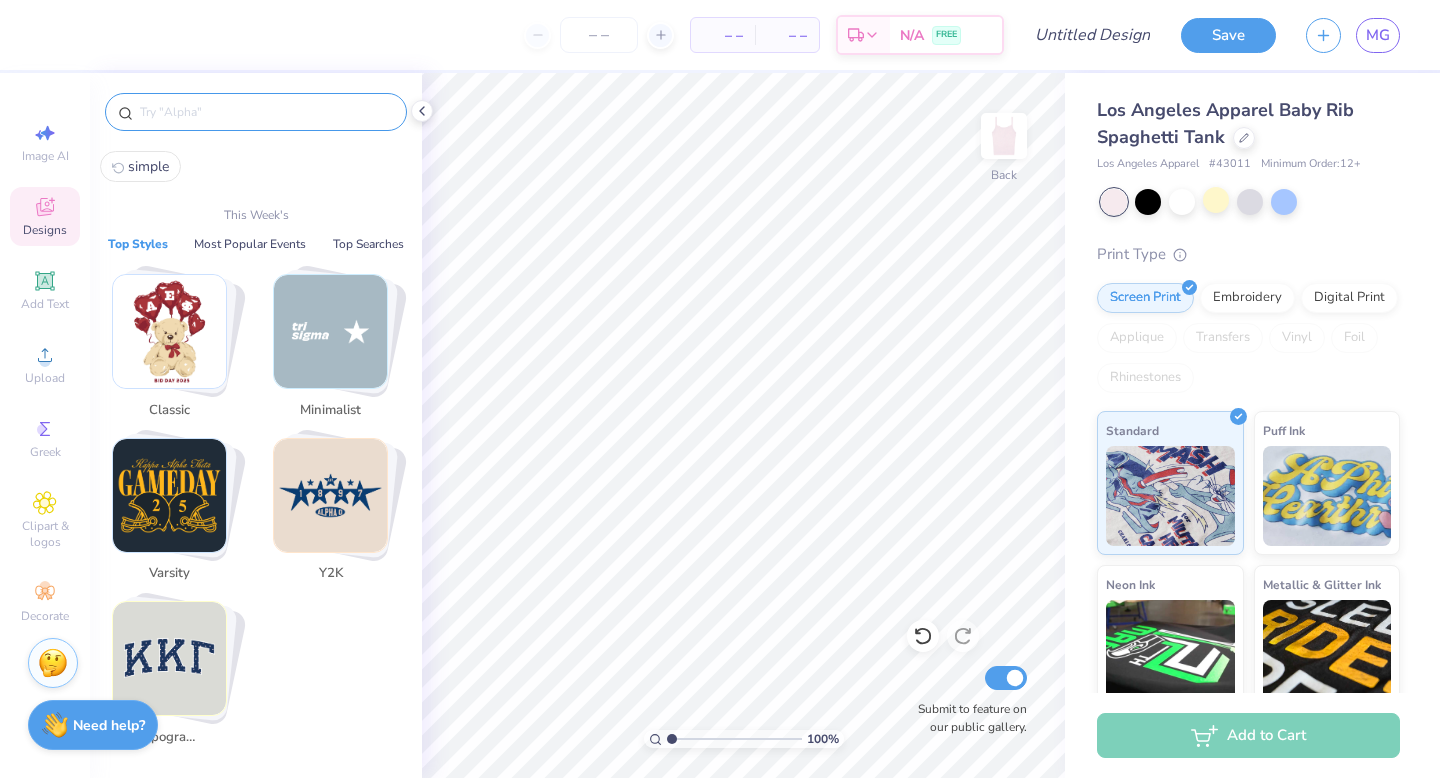 click at bounding box center [330, 331] 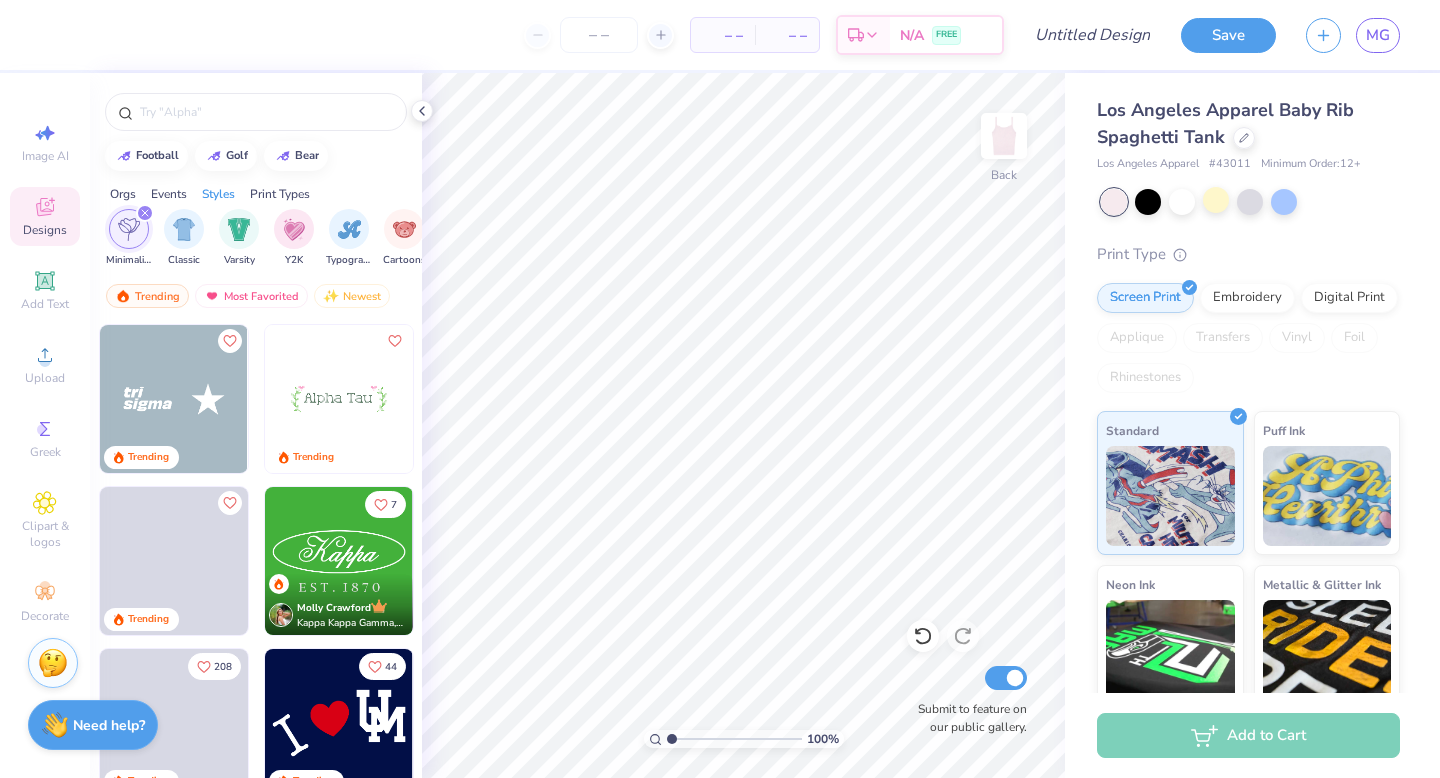 scroll, scrollTop: 0, scrollLeft: 1048, axis: horizontal 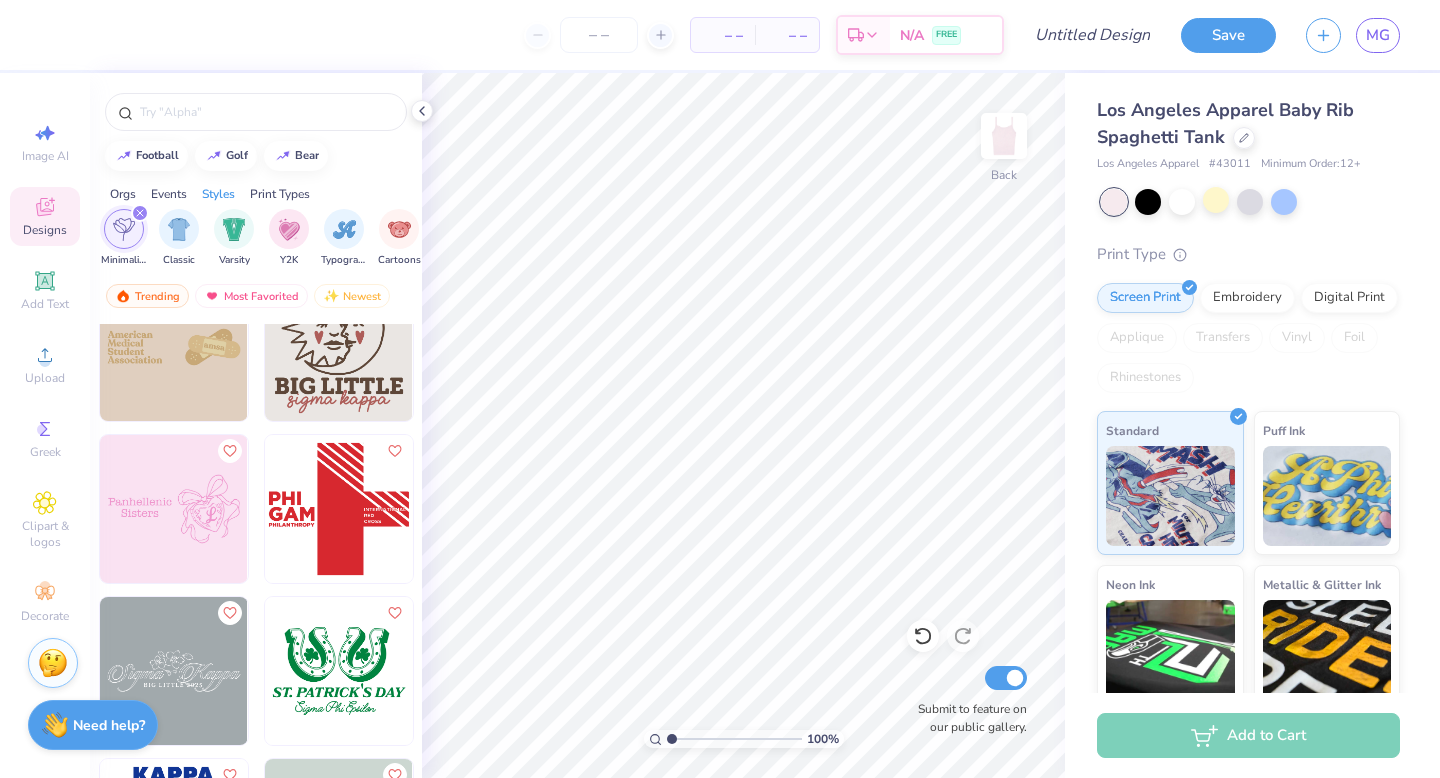 click 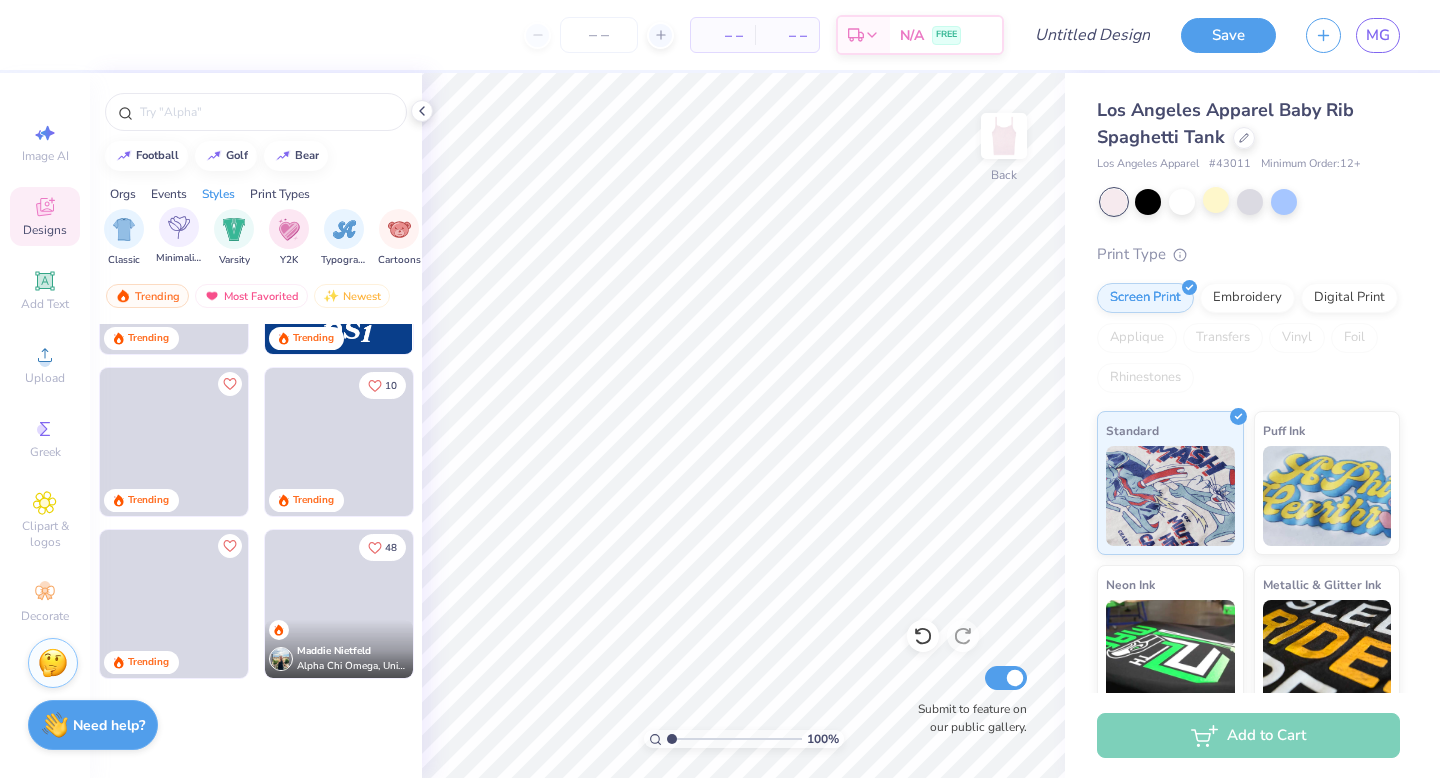 scroll, scrollTop: 4426, scrollLeft: 0, axis: vertical 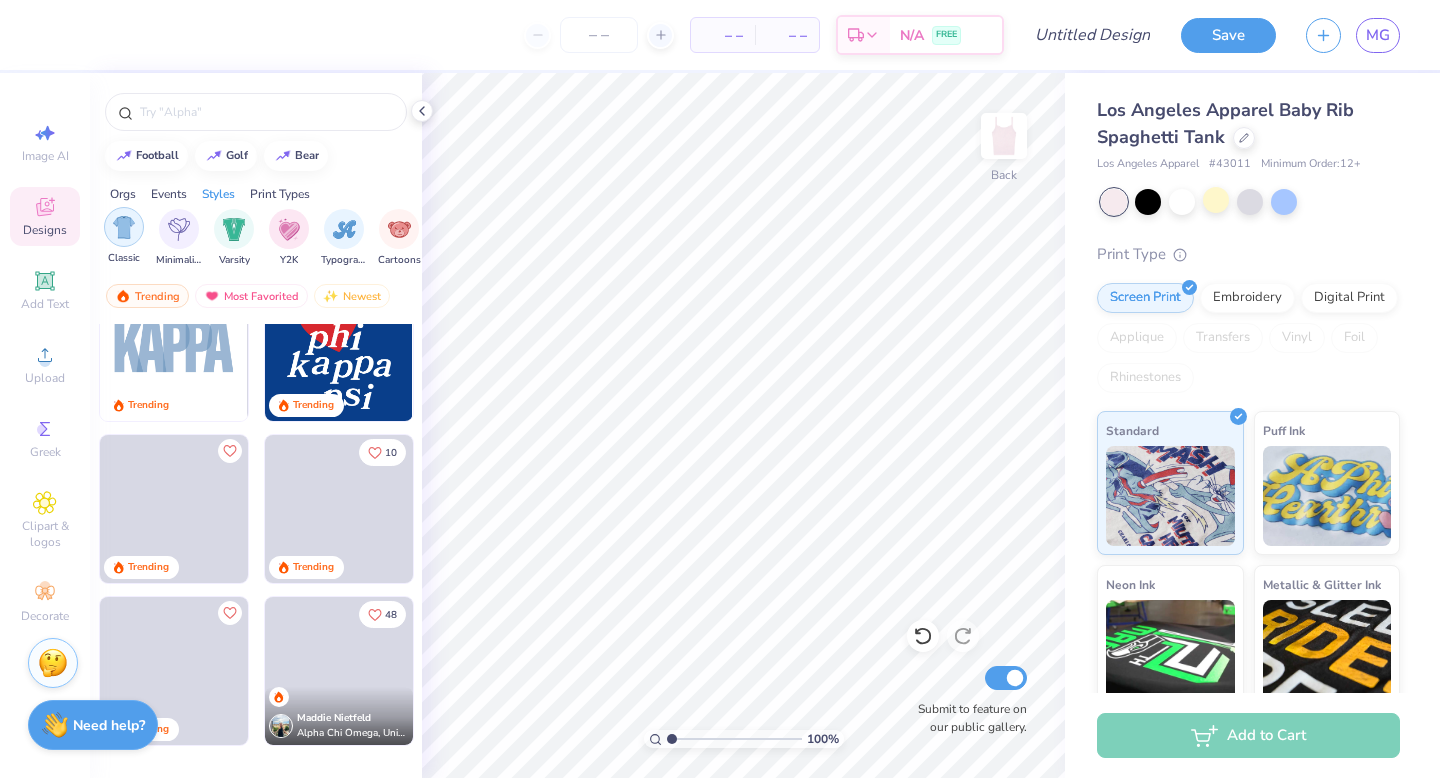 click at bounding box center (124, 227) 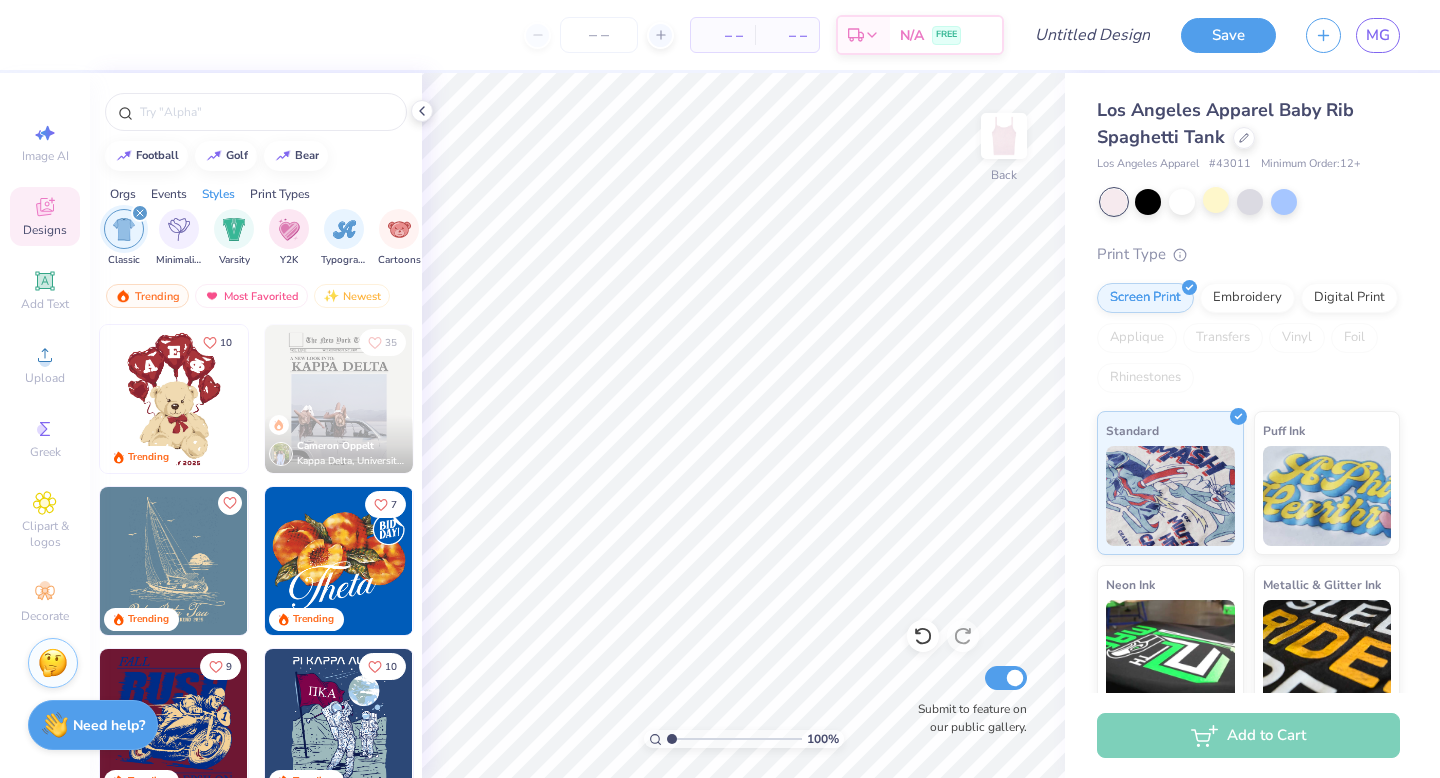 click 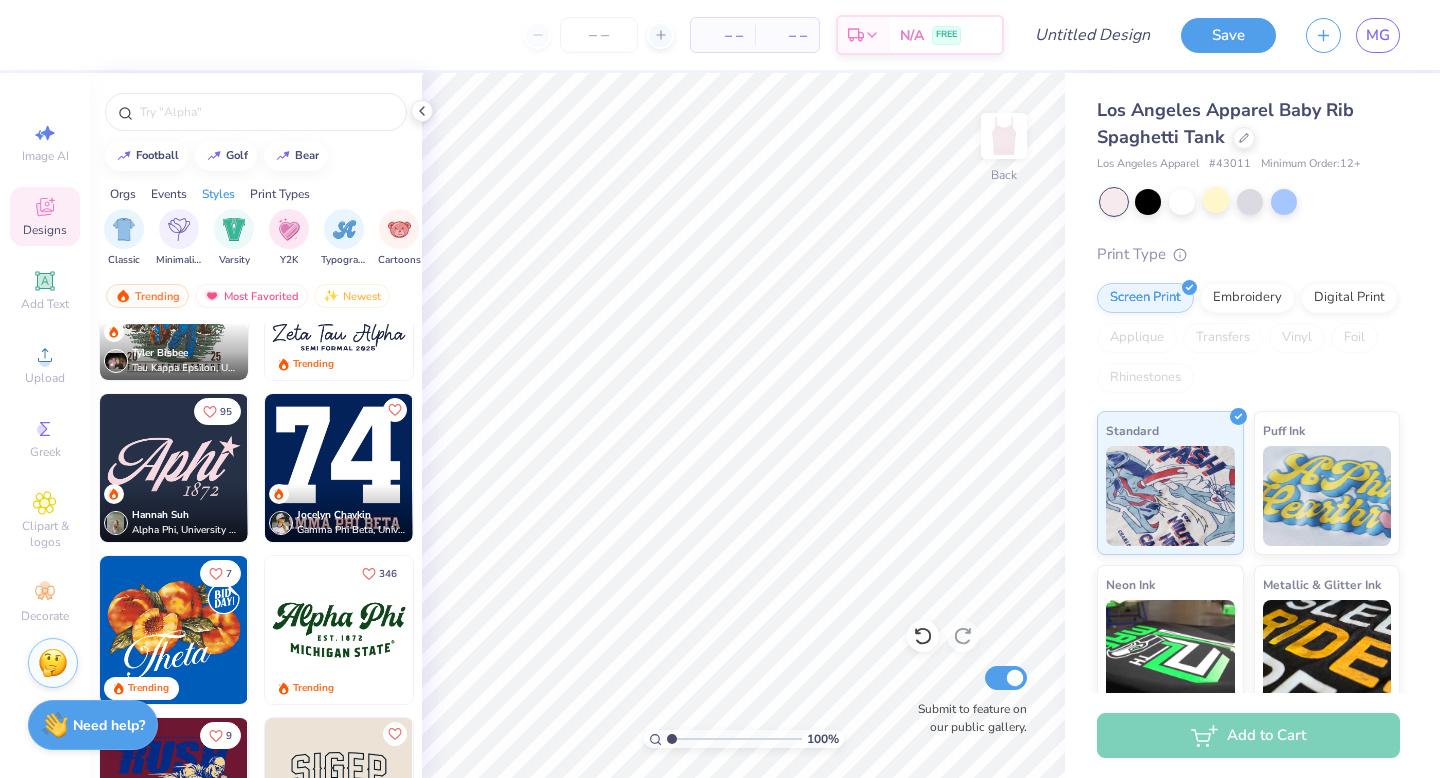 scroll, scrollTop: 1718, scrollLeft: 0, axis: vertical 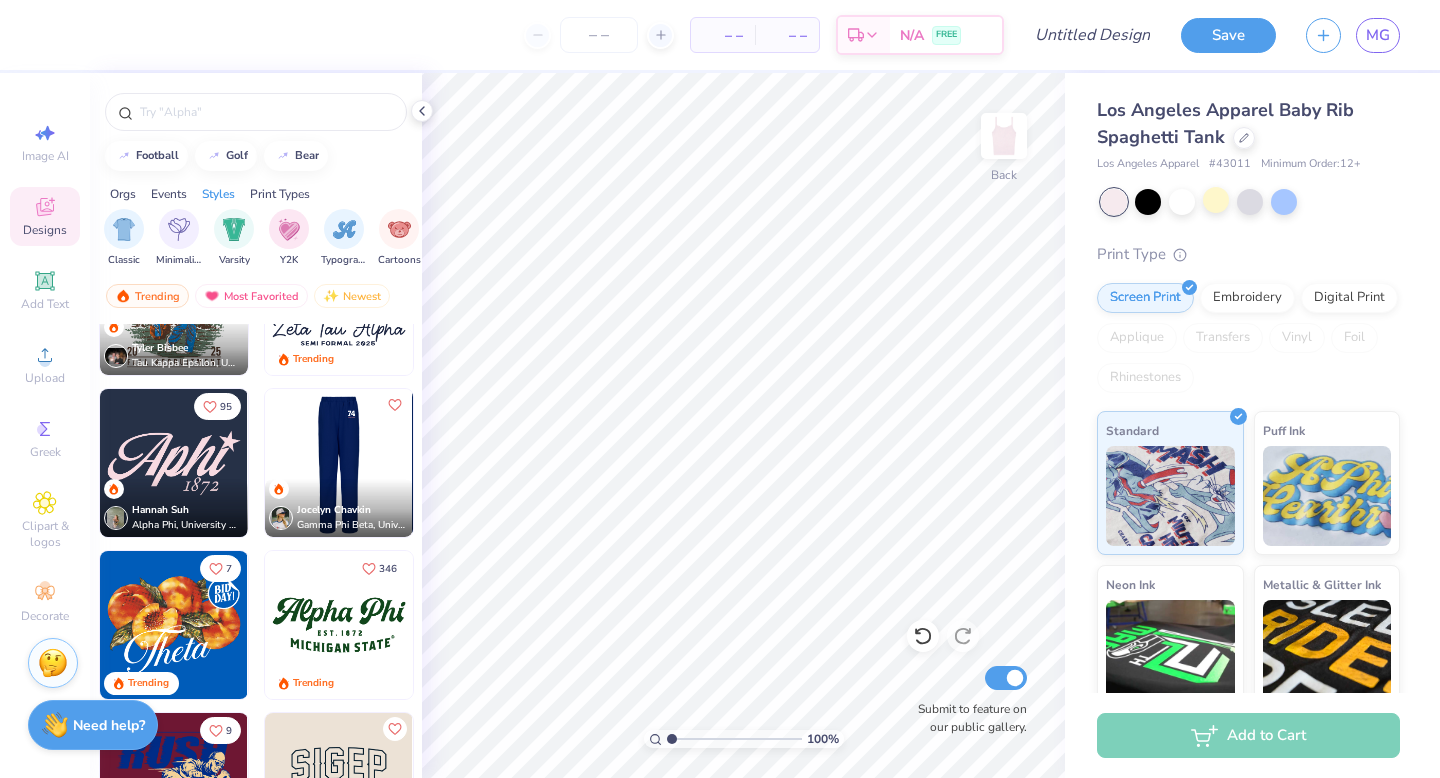 click at bounding box center (338, 463) 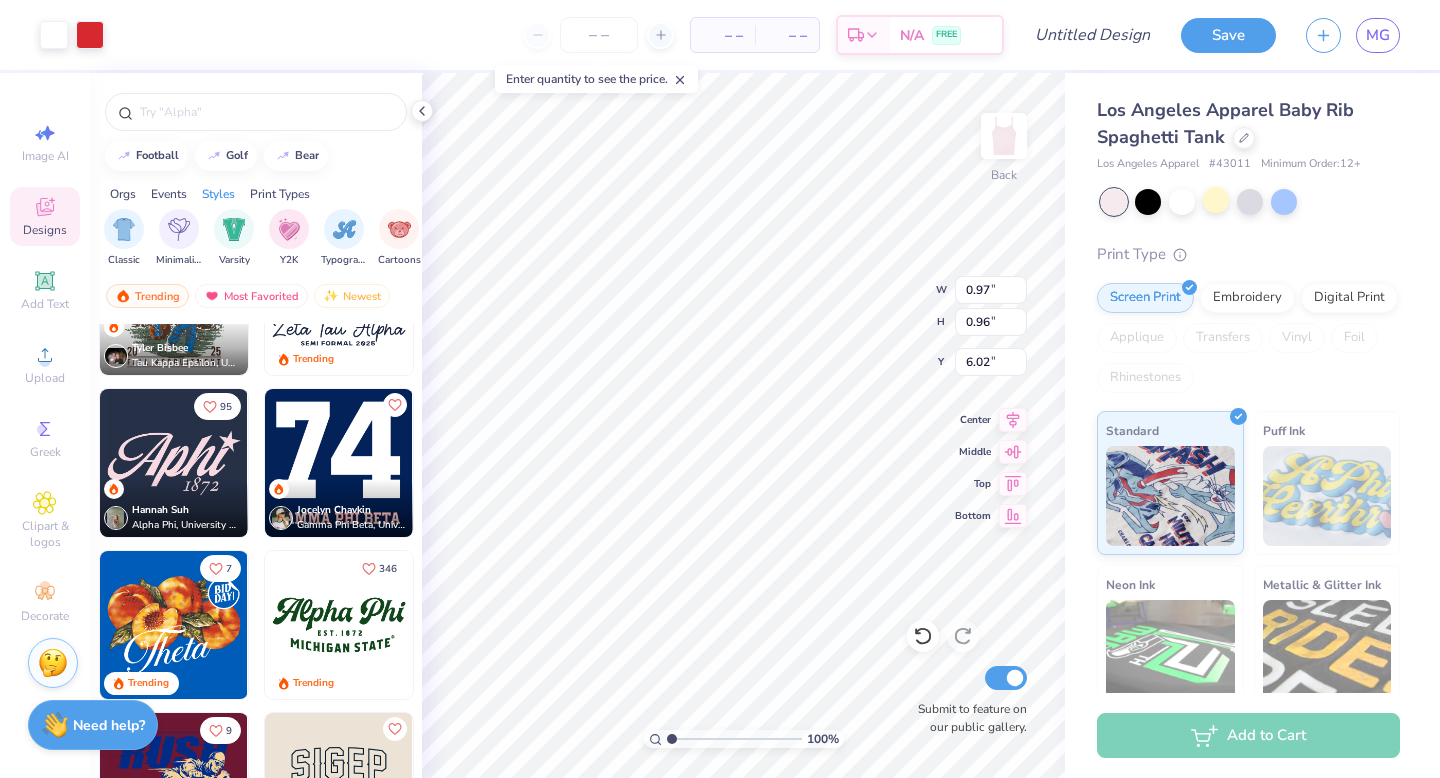 type on "4.17" 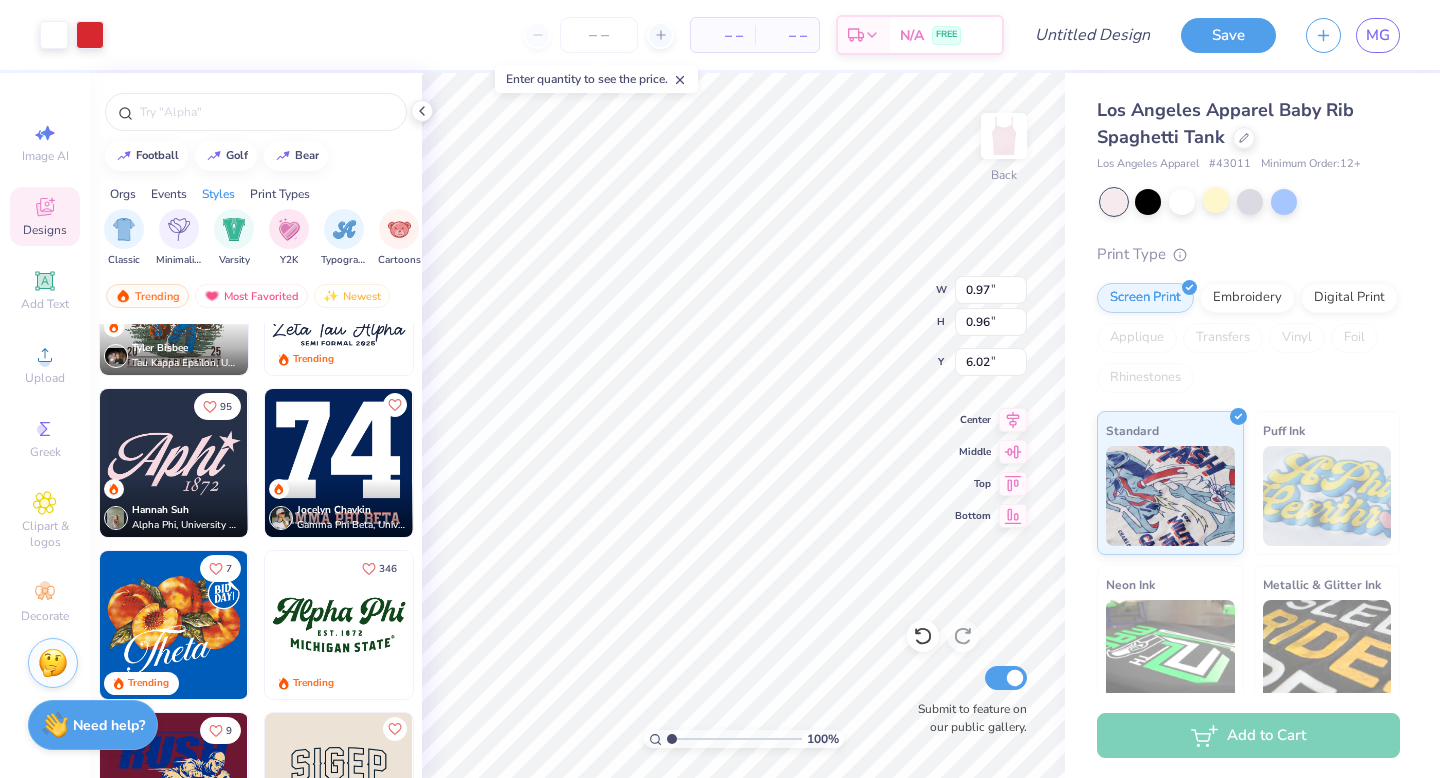 type on "4.12" 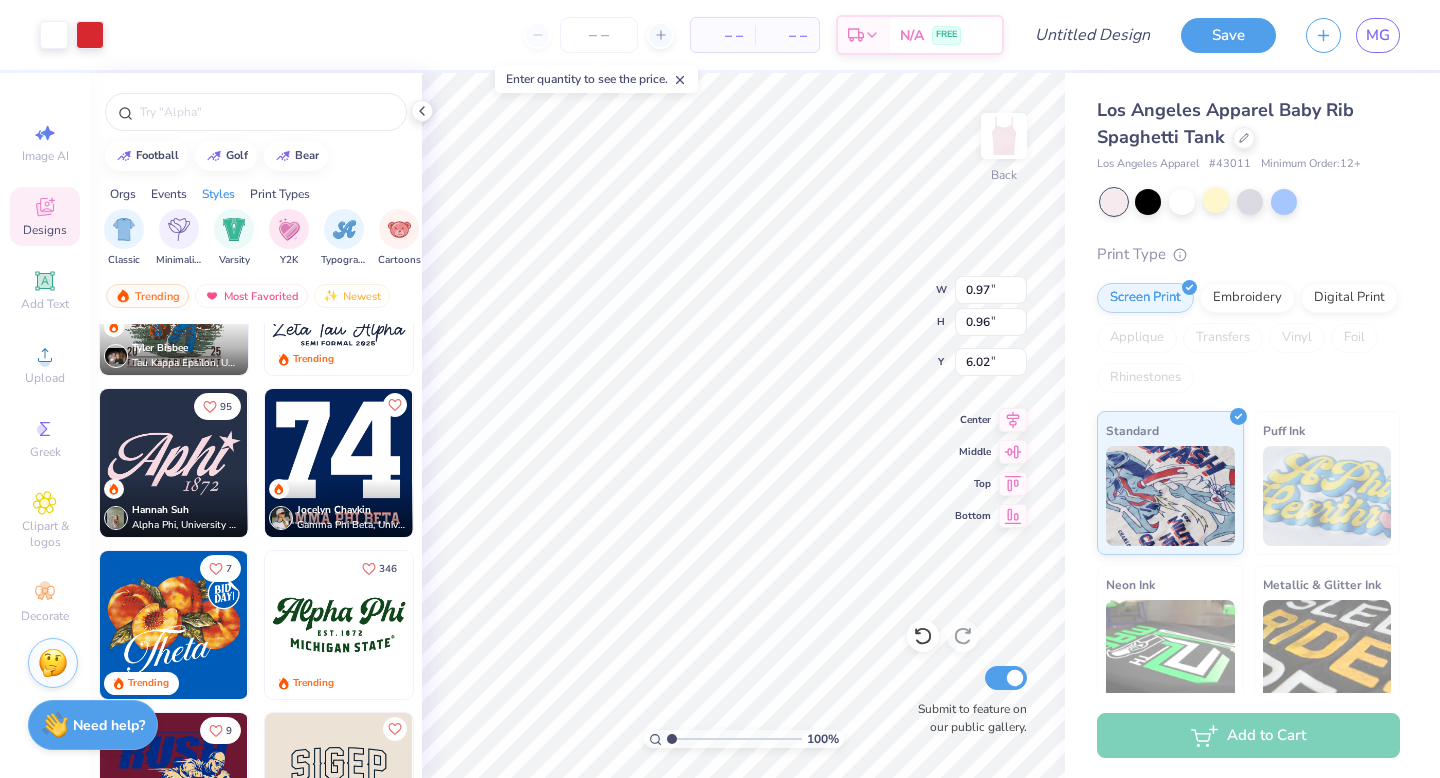 type on "2.86" 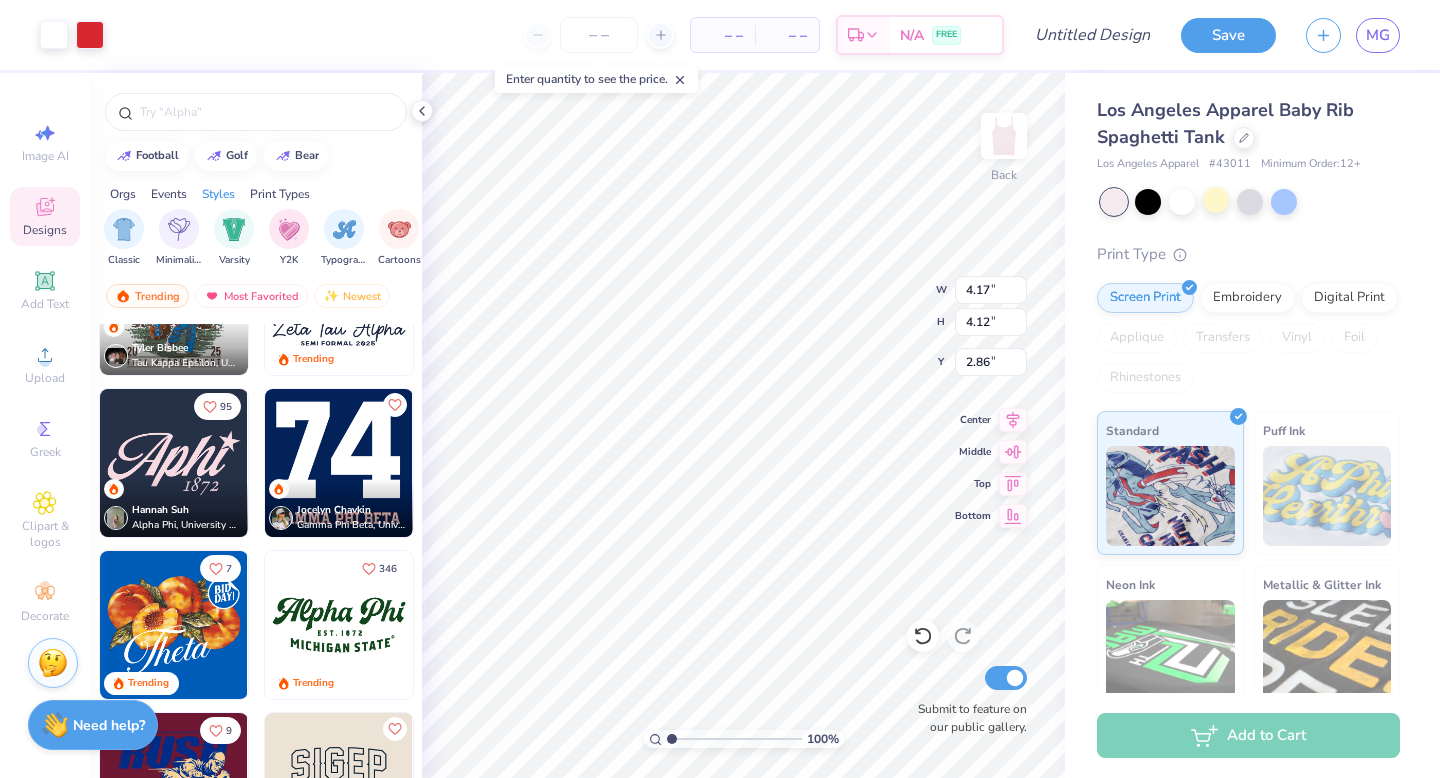 type on "6.57" 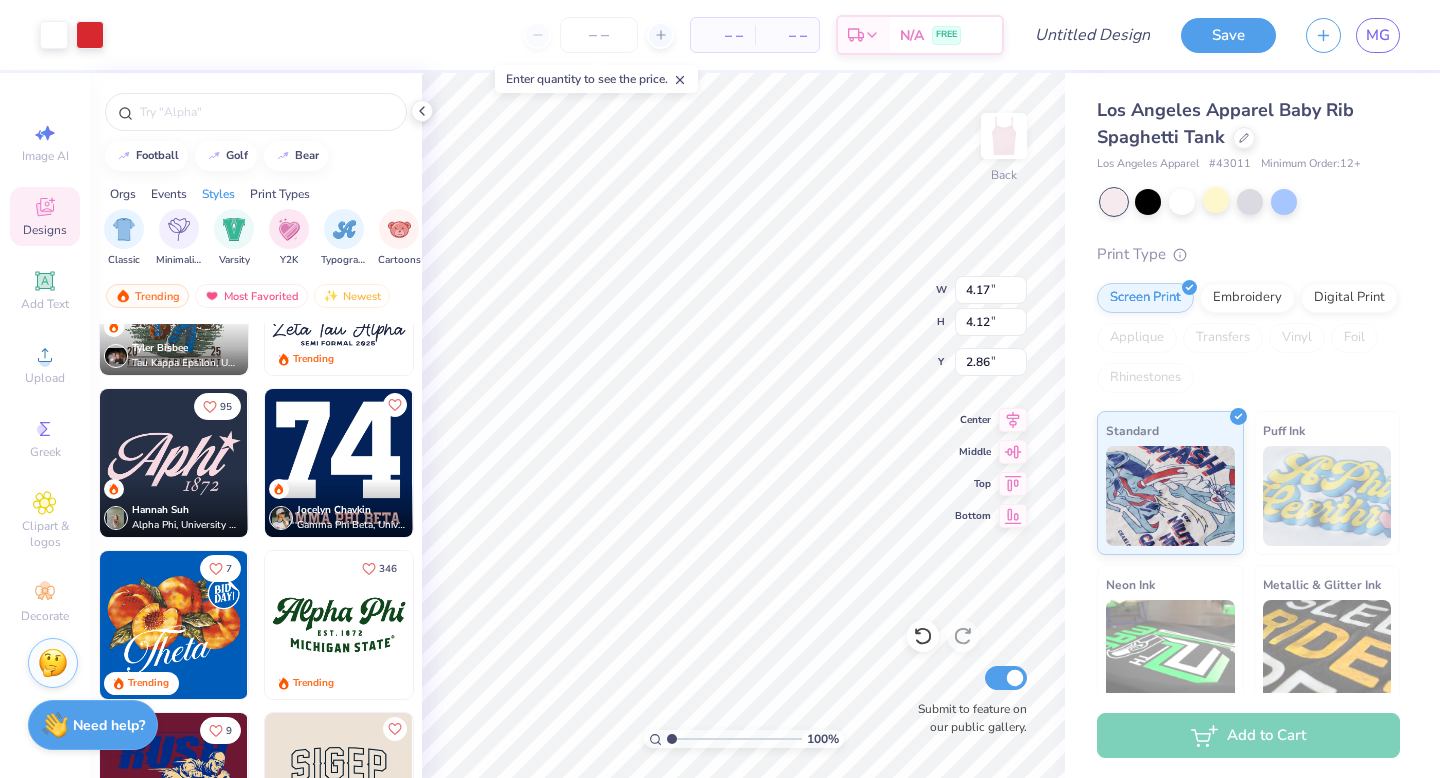 type on "6.49" 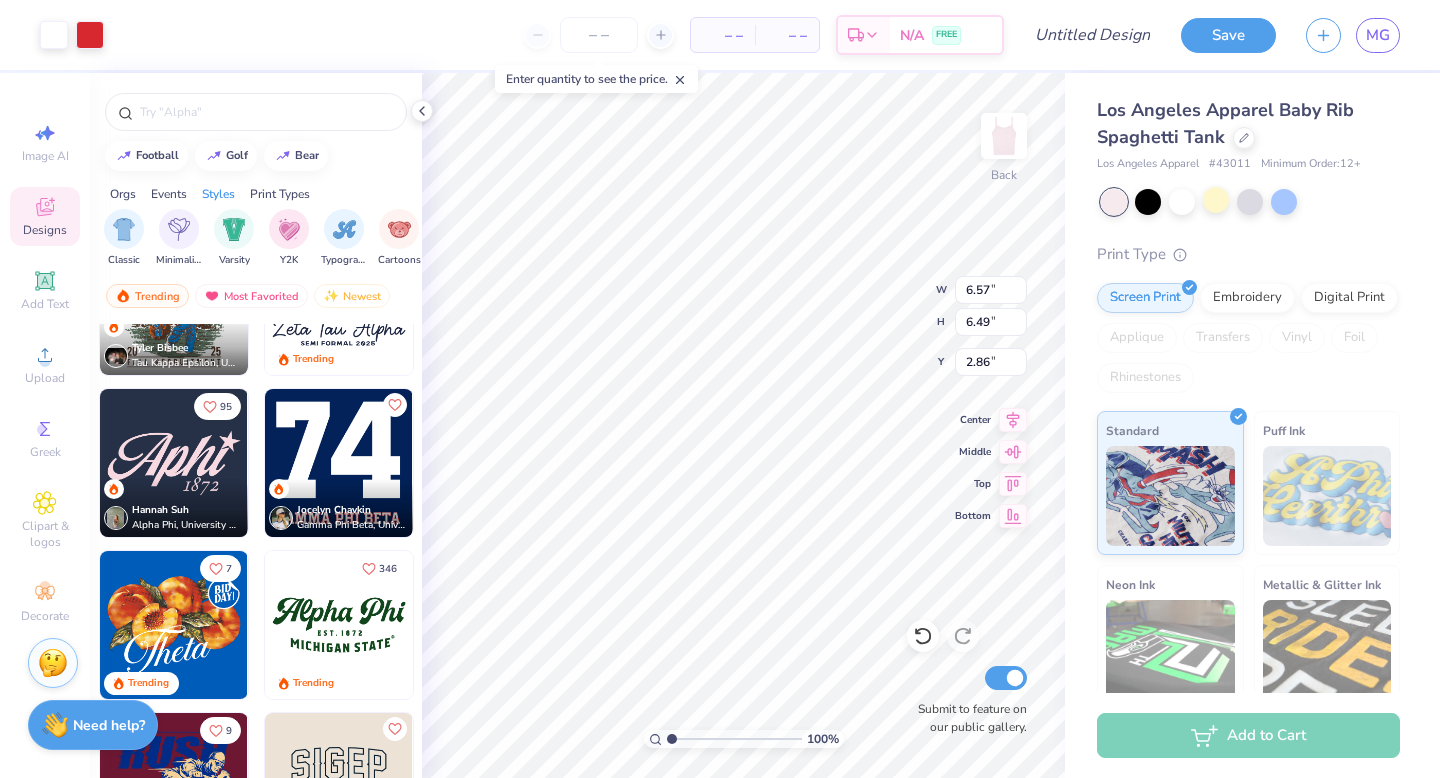 type on "2.29" 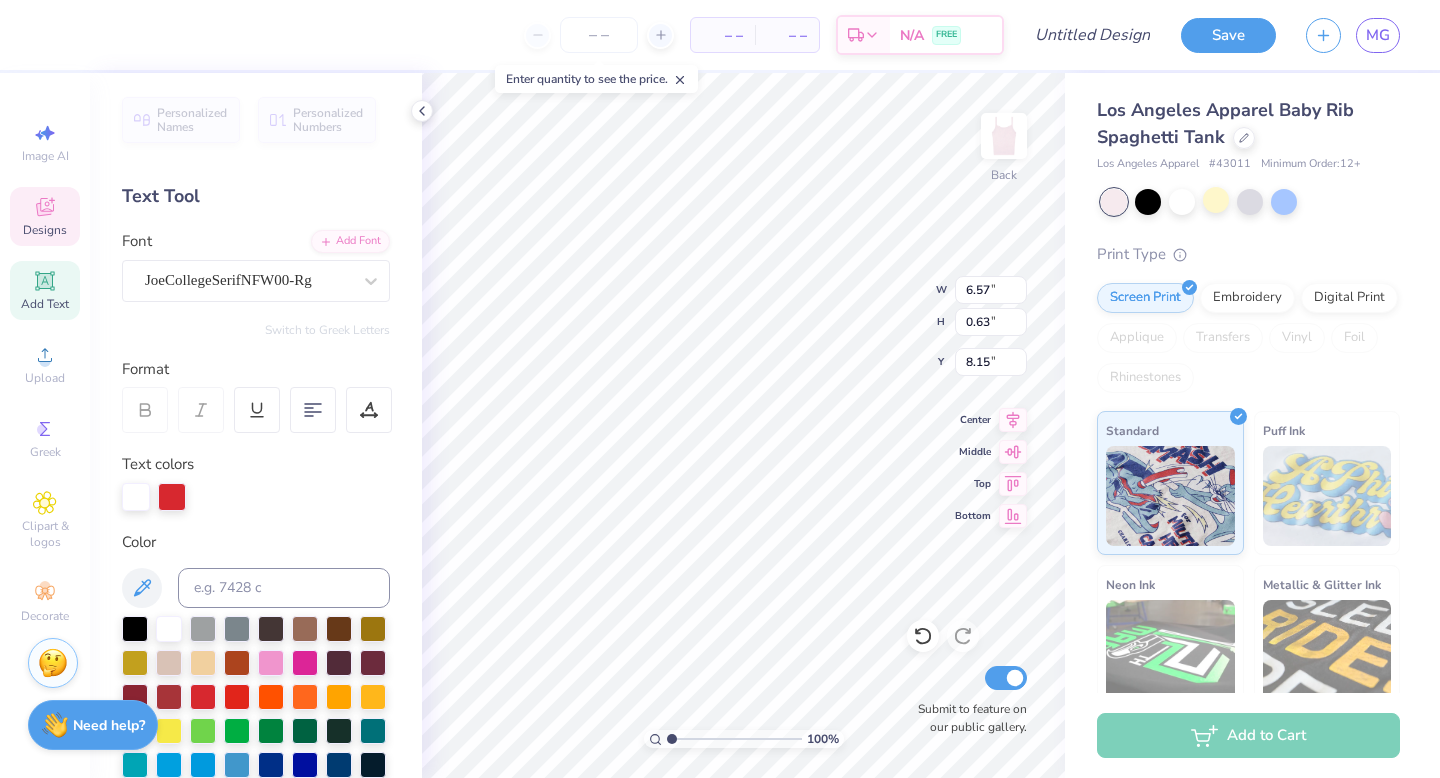 scroll, scrollTop: 0, scrollLeft: 0, axis: both 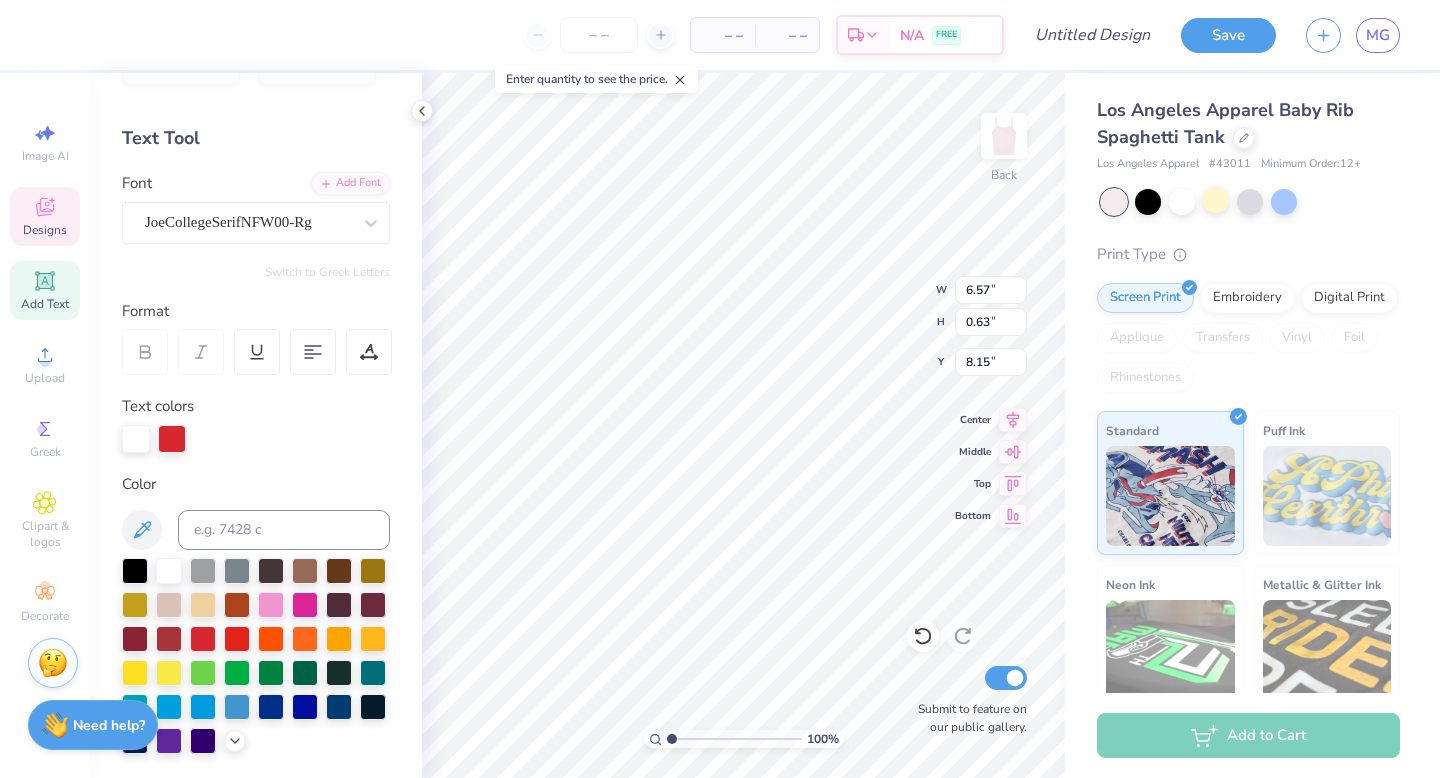 type on "delta gamma" 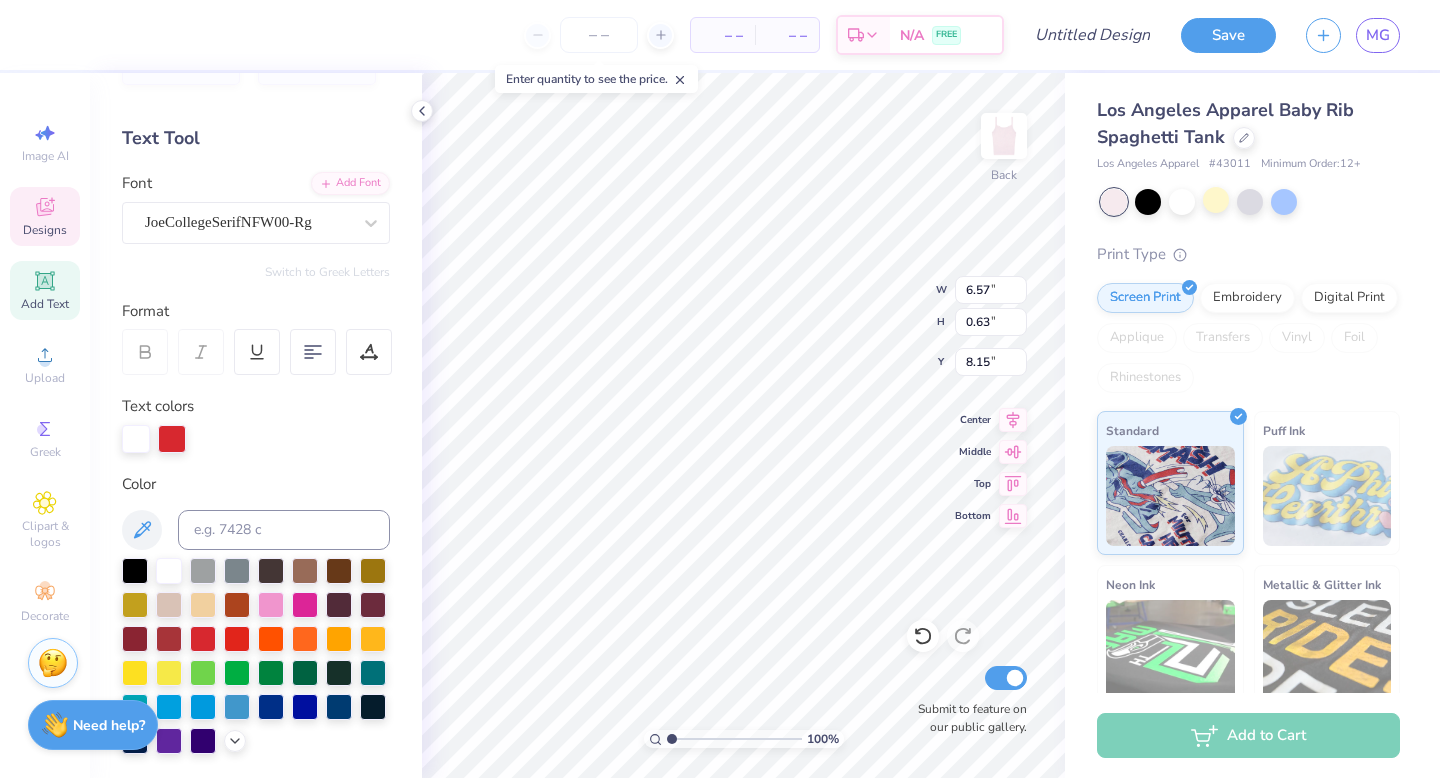 click at bounding box center [172, 439] 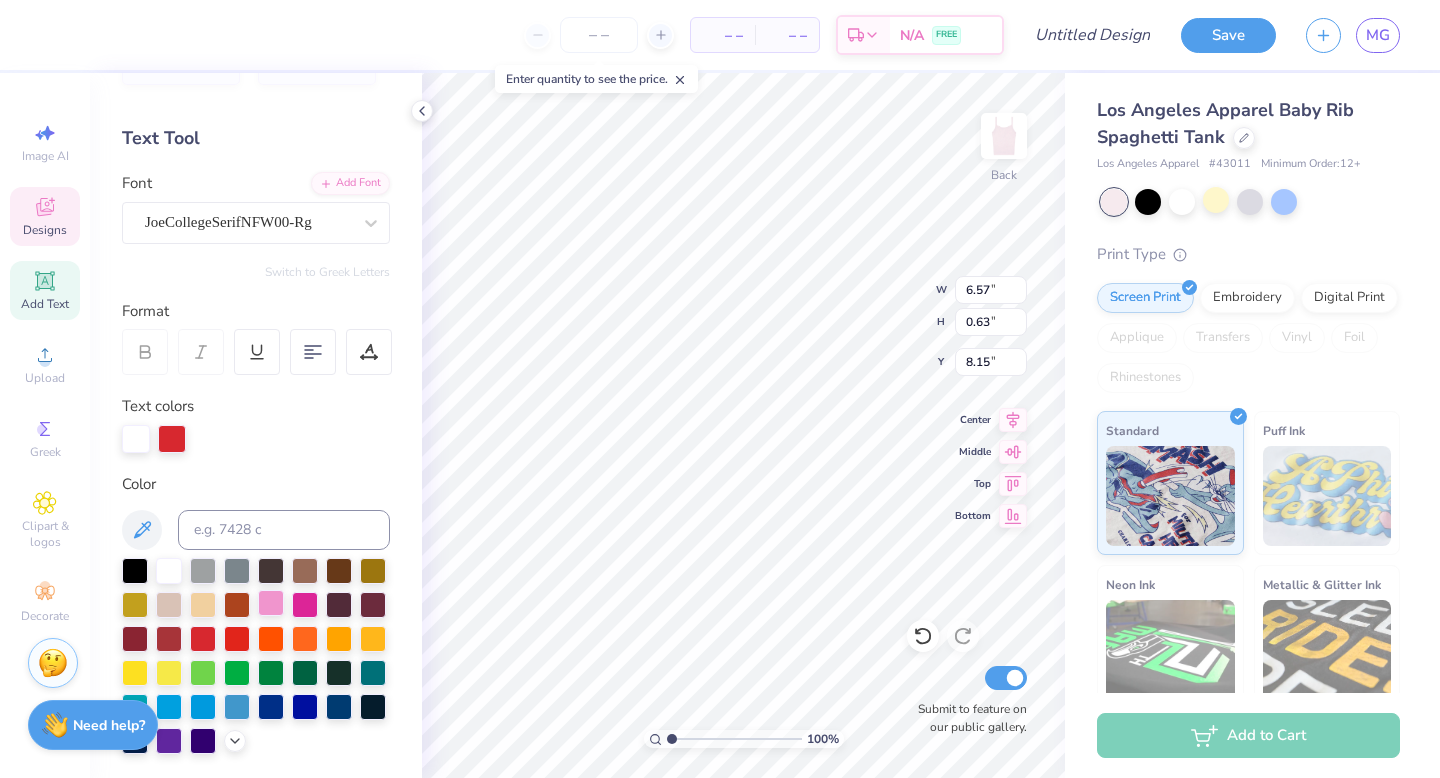 click at bounding box center (271, 603) 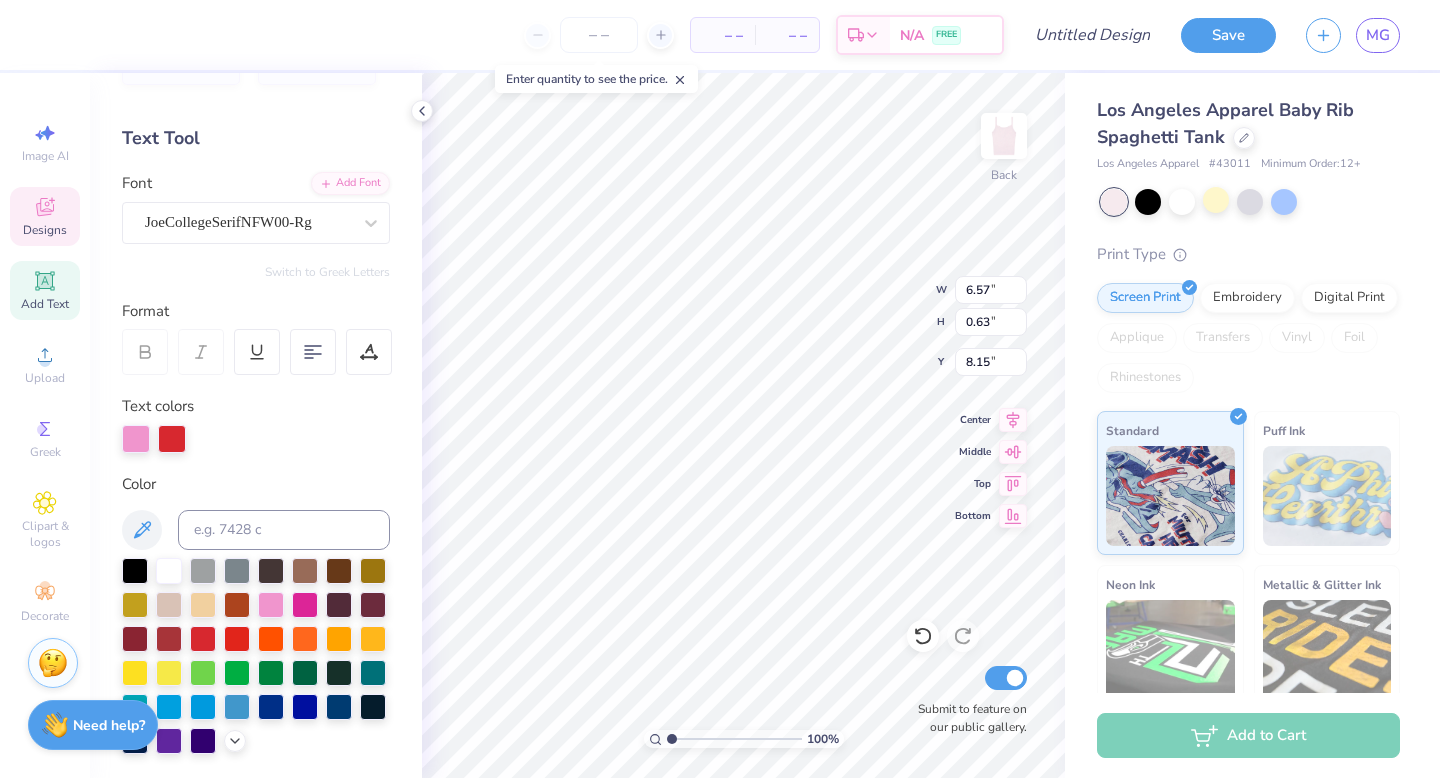 click at bounding box center [172, 439] 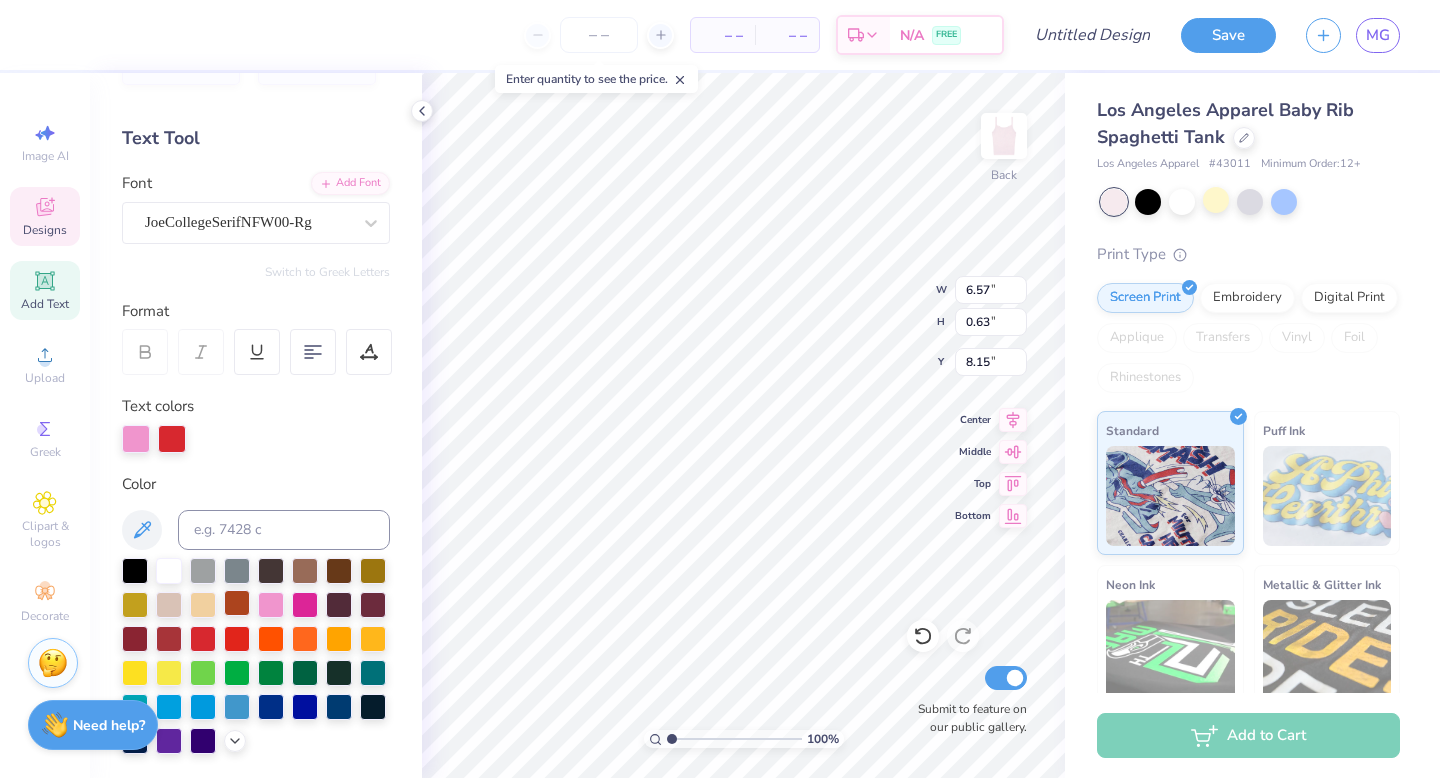 click at bounding box center [237, 603] 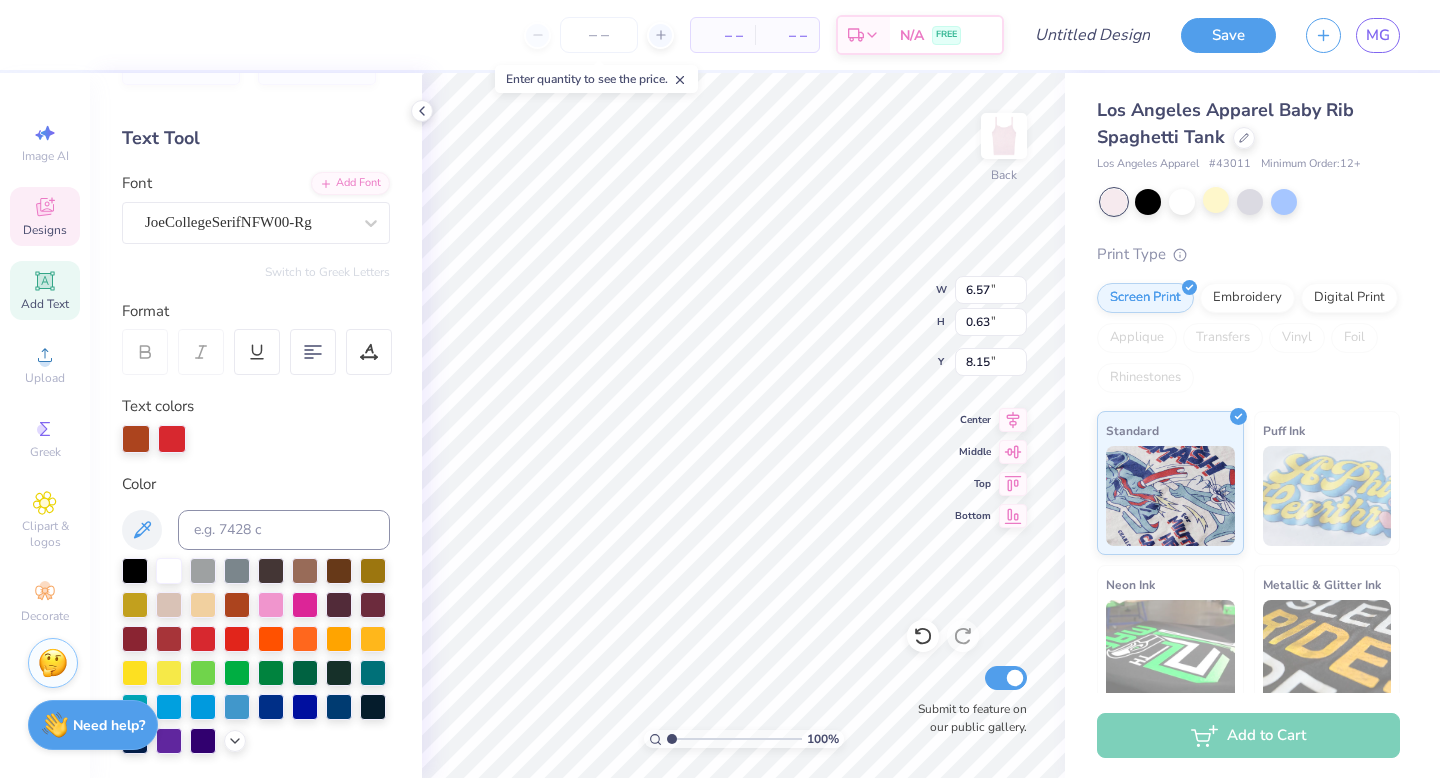 click at bounding box center (172, 439) 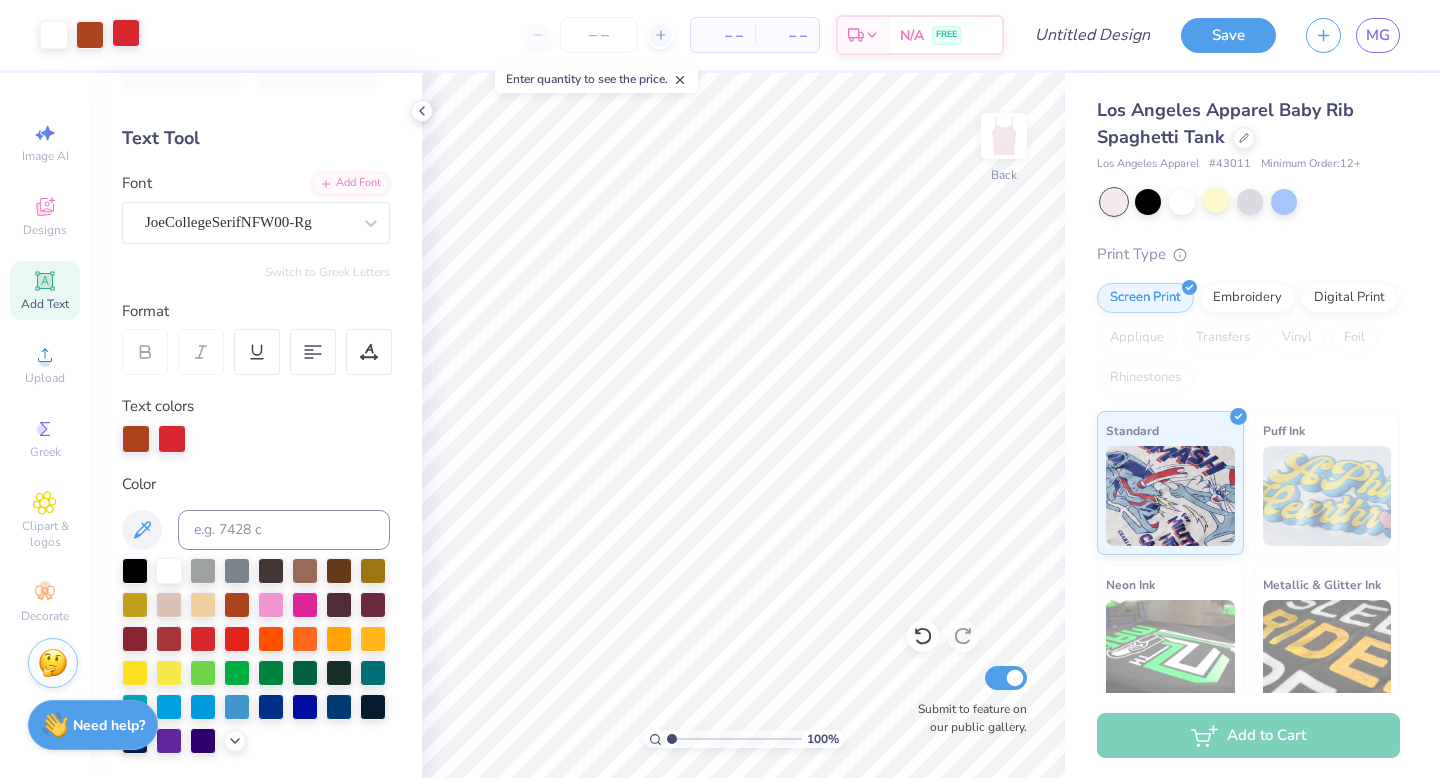 click at bounding box center (126, 33) 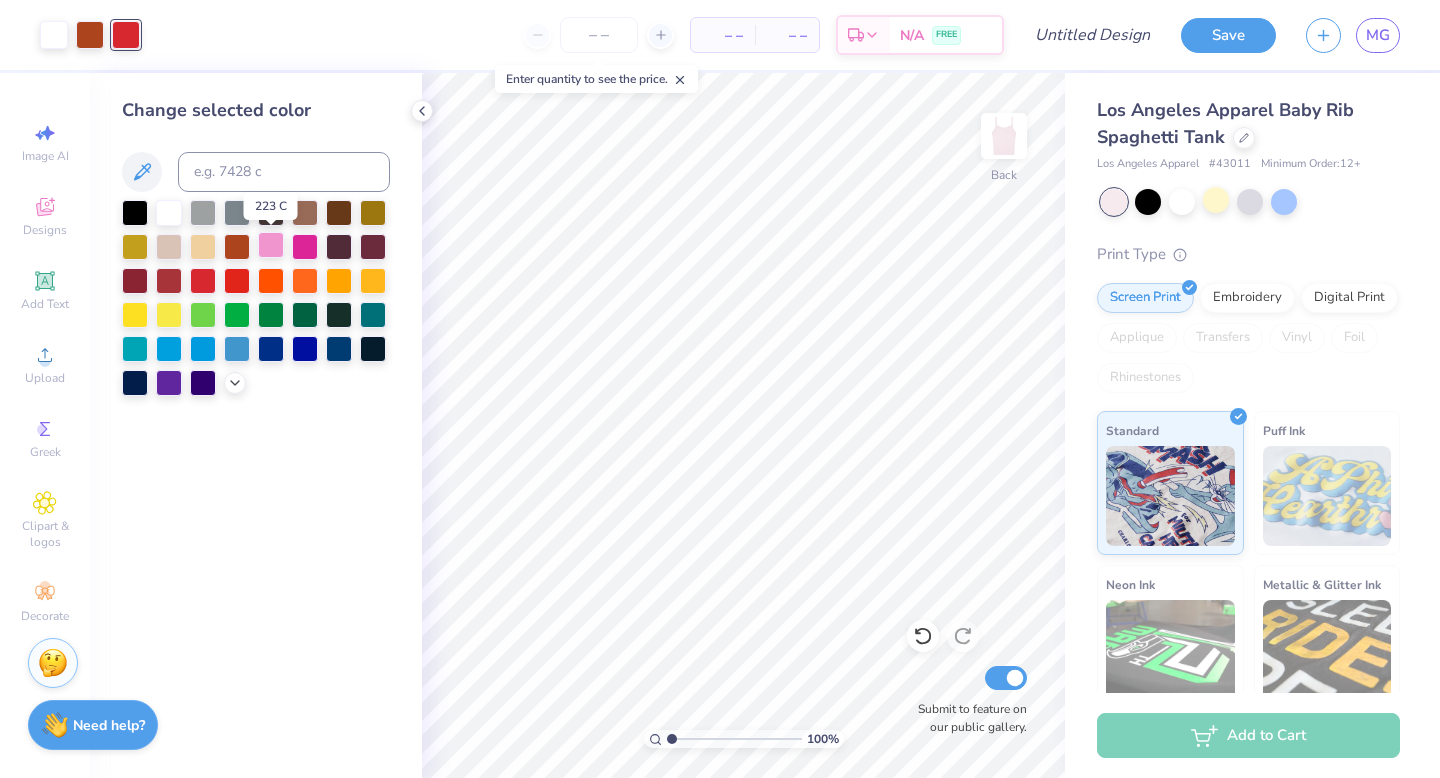 click at bounding box center [271, 245] 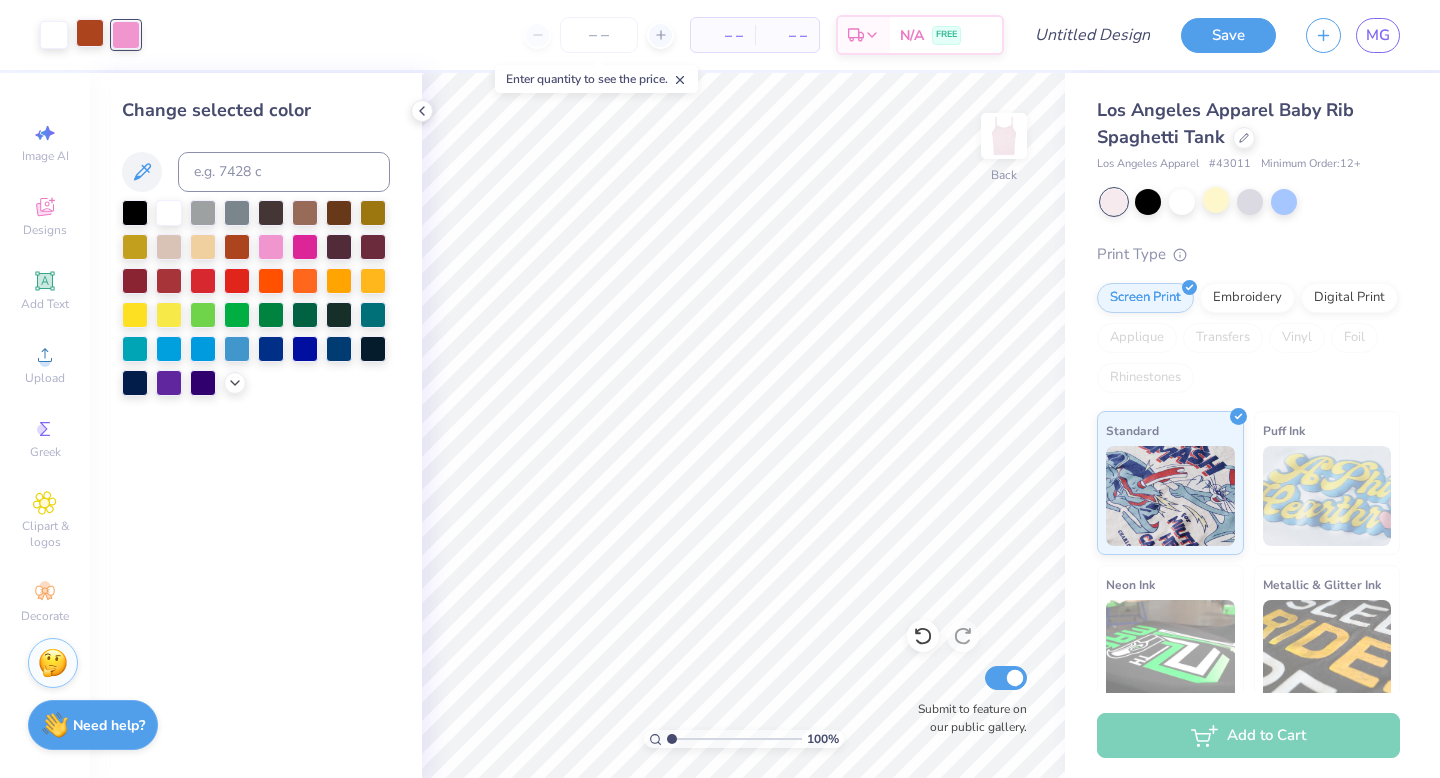 click at bounding box center [90, 33] 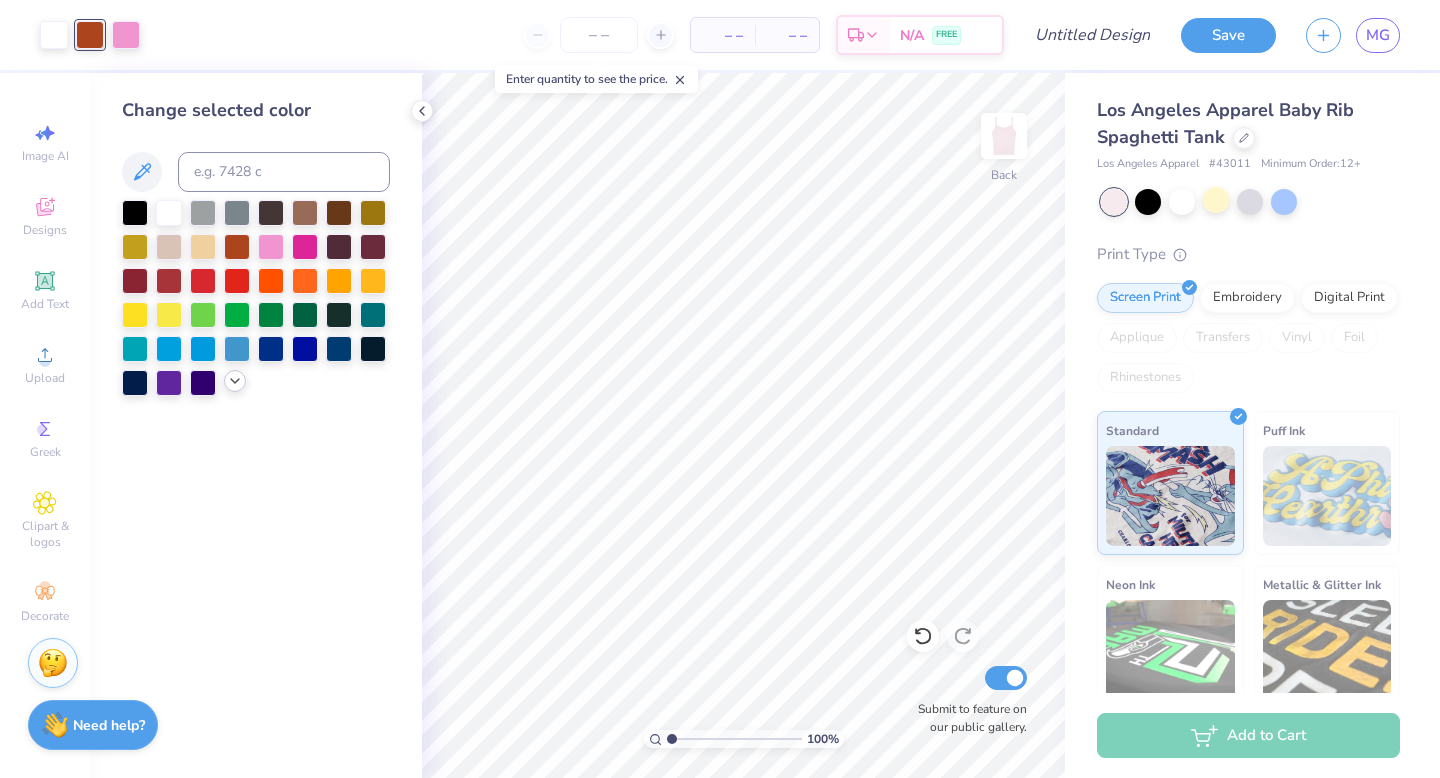 click 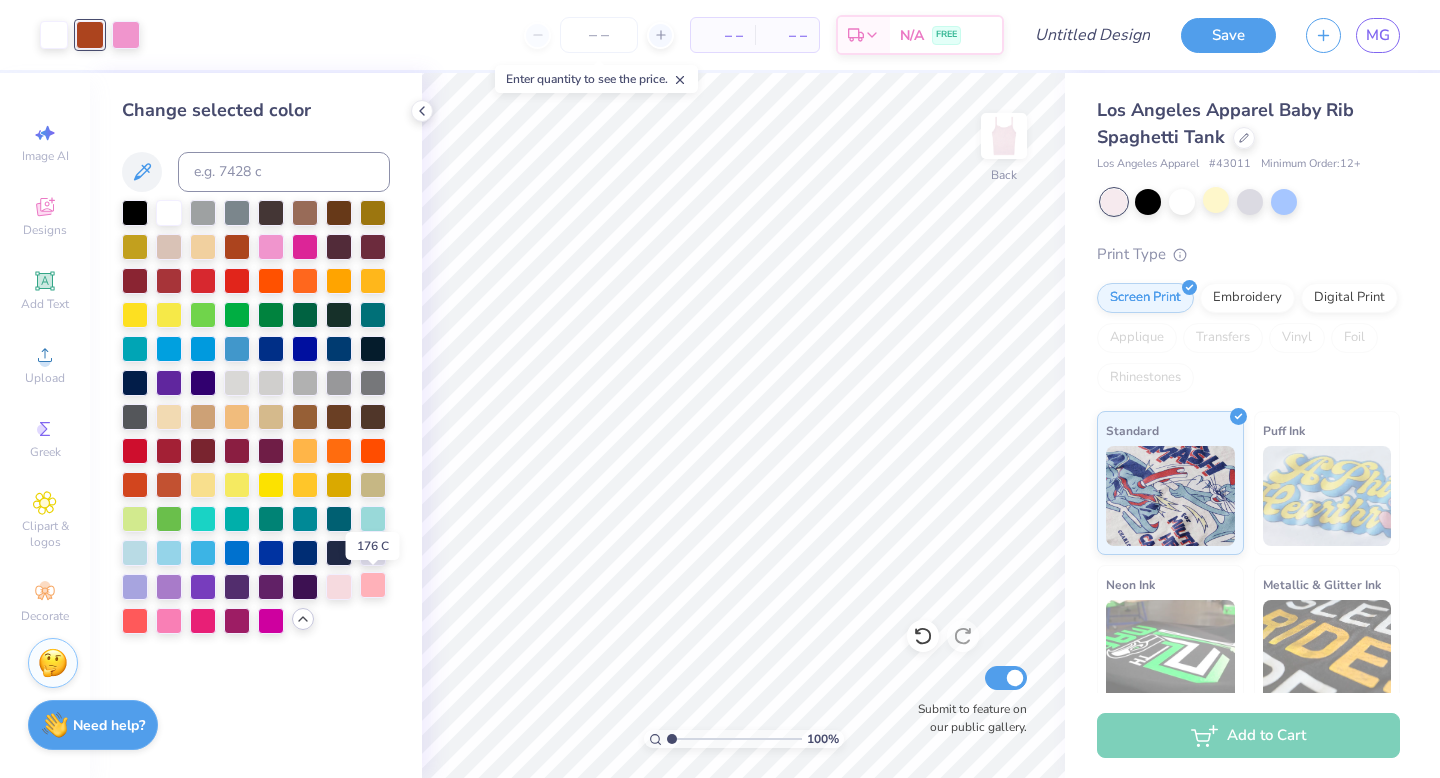 click at bounding box center [373, 585] 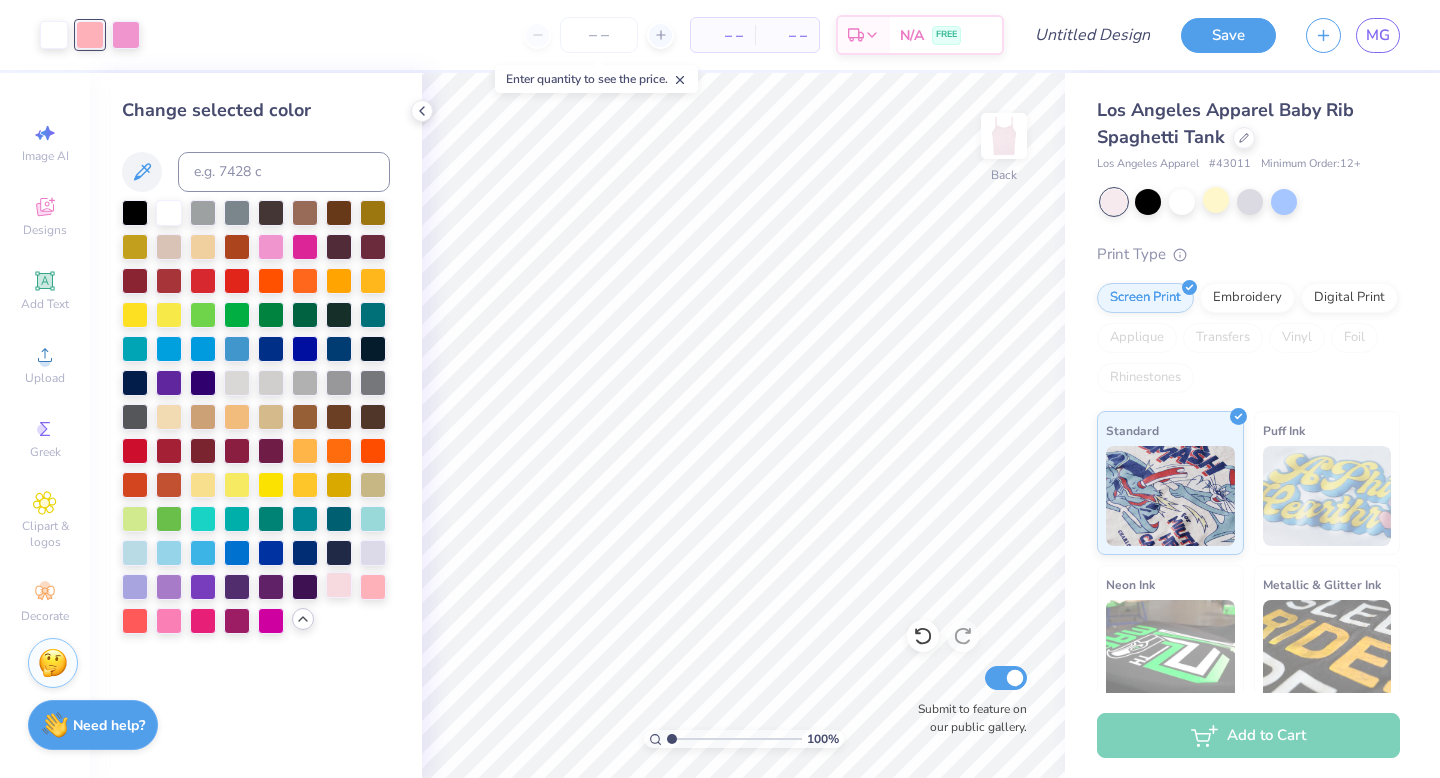 click at bounding box center (339, 585) 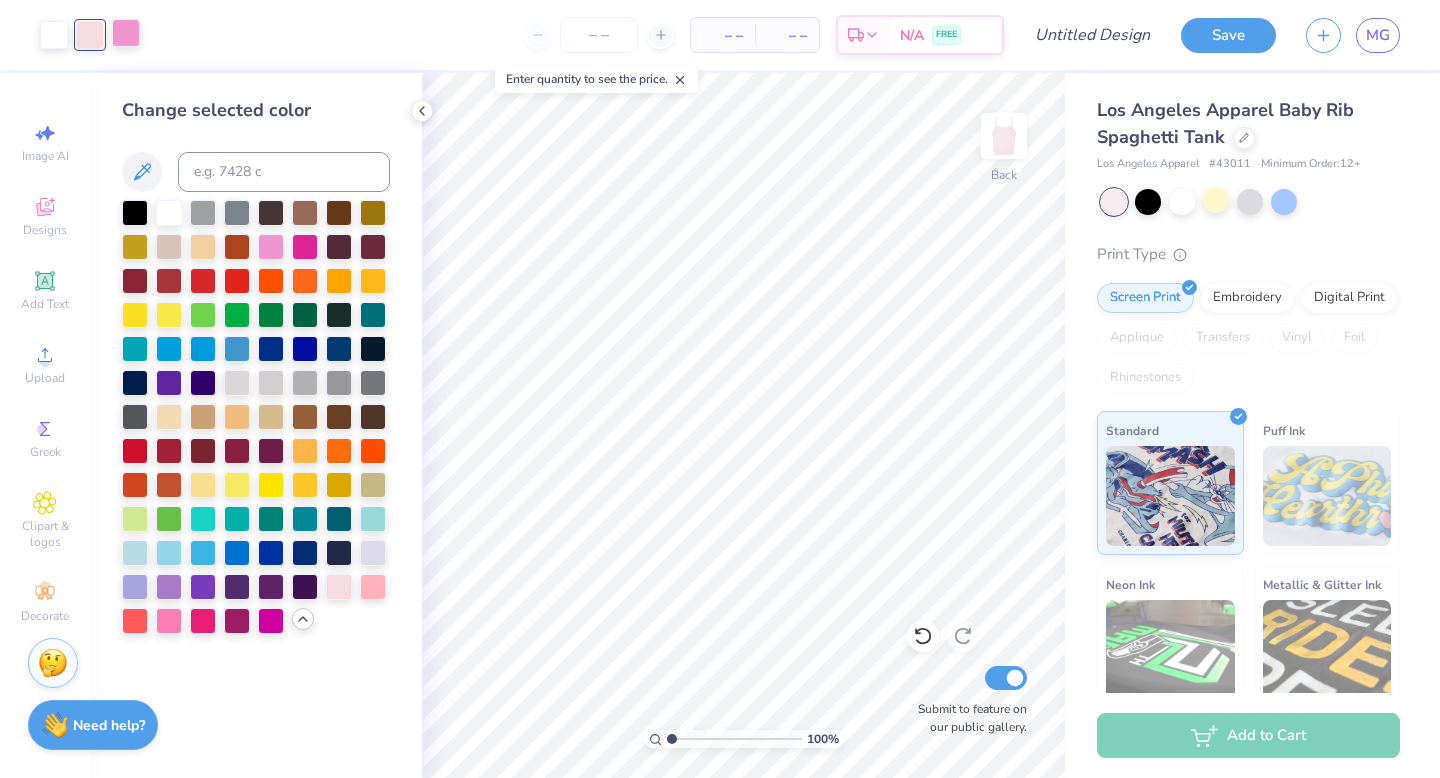 click at bounding box center (126, 33) 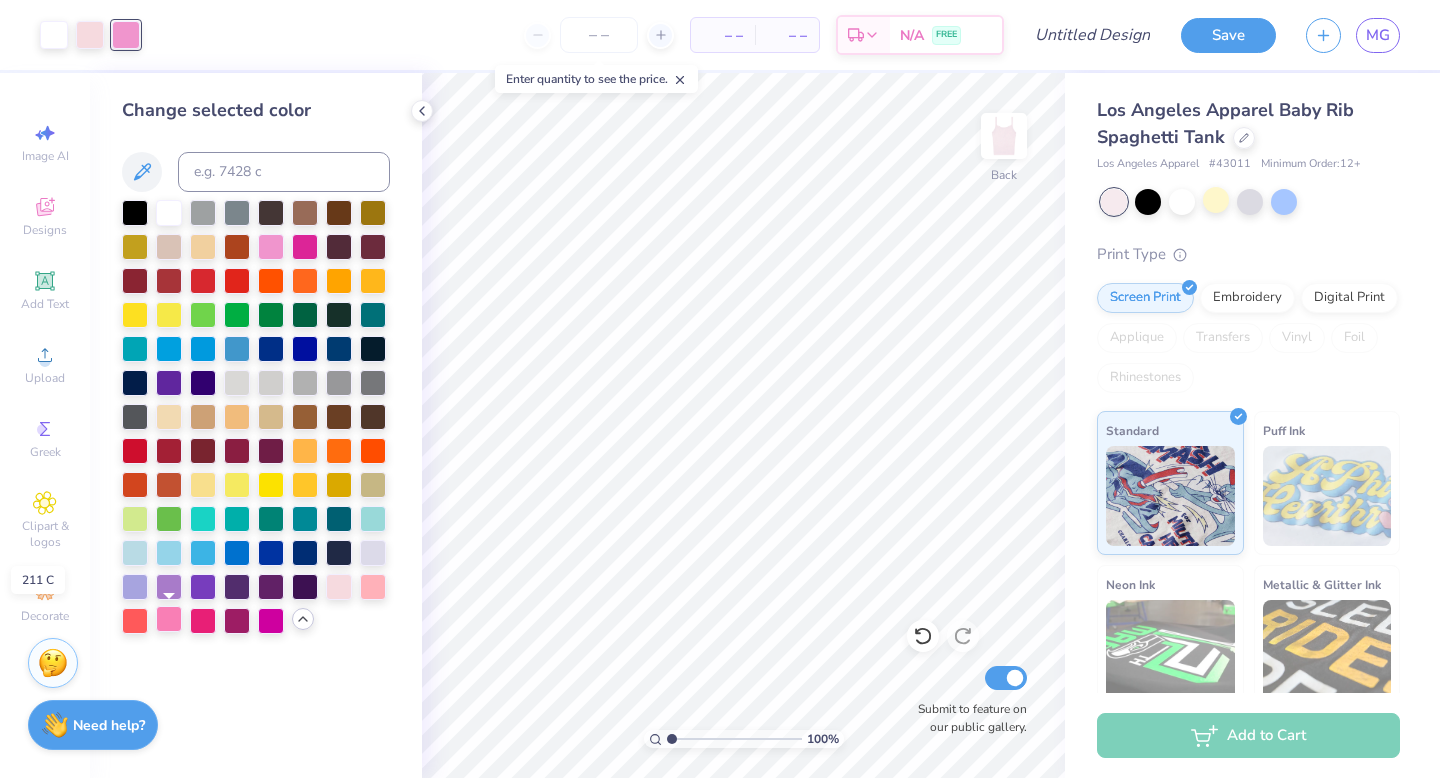 click at bounding box center [169, 619] 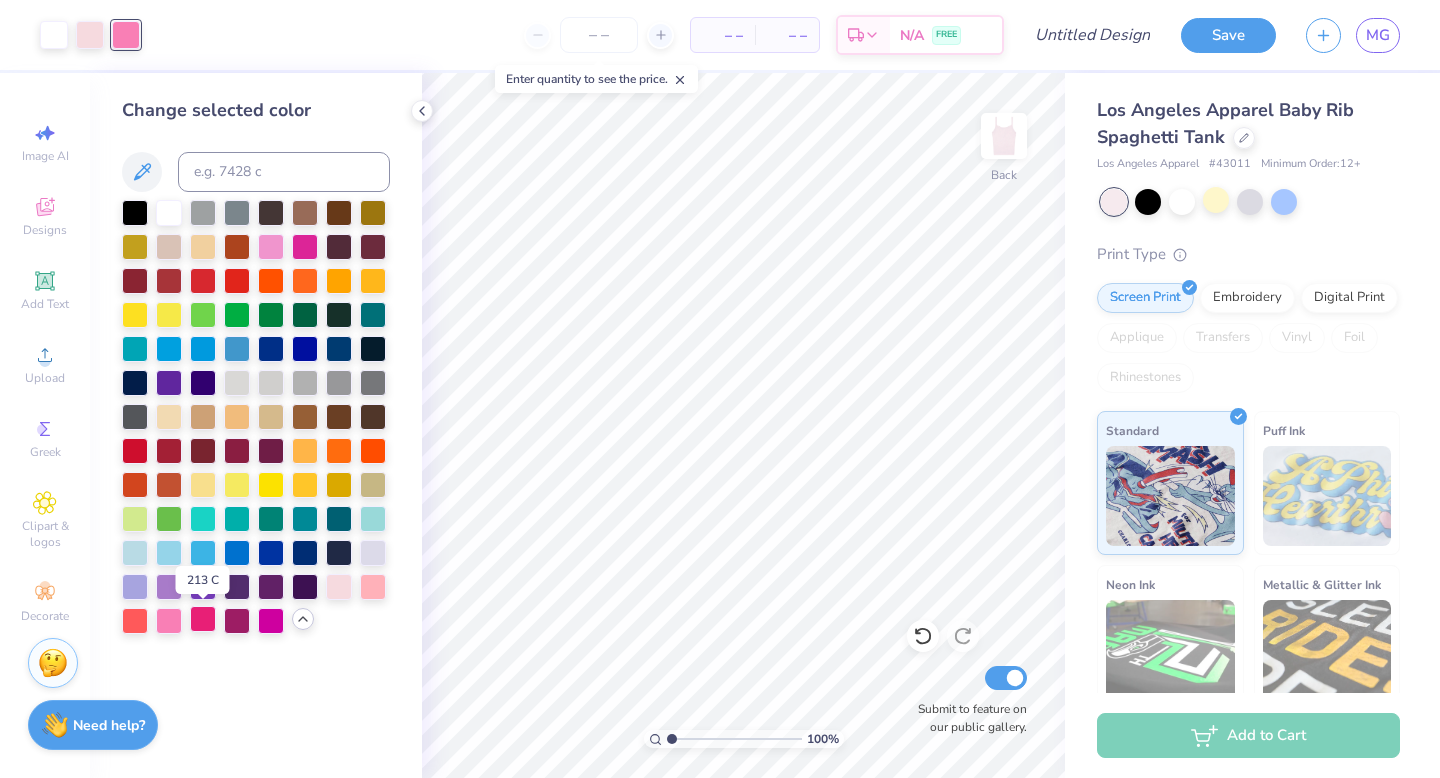 click at bounding box center [203, 619] 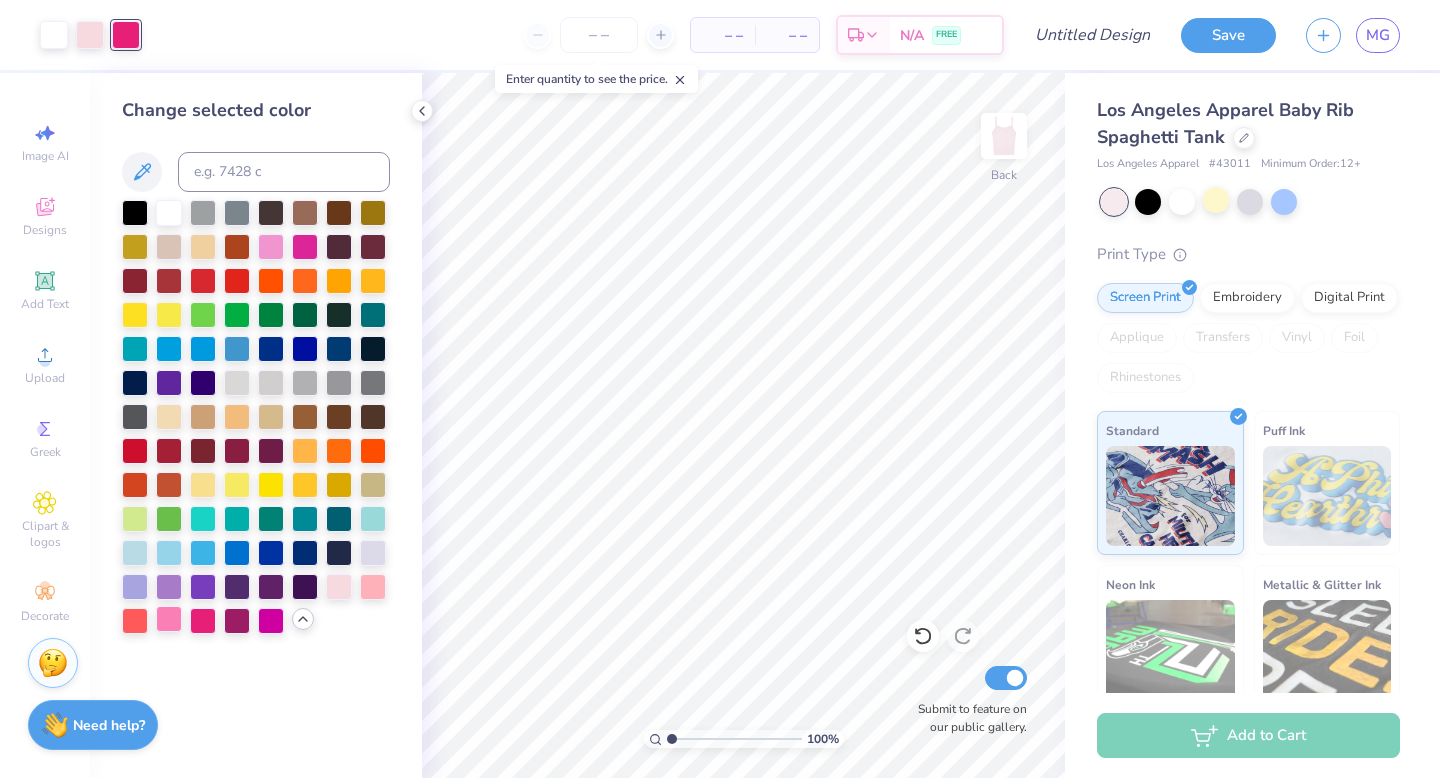 click at bounding box center [169, 619] 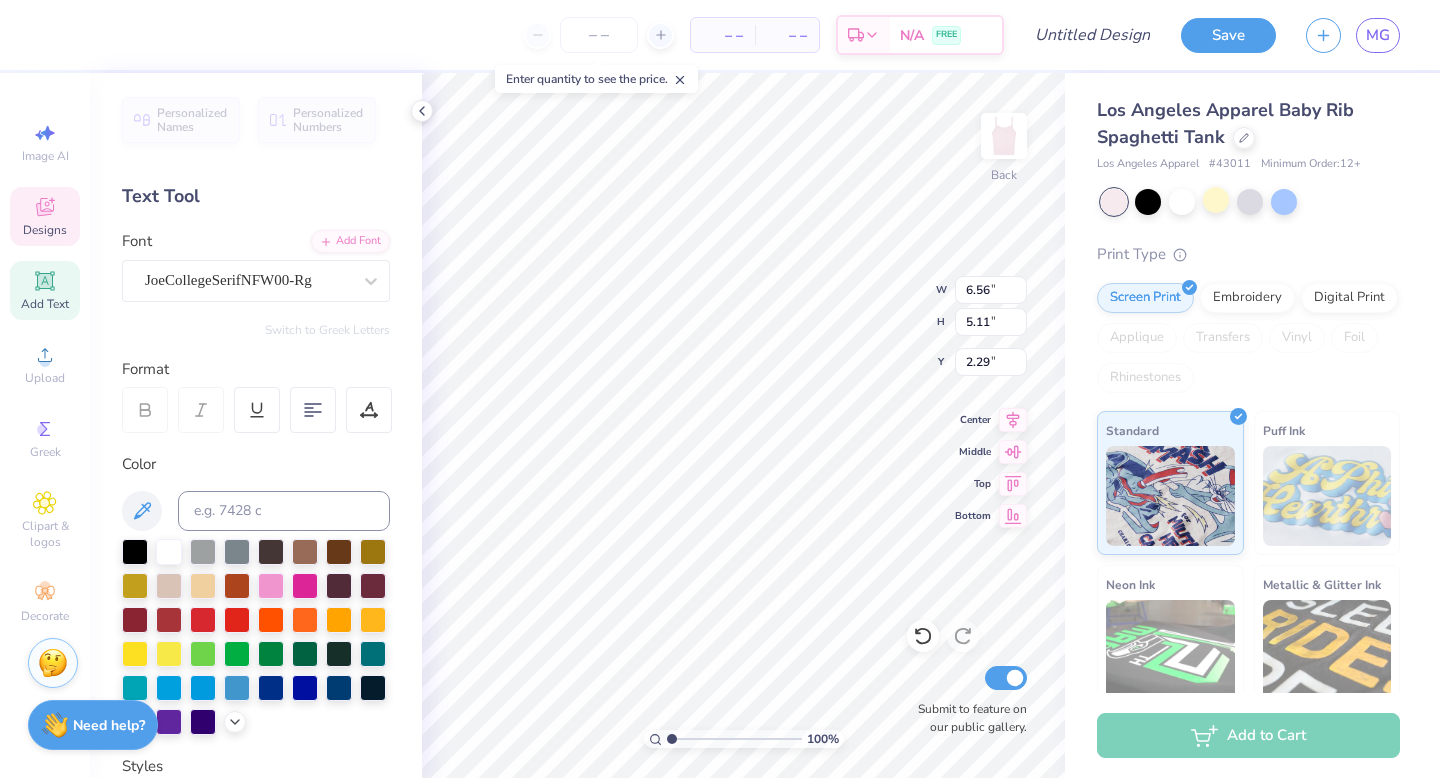 type on "73" 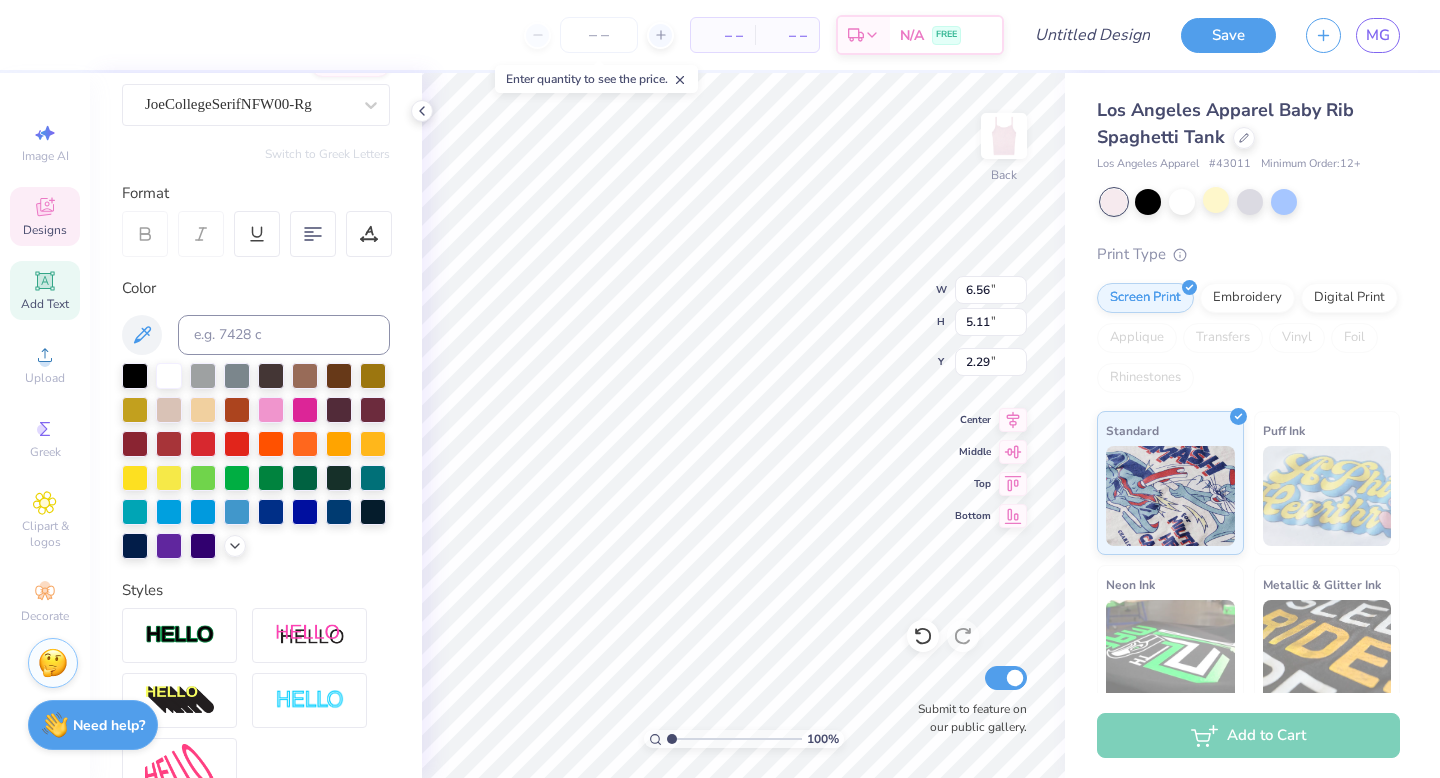scroll, scrollTop: 230, scrollLeft: 0, axis: vertical 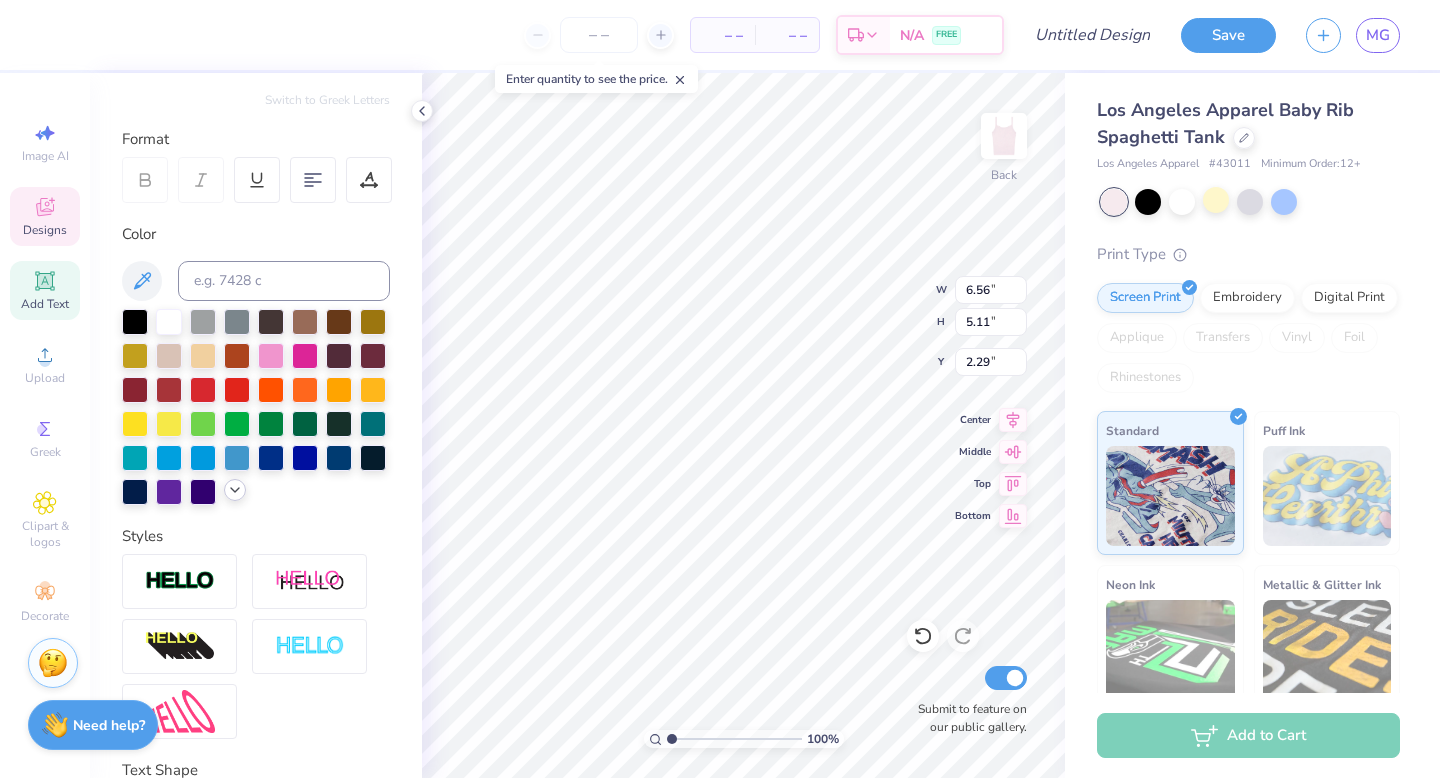 click 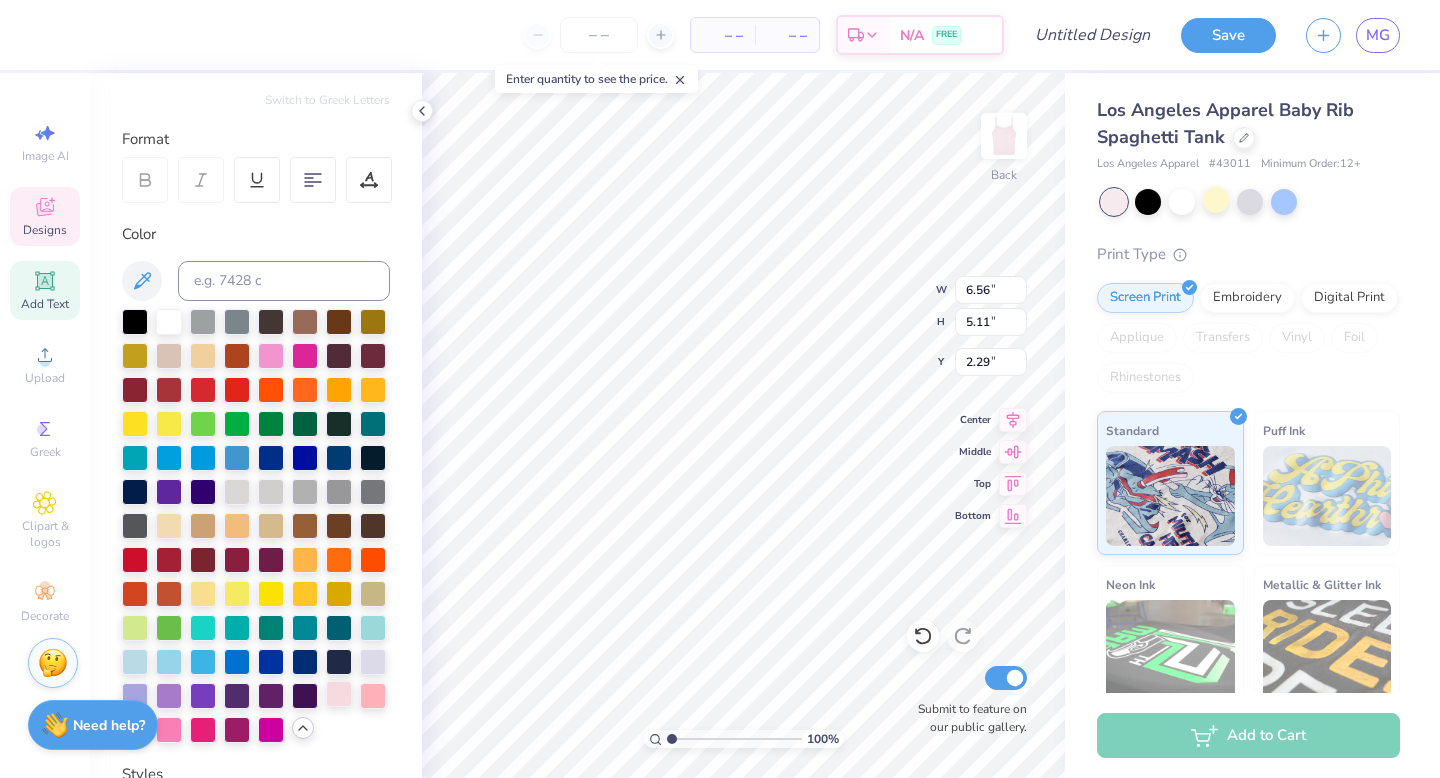 click at bounding box center (339, 694) 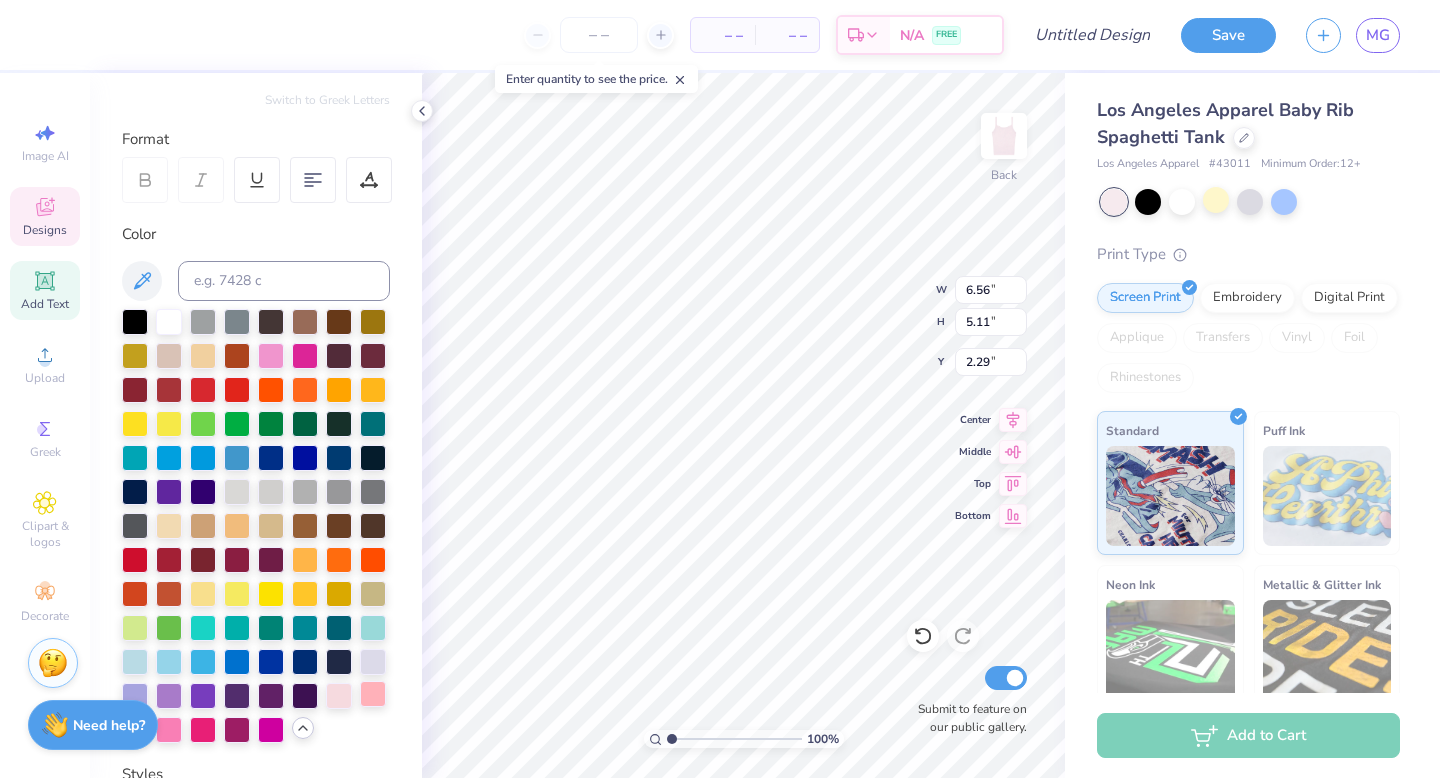 click at bounding box center [373, 694] 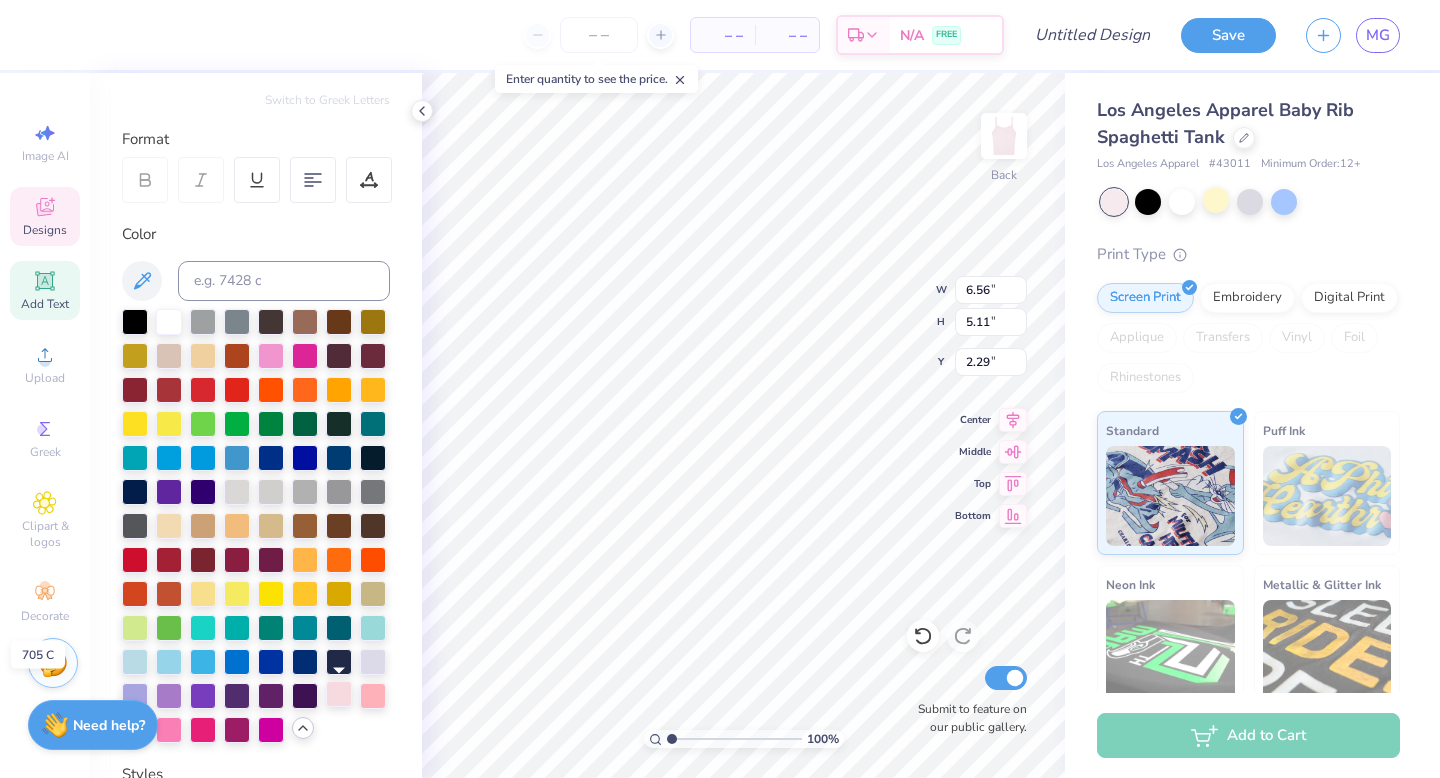 click at bounding box center (339, 694) 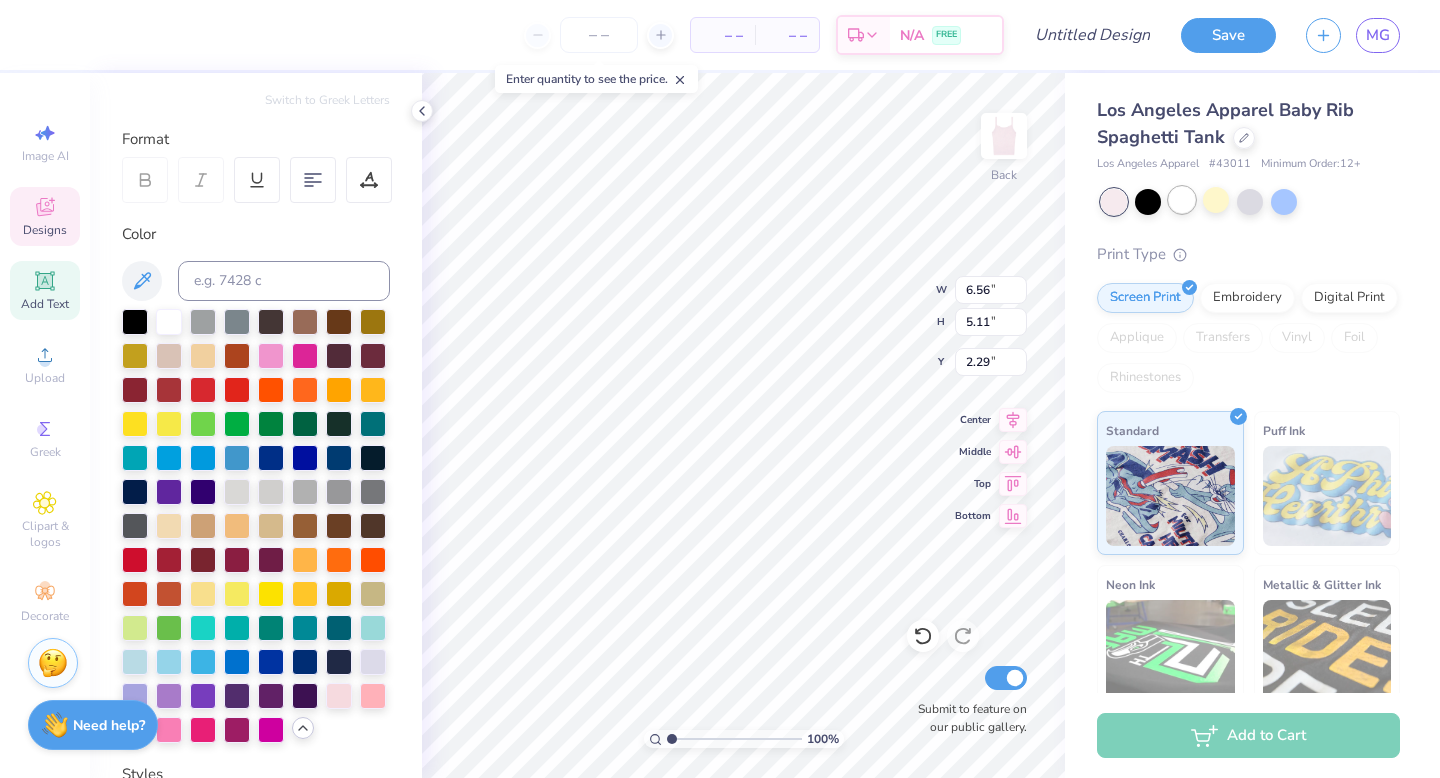 click at bounding box center (1182, 200) 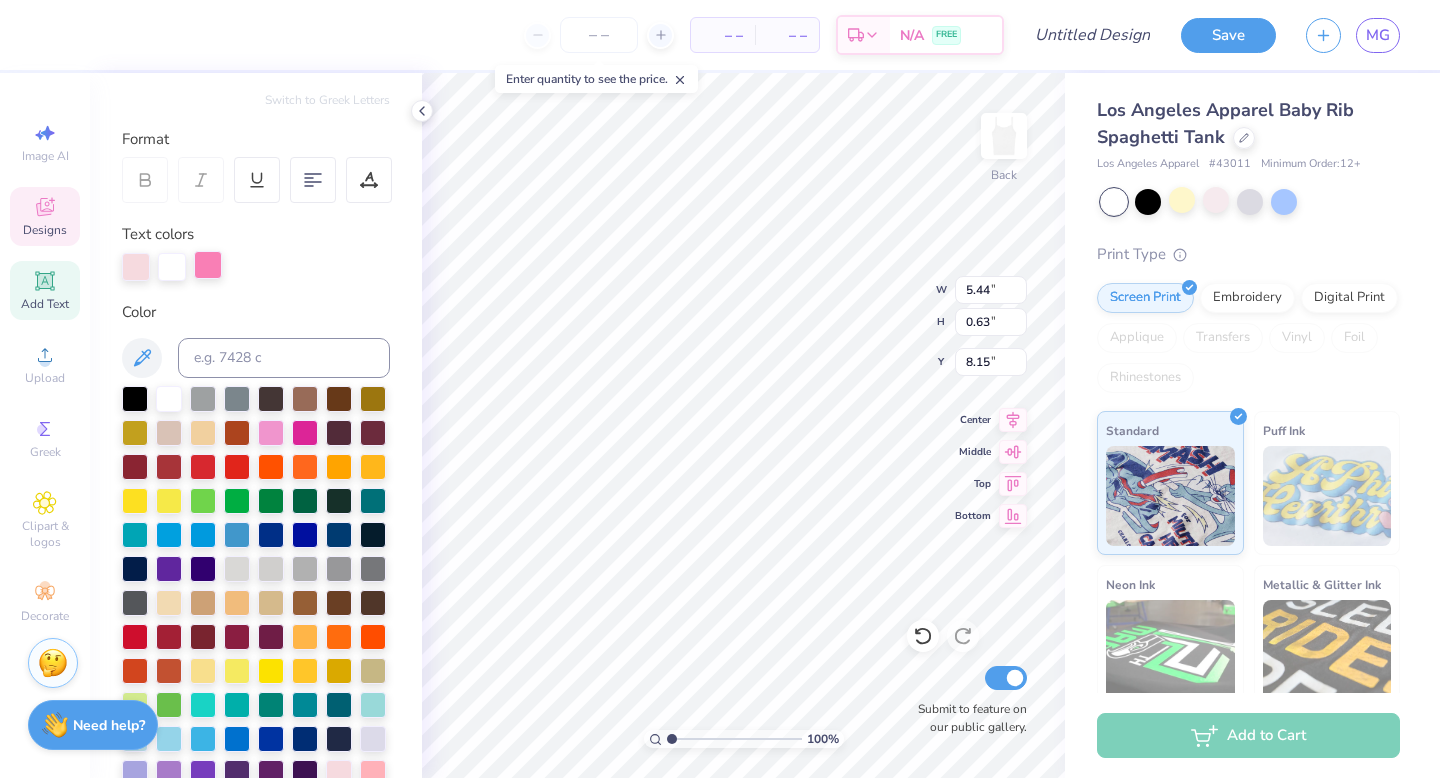 click at bounding box center [208, 265] 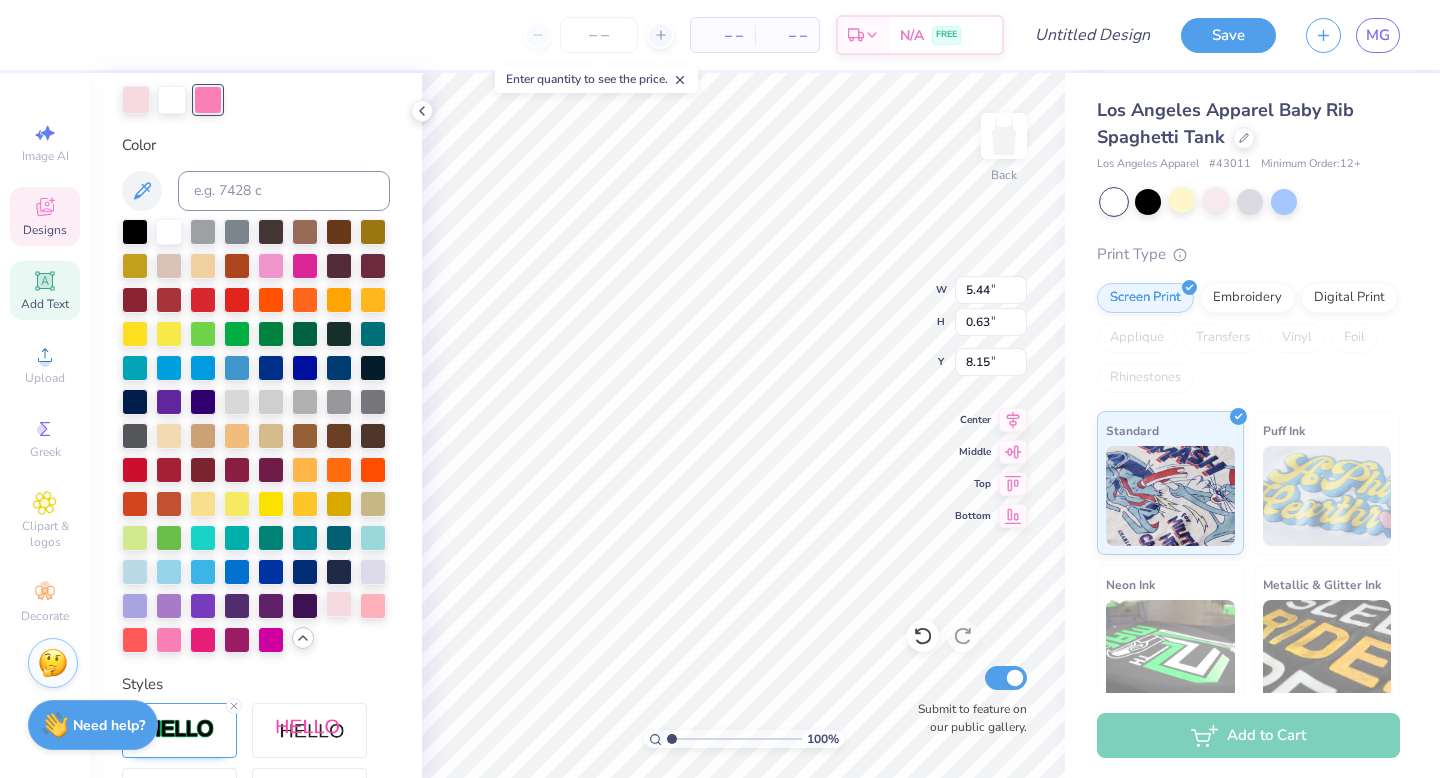 scroll, scrollTop: 410, scrollLeft: 0, axis: vertical 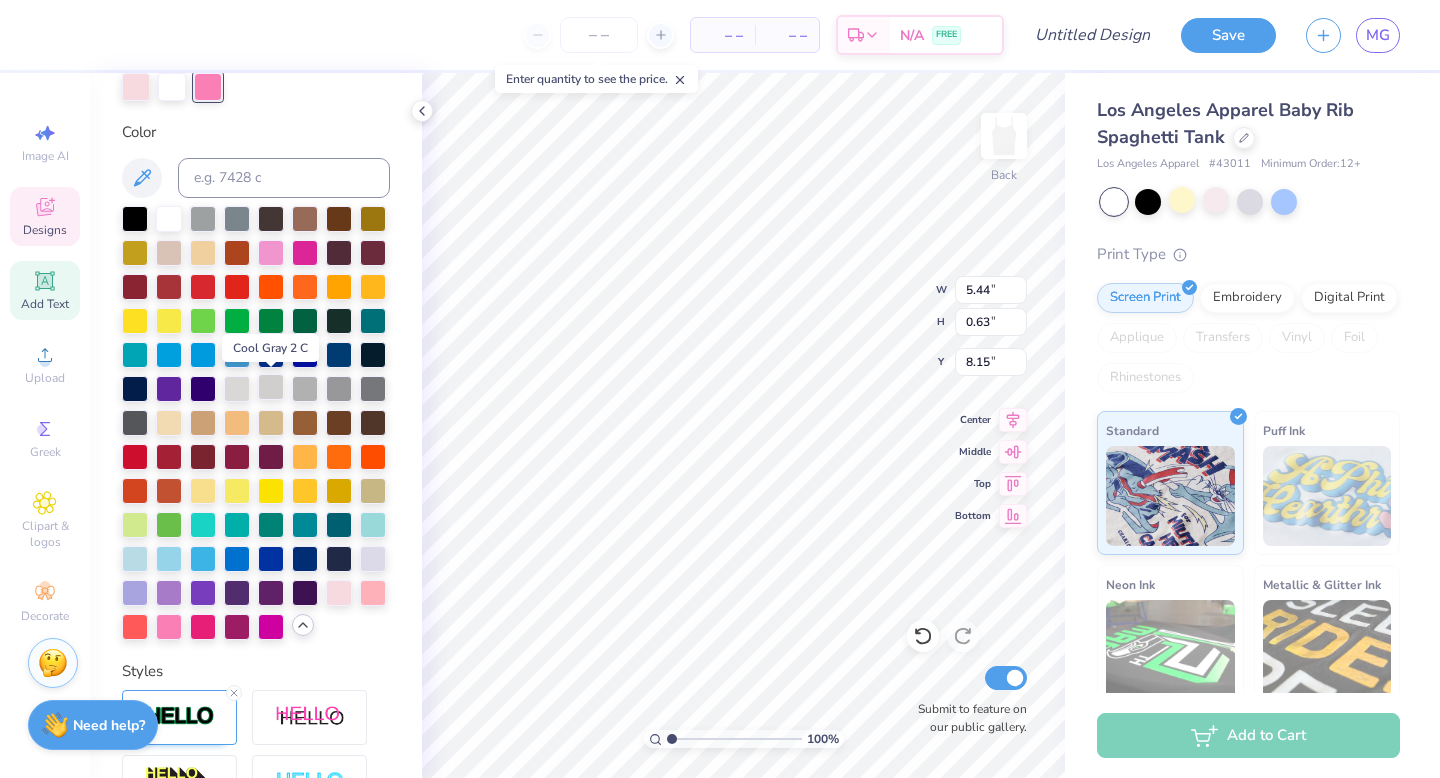 click at bounding box center (271, 387) 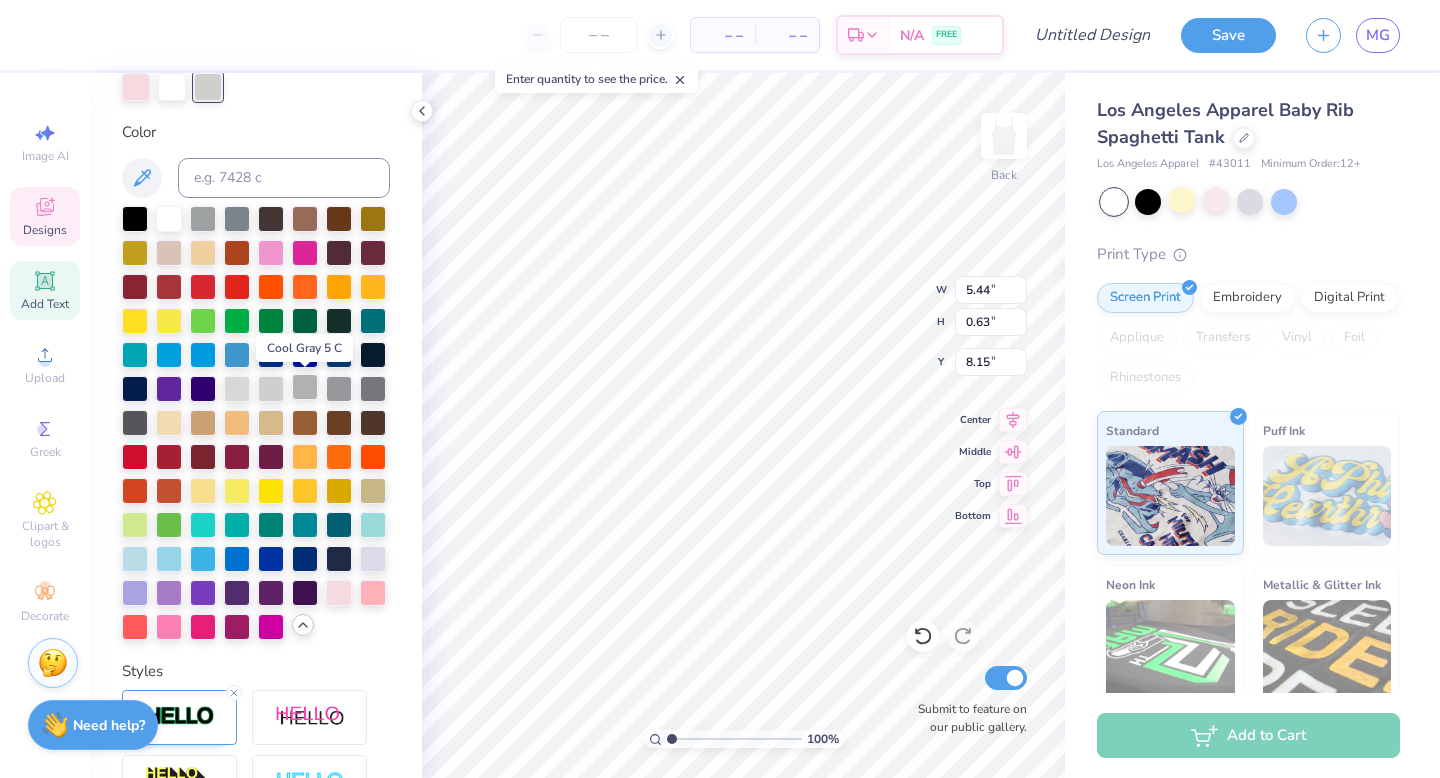 click at bounding box center [305, 387] 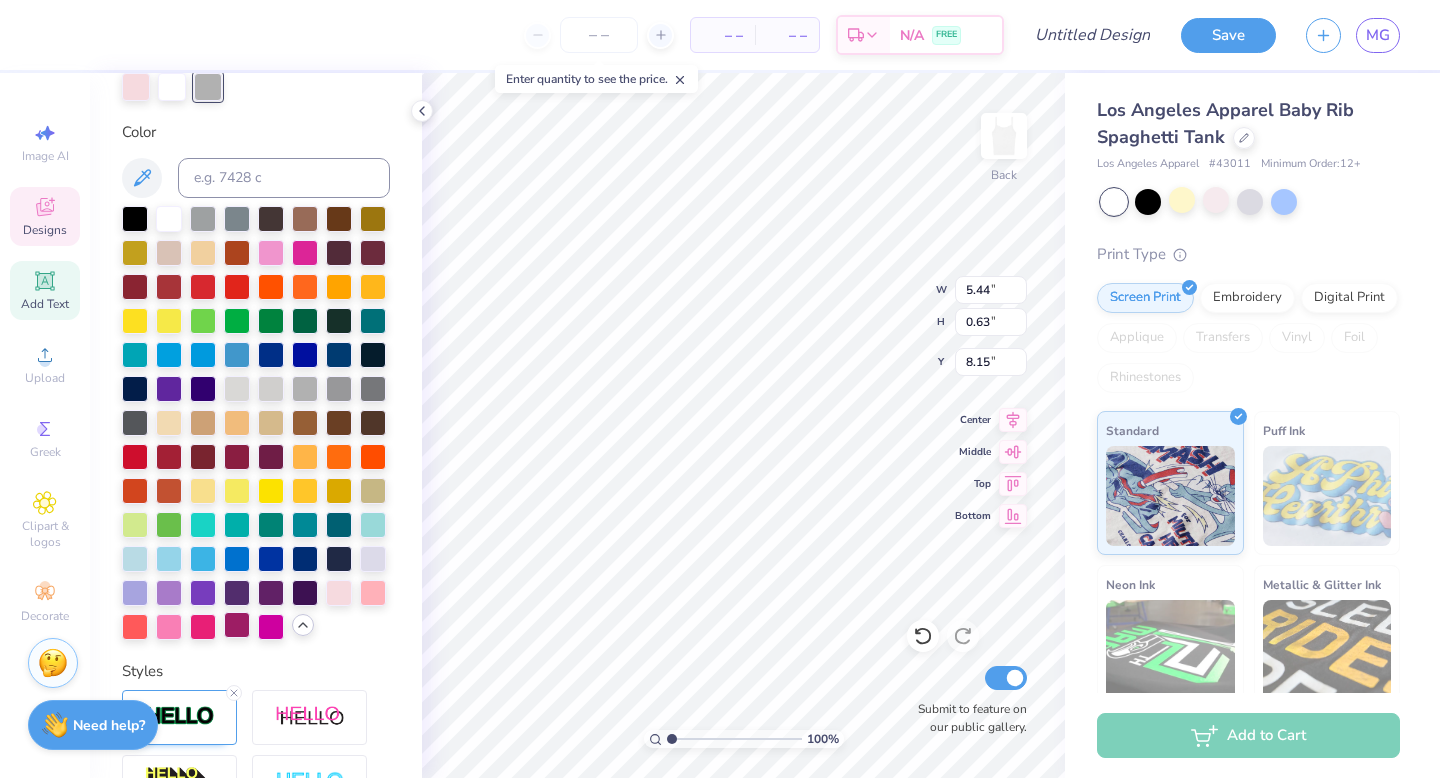 click at bounding box center [237, 625] 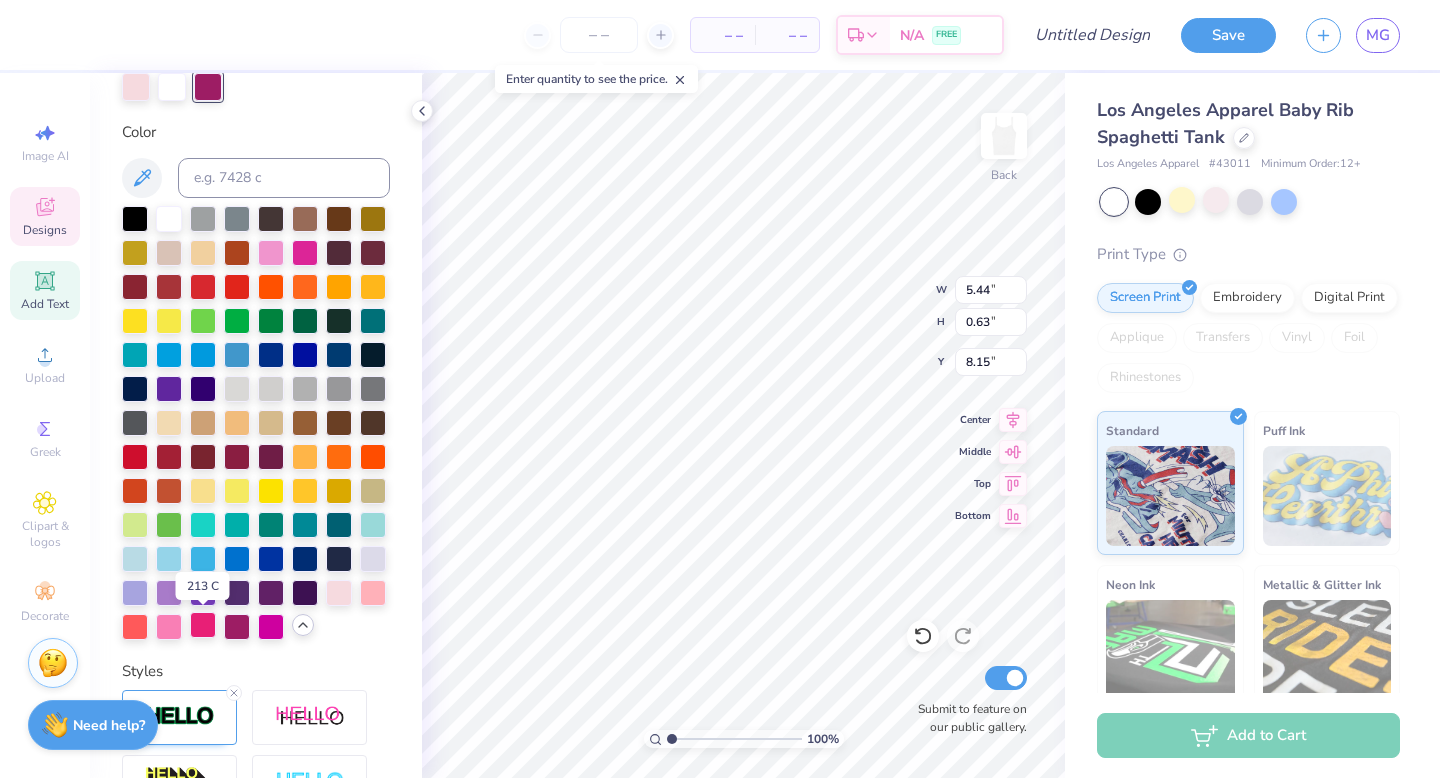 click at bounding box center (203, 625) 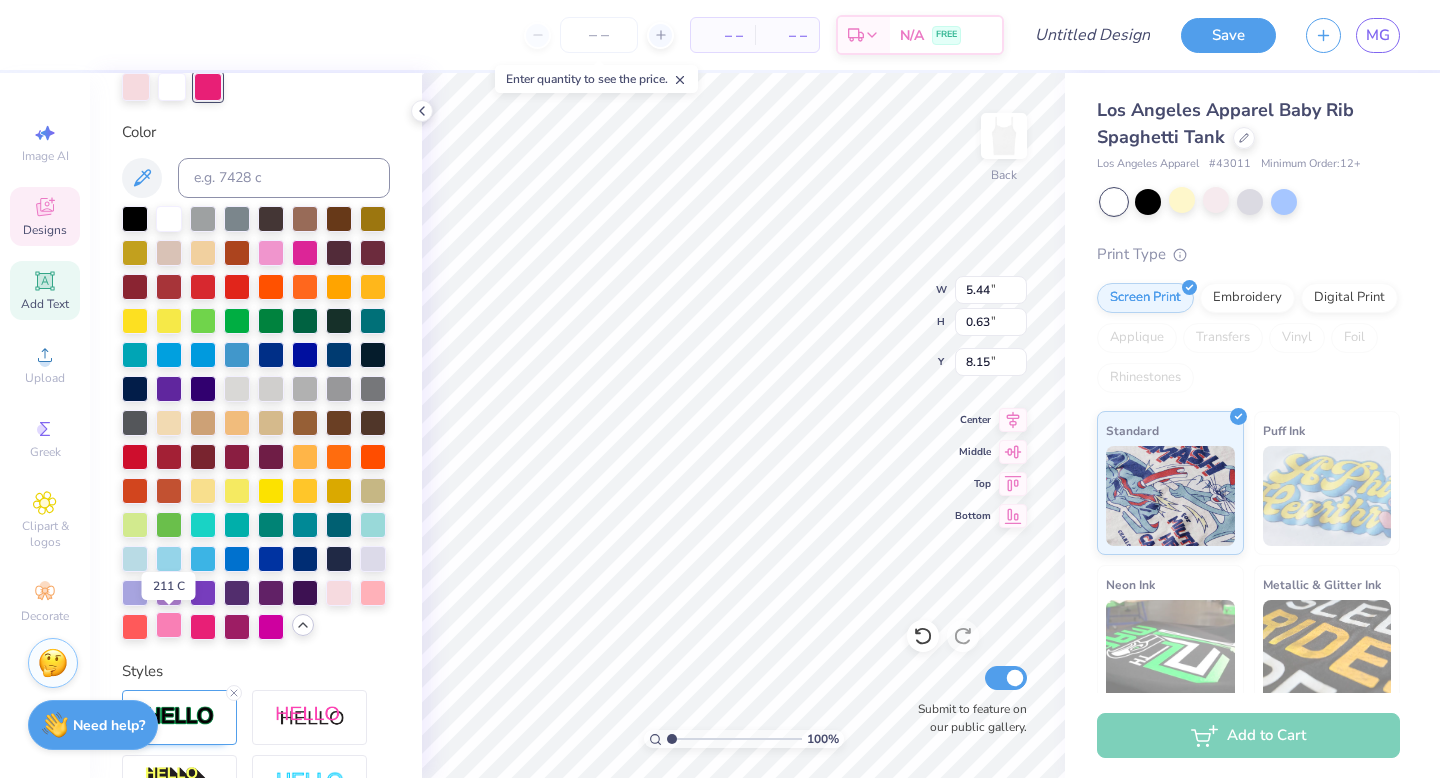 click at bounding box center (169, 625) 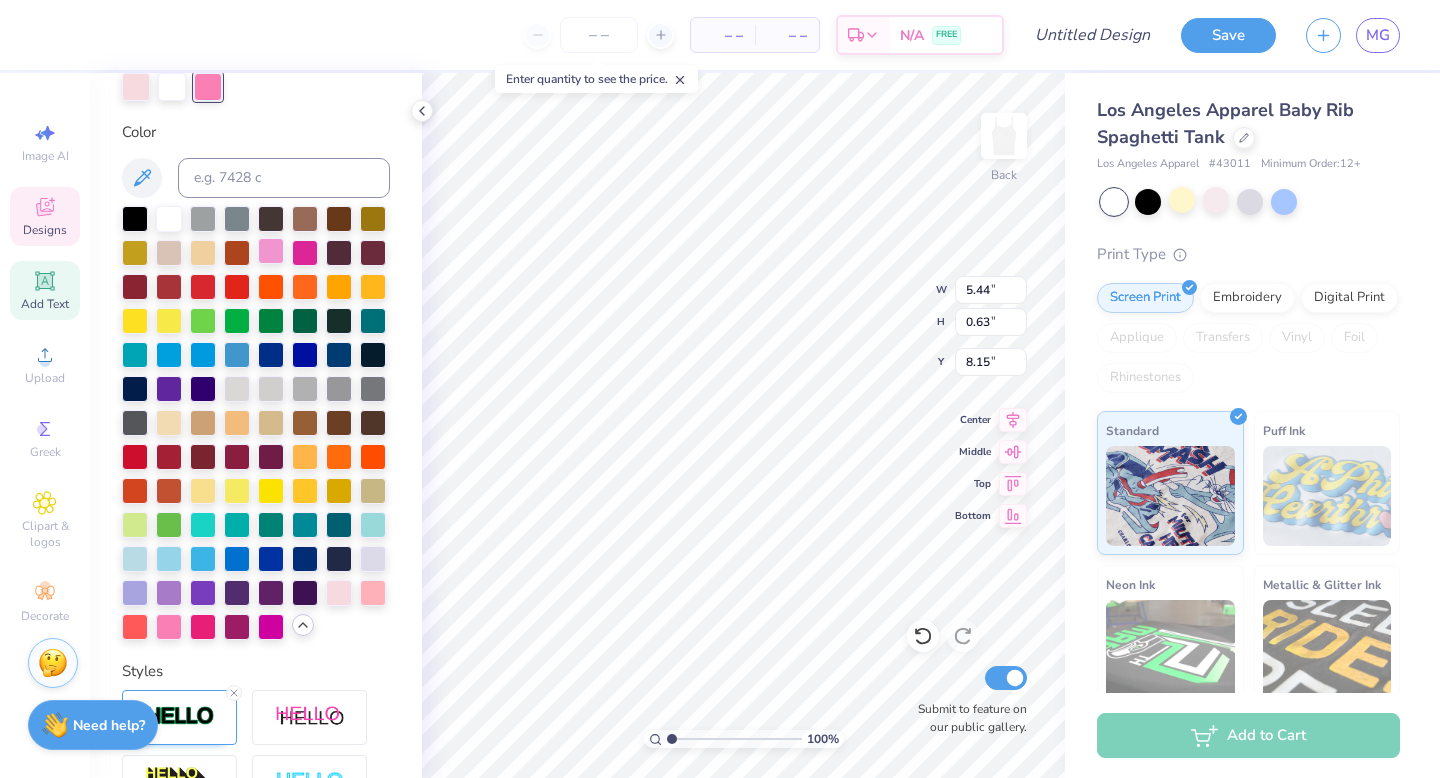 click at bounding box center [271, 251] 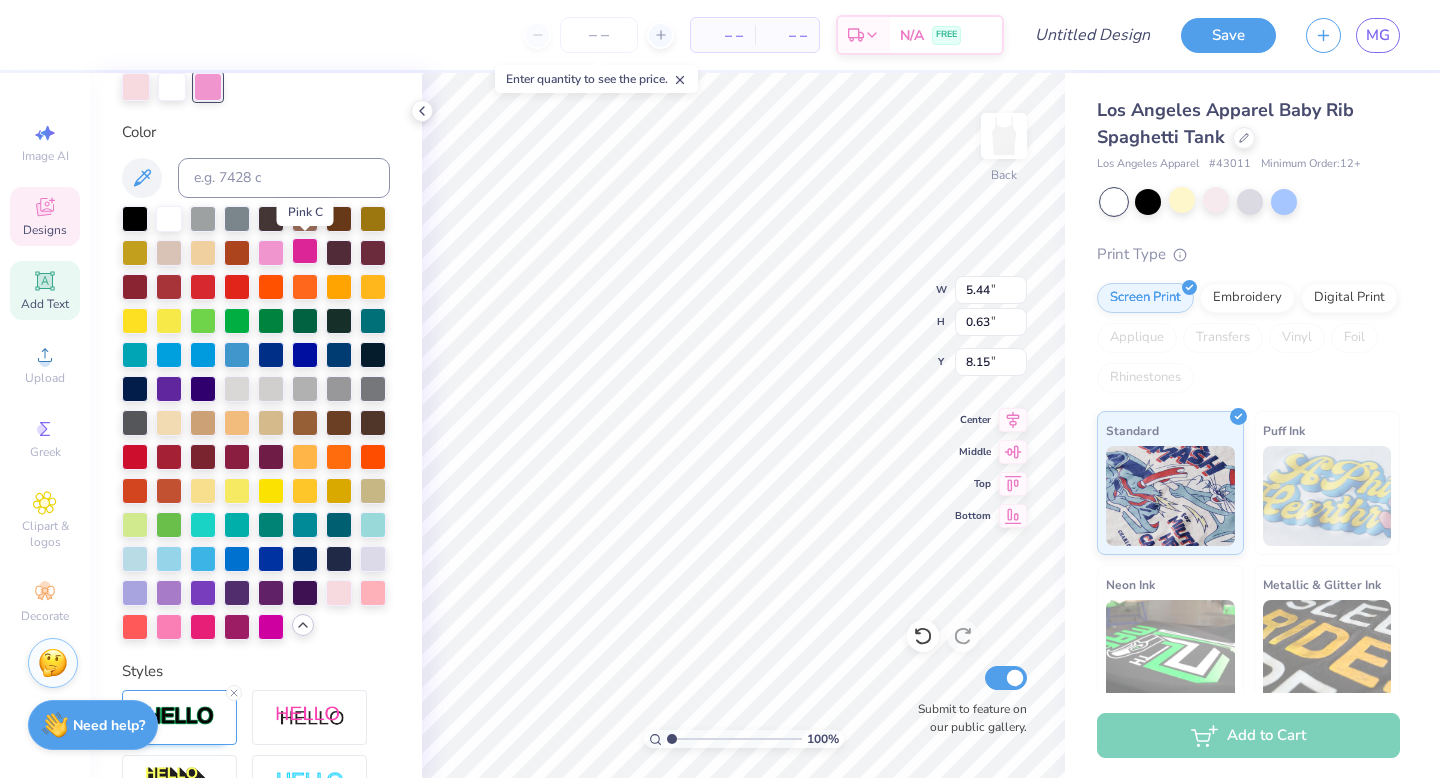 click at bounding box center [305, 251] 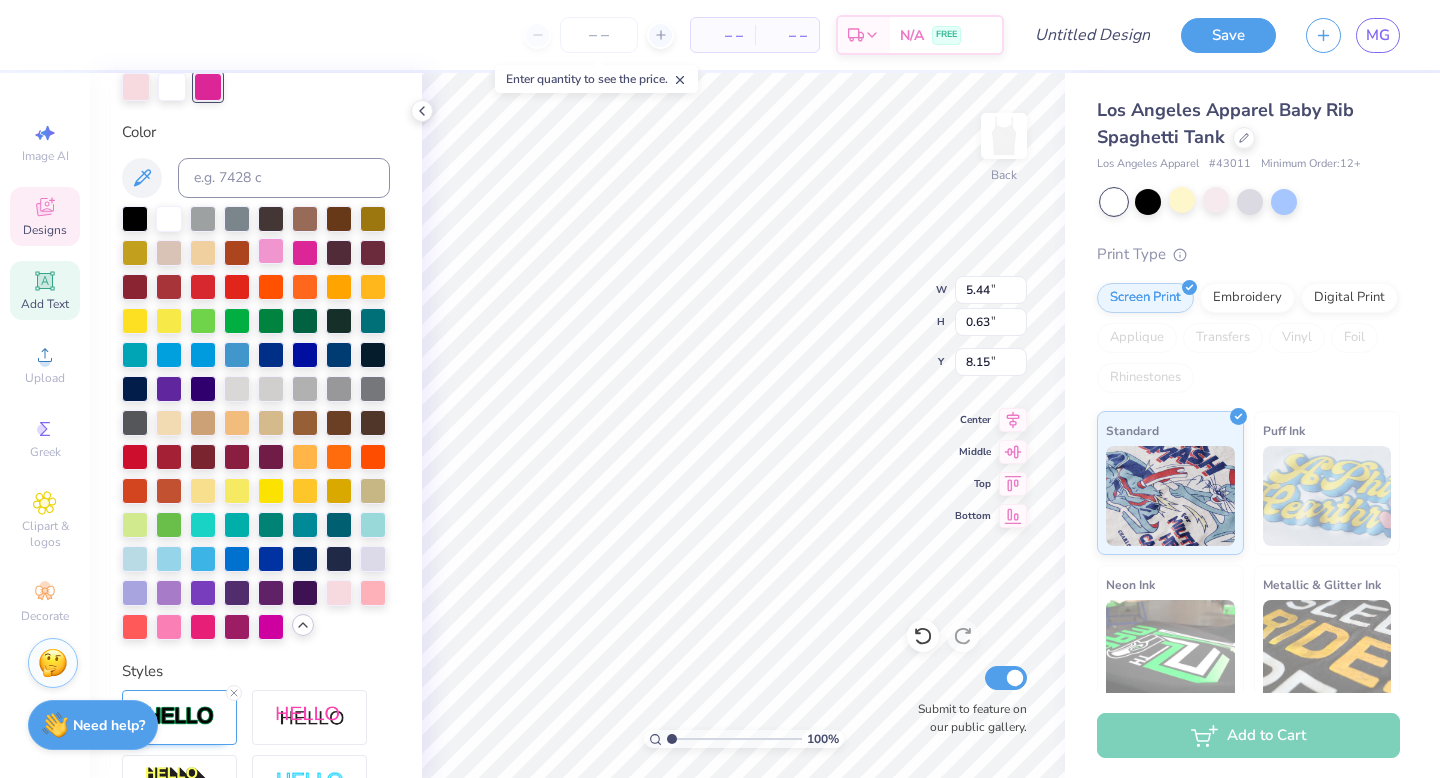 click at bounding box center [271, 251] 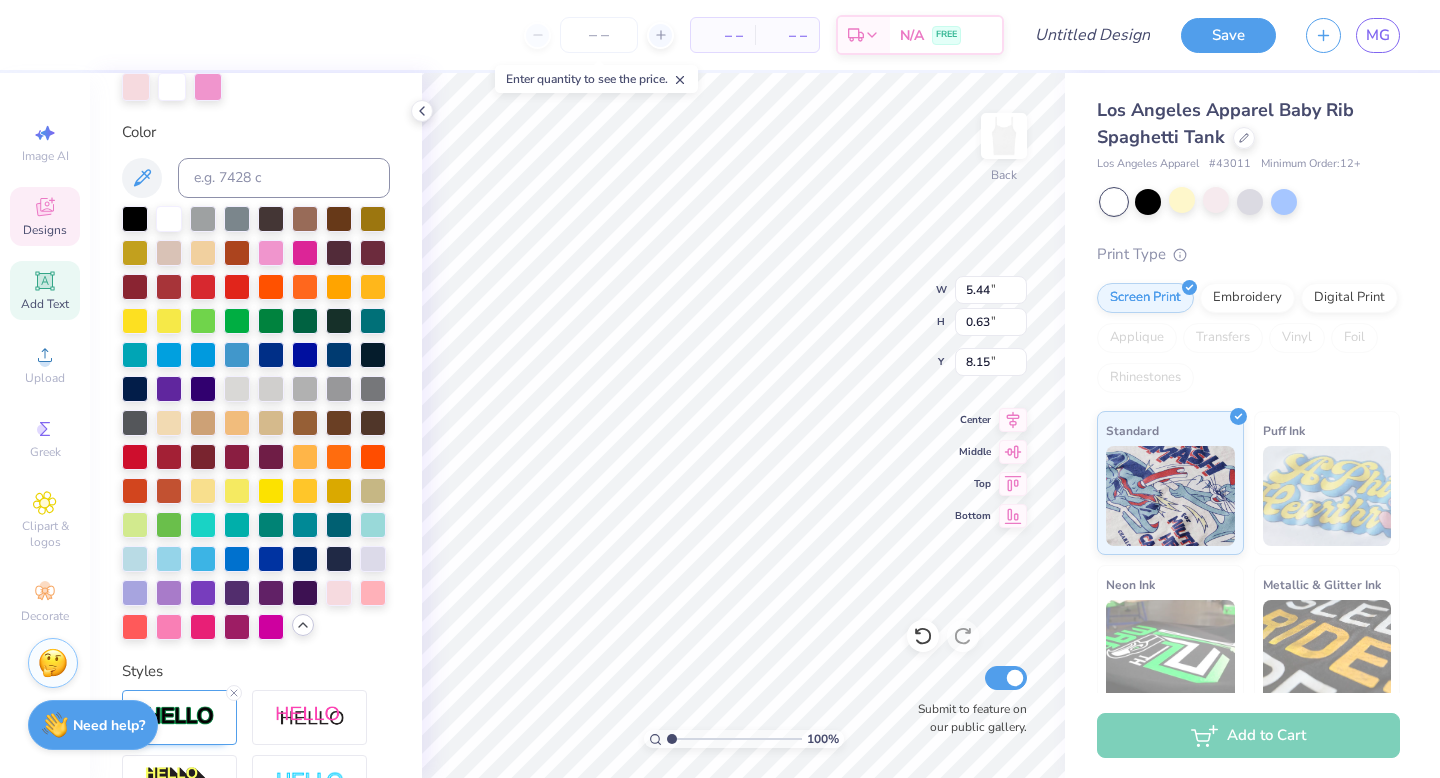 click on "Personalized Names Personalized Numbers Text Tool Add Font Font [FONT] Switch to Greek Letters Format Text colors Color Styles Text Shape" at bounding box center (256, 425) 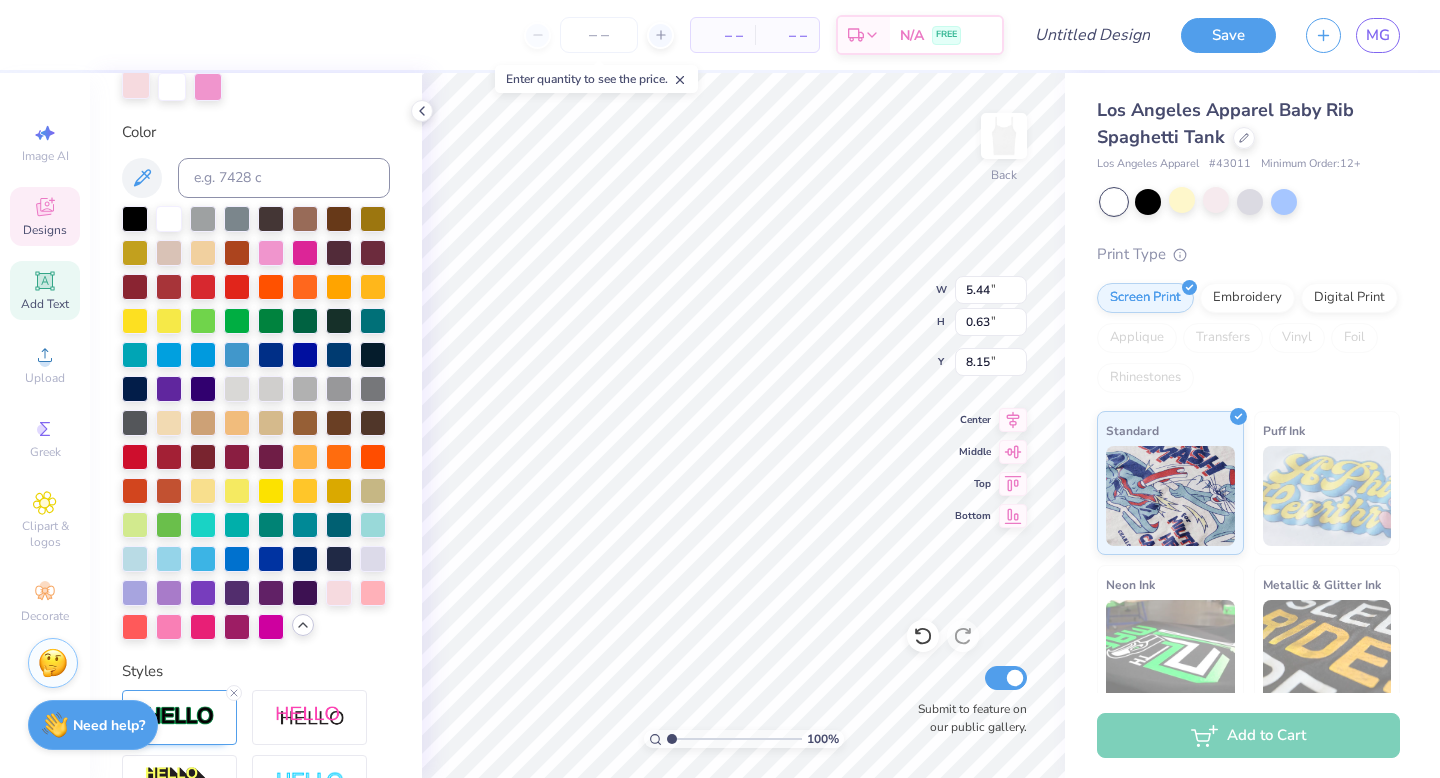 click at bounding box center [136, 85] 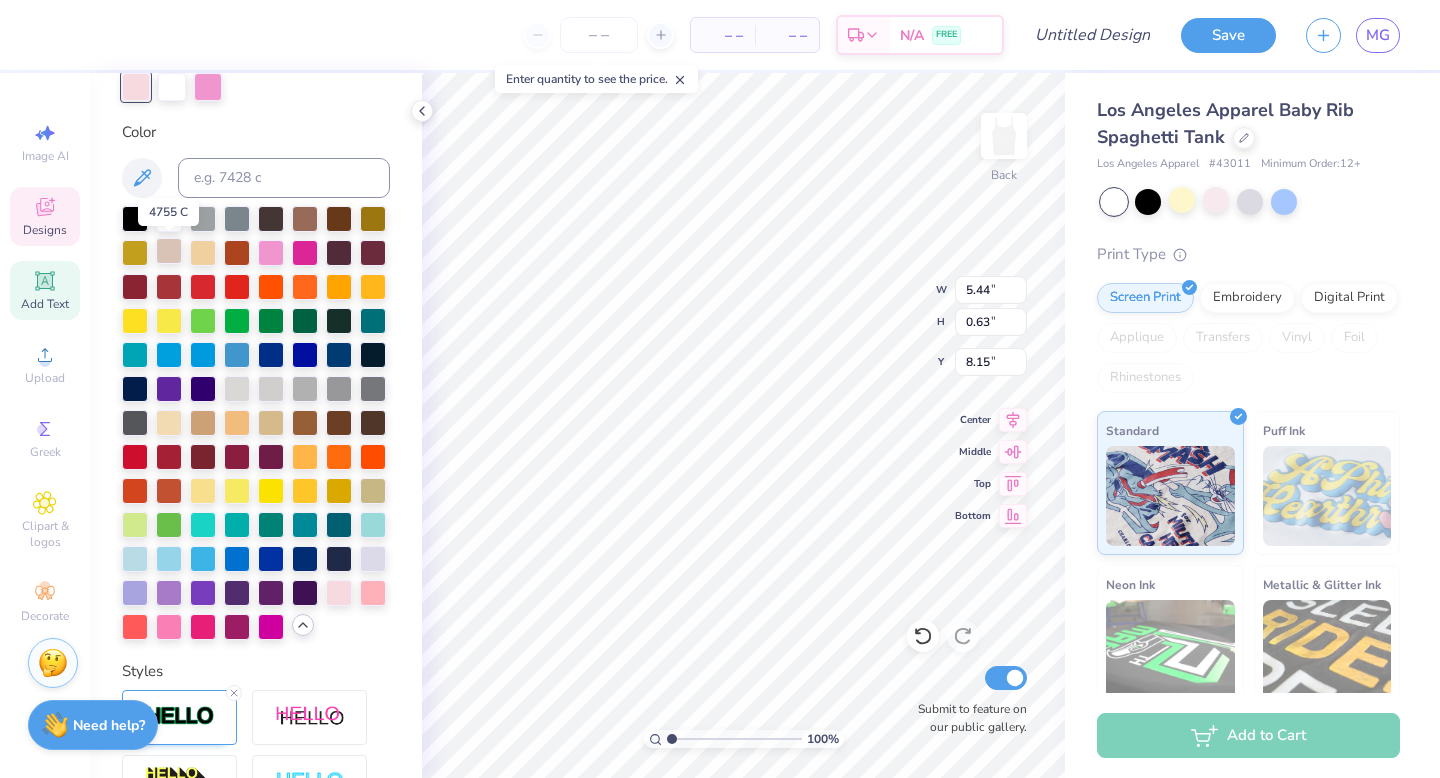 click at bounding box center (169, 251) 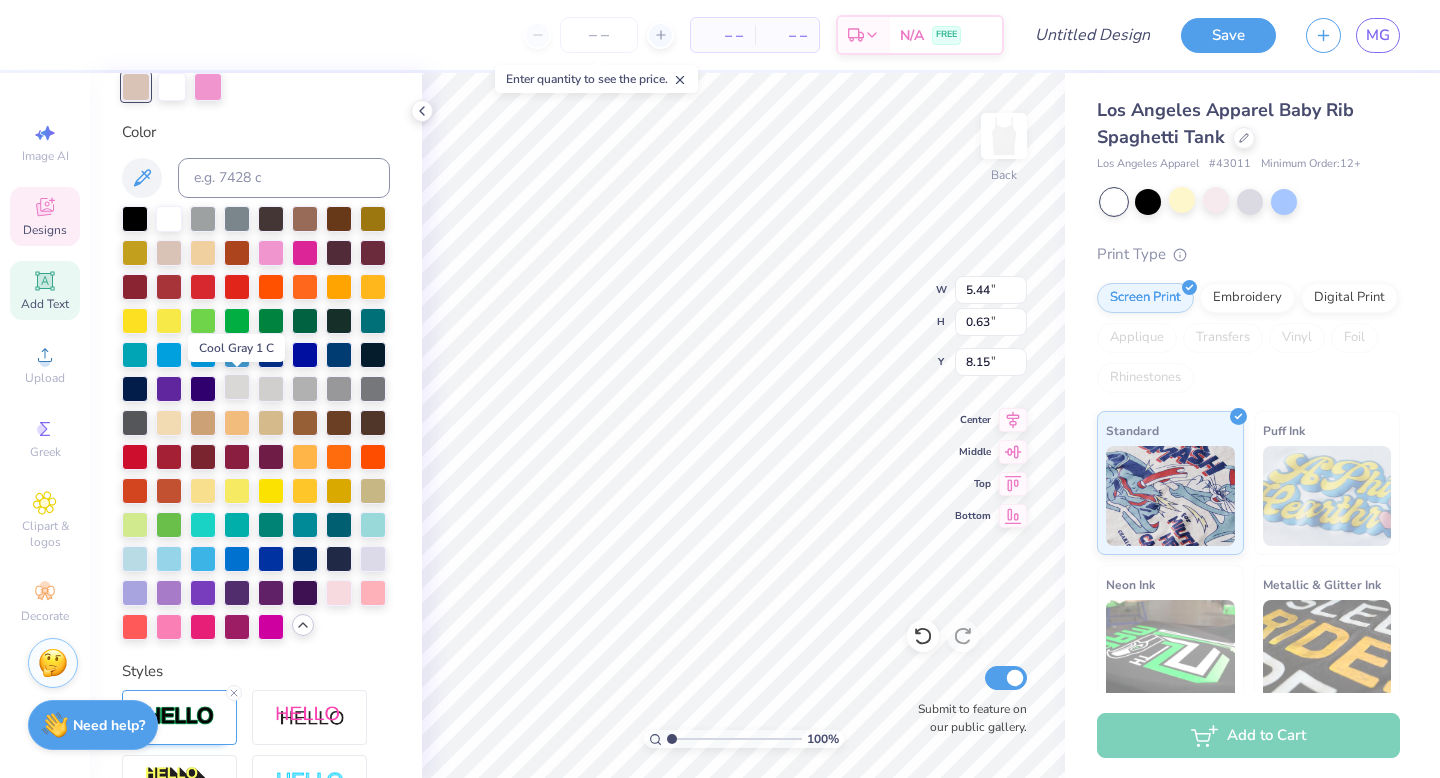 click at bounding box center [237, 387] 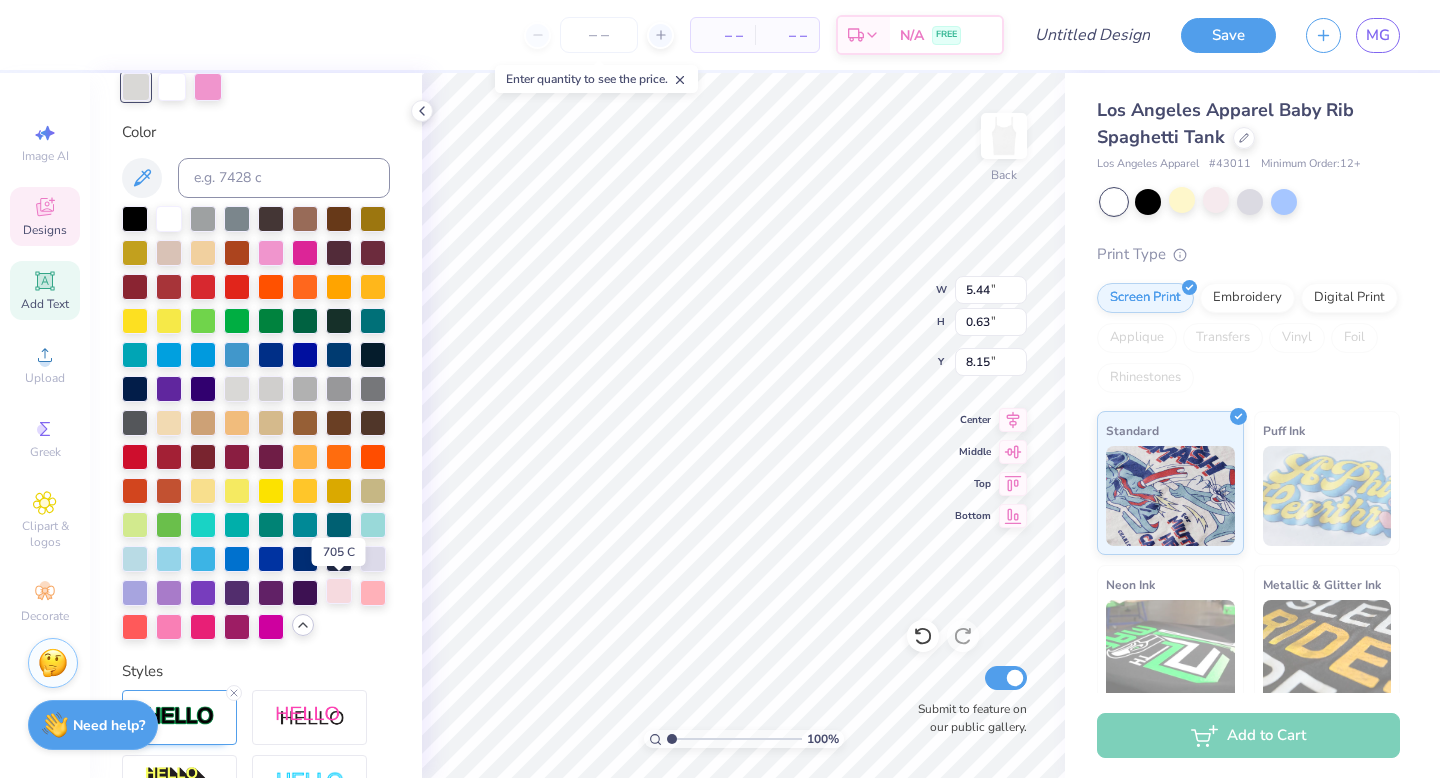 click at bounding box center [339, 591] 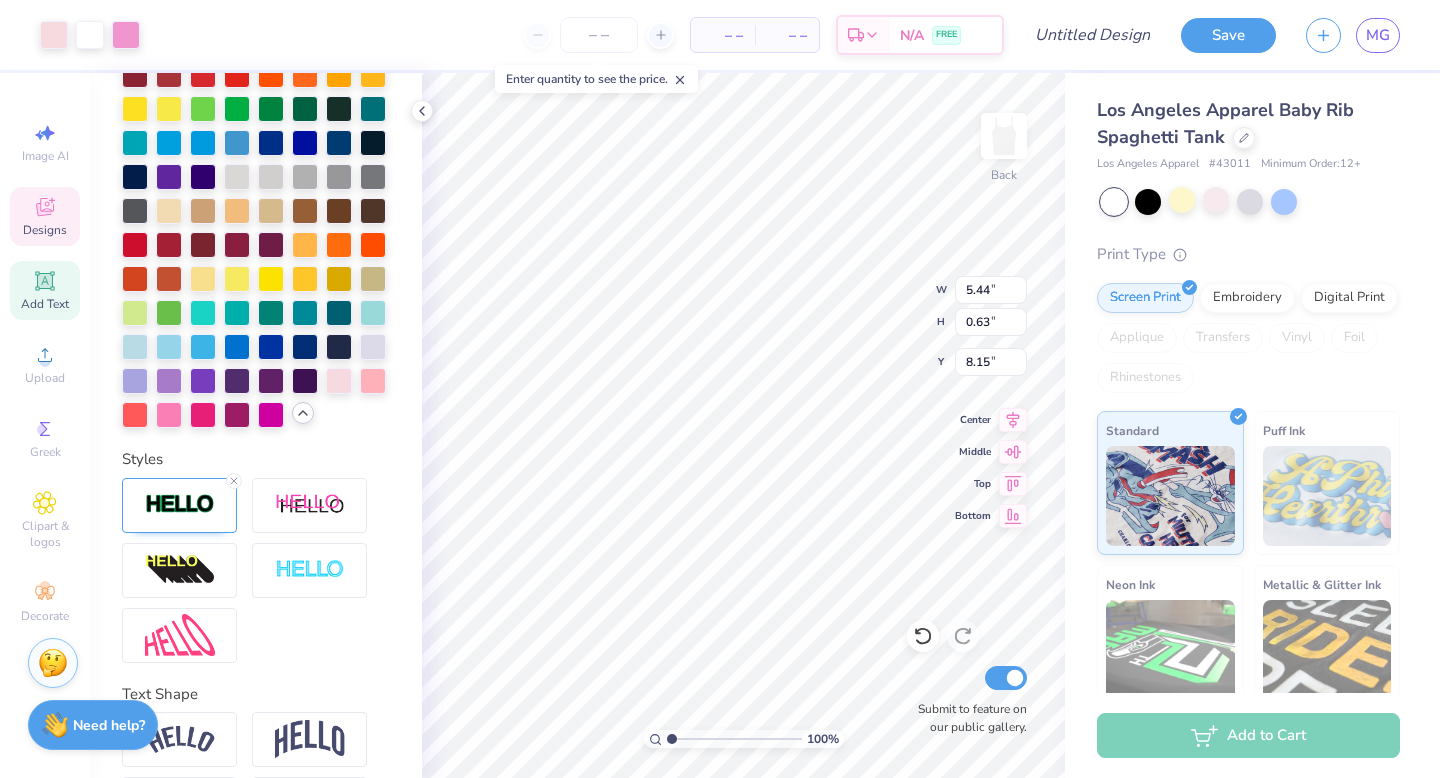 scroll, scrollTop: 700, scrollLeft: 0, axis: vertical 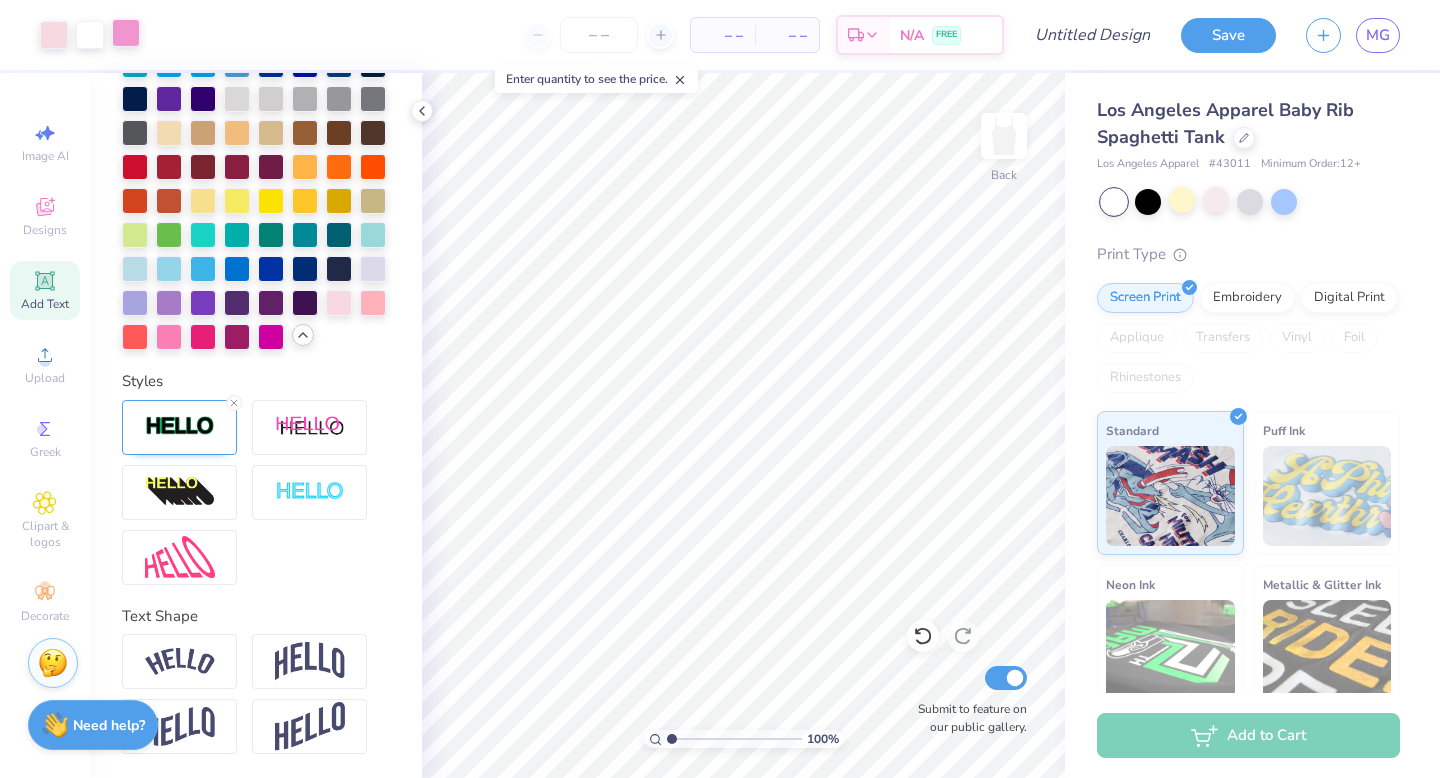 click at bounding box center [126, 33] 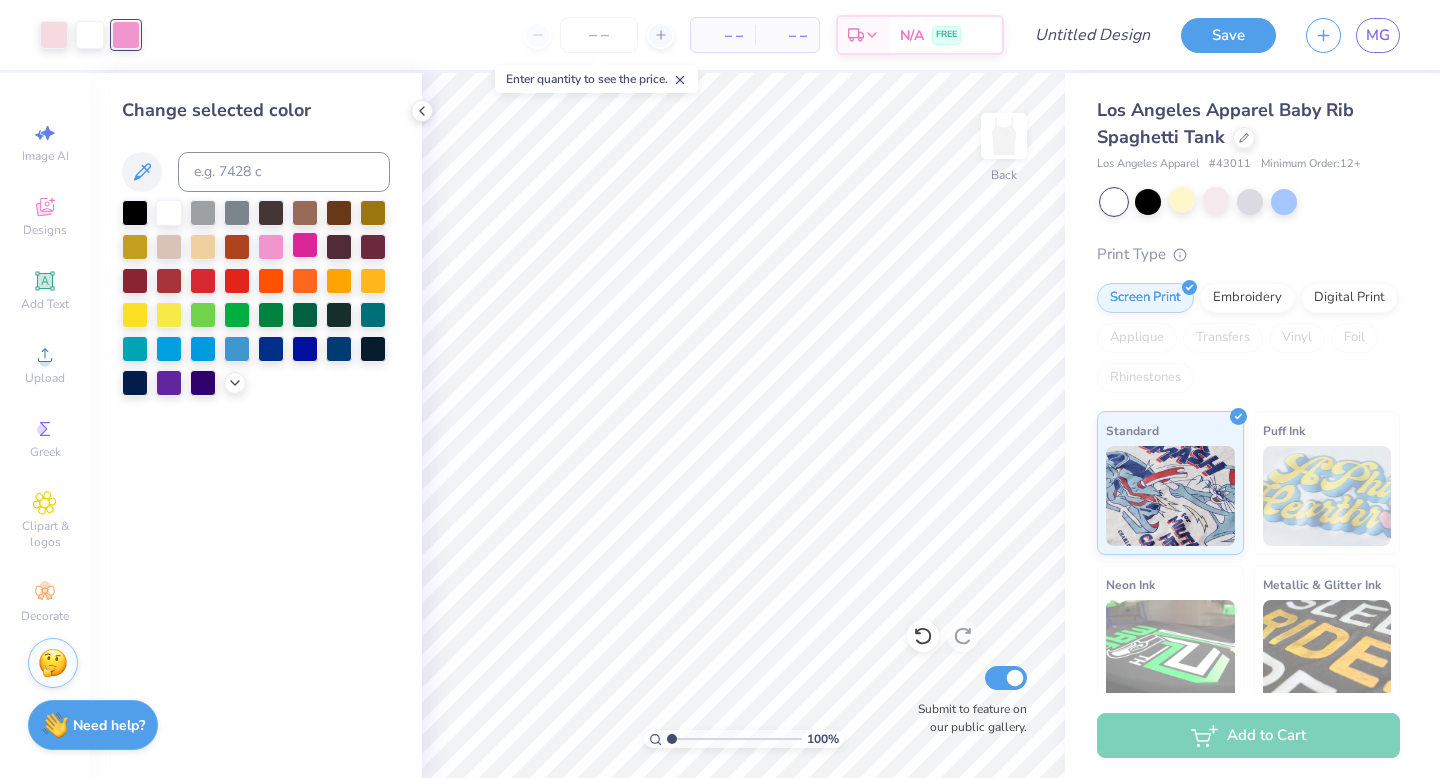 click at bounding box center [305, 245] 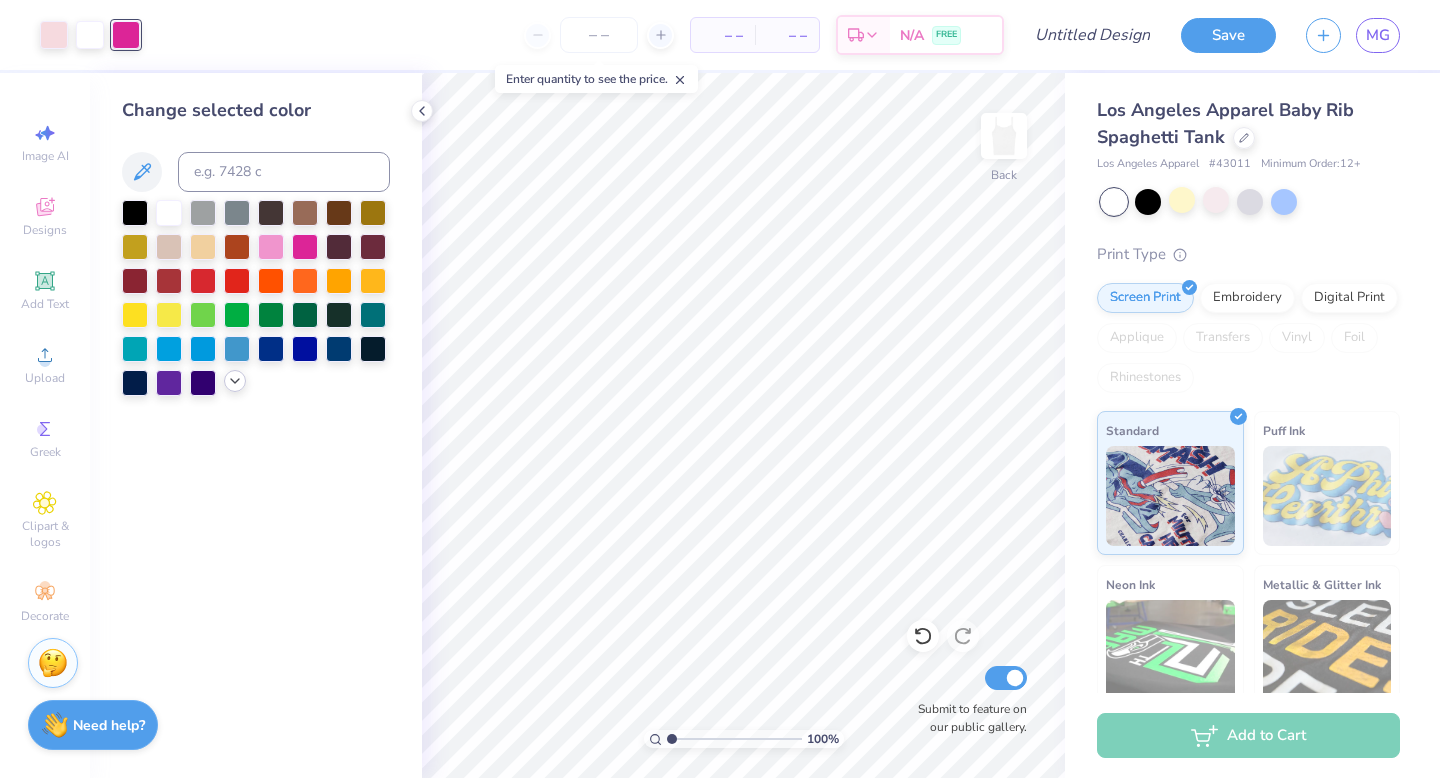 click 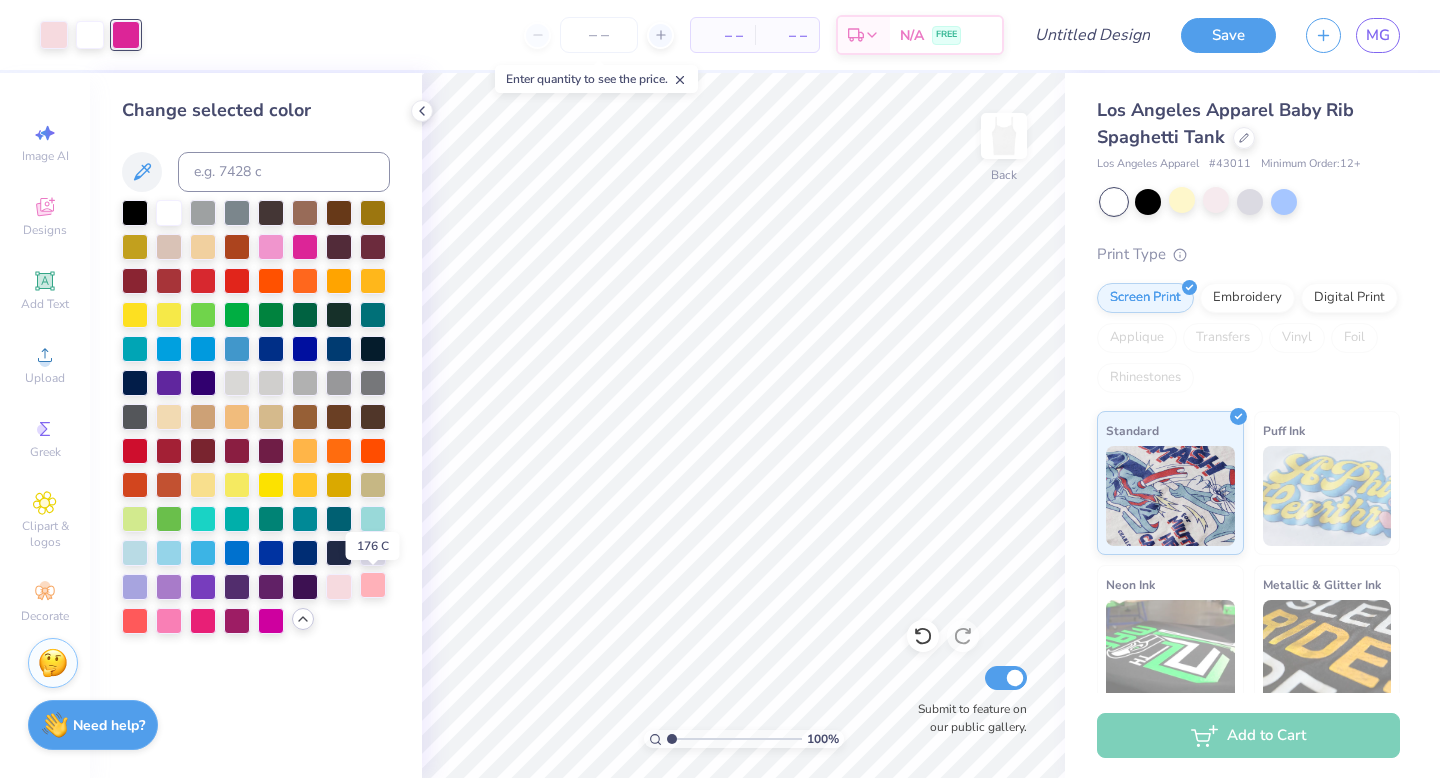 click at bounding box center (373, 585) 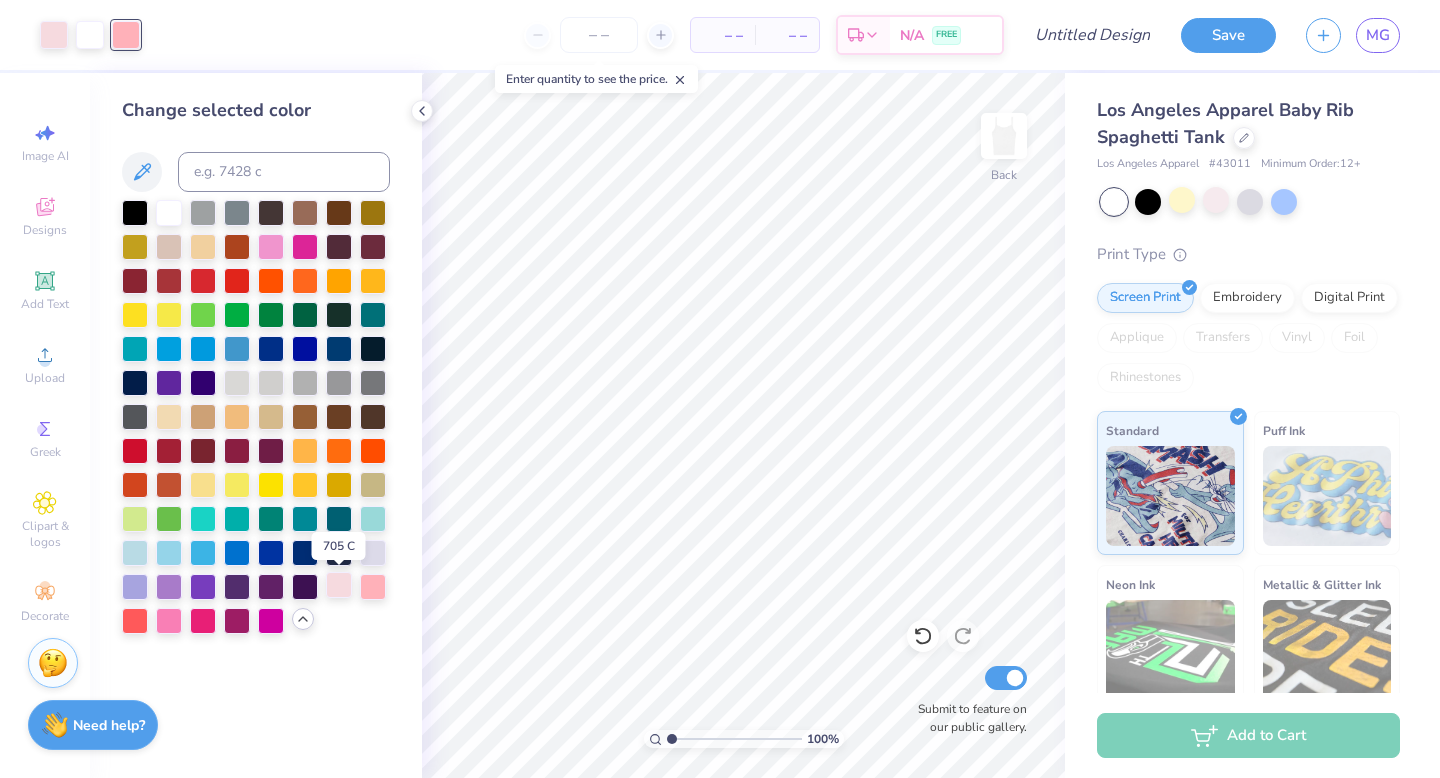click at bounding box center [339, 585] 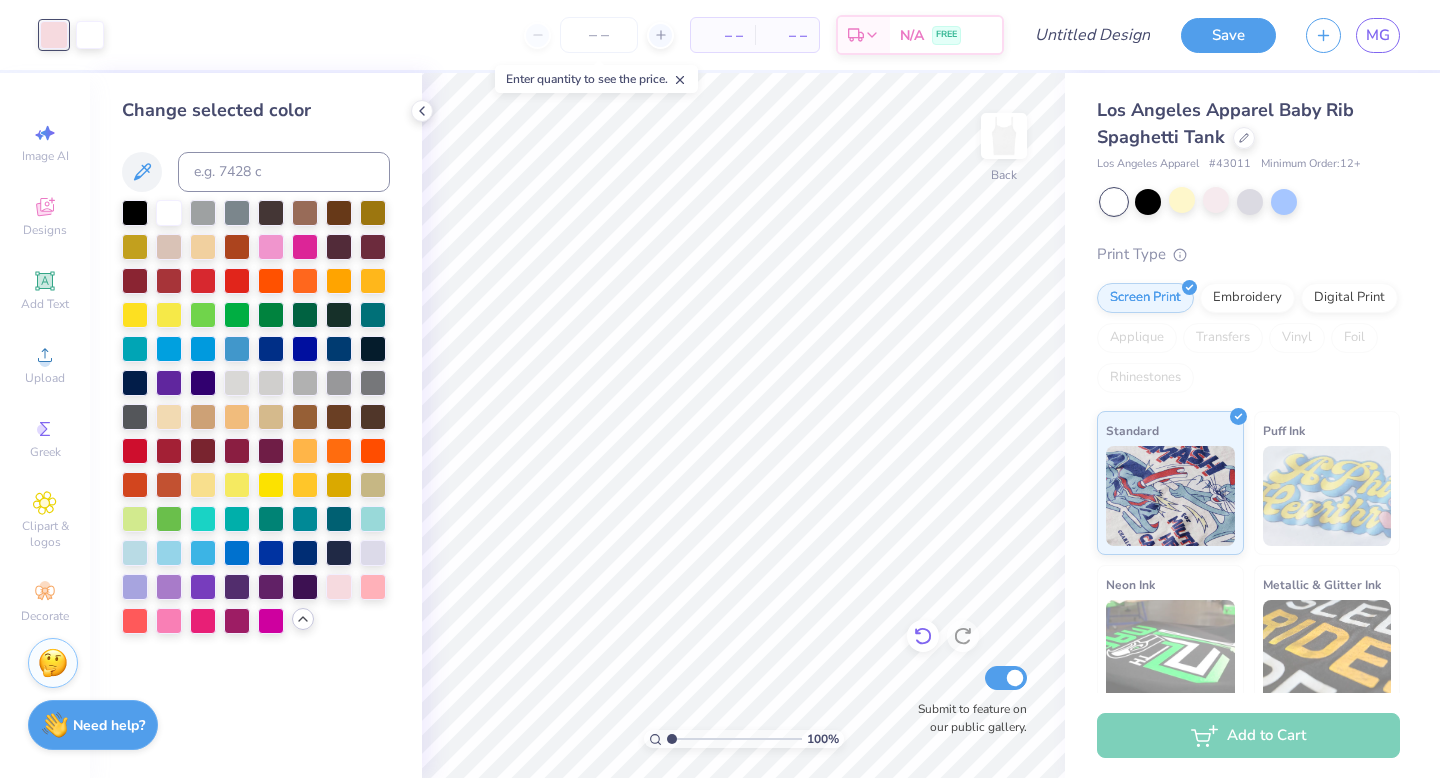 click 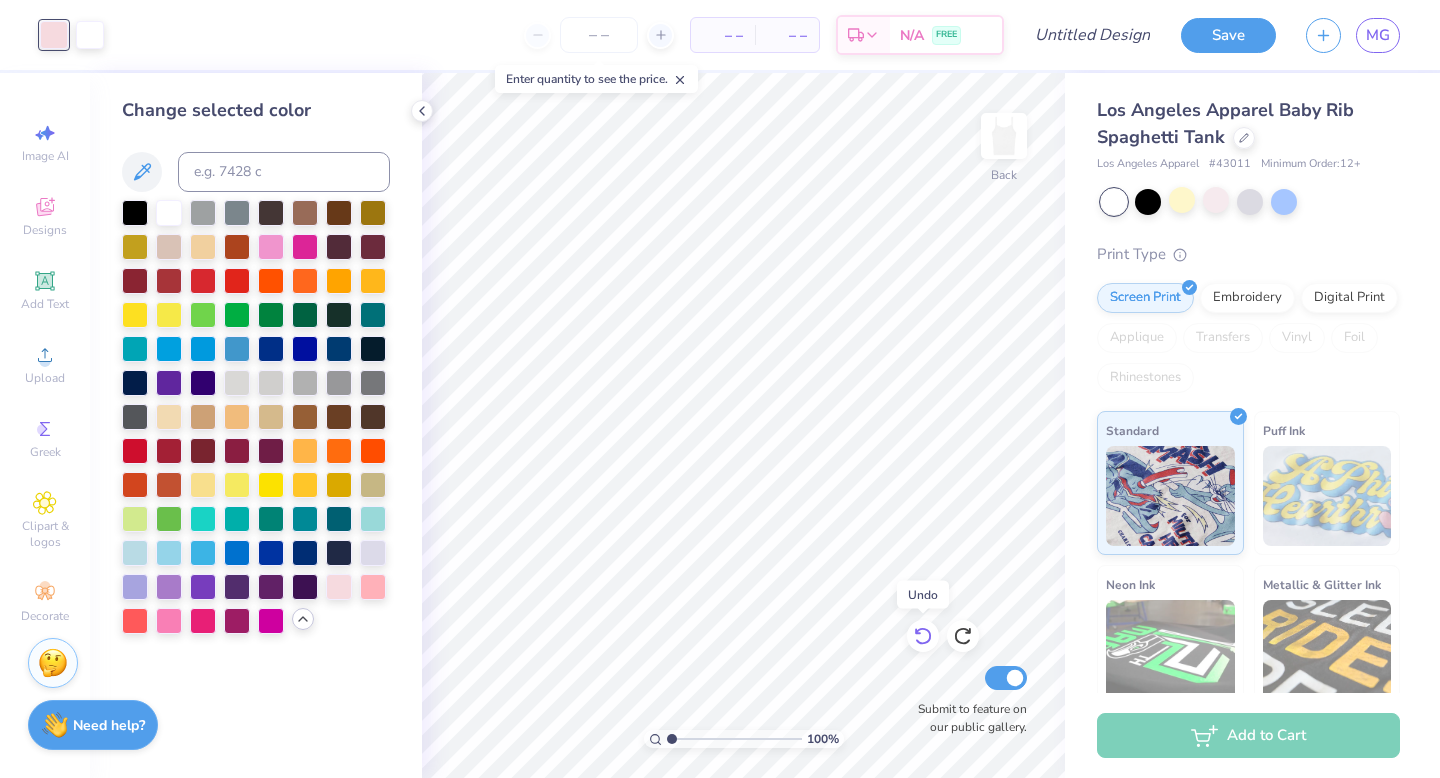 click 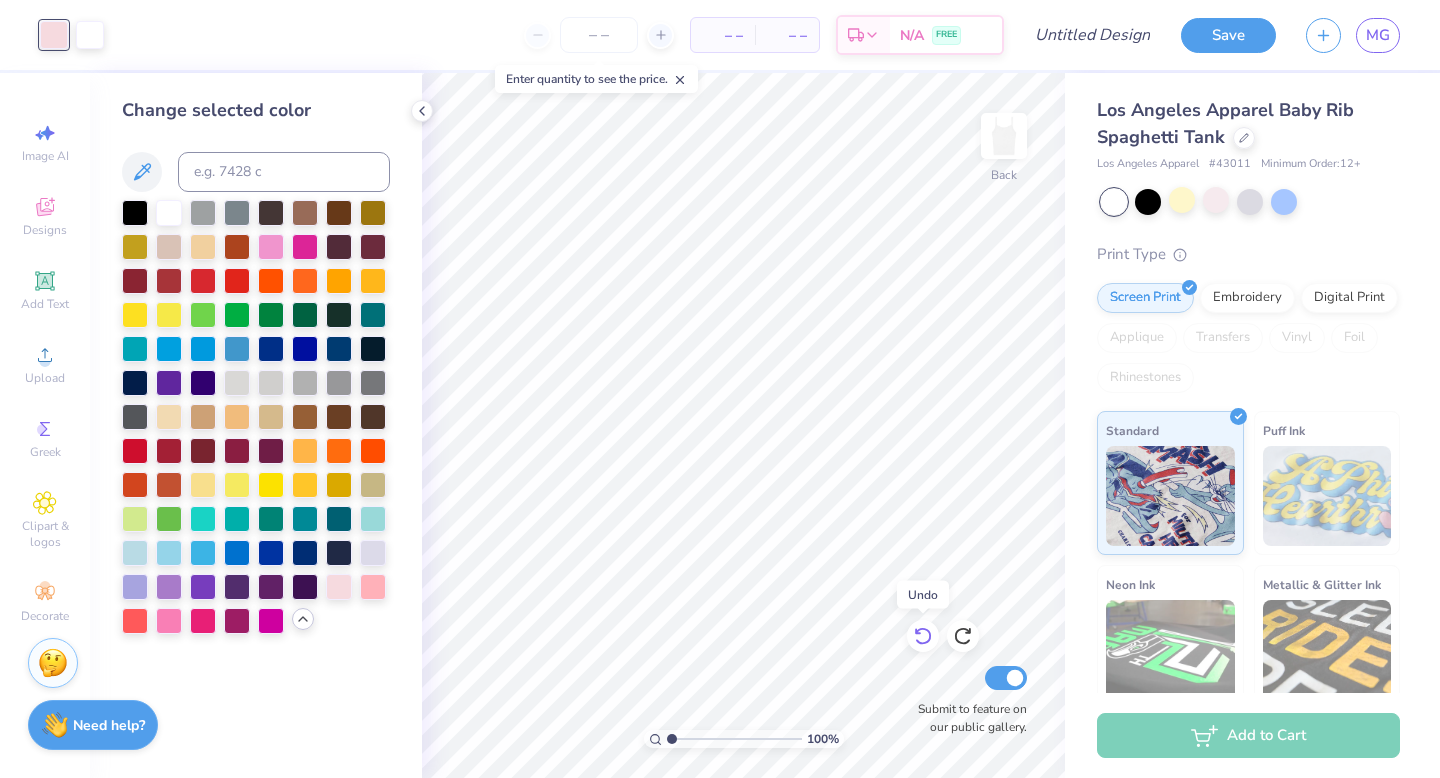 click 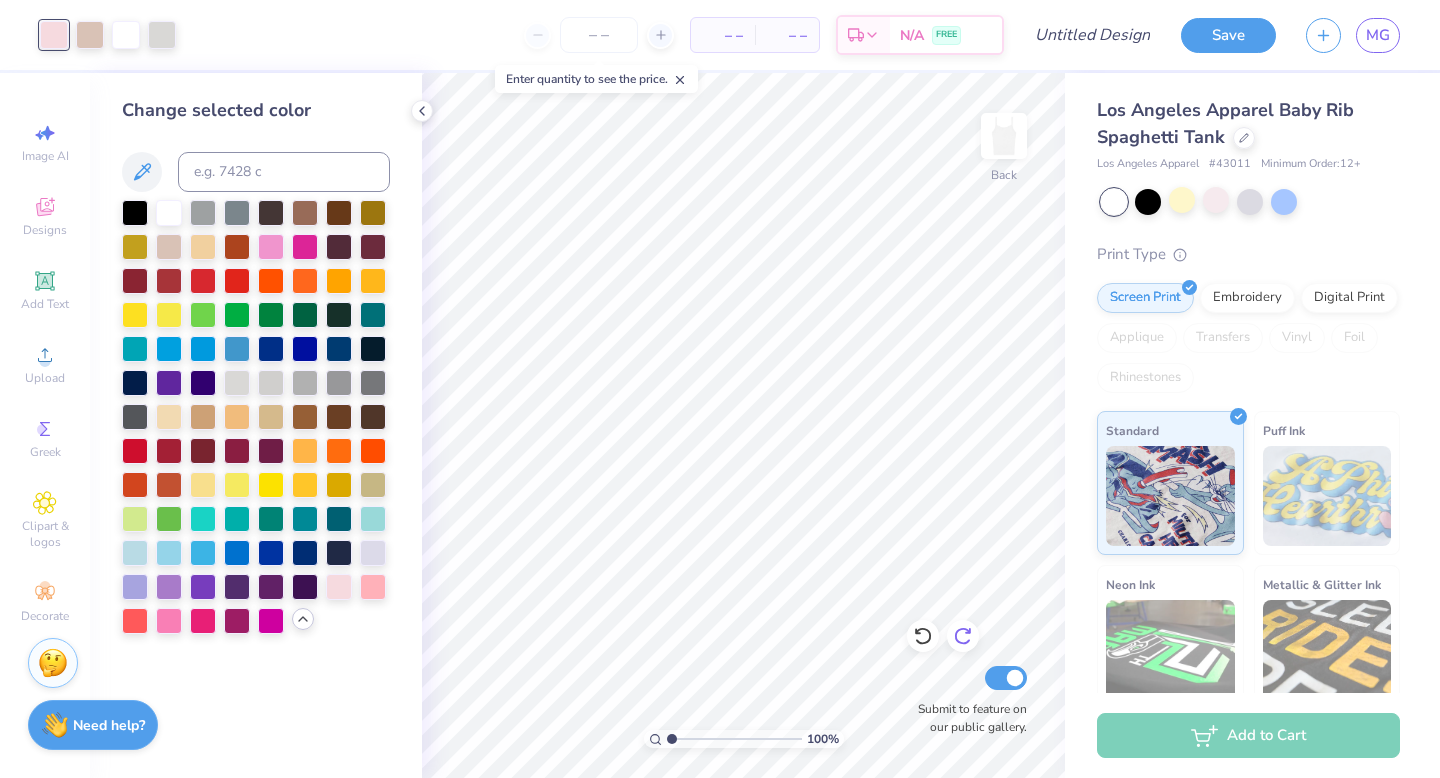 click 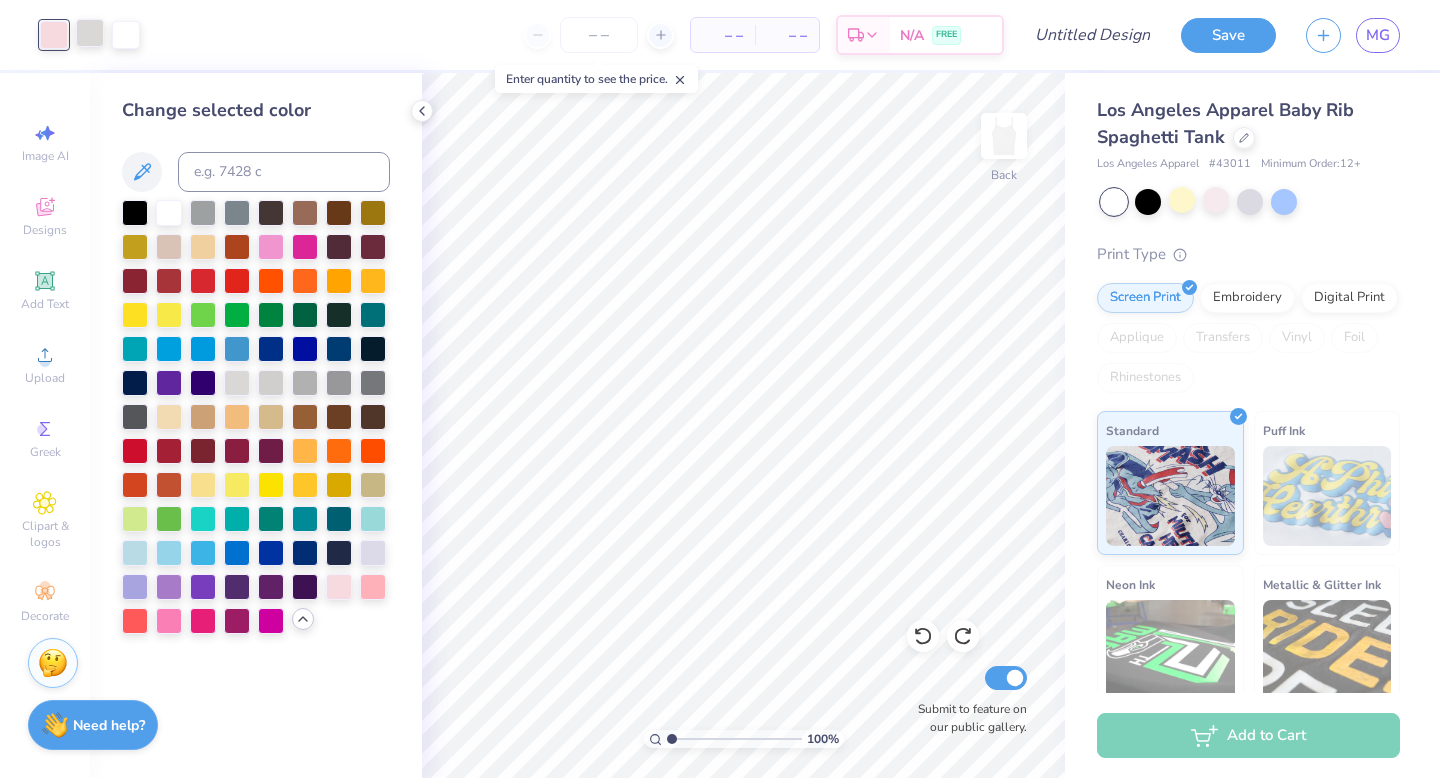 click at bounding box center [90, 33] 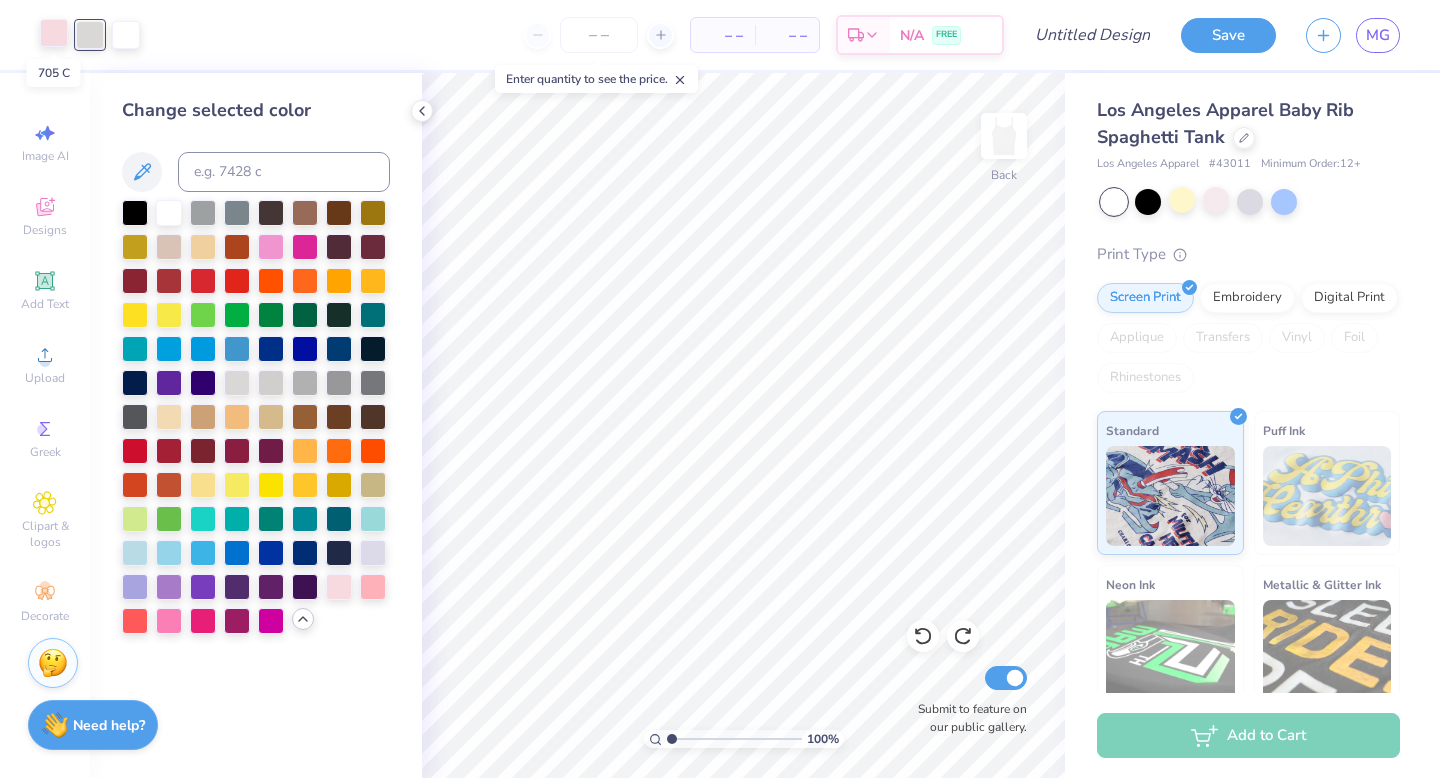 click at bounding box center (54, 33) 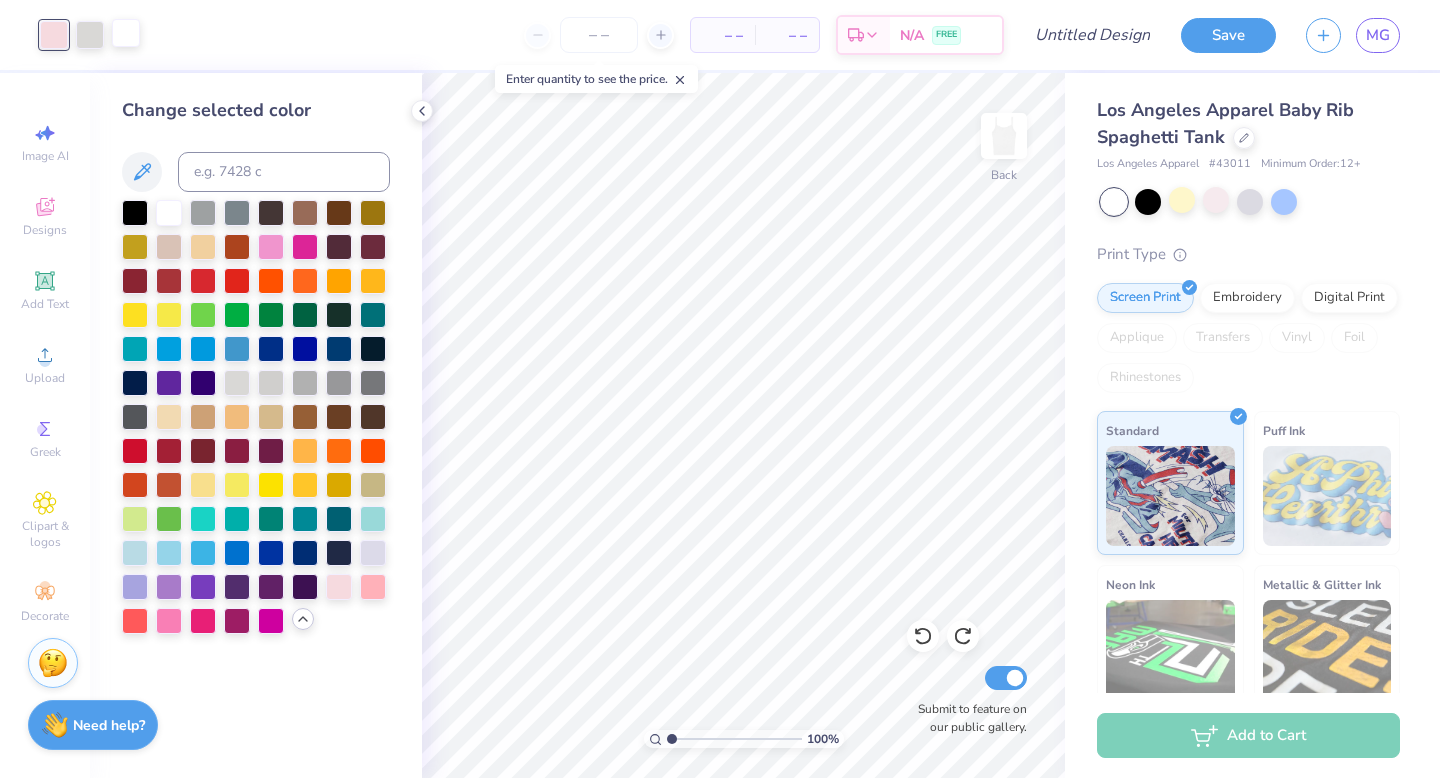 click at bounding box center (126, 33) 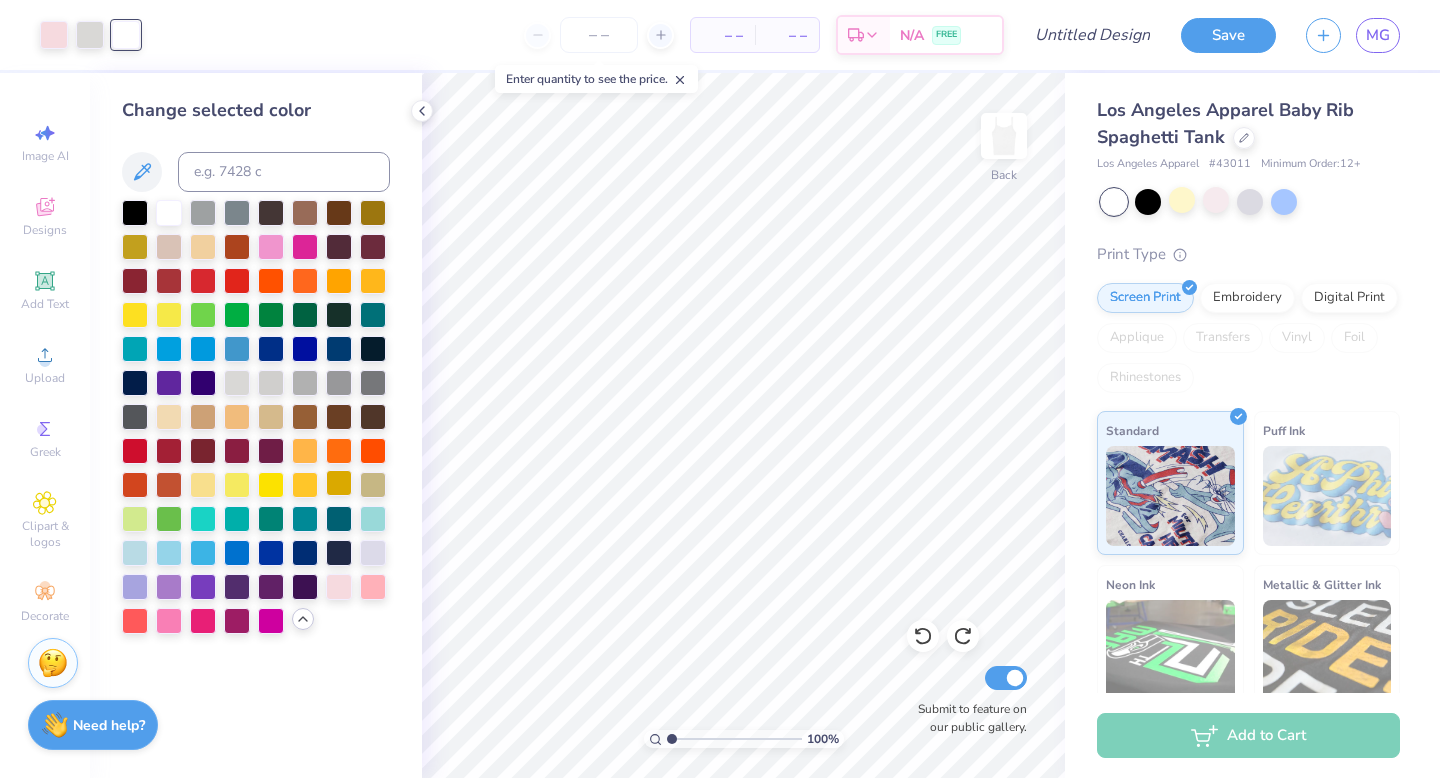 click at bounding box center (256, 417) 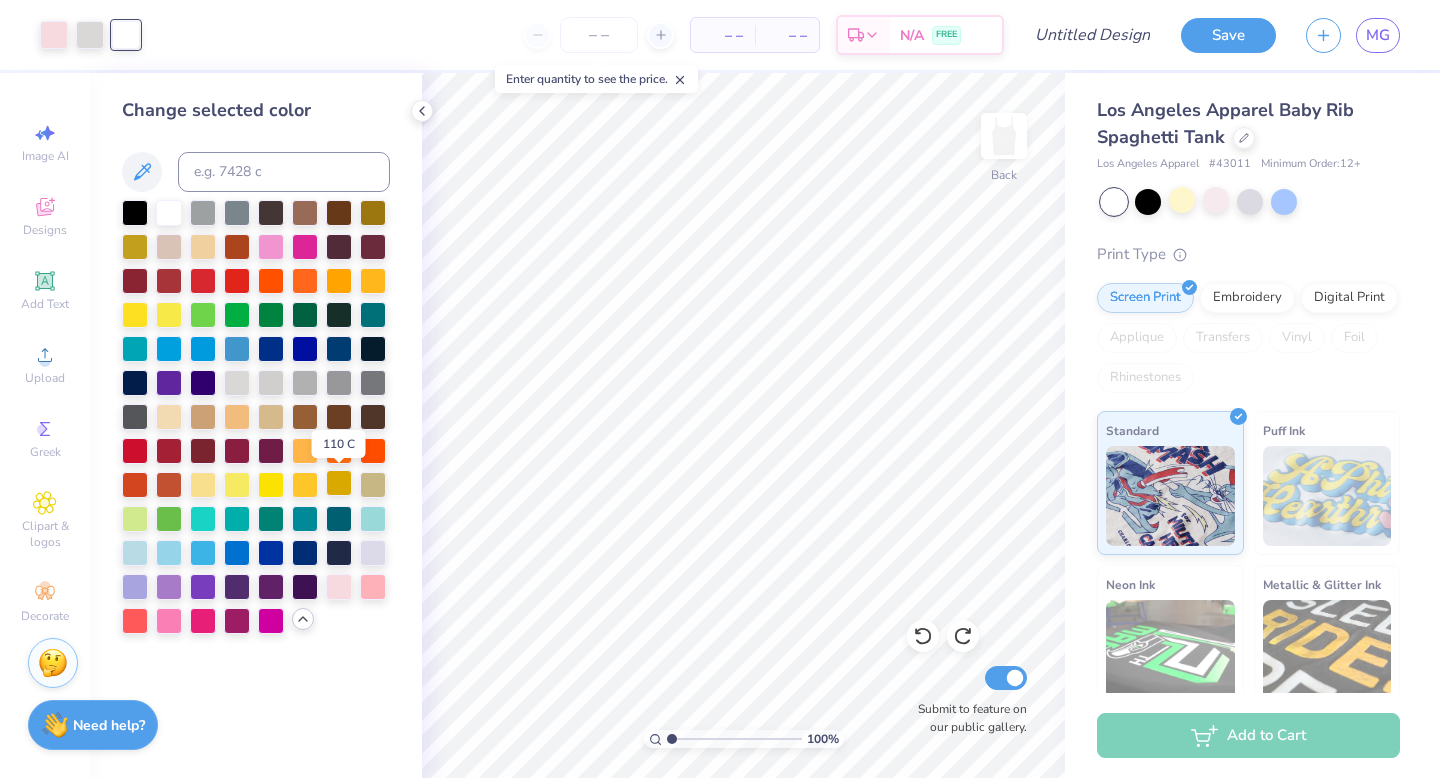 click at bounding box center (339, 483) 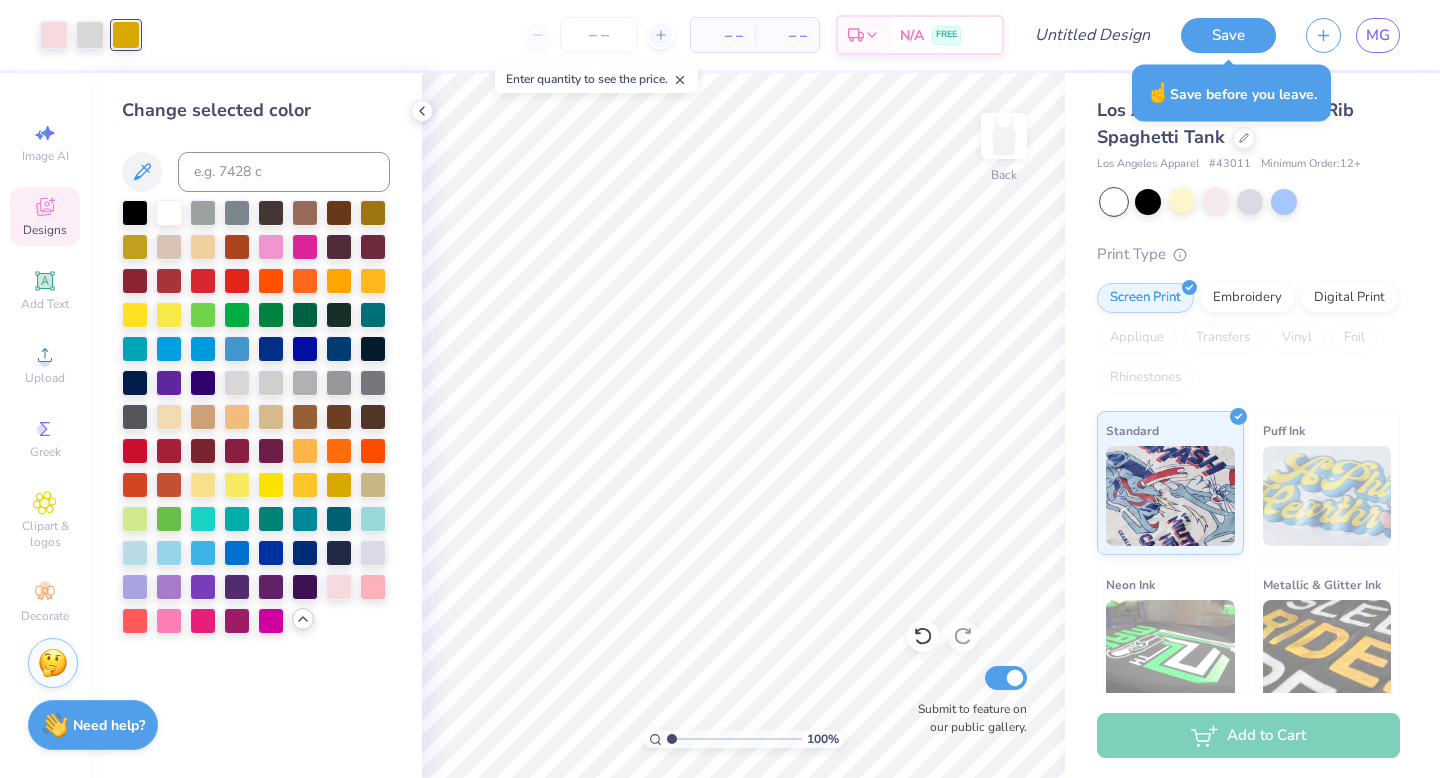 click on "Designs" at bounding box center (45, 216) 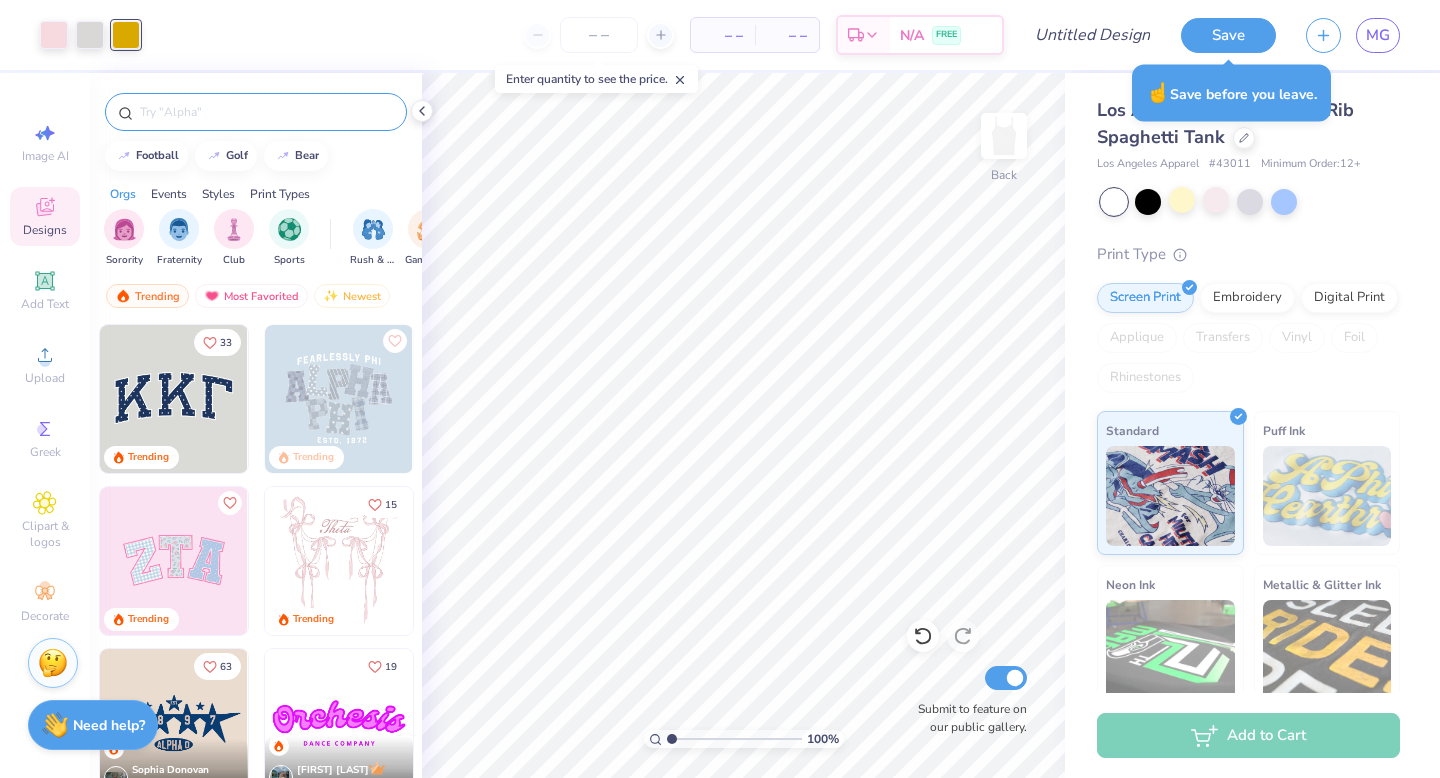 click at bounding box center [266, 112] 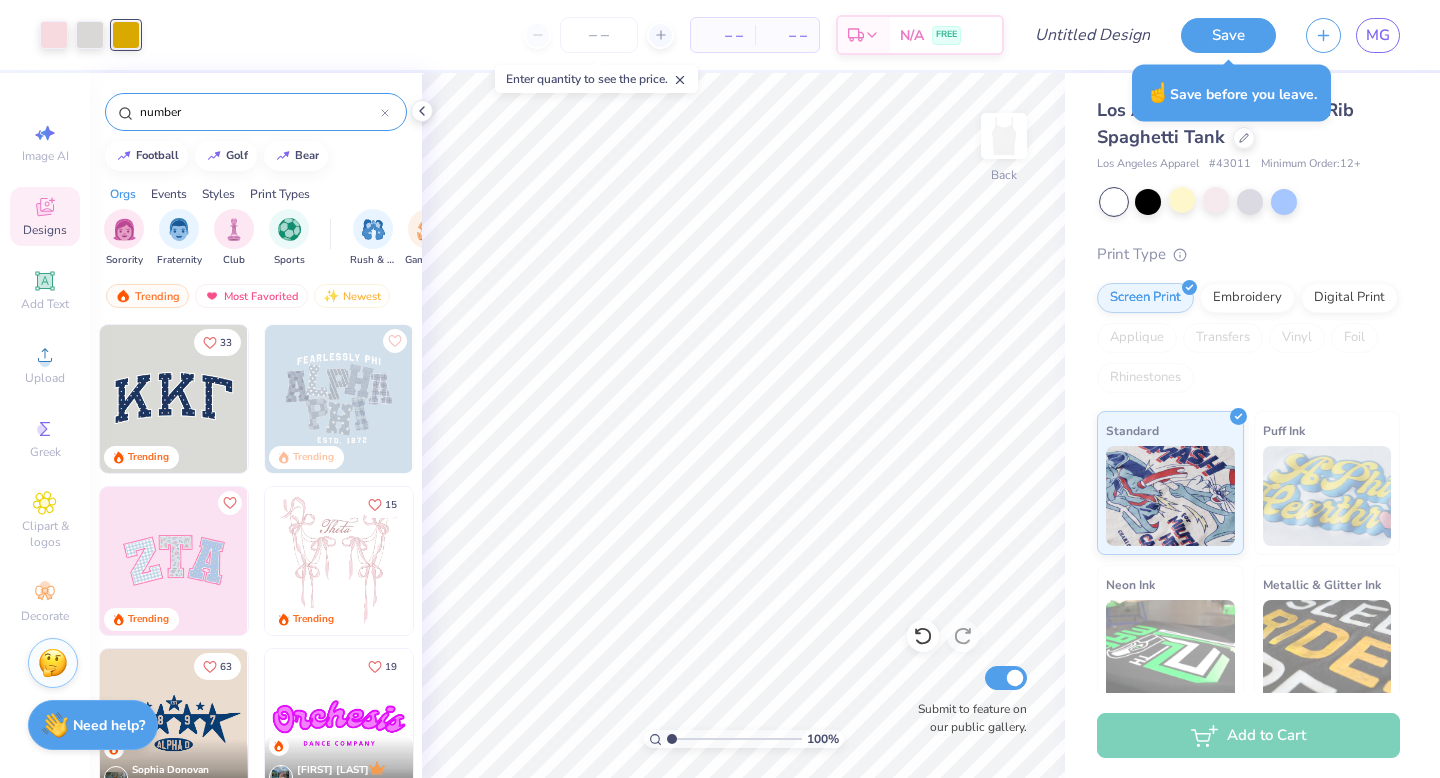 type on "number" 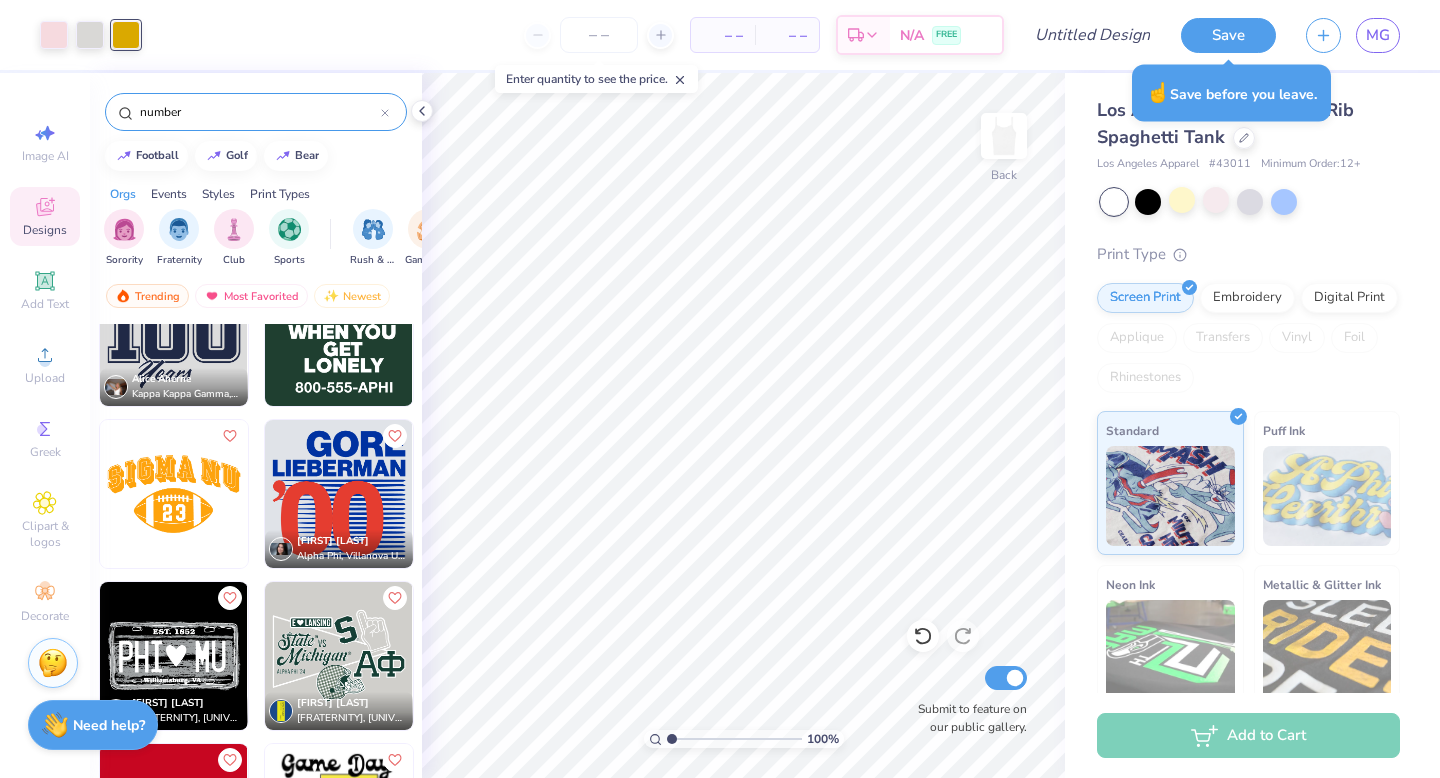scroll, scrollTop: 0, scrollLeft: 0, axis: both 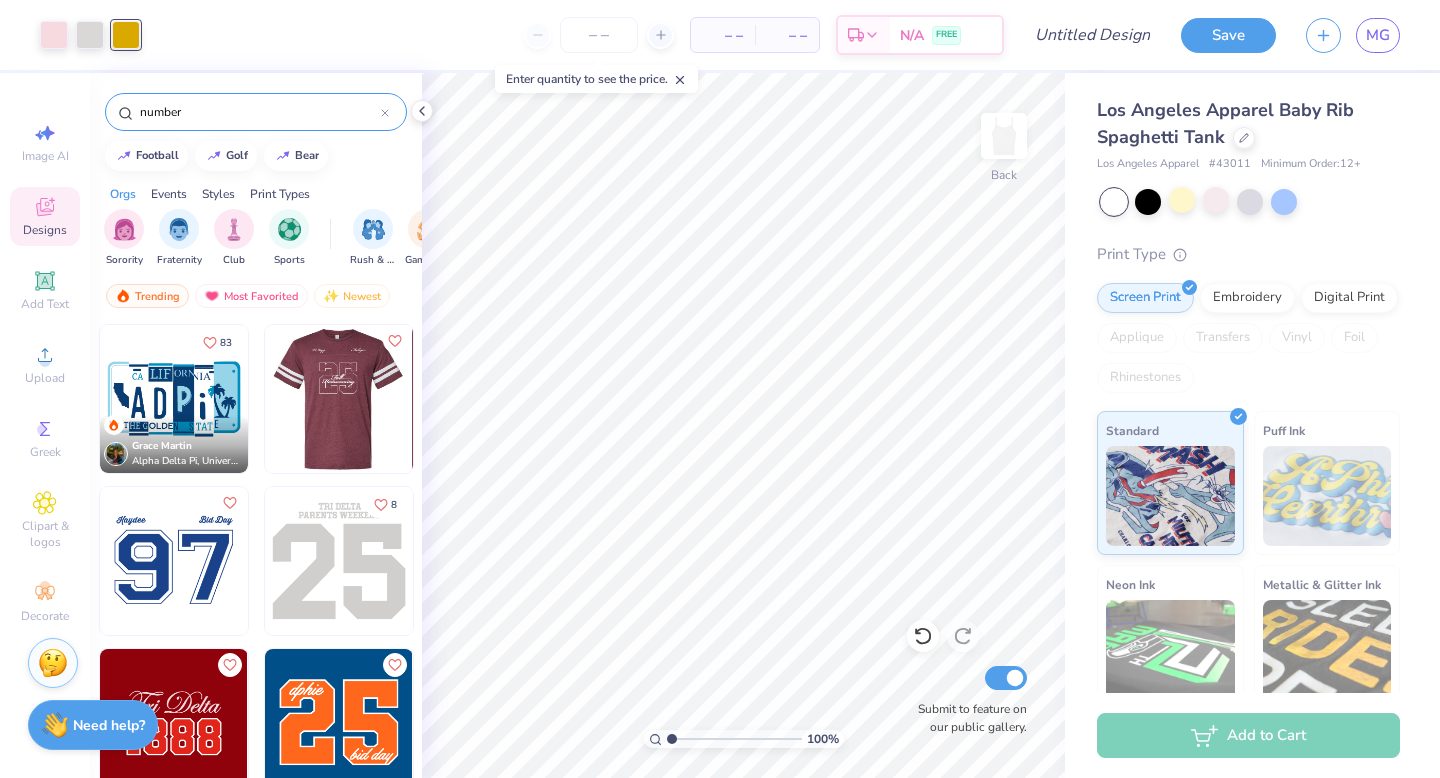 click at bounding box center (338, 399) 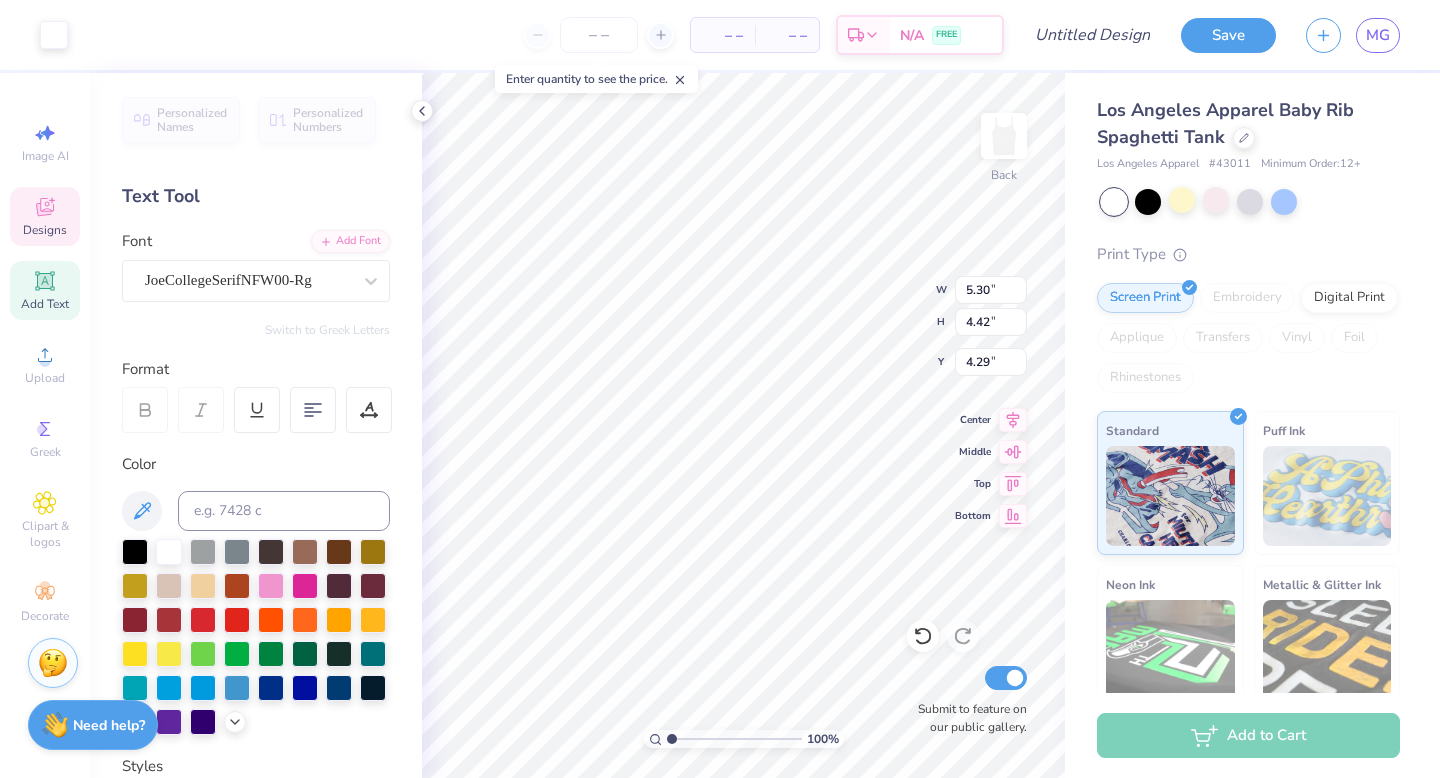 type on "2.96" 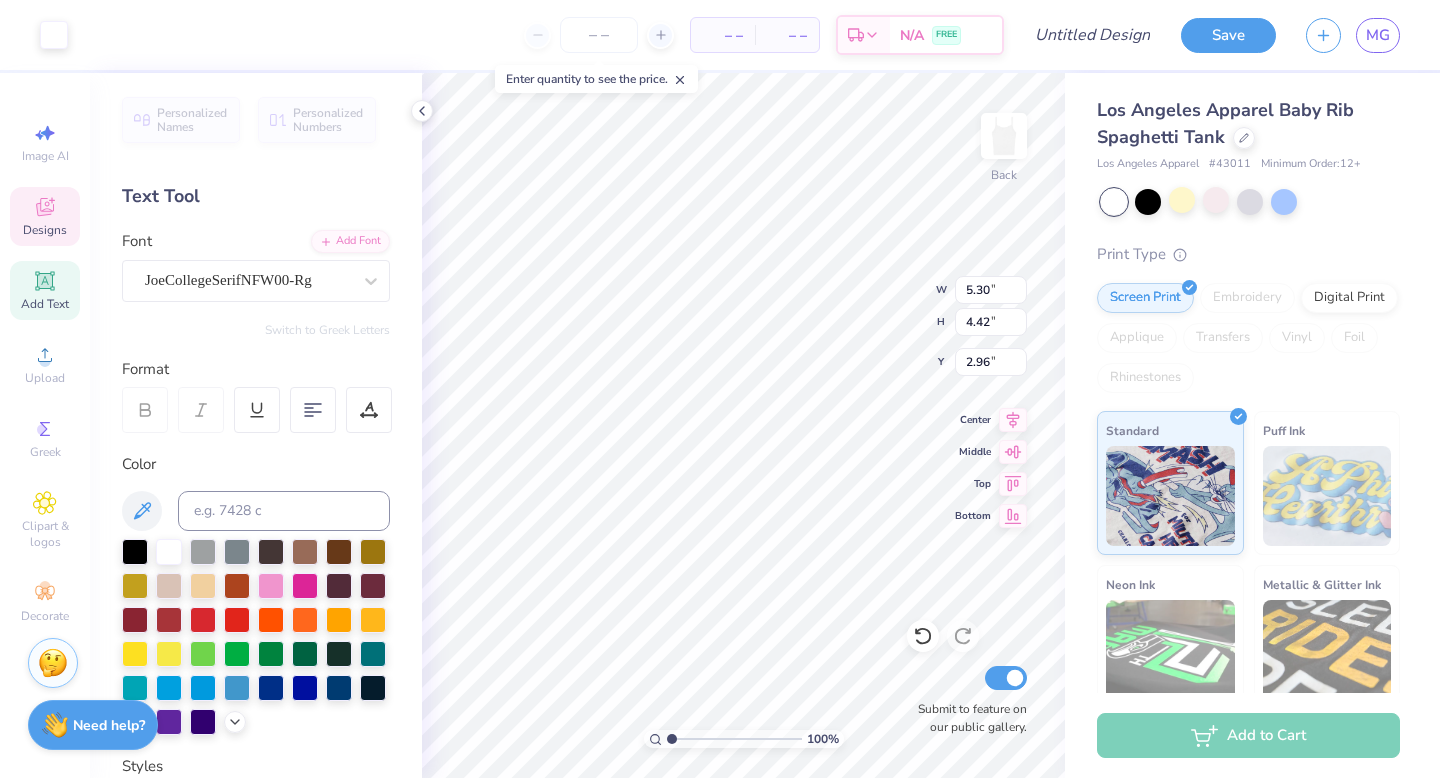 type on "5.44" 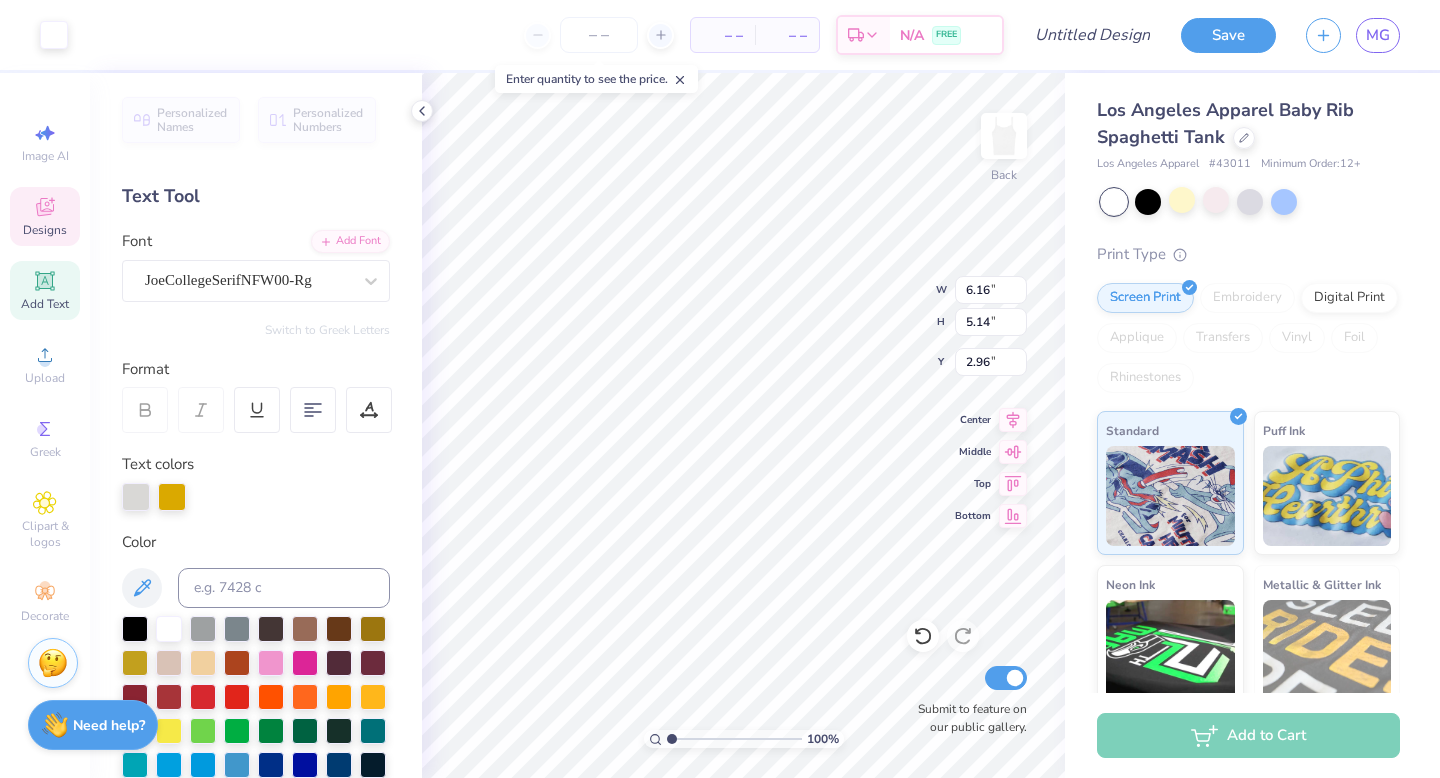 type on "6.16" 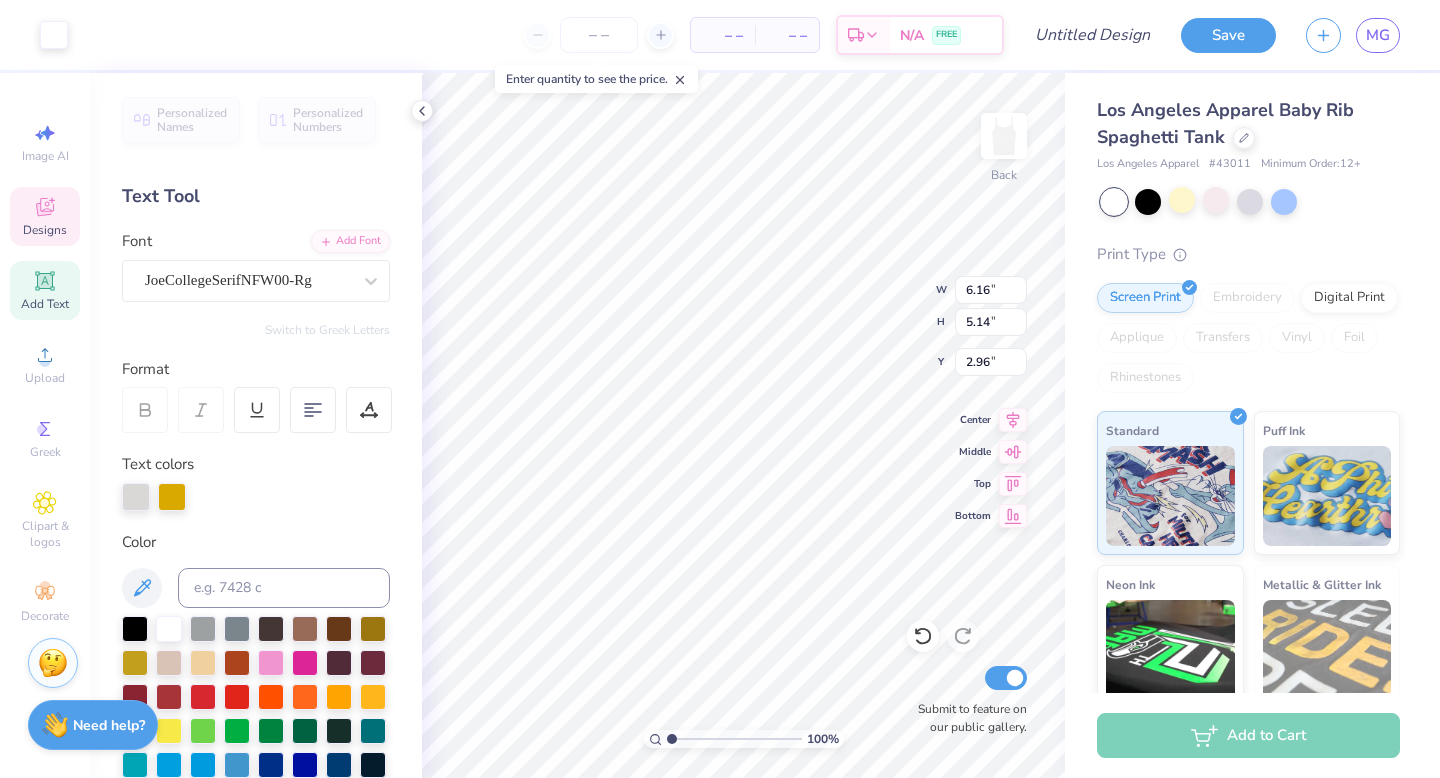type on "2.94" 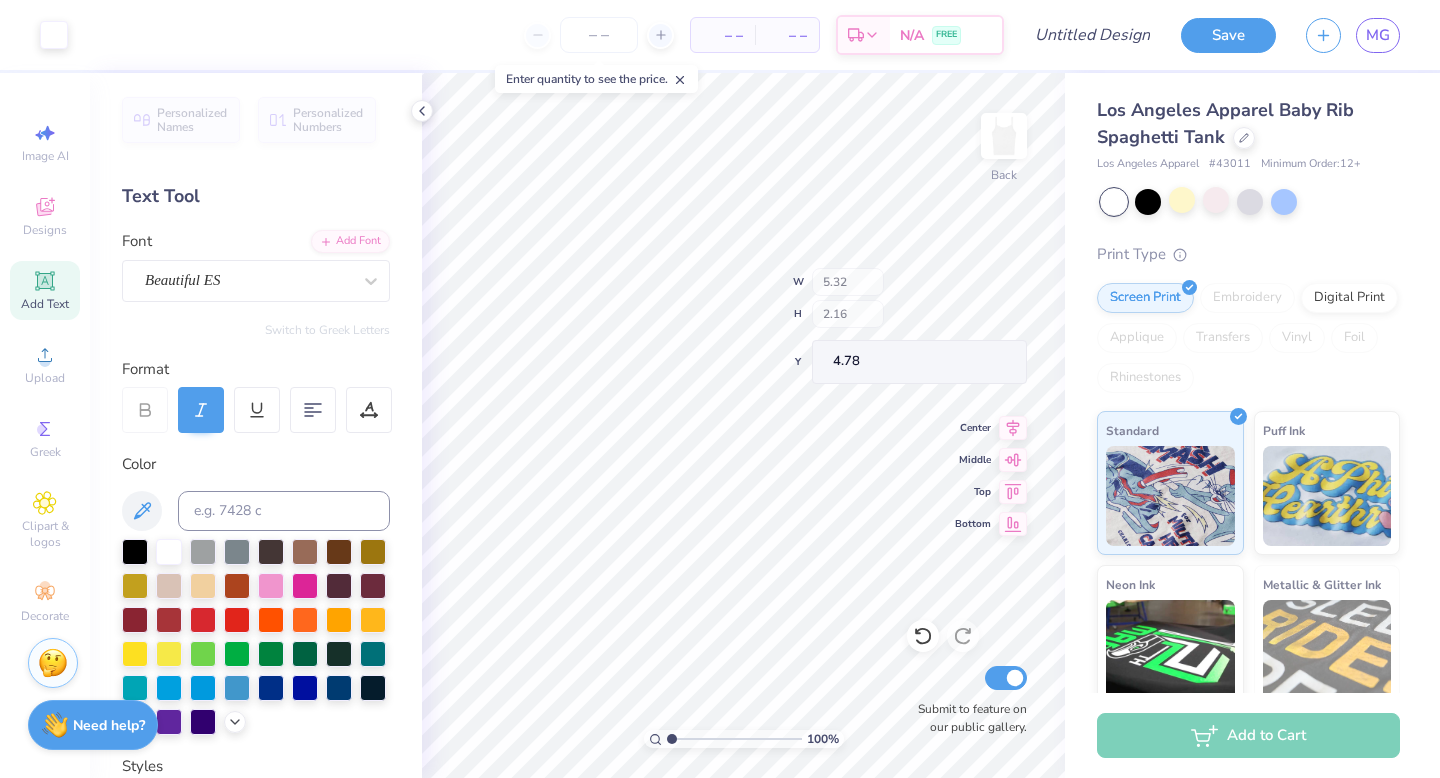 type on "5.32" 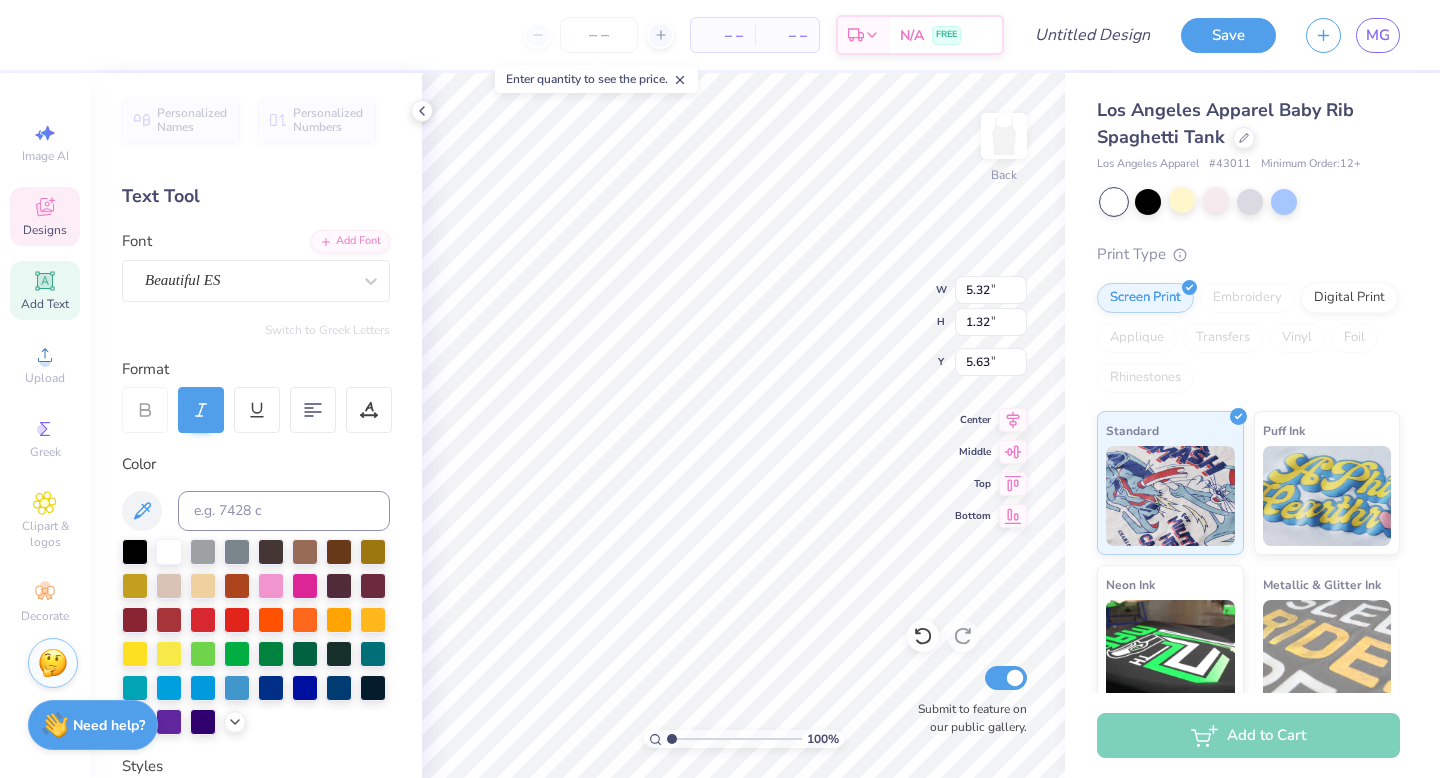 type on "9.45" 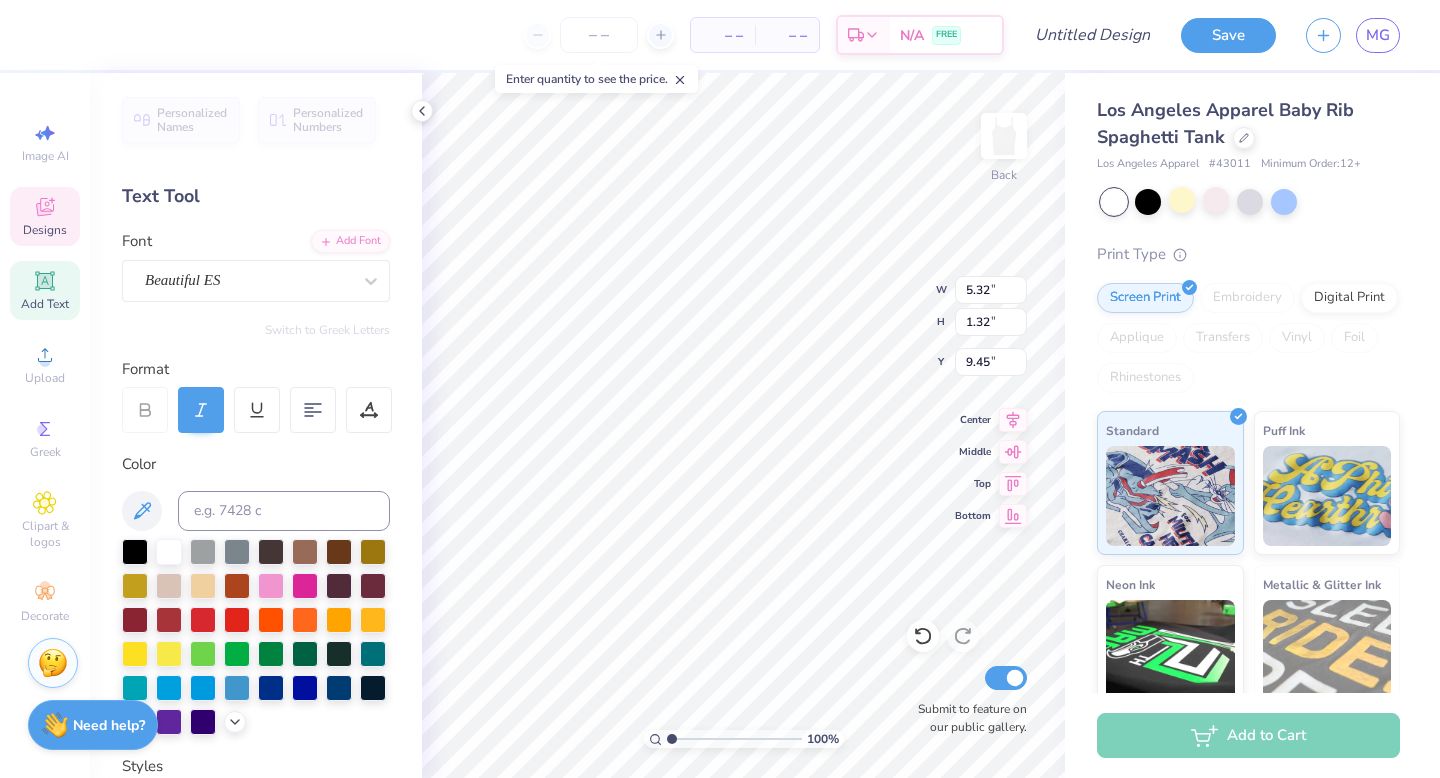 type on "2.35" 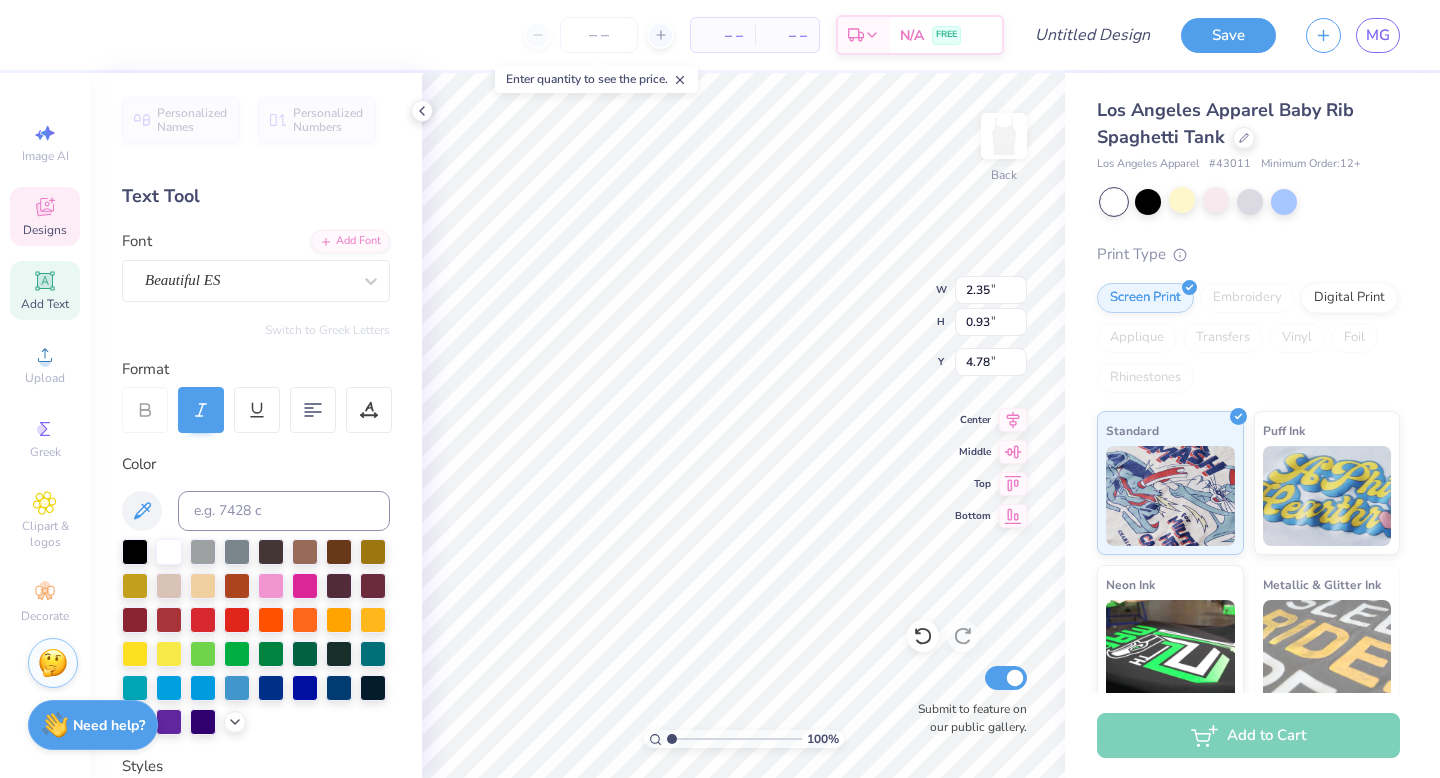 type on "8.33" 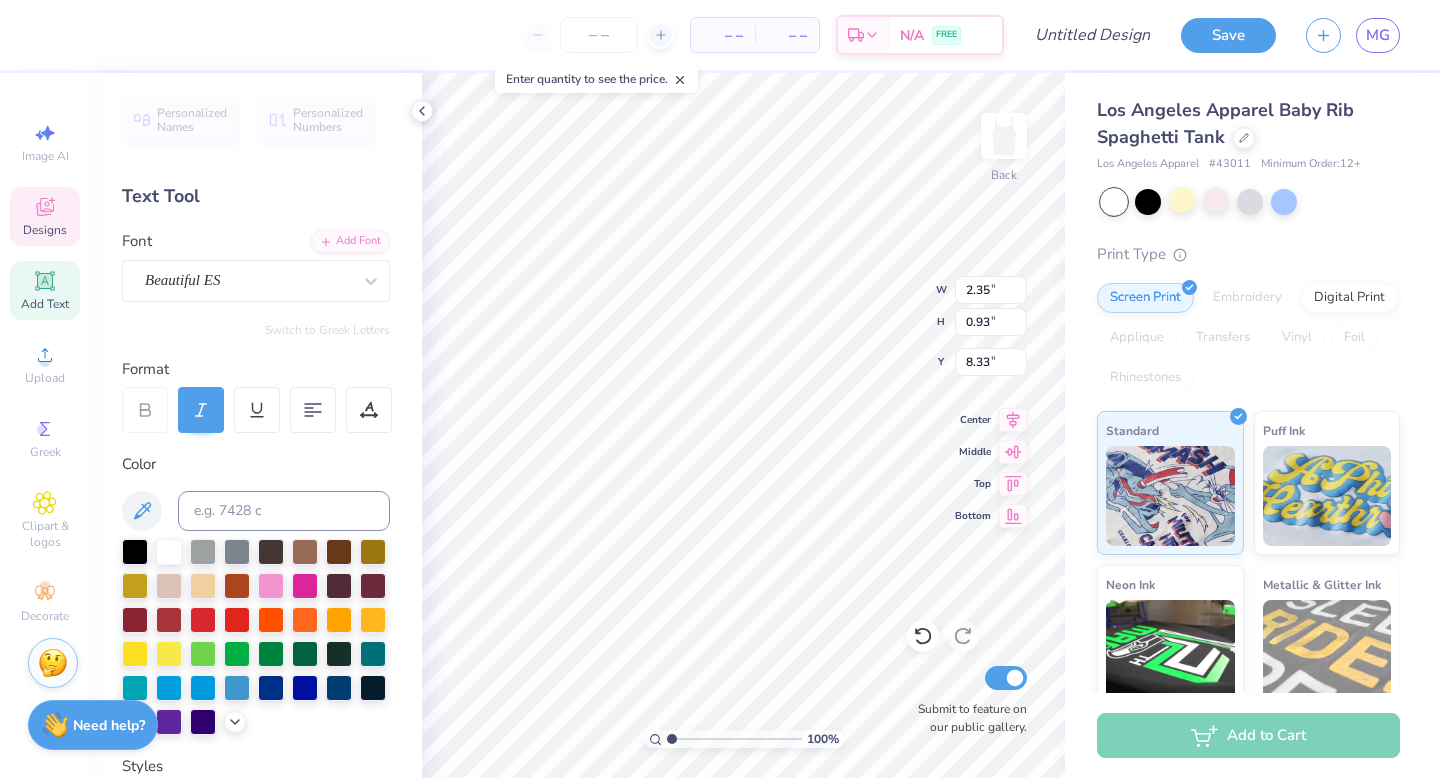 type 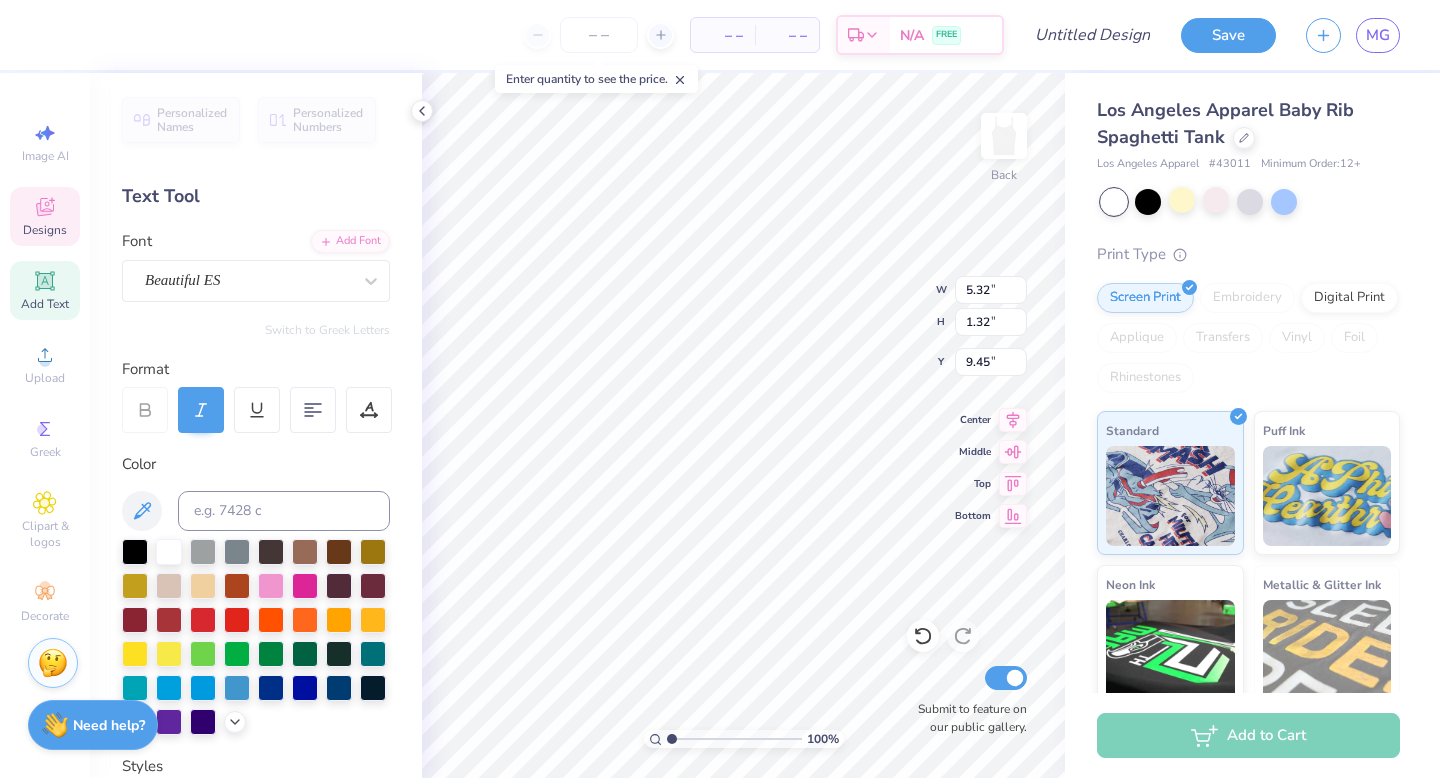 type on "8.35" 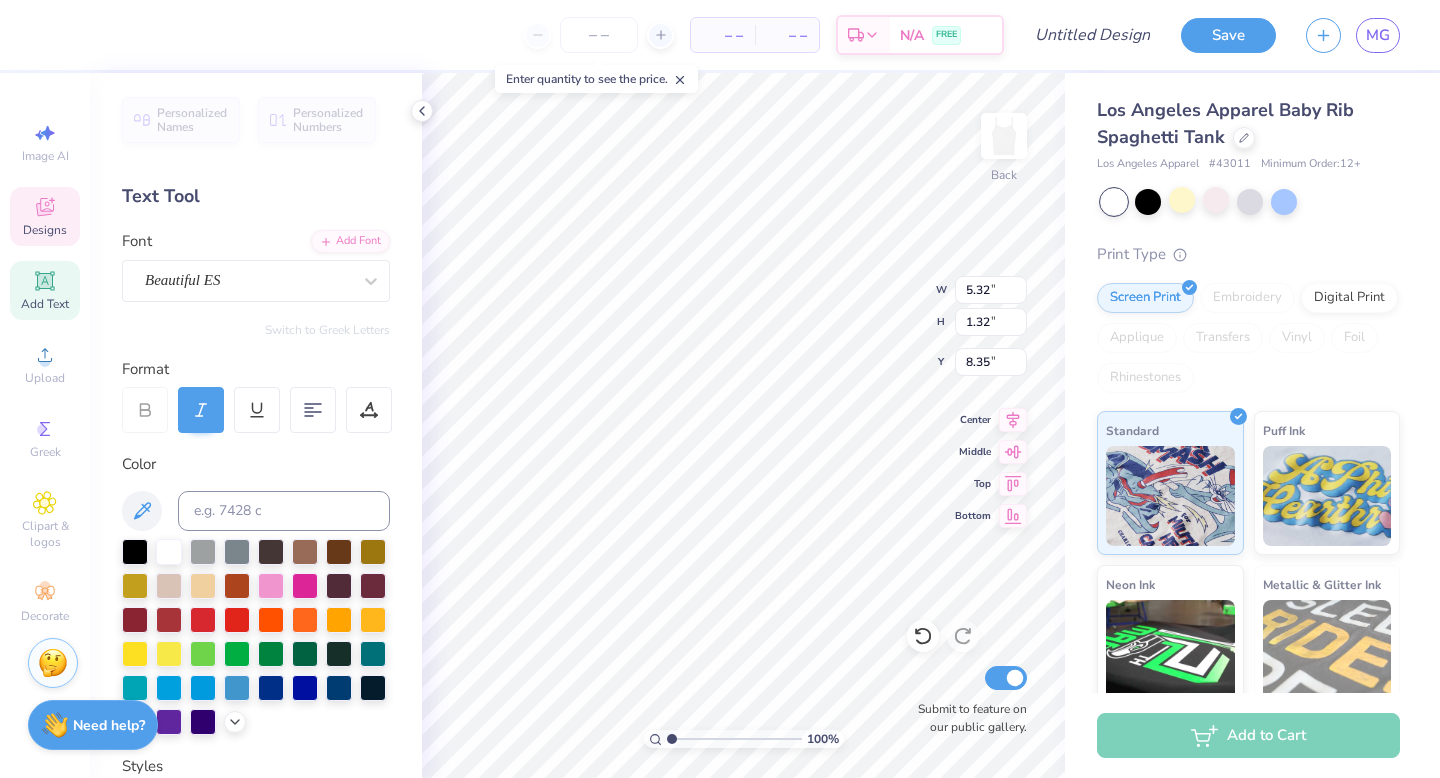 scroll, scrollTop: 0, scrollLeft: 0, axis: both 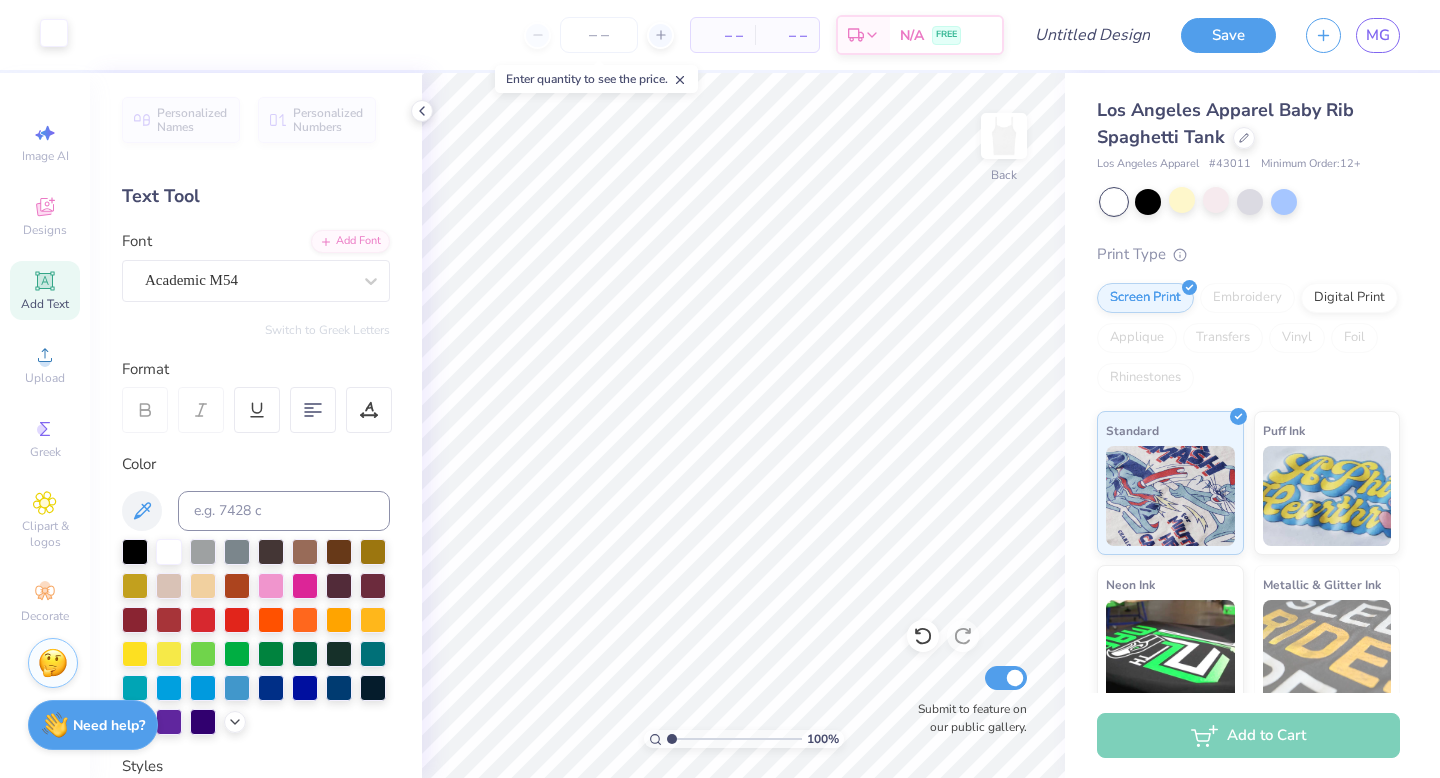 click at bounding box center (54, 33) 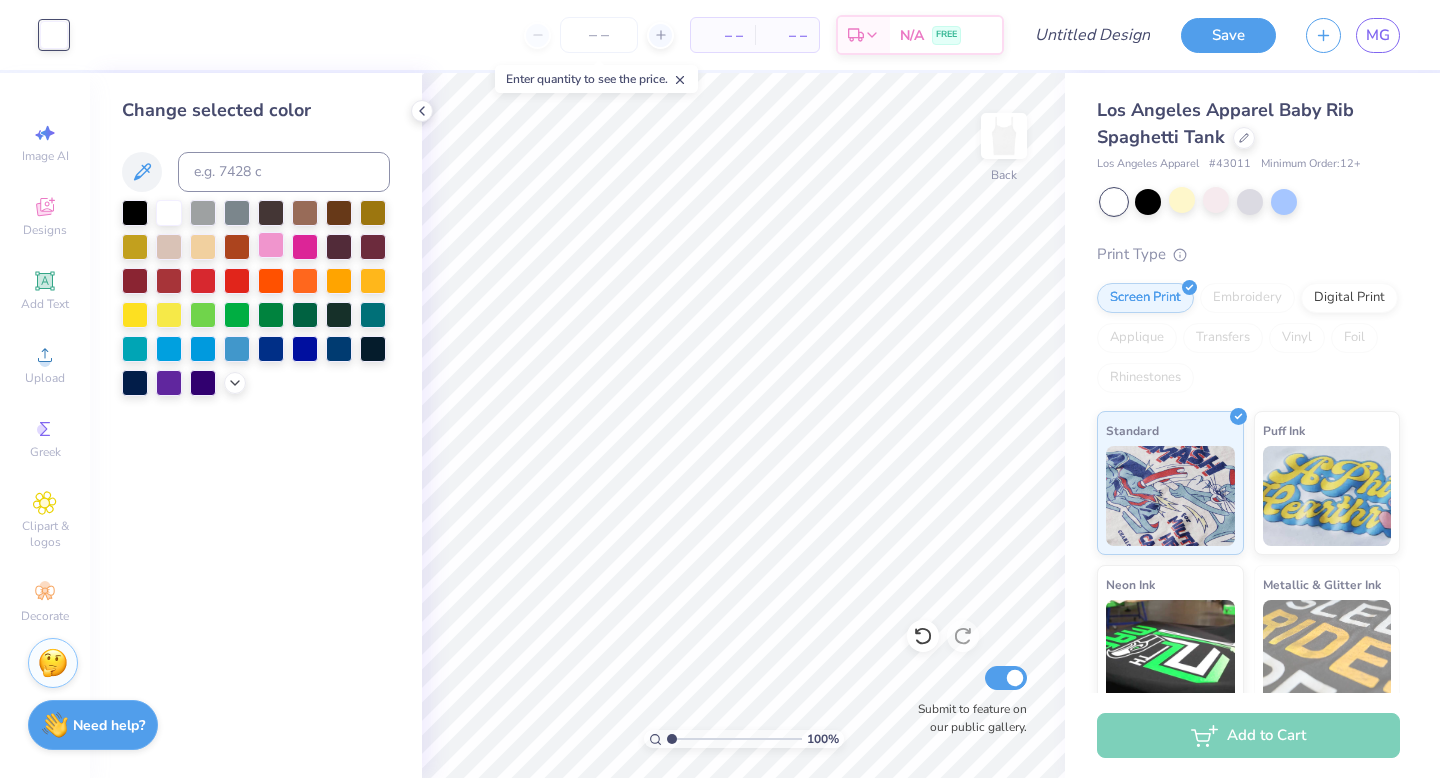 click at bounding box center [271, 245] 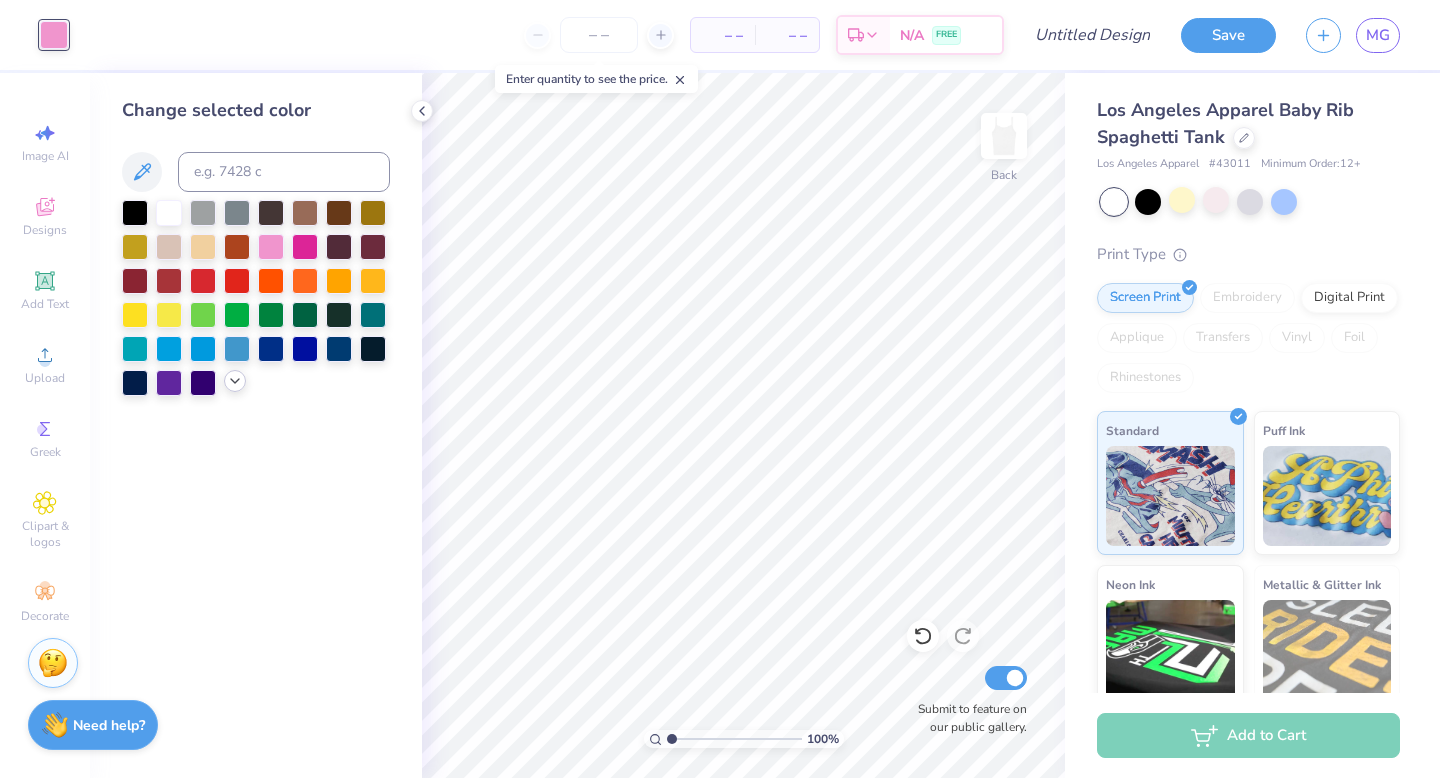 click 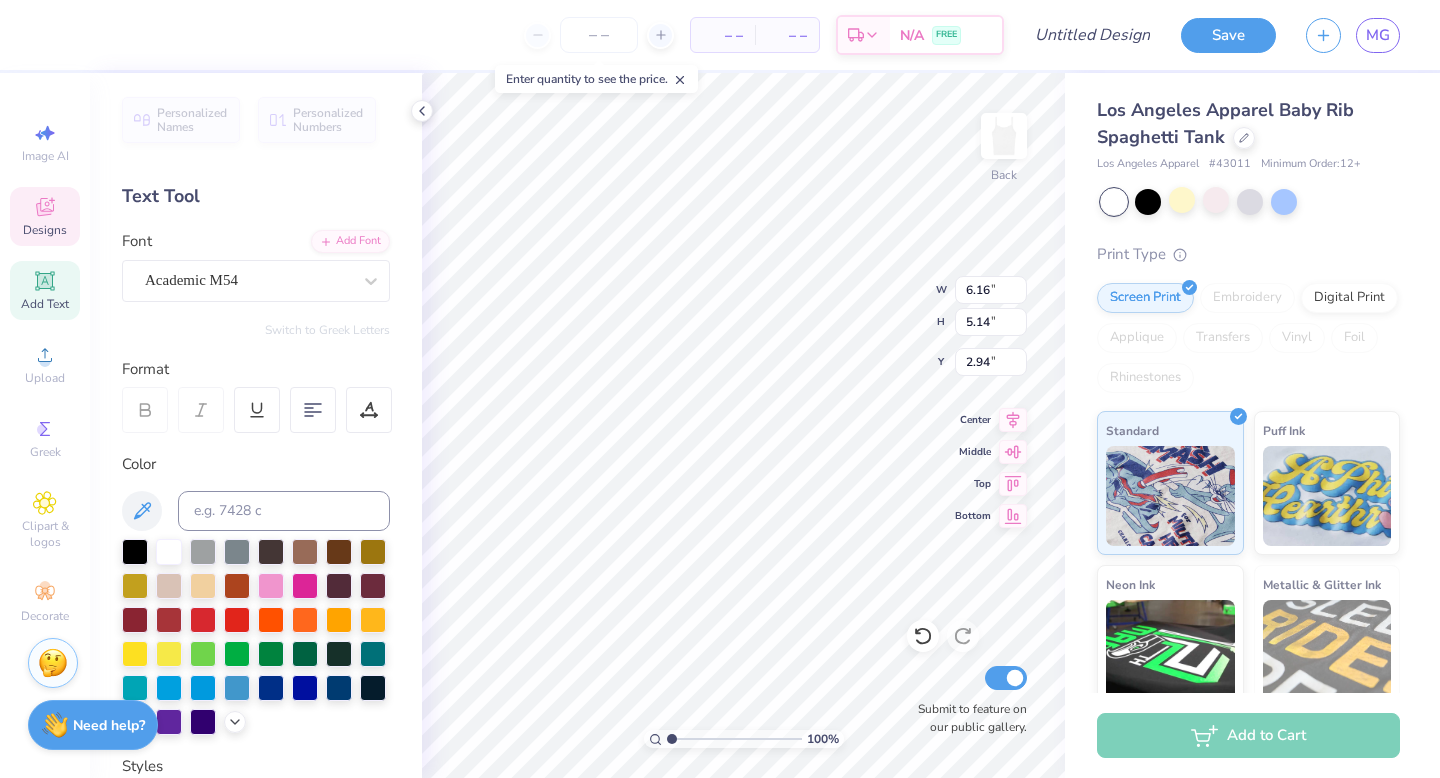 type on "2" 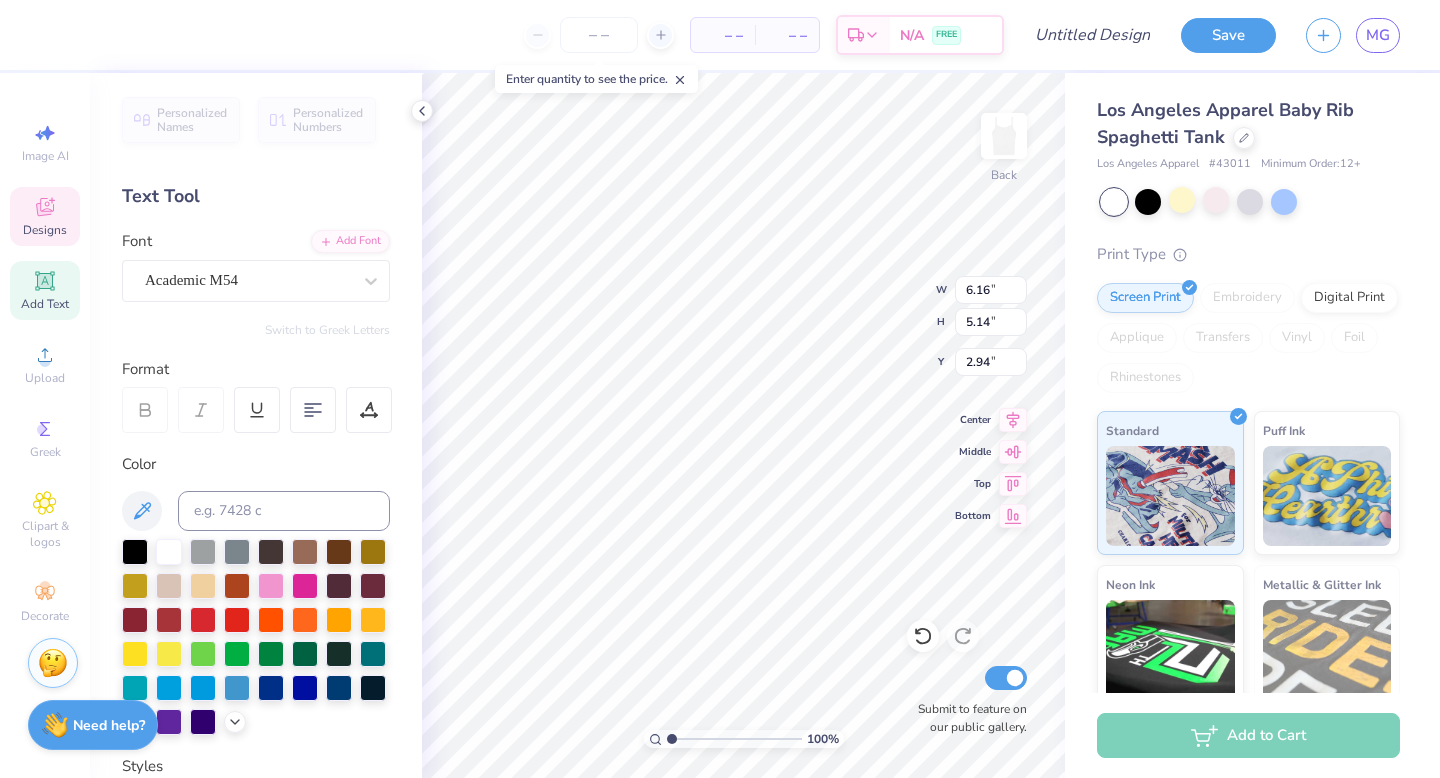 type on "73" 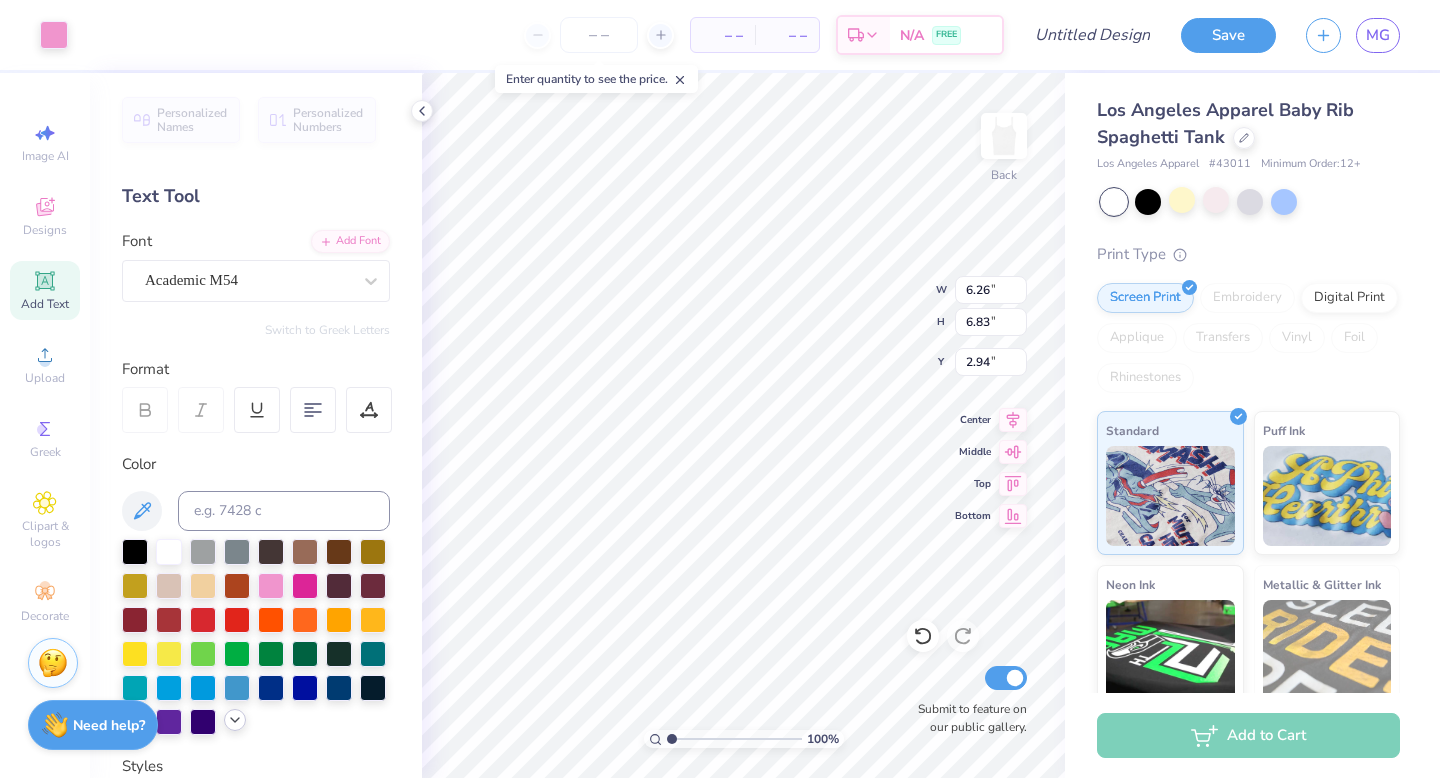 click 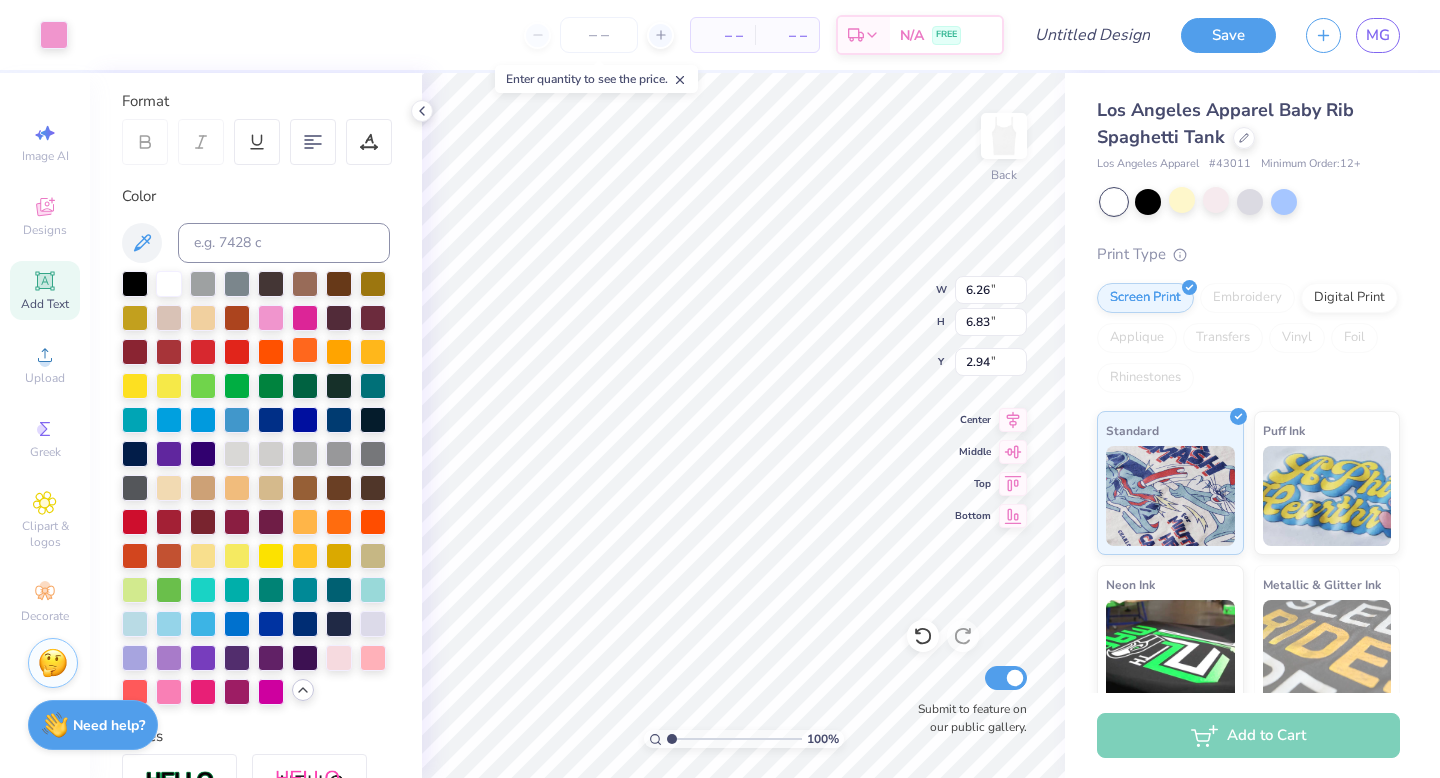 scroll, scrollTop: 622, scrollLeft: 0, axis: vertical 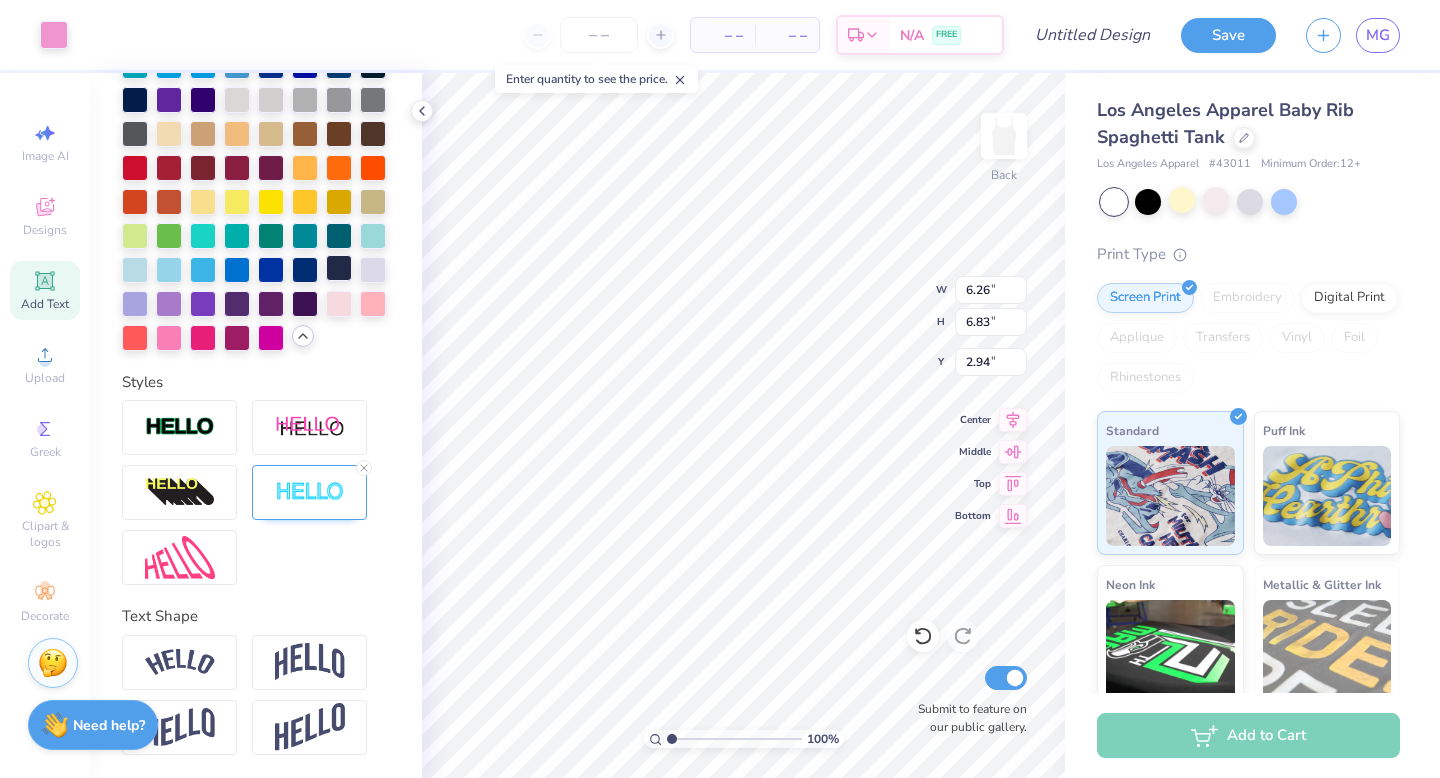 click at bounding box center (339, 268) 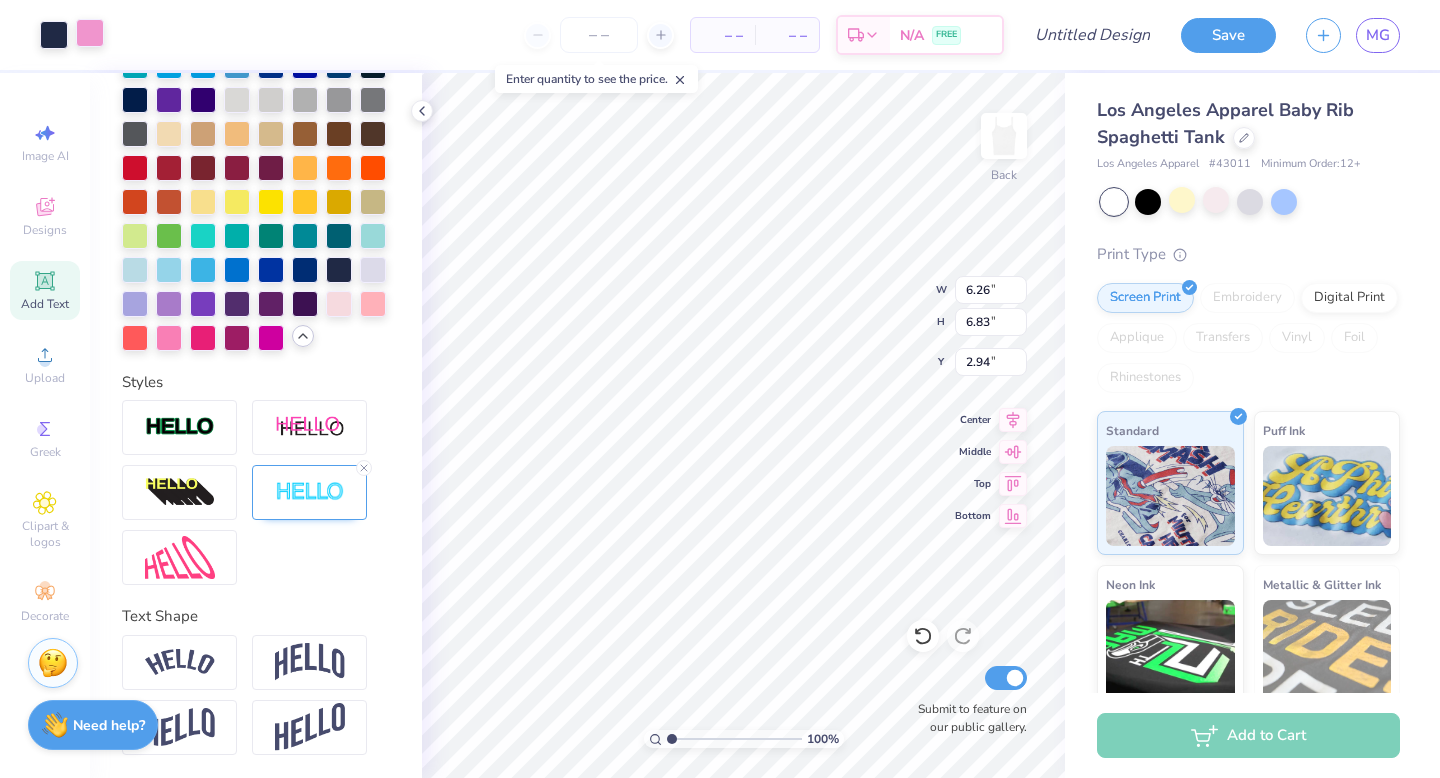click at bounding box center (90, 33) 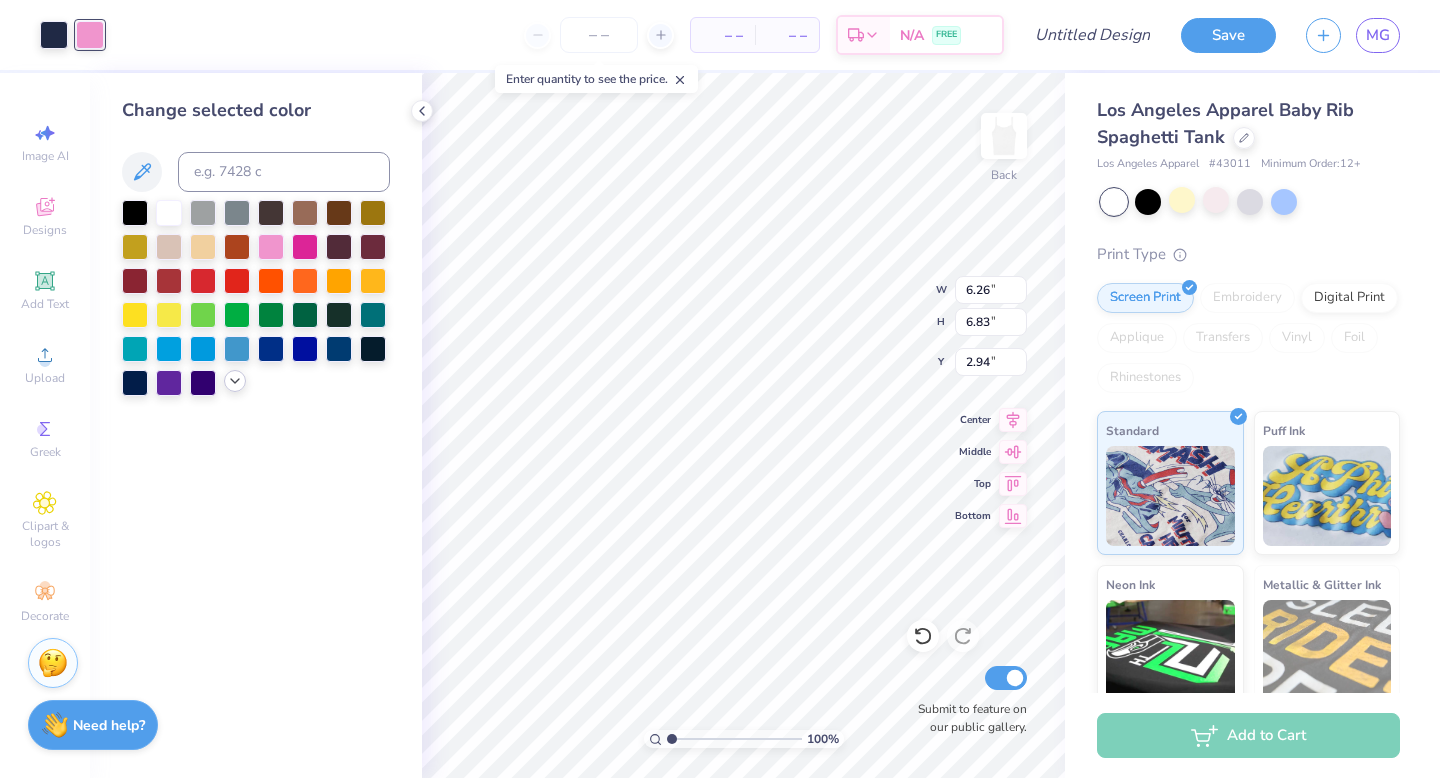 click 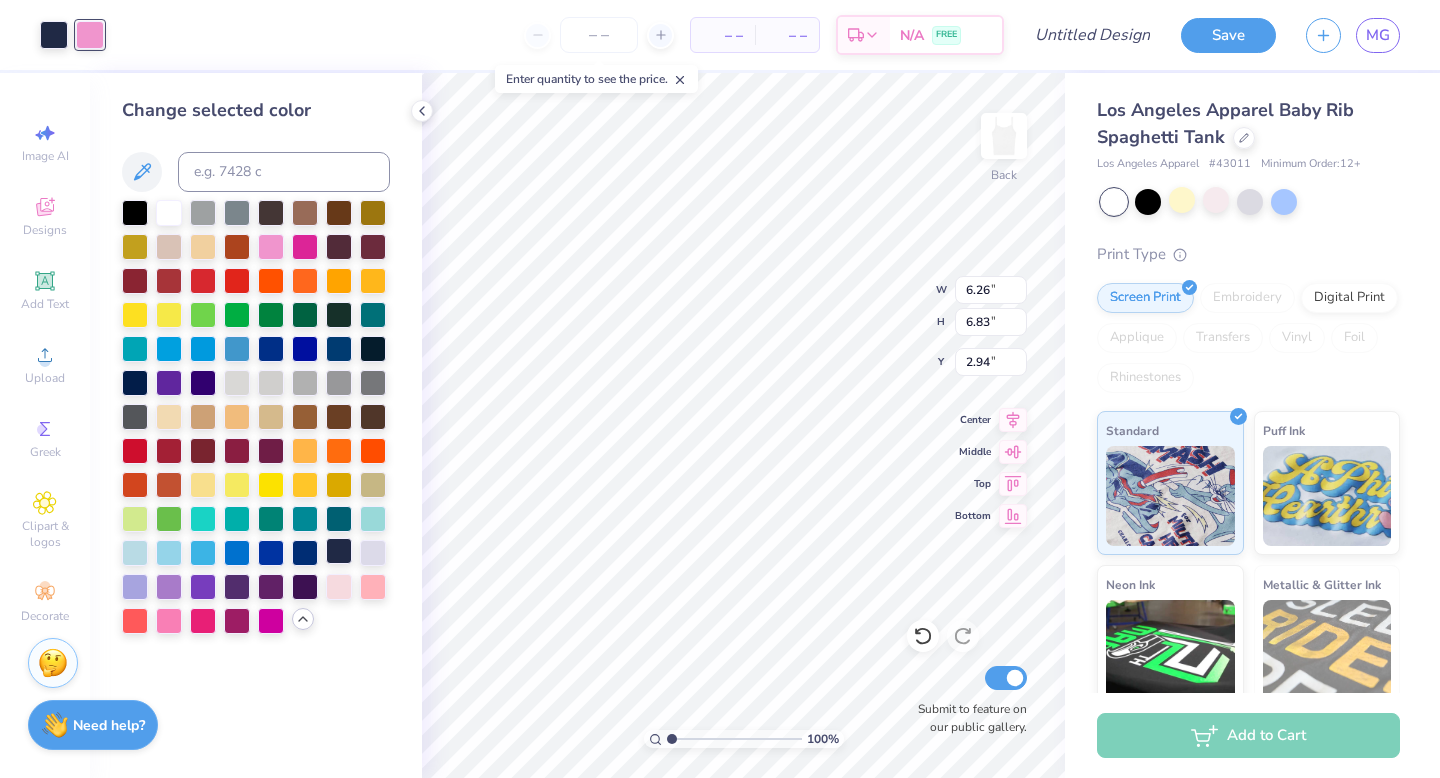click at bounding box center (339, 551) 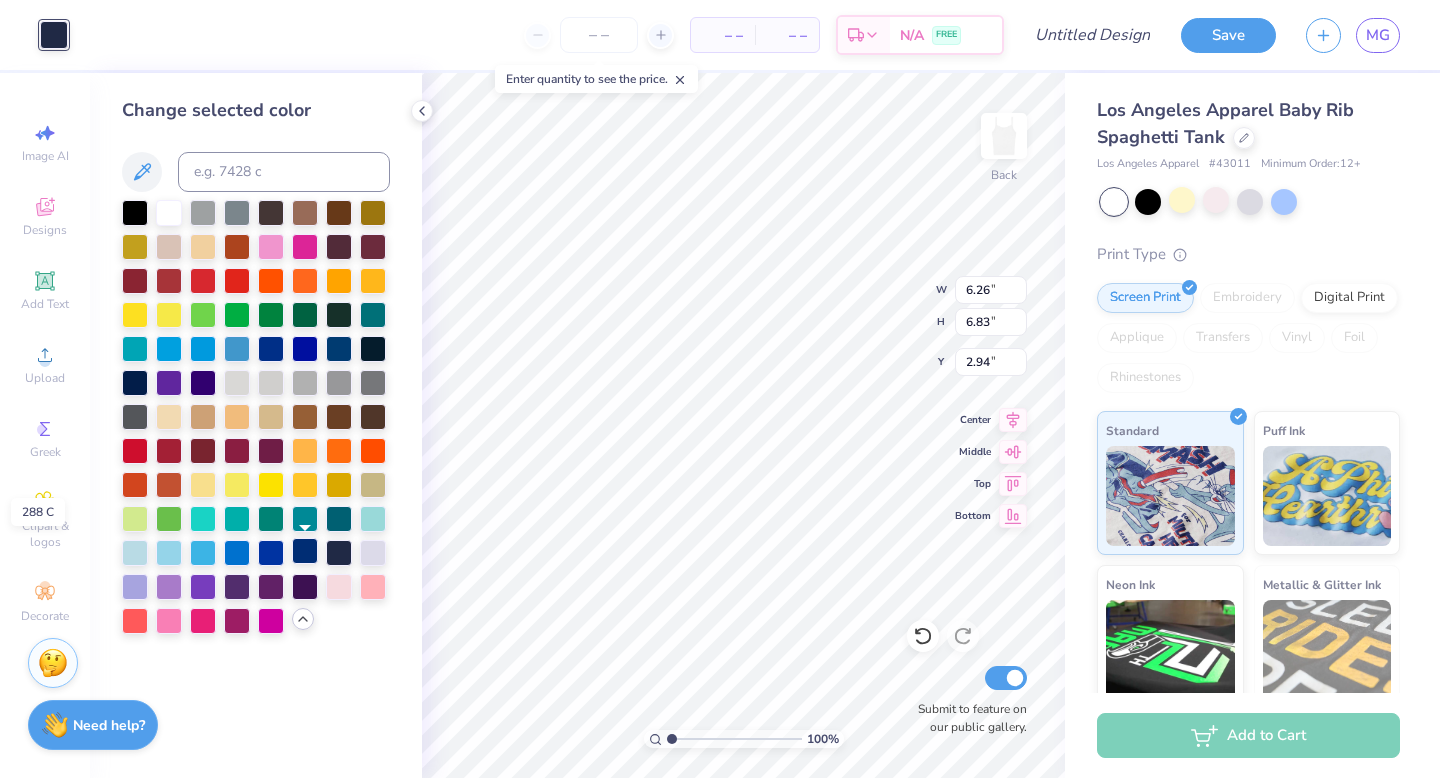 click at bounding box center (305, 551) 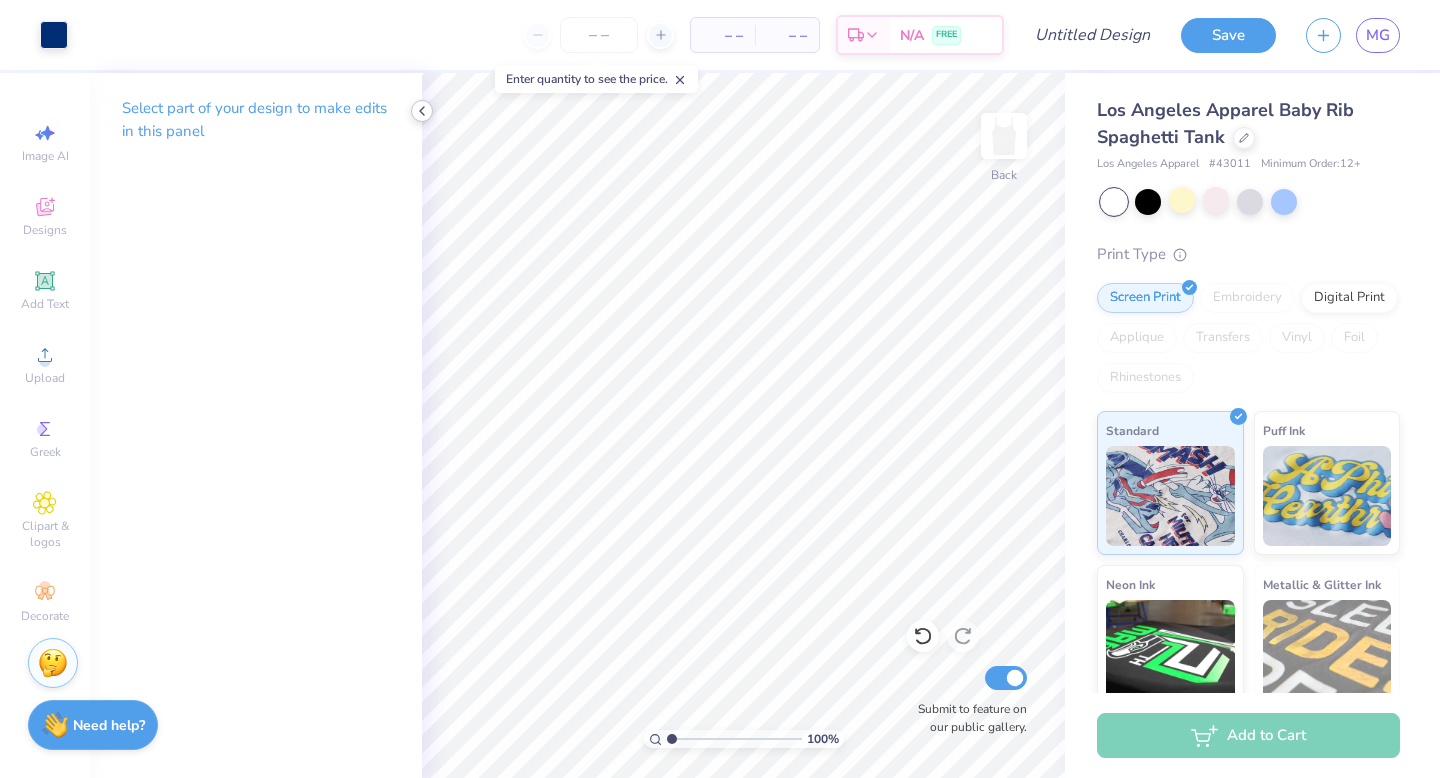 click 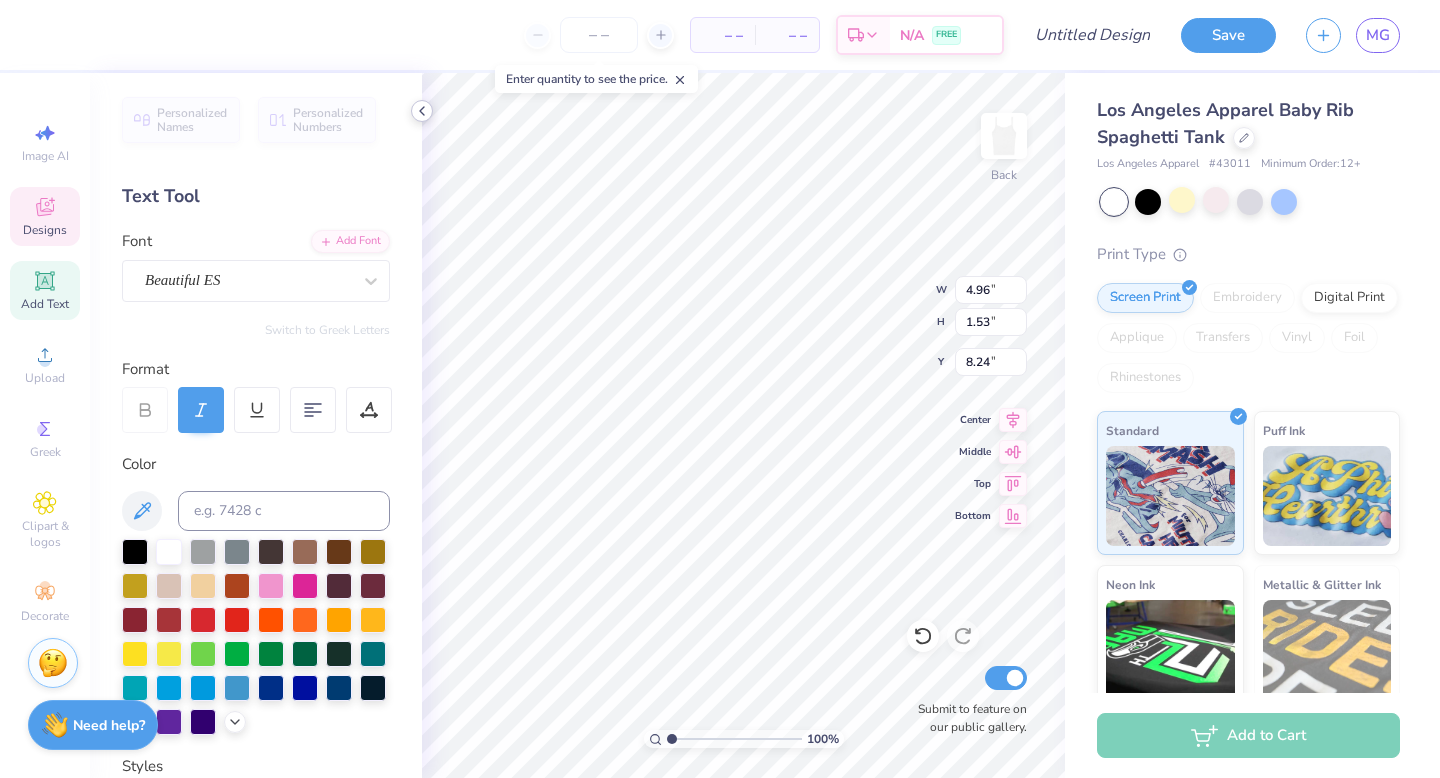 type on "8.28" 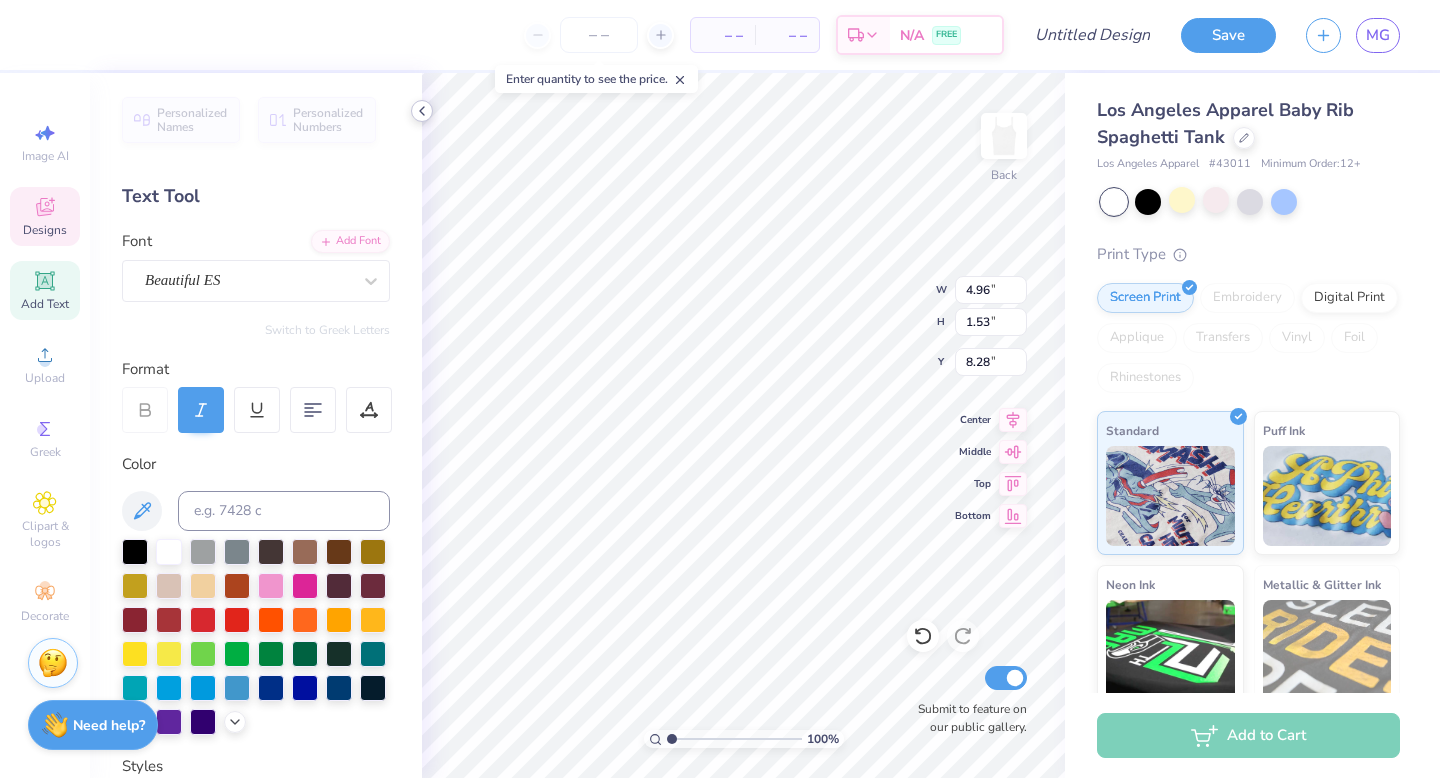 type on "6.26" 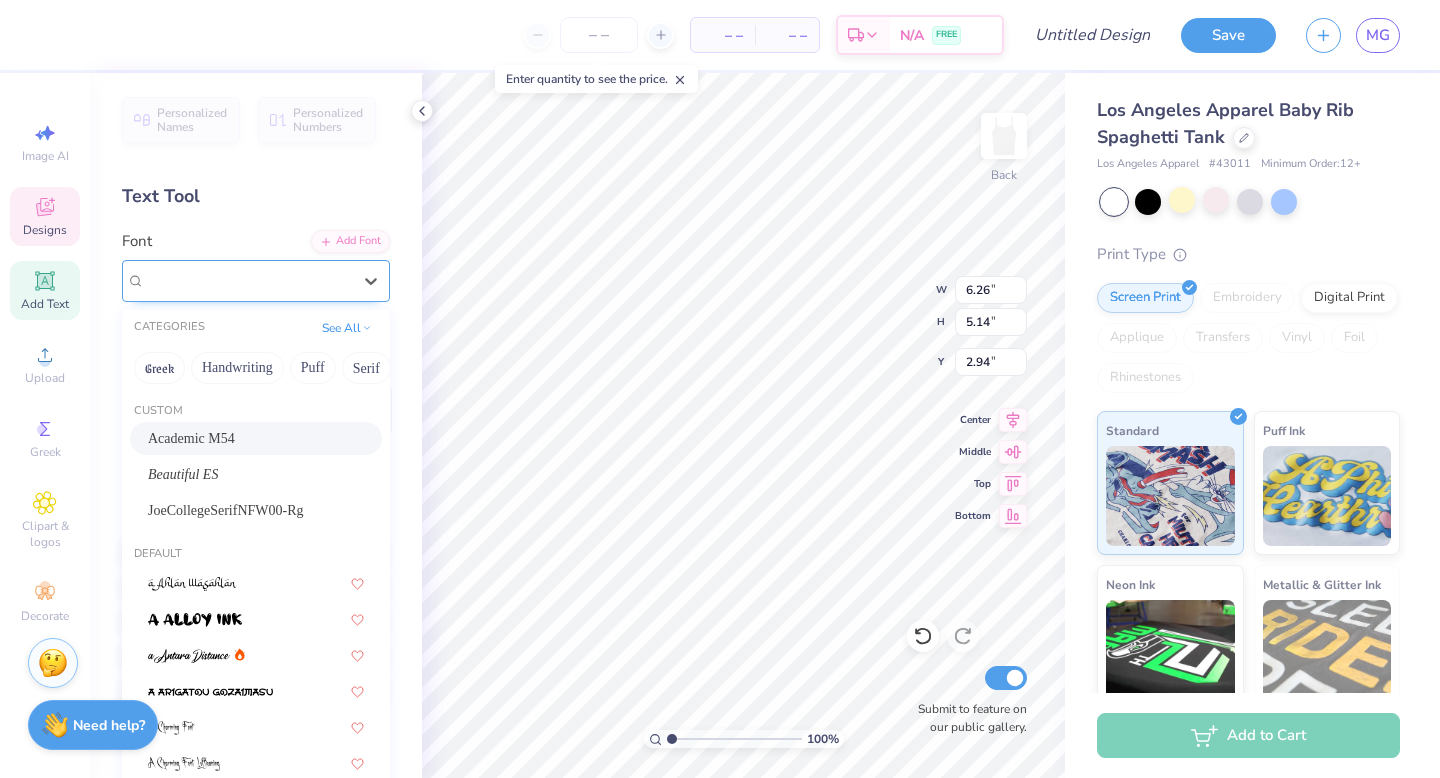 click on "Academic M54" at bounding box center (248, 280) 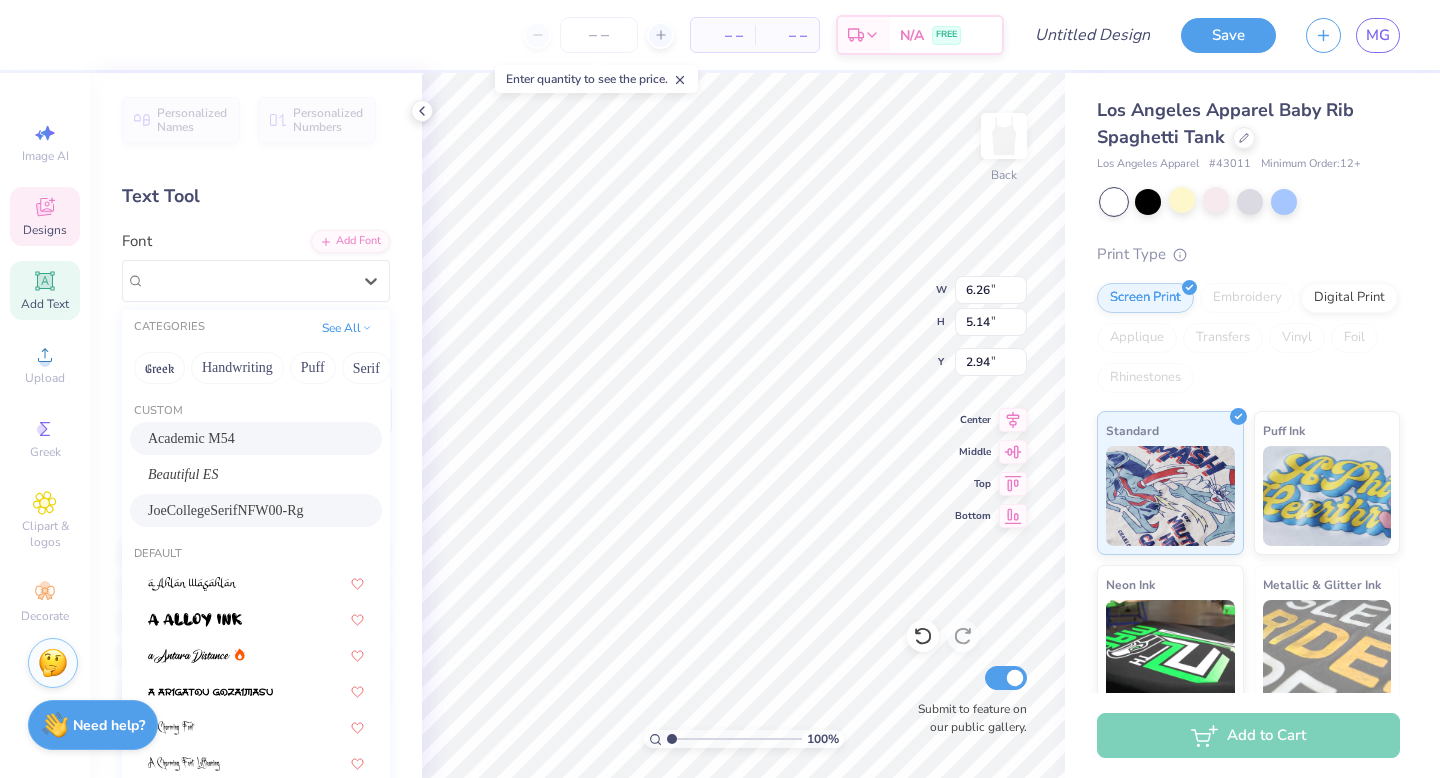 click on "JoeCollegeSerifNFW00-Rg" at bounding box center (226, 510) 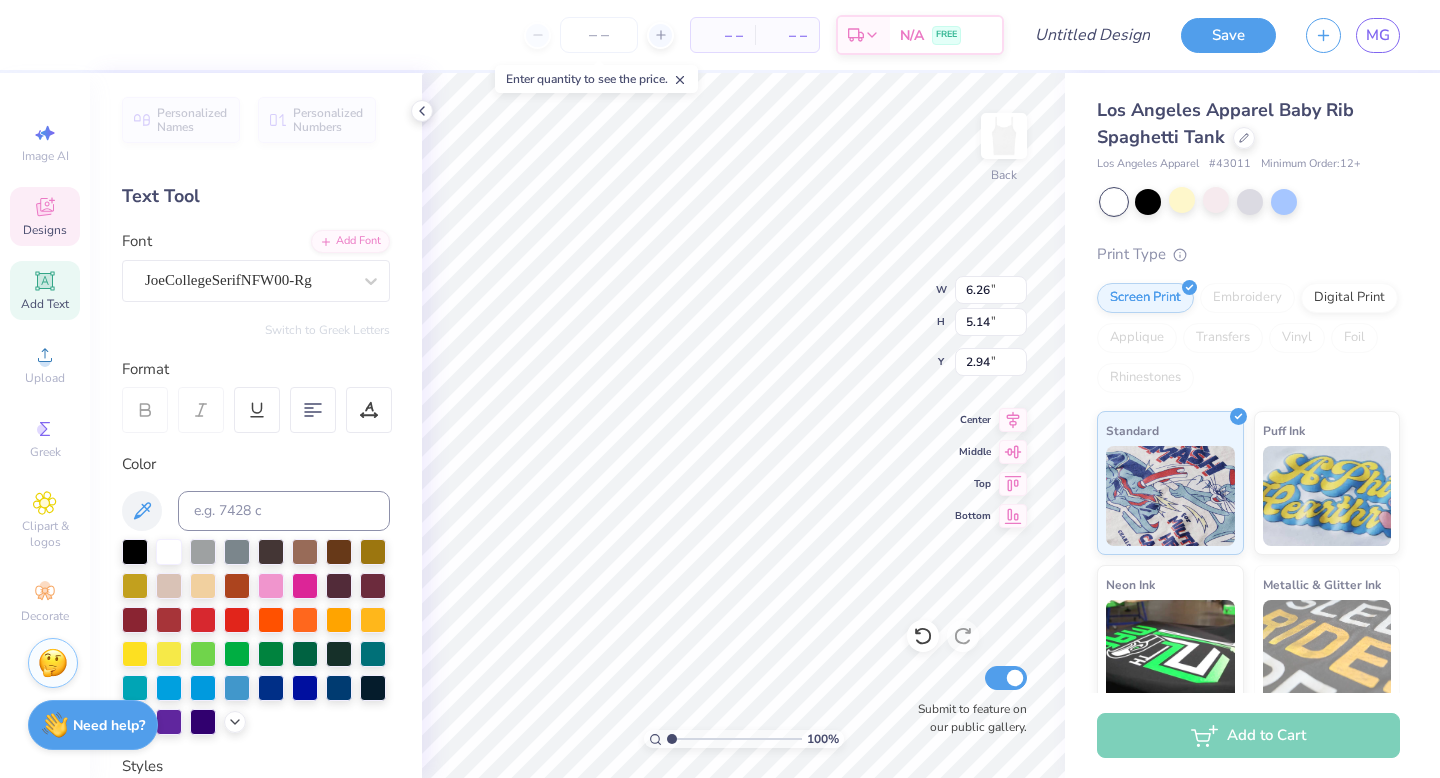 type on "6.75" 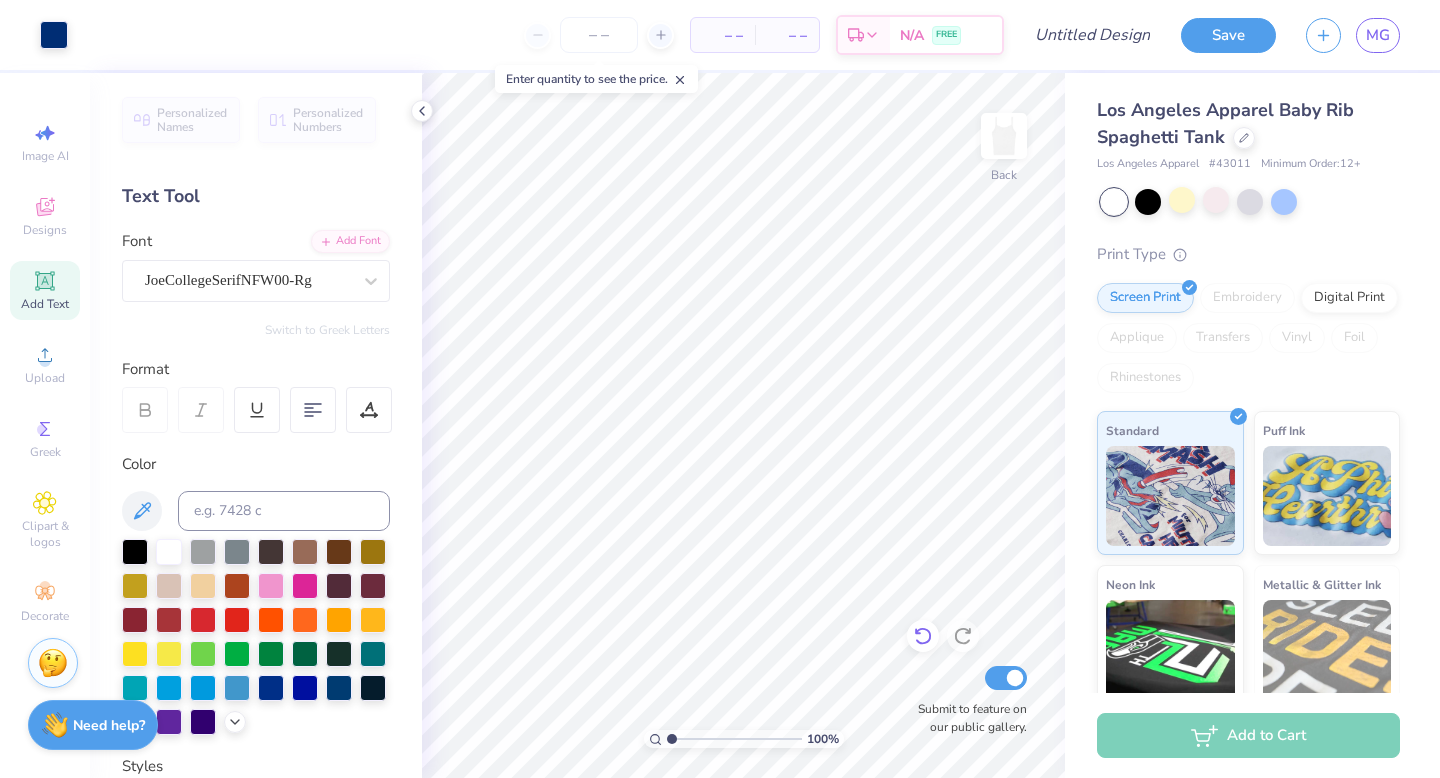 click 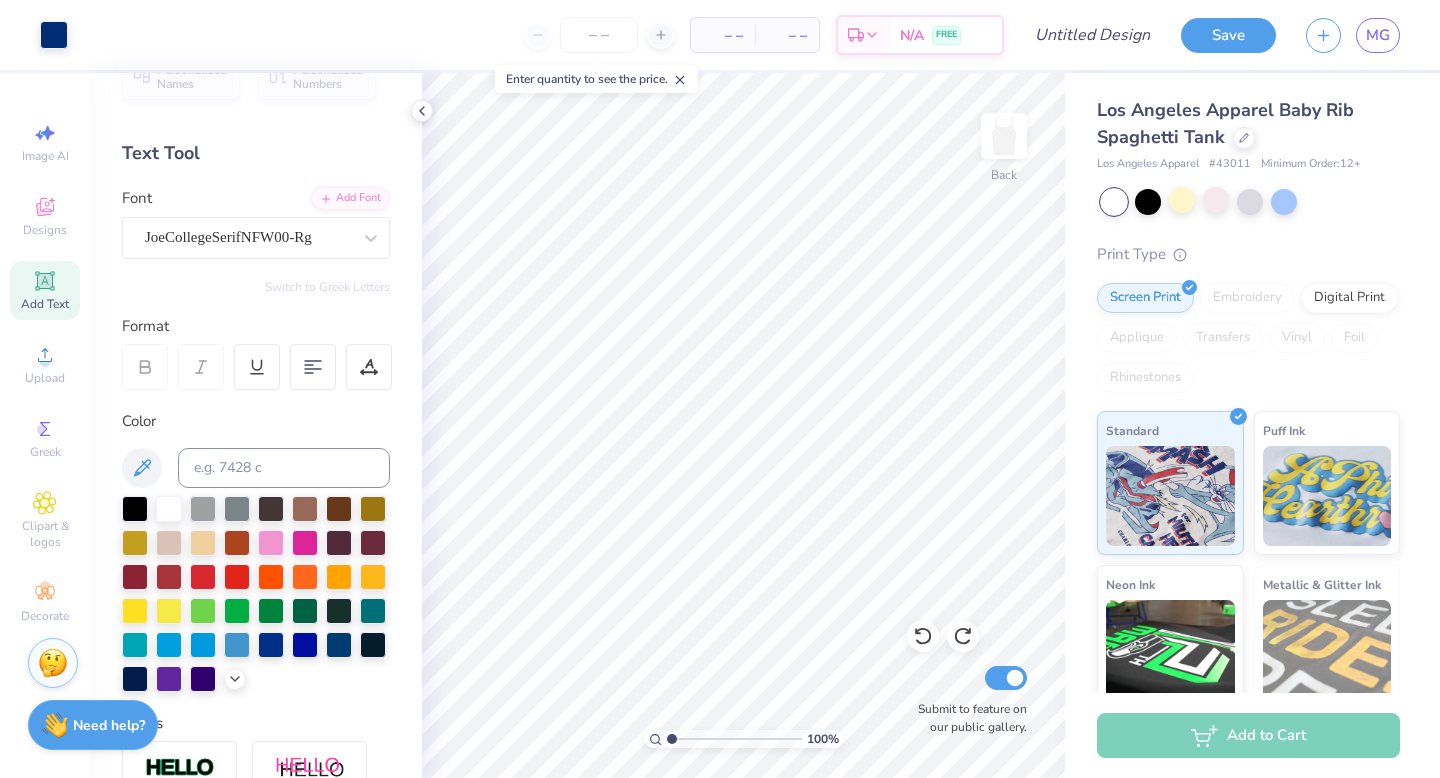 scroll, scrollTop: 51, scrollLeft: 0, axis: vertical 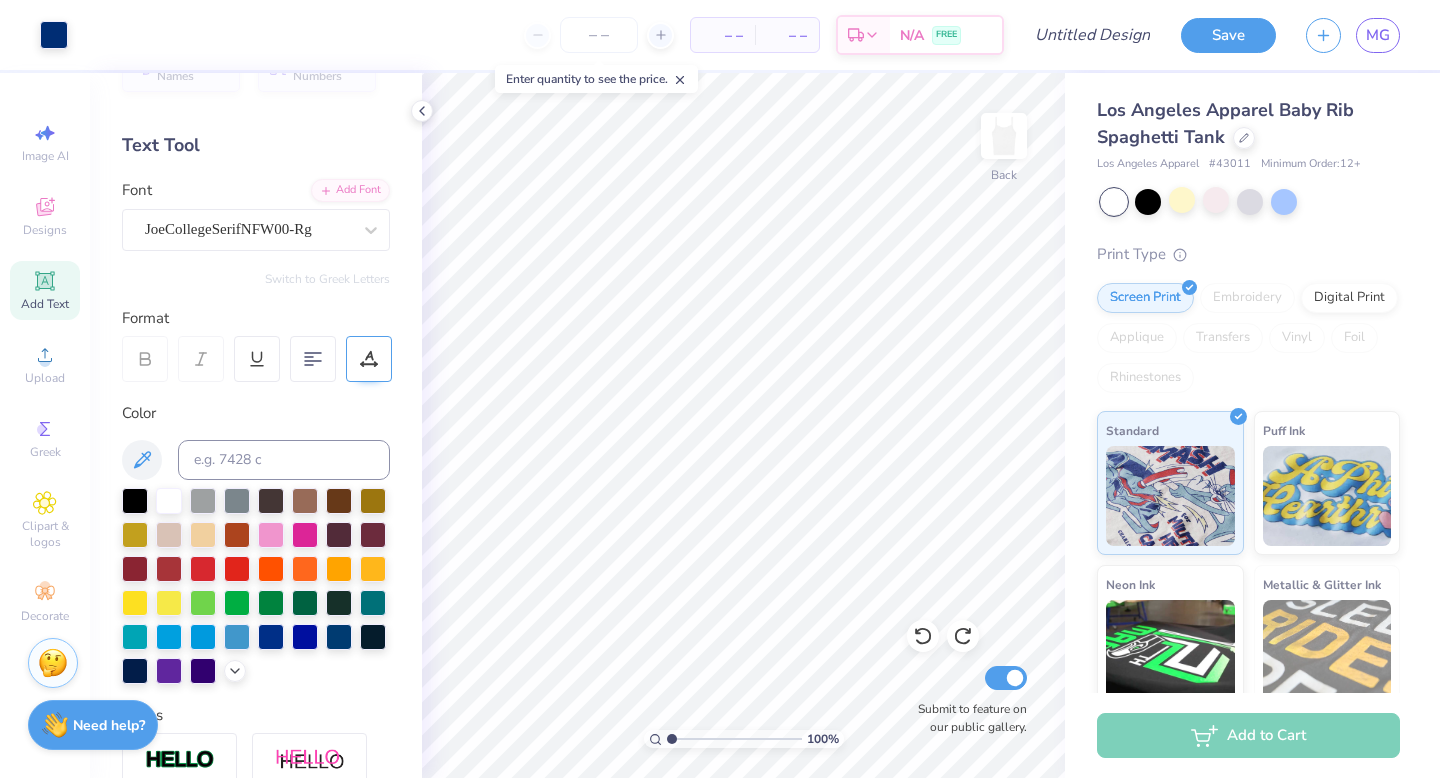 click 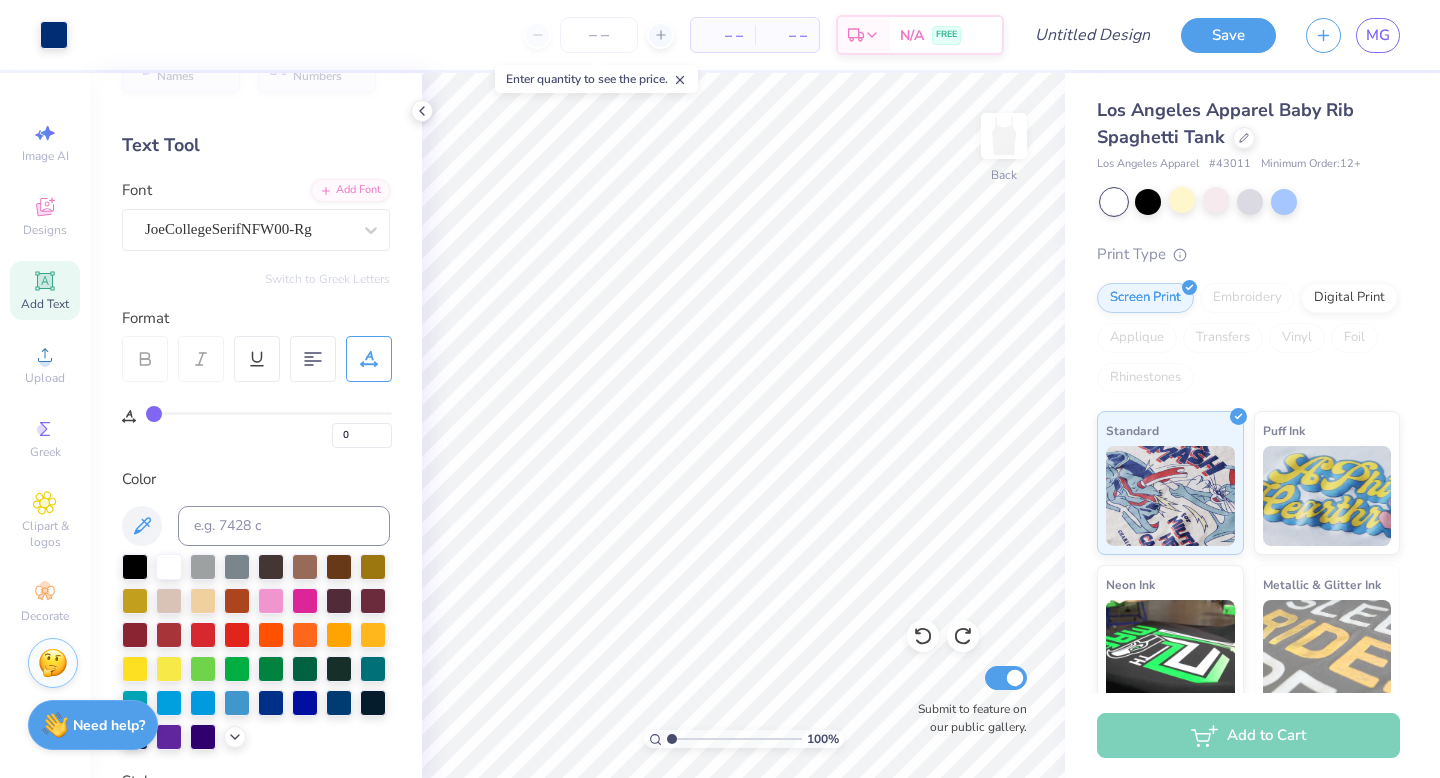 type on "1" 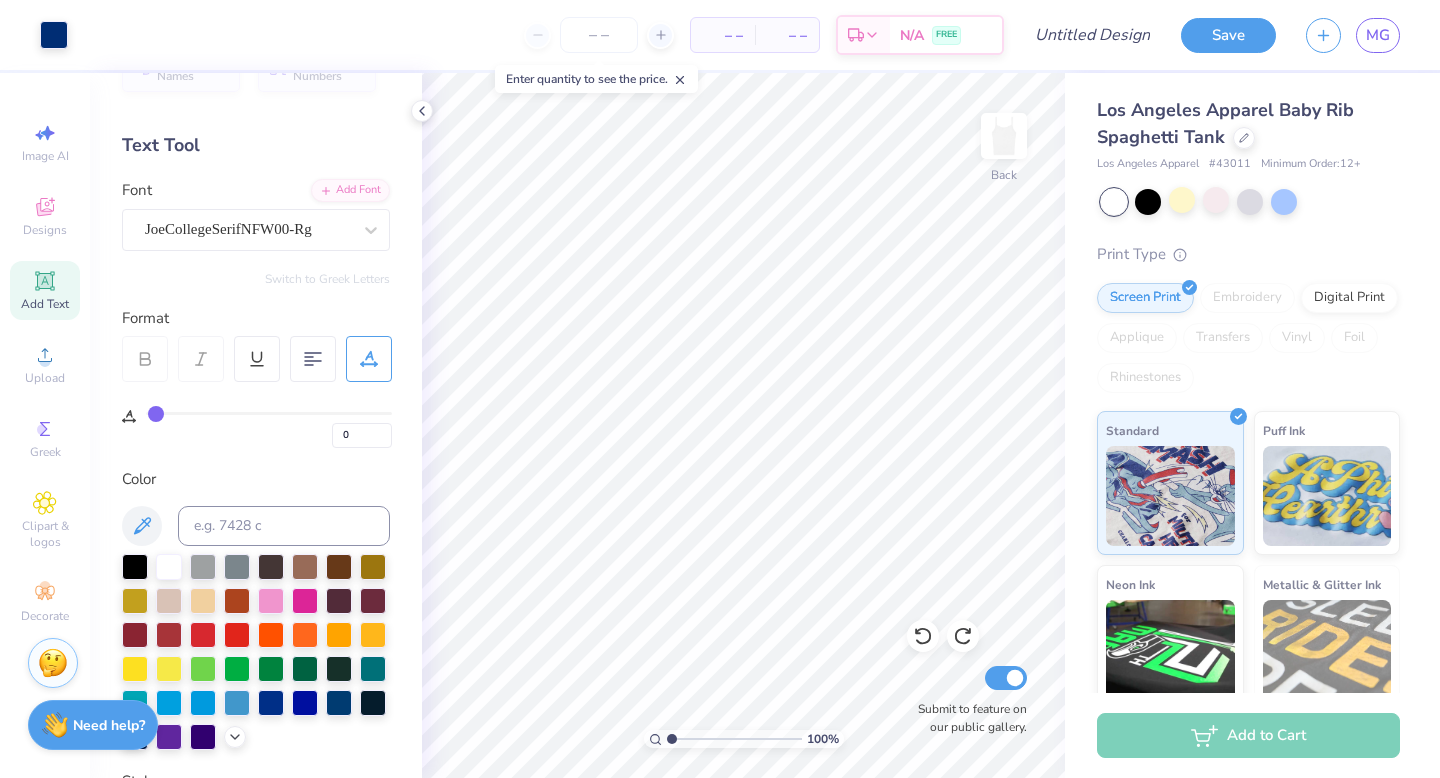 type on "1" 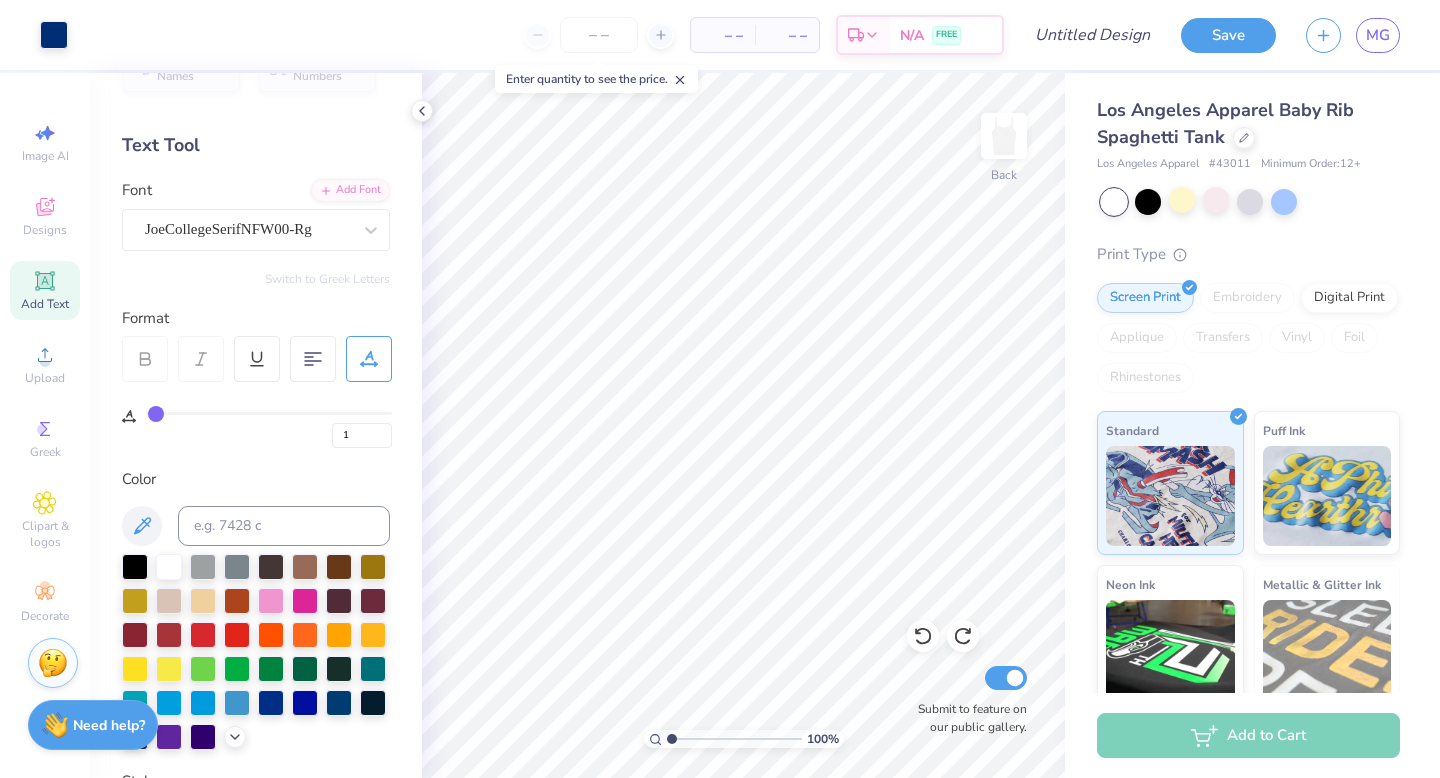 type on "2" 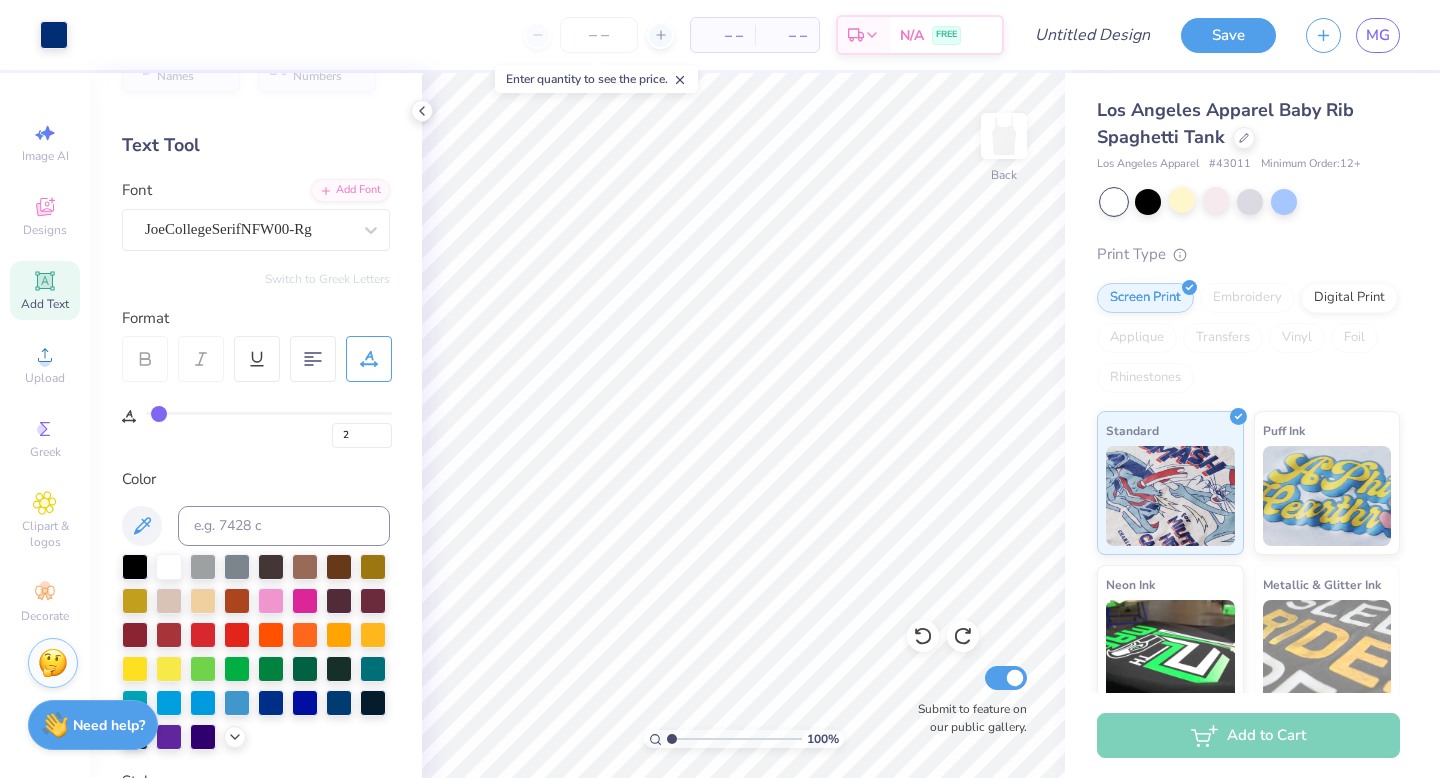 type on "3" 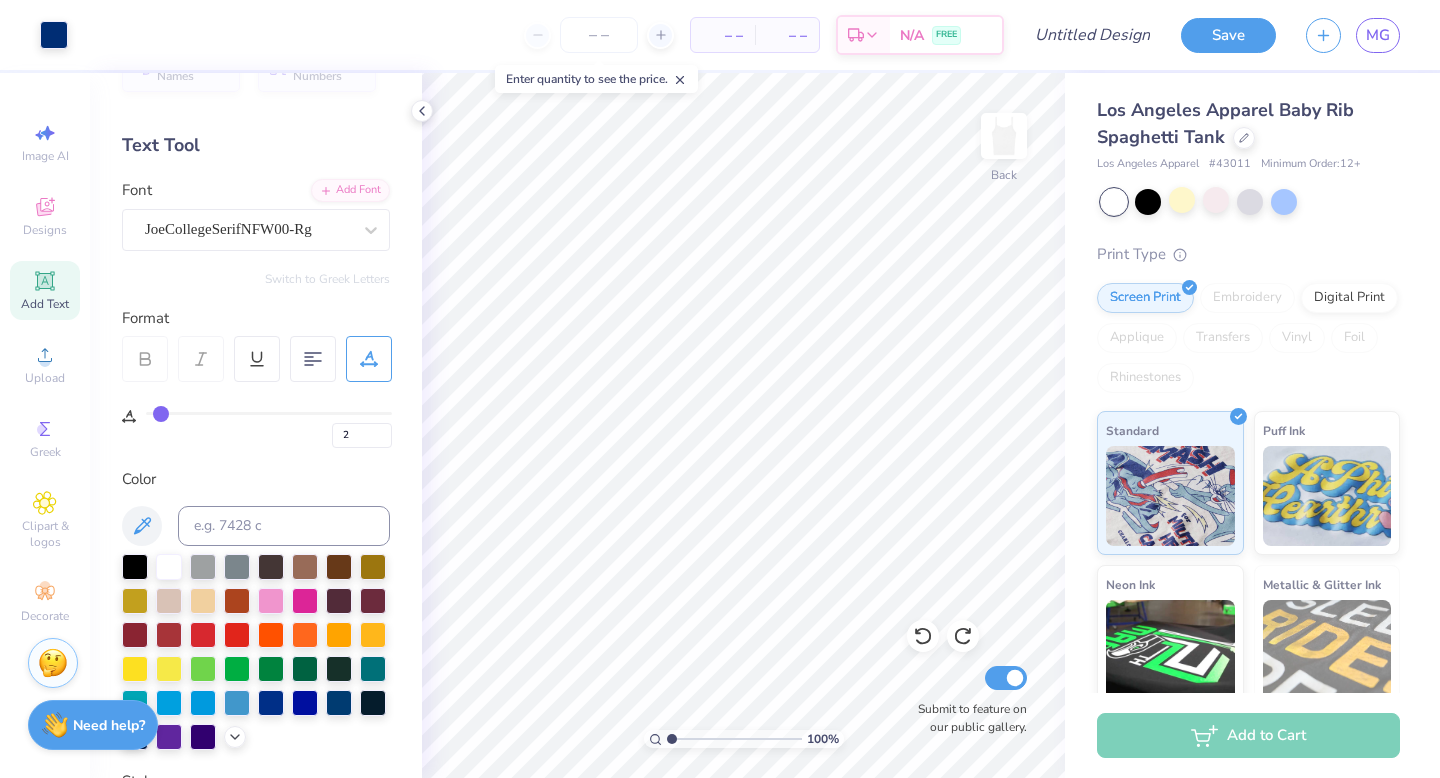type on "3" 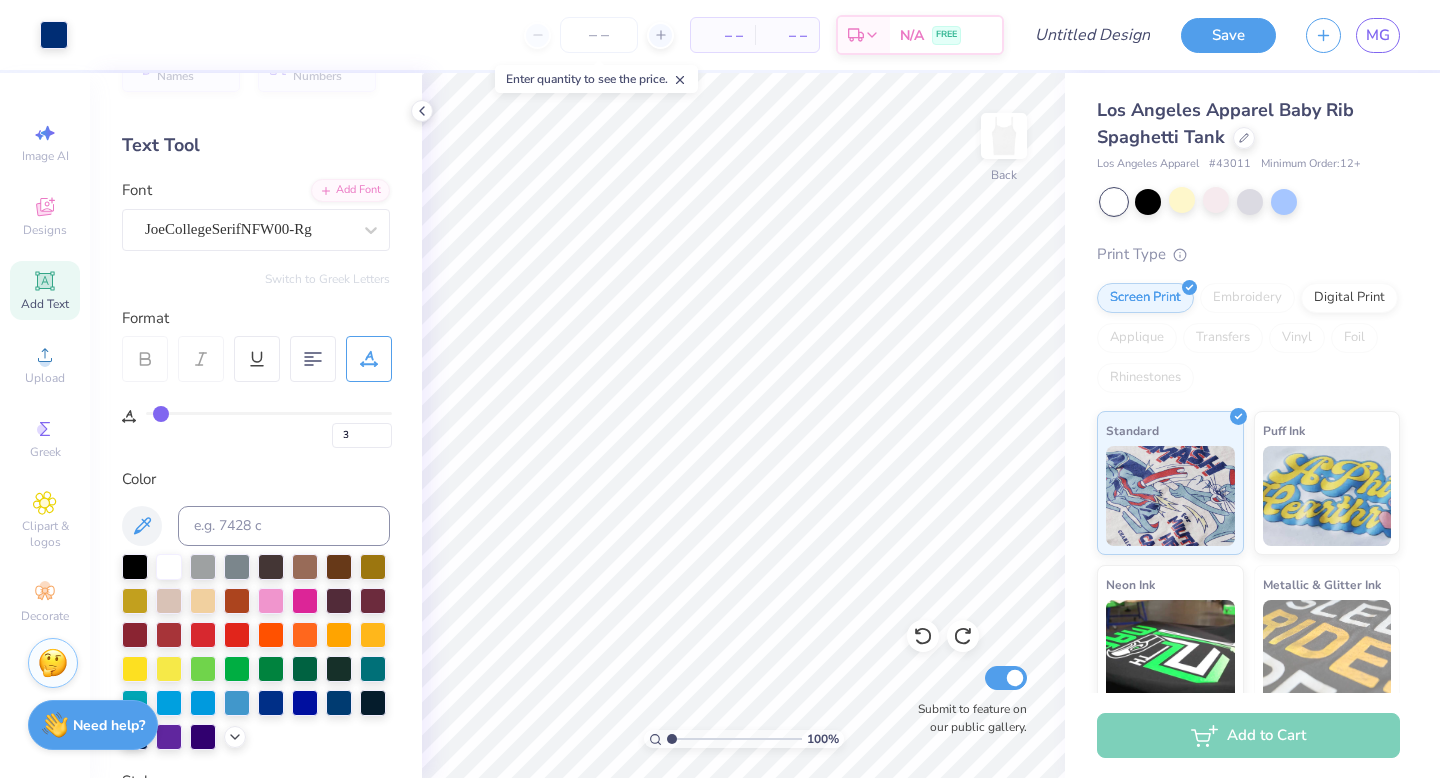 type on "5" 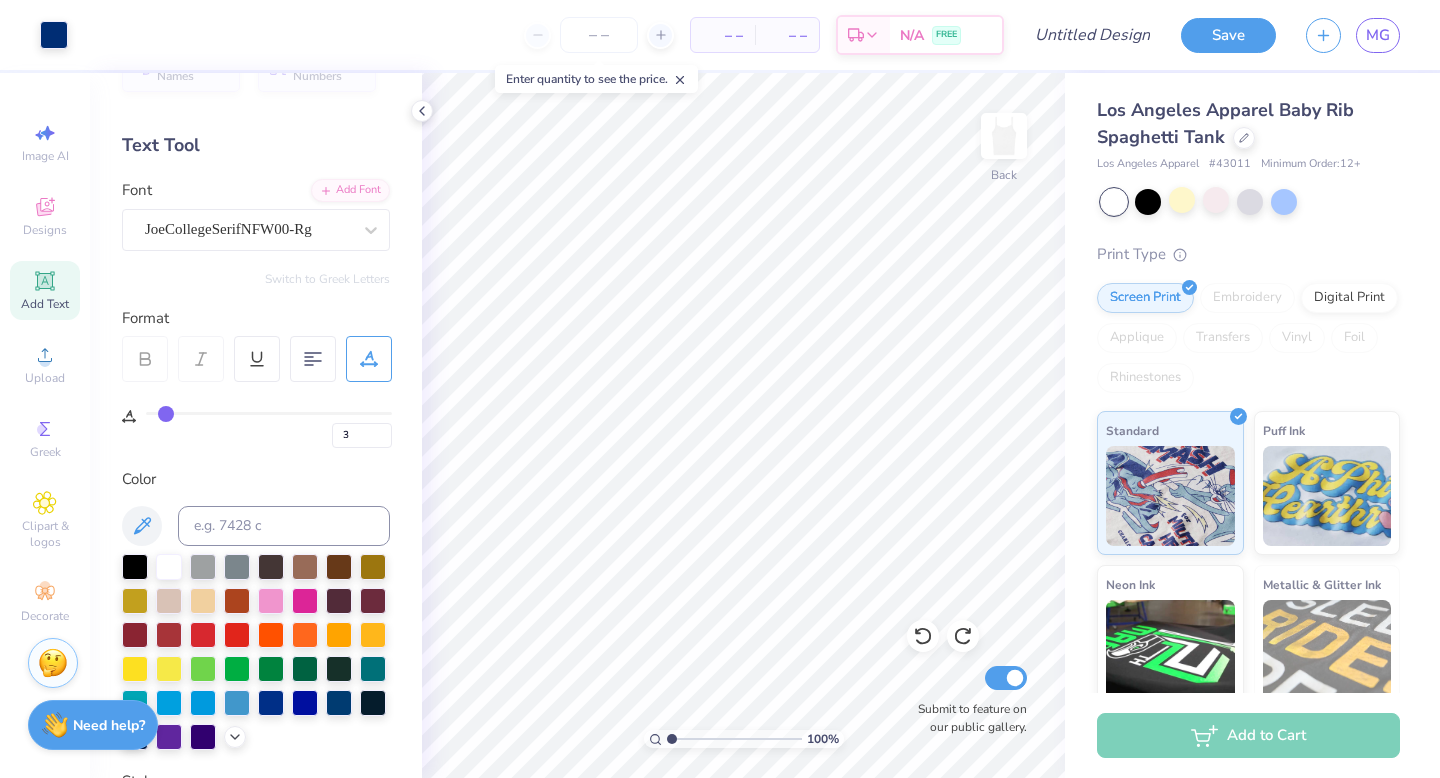 type on "5" 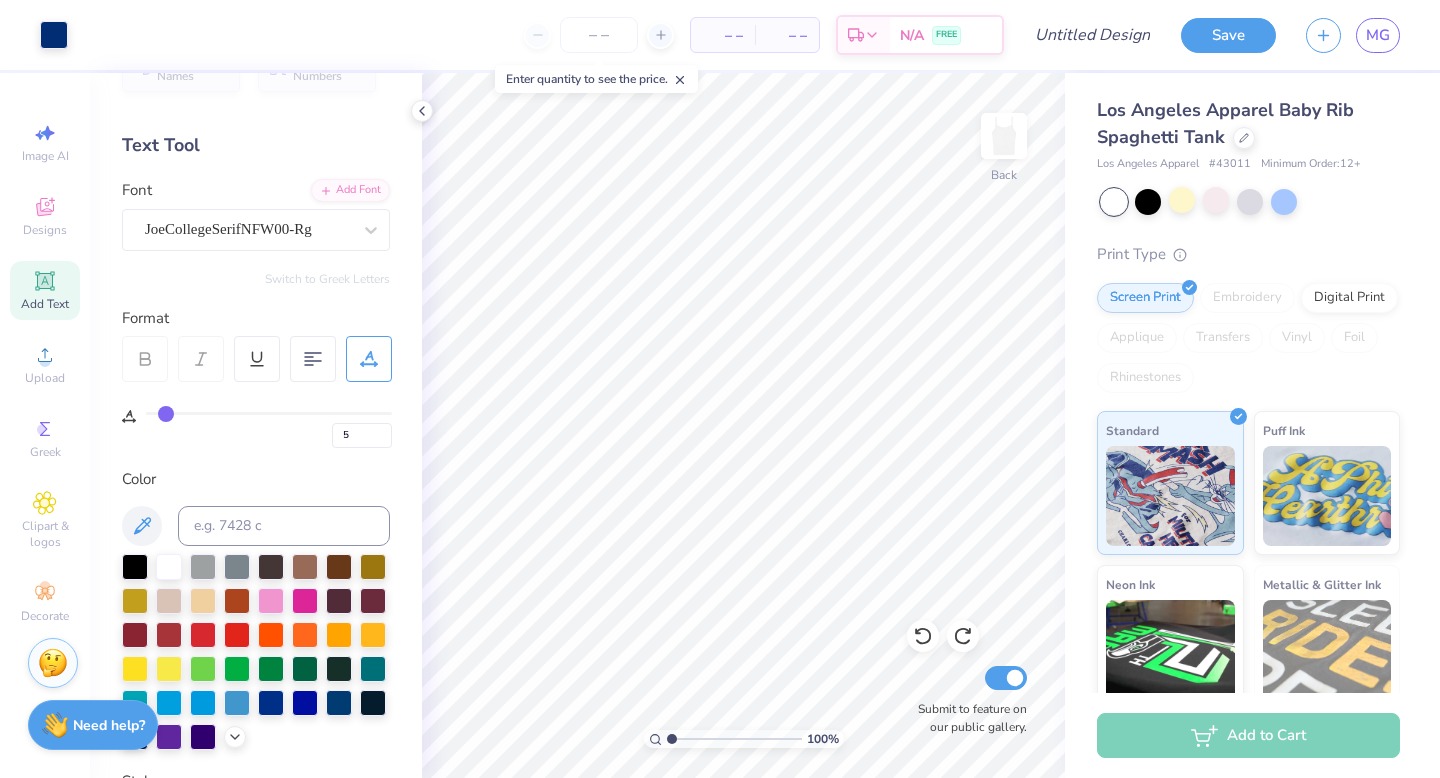 type on "6" 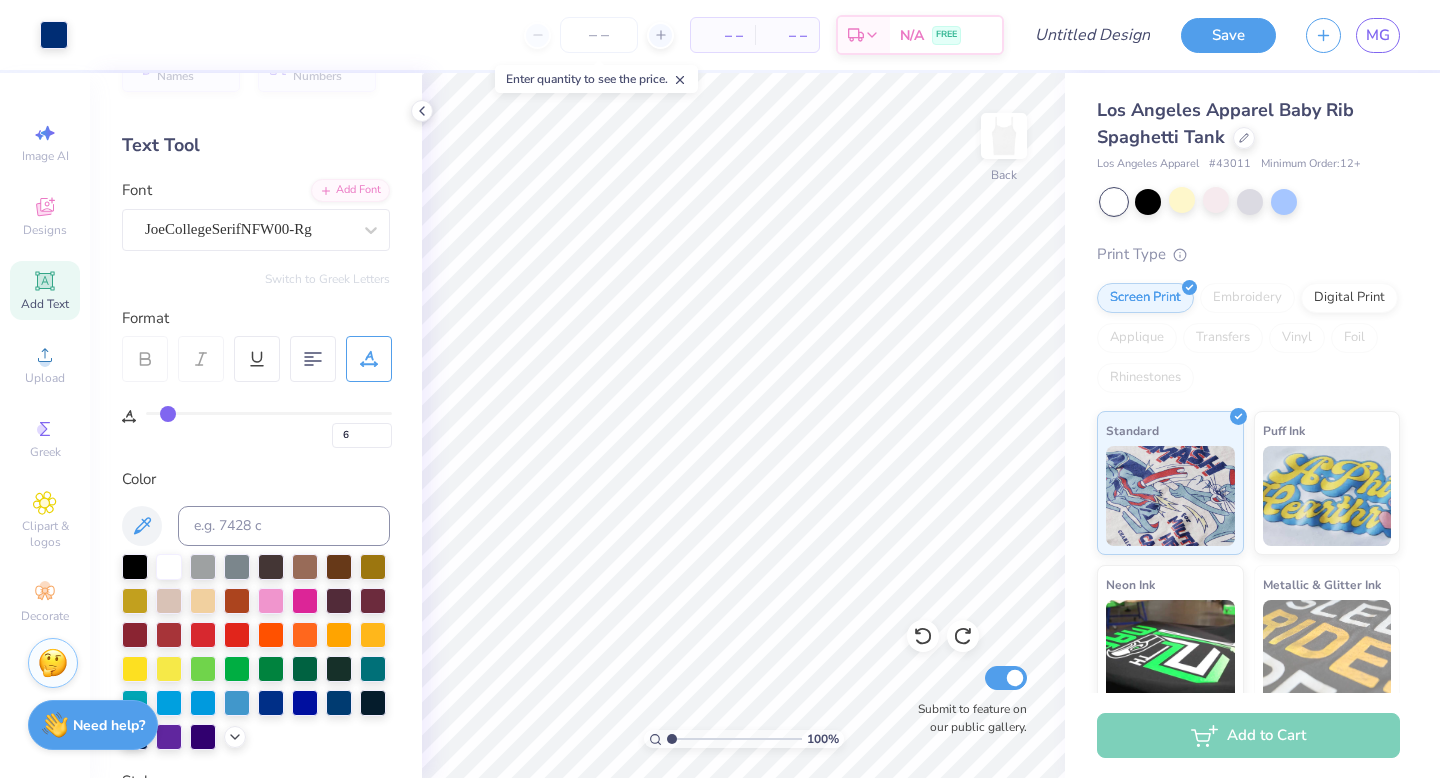 type on "8" 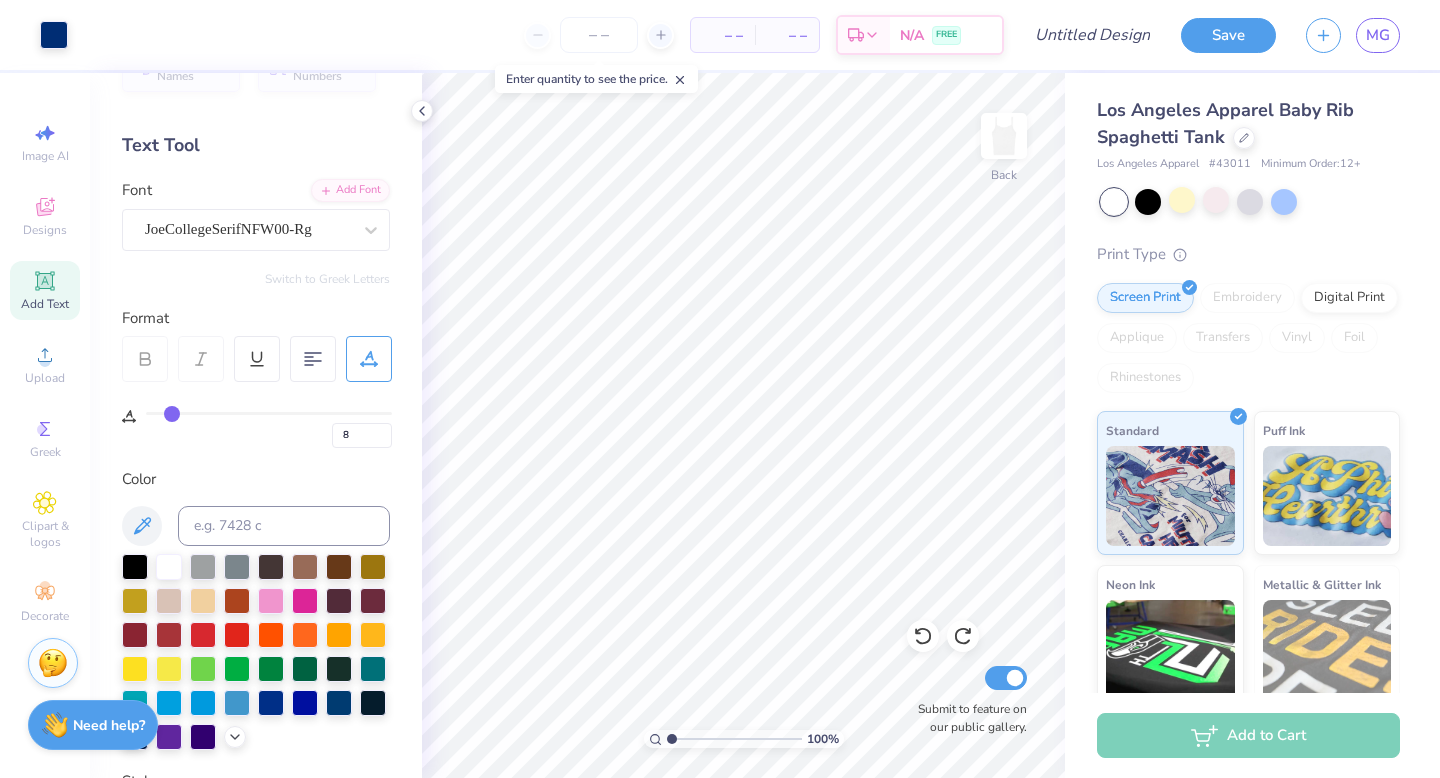 type on "9" 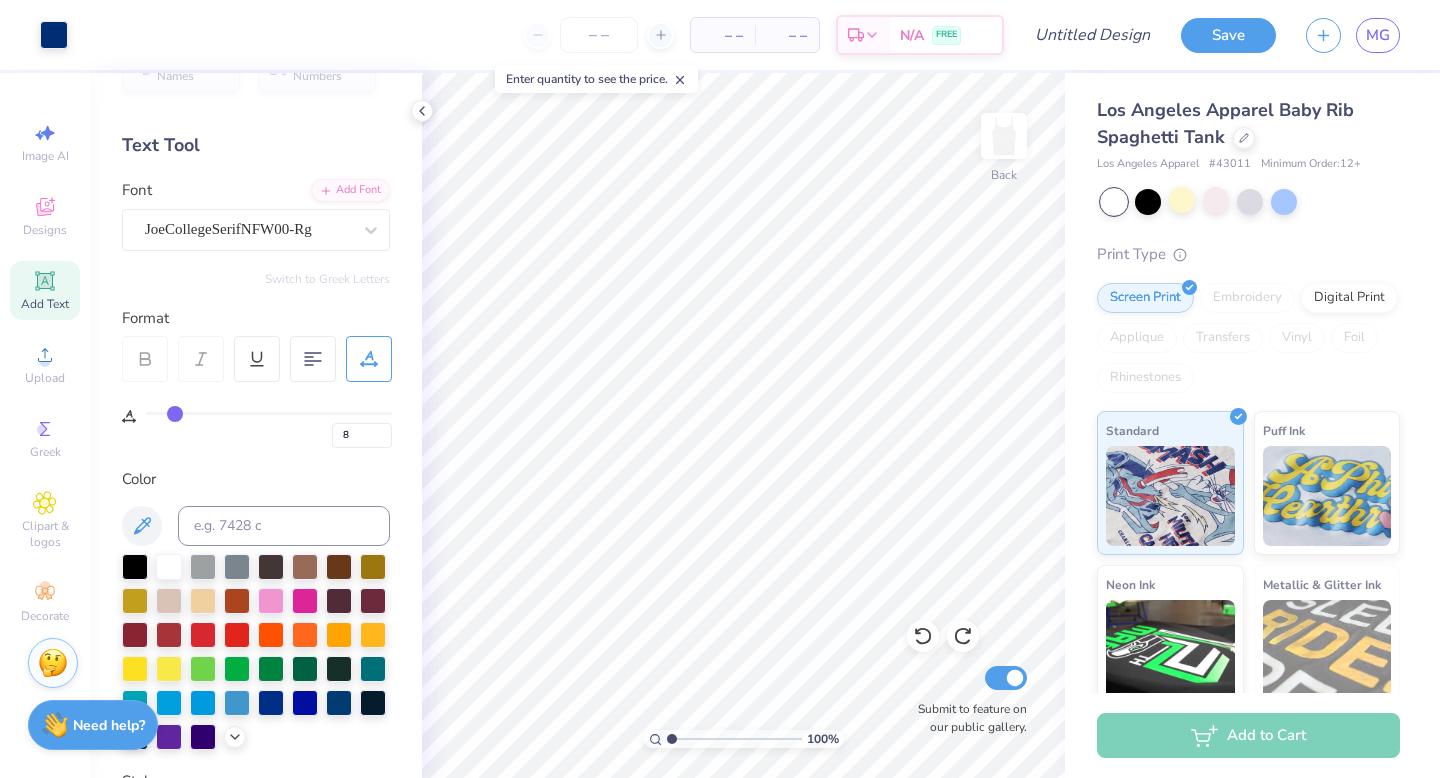 type on "9" 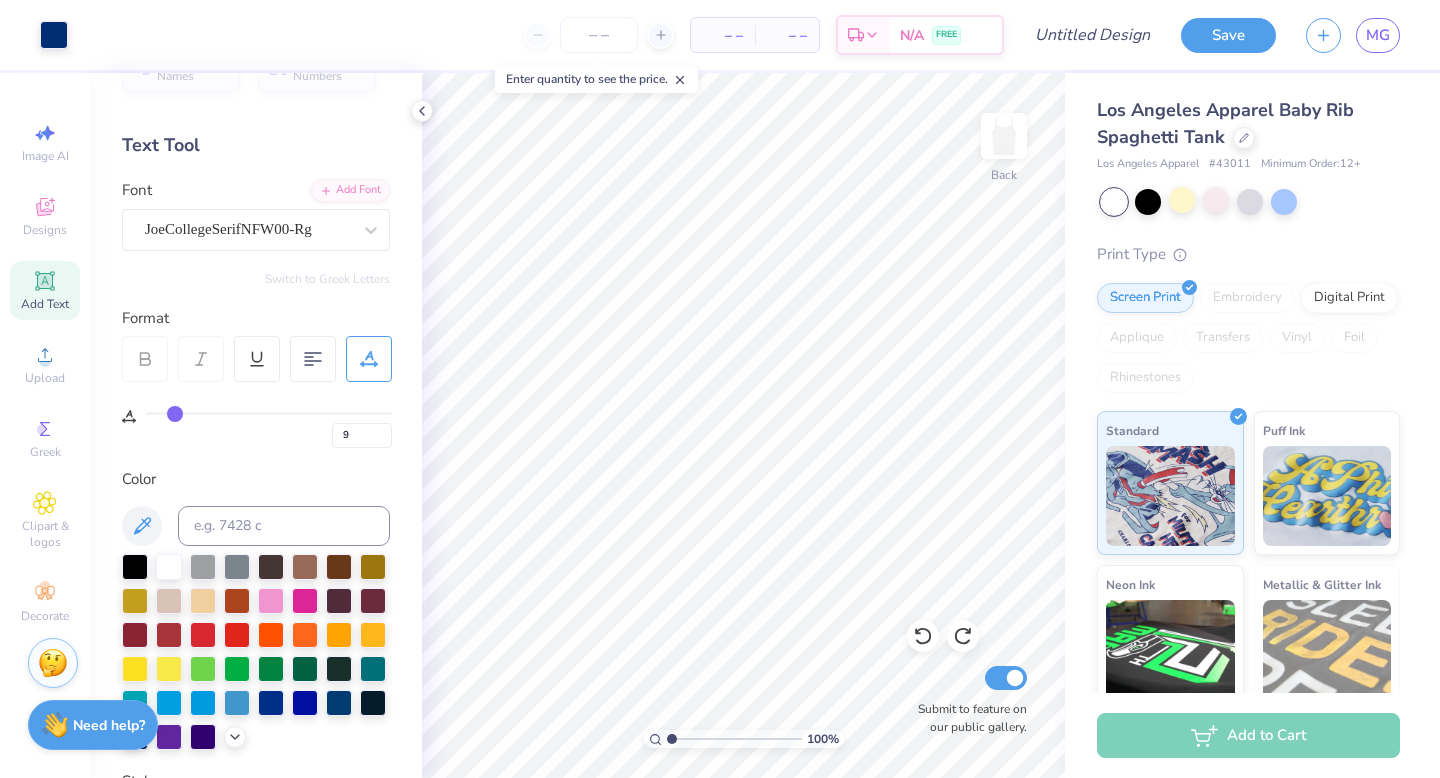 type on "11" 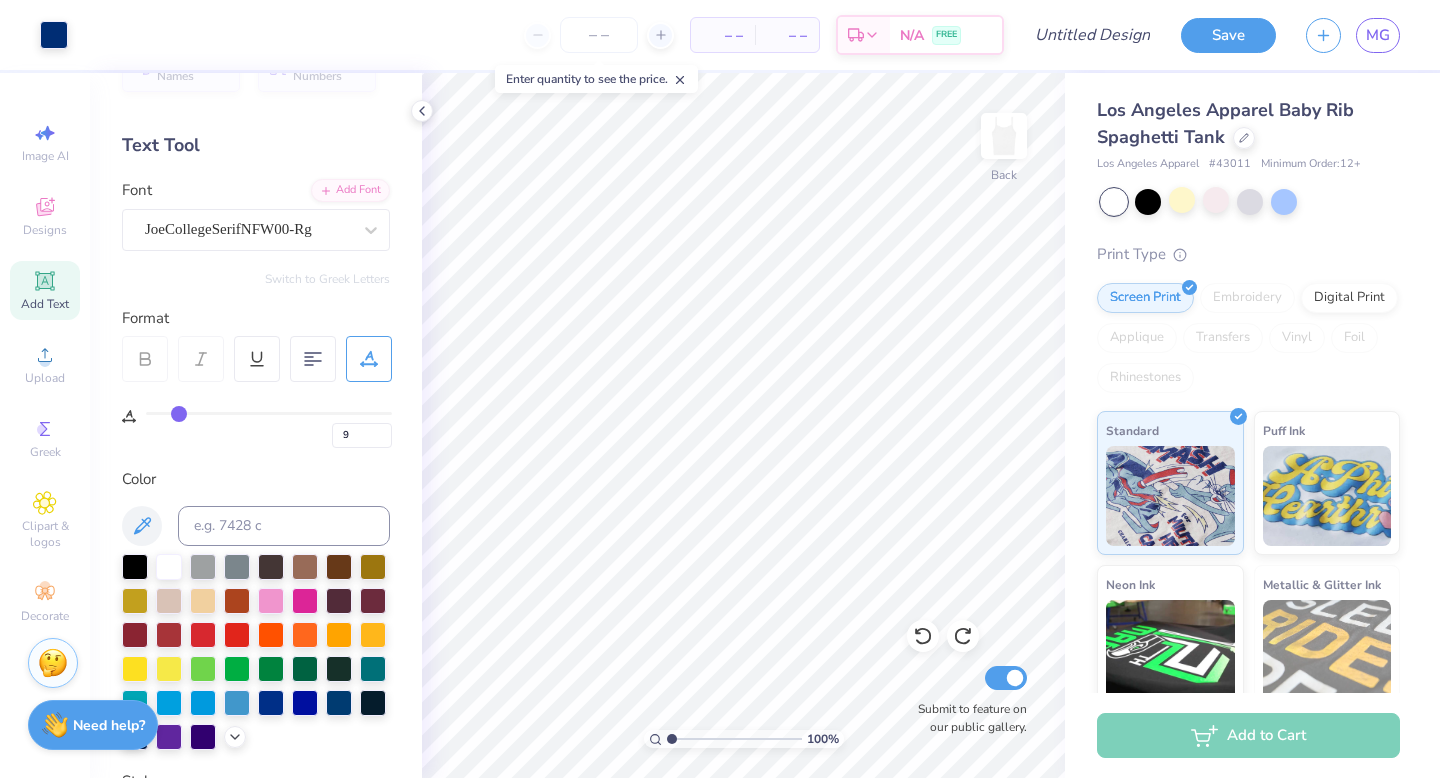 type on "11" 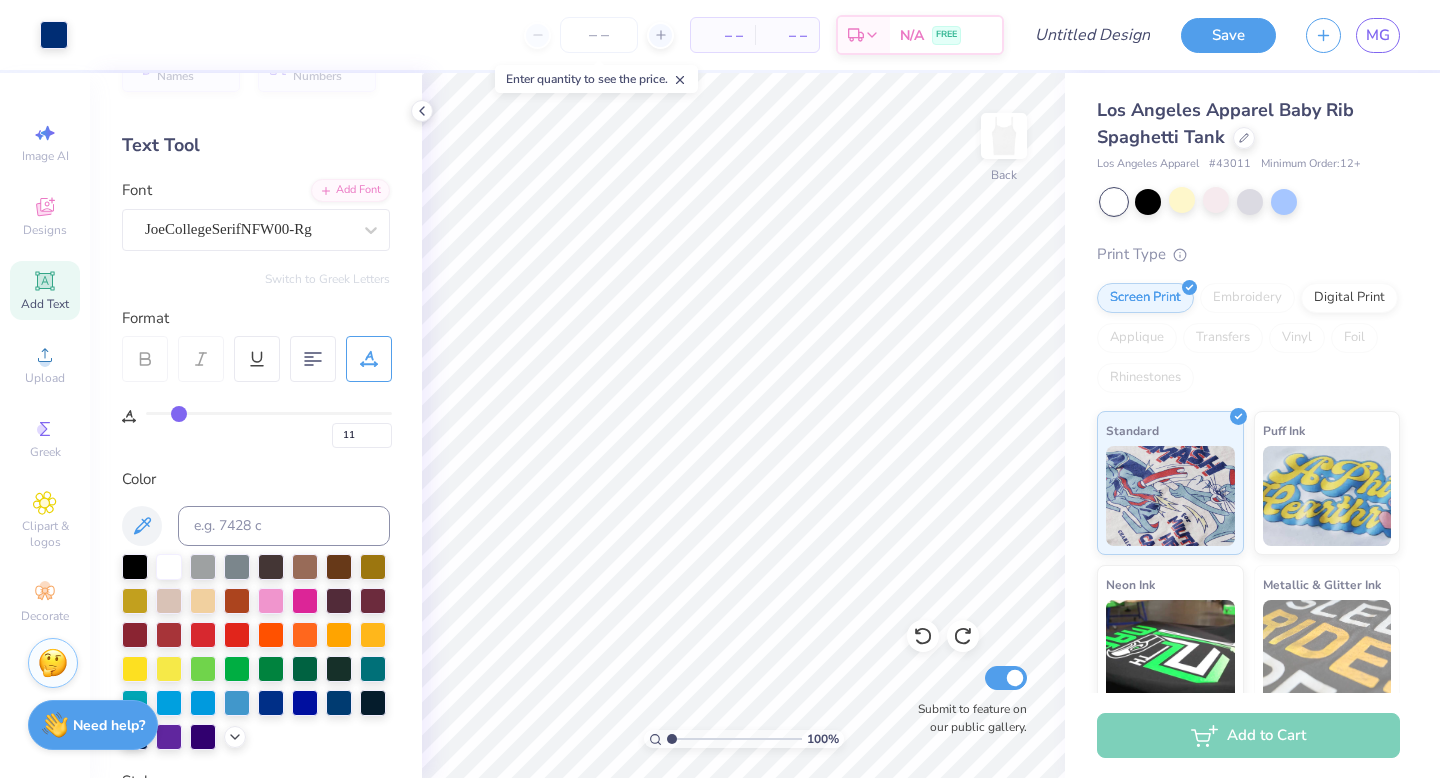 type on "12" 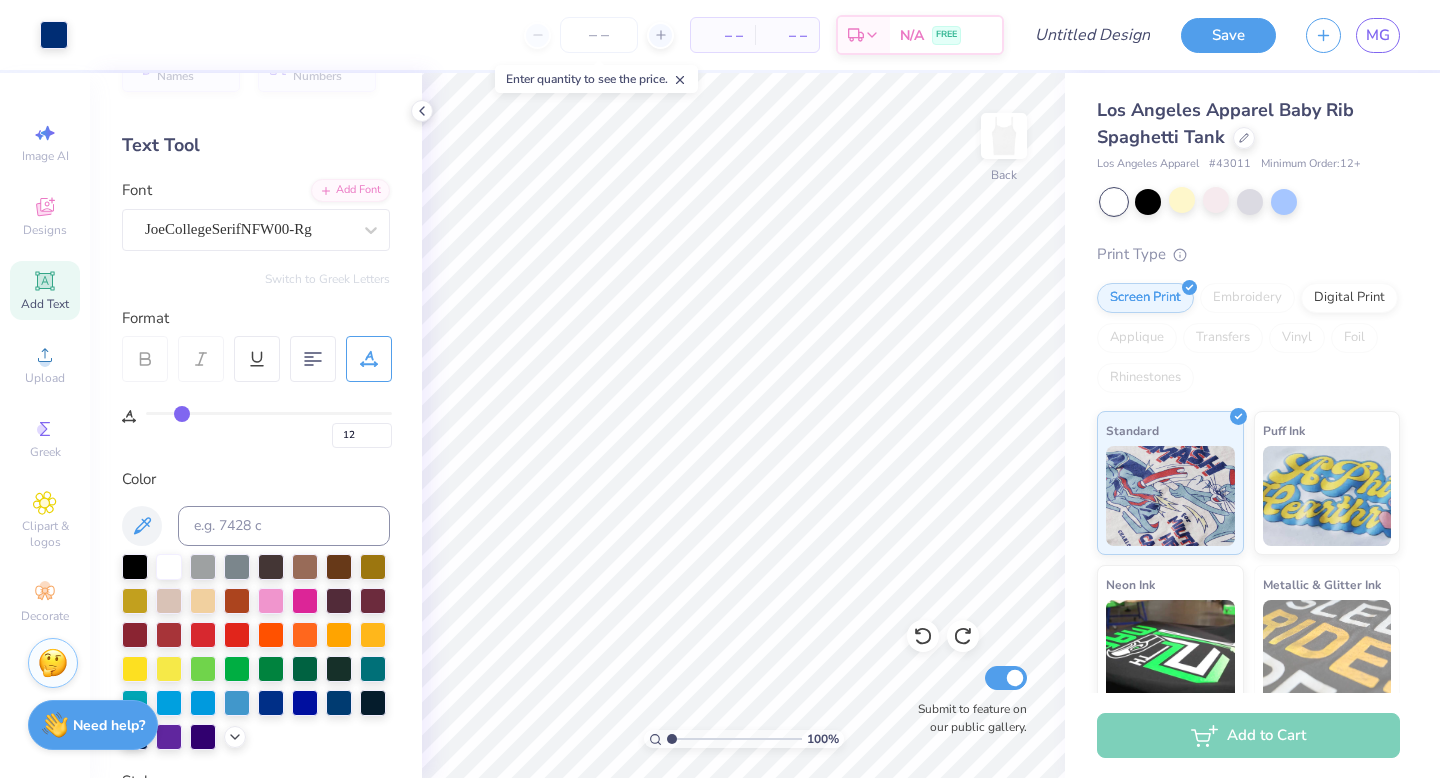 type on "13" 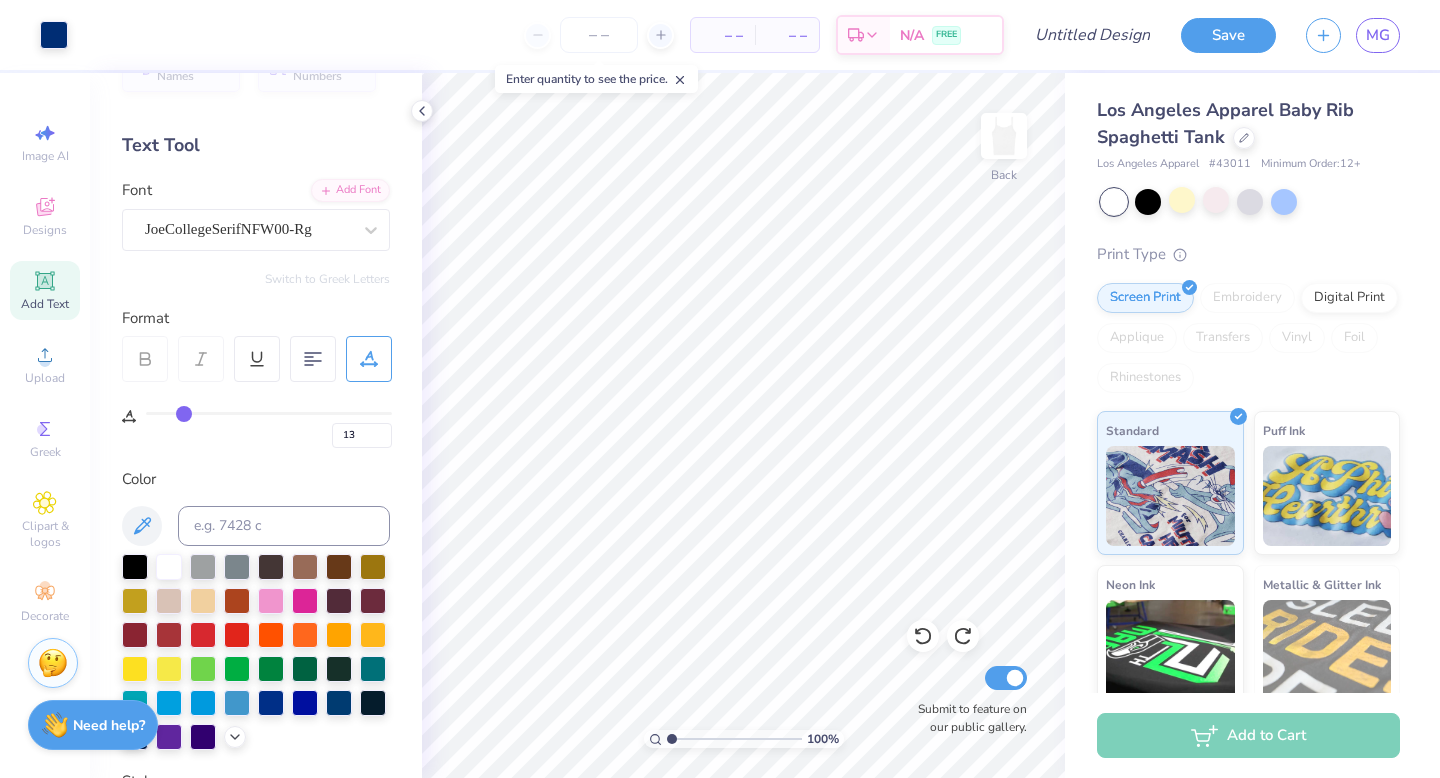 type on "15" 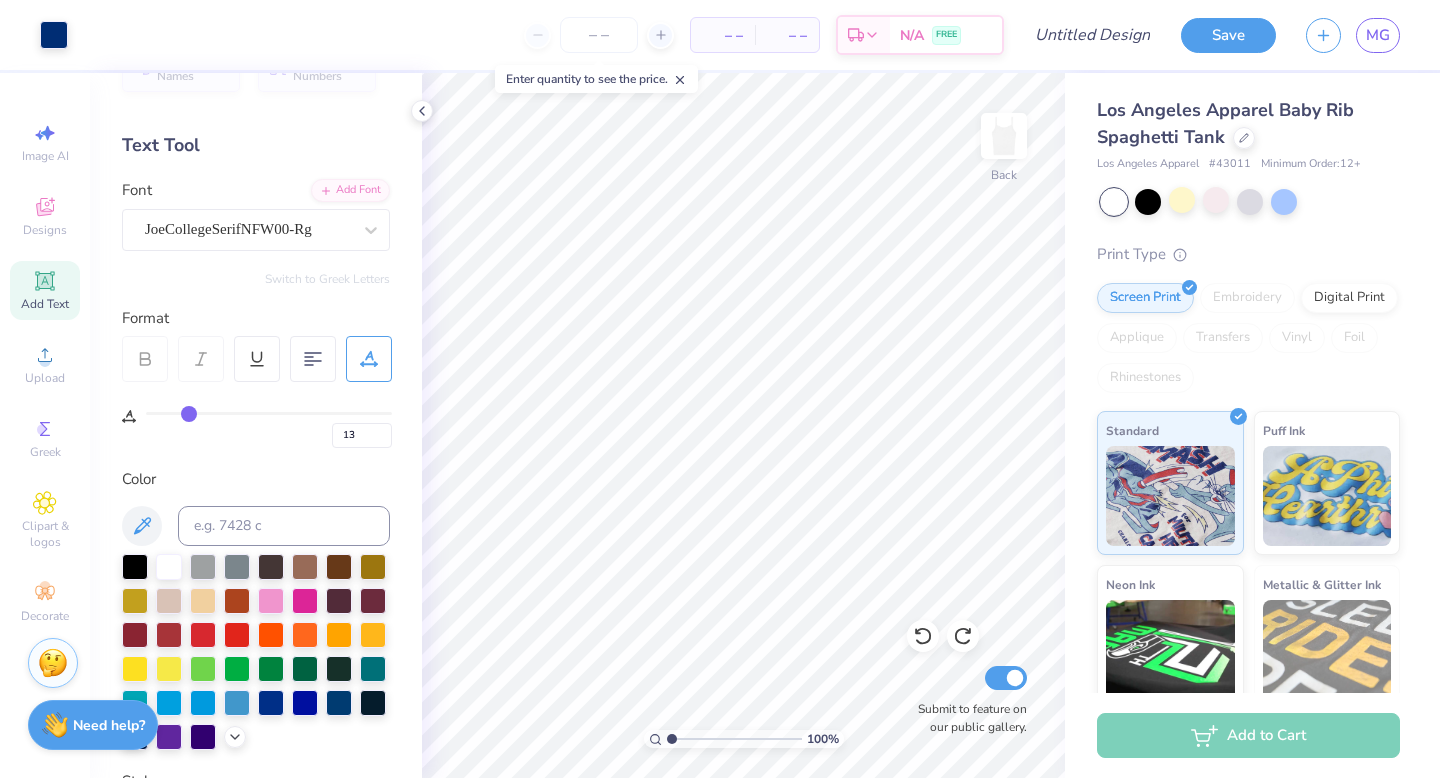 type on "15" 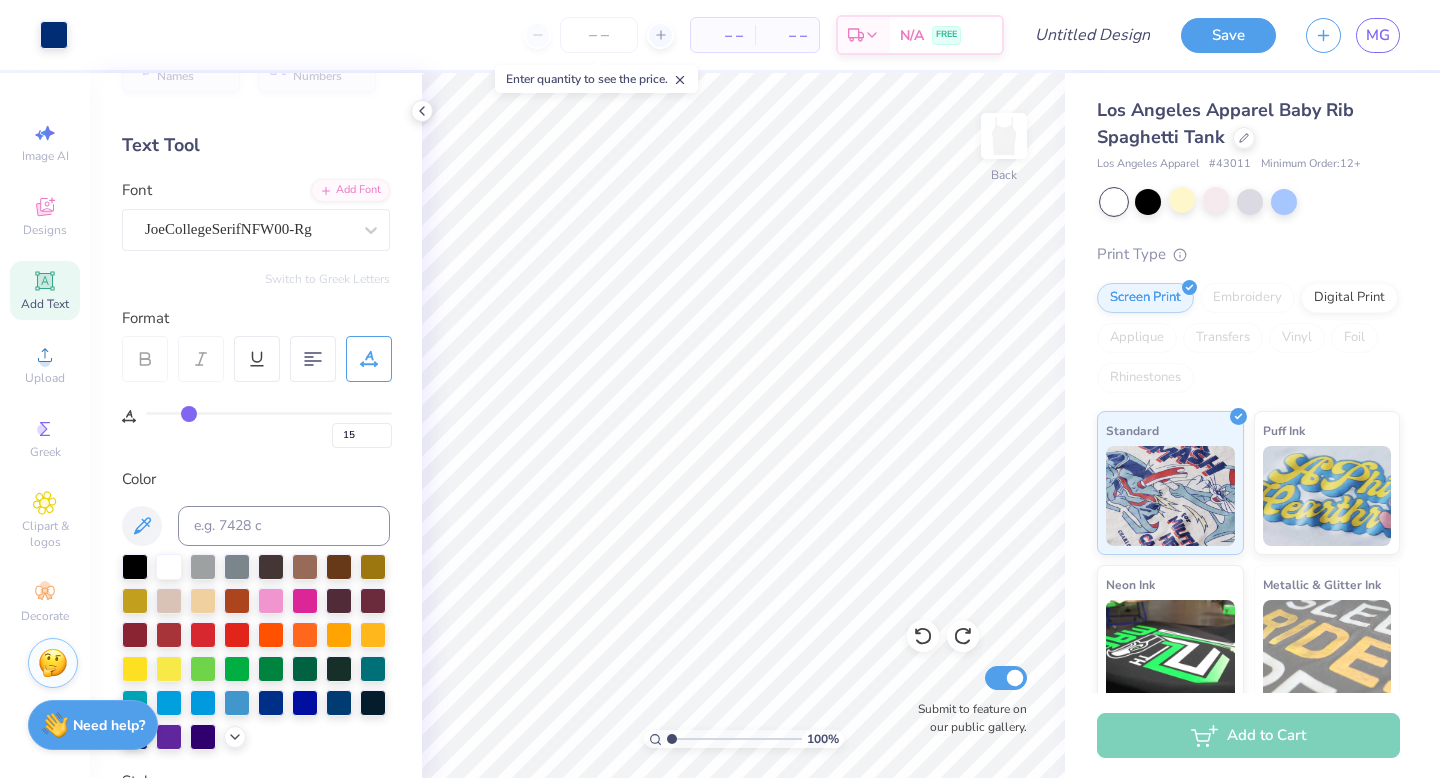 type on "16" 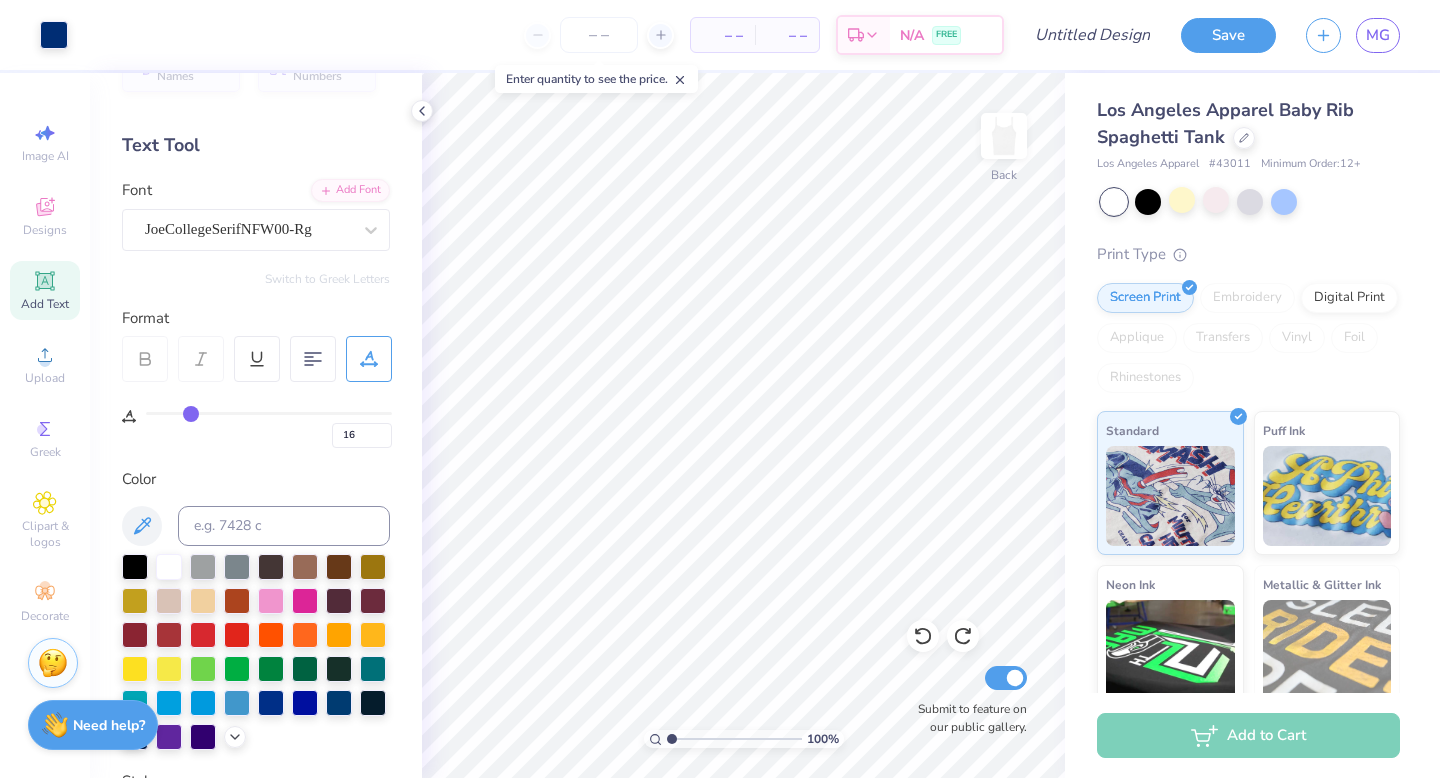 type on "17" 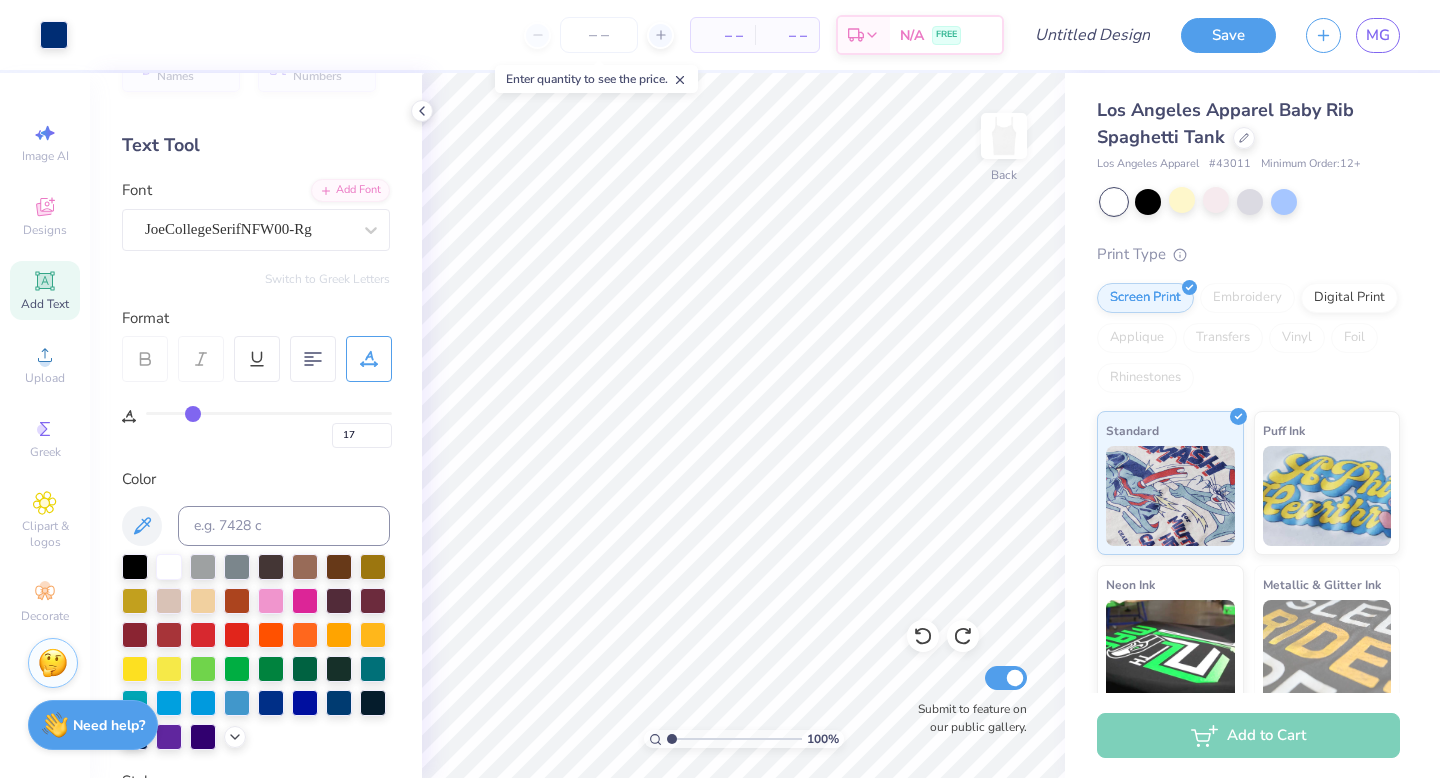 type on "18" 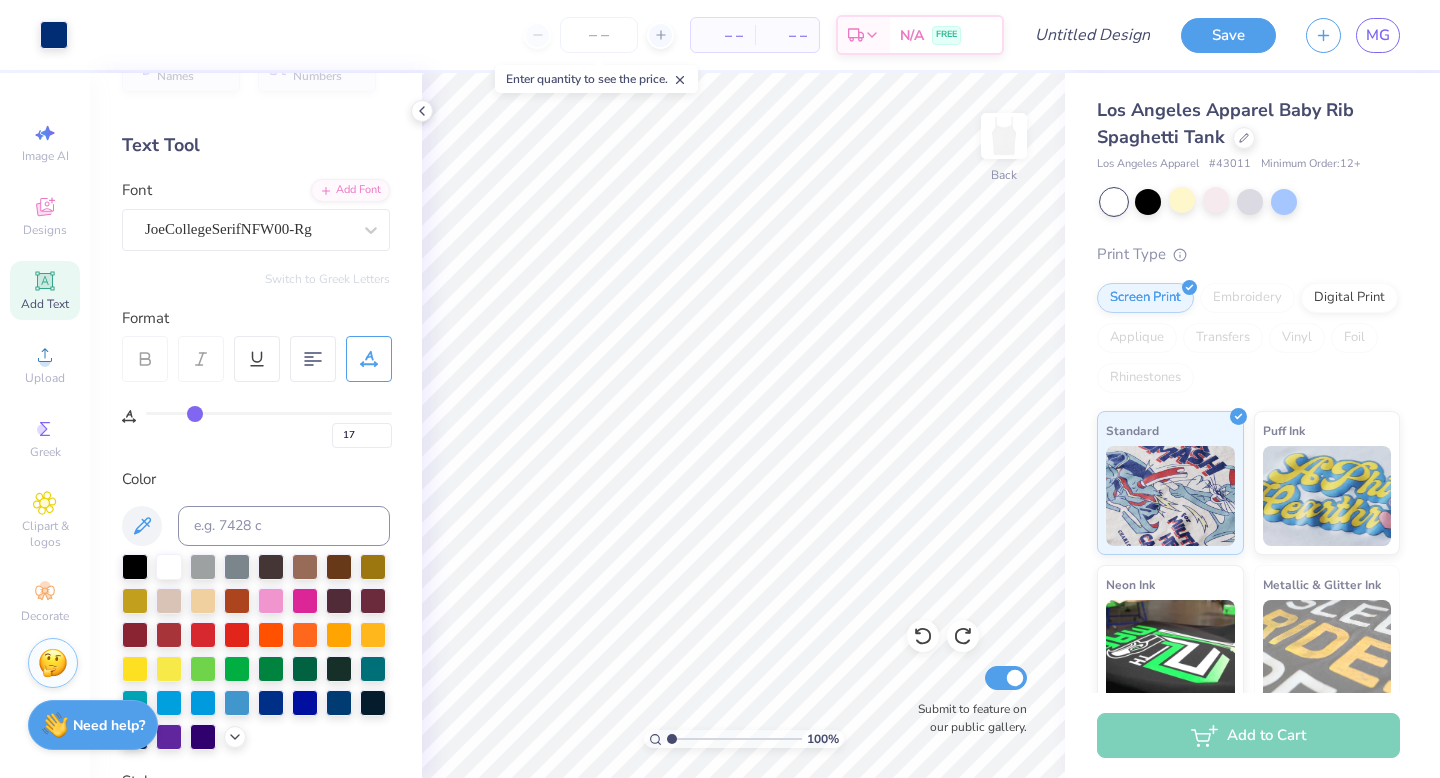 type on "18" 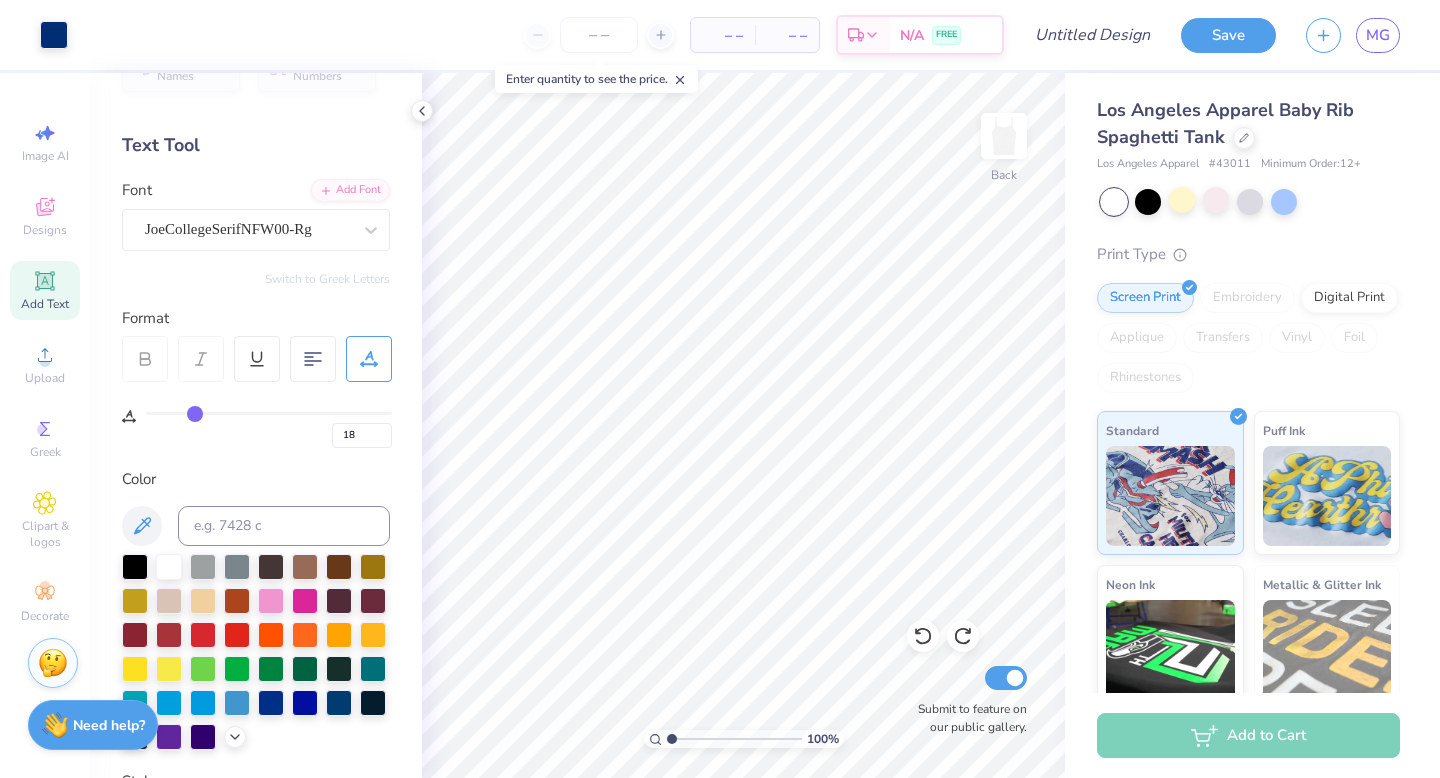 type on "19" 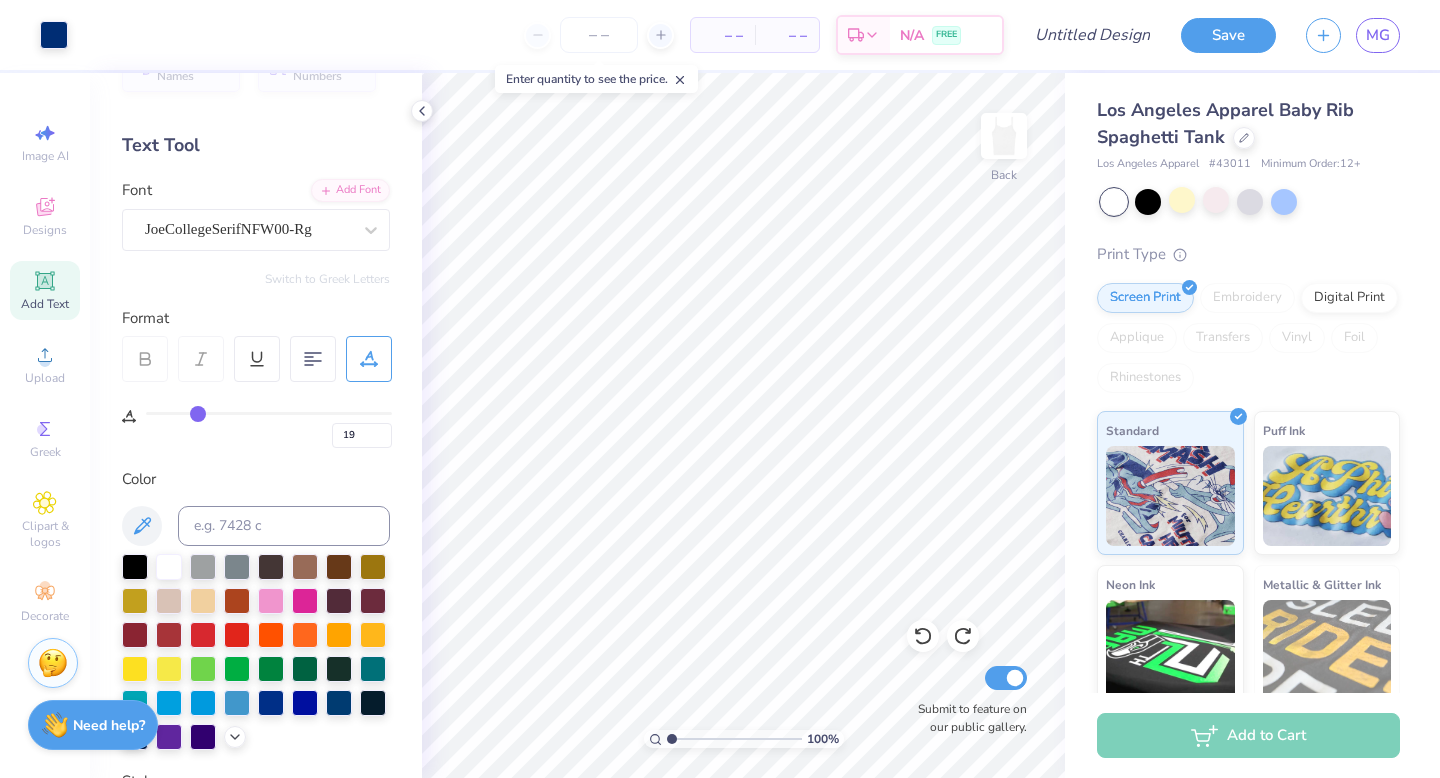 type on "20" 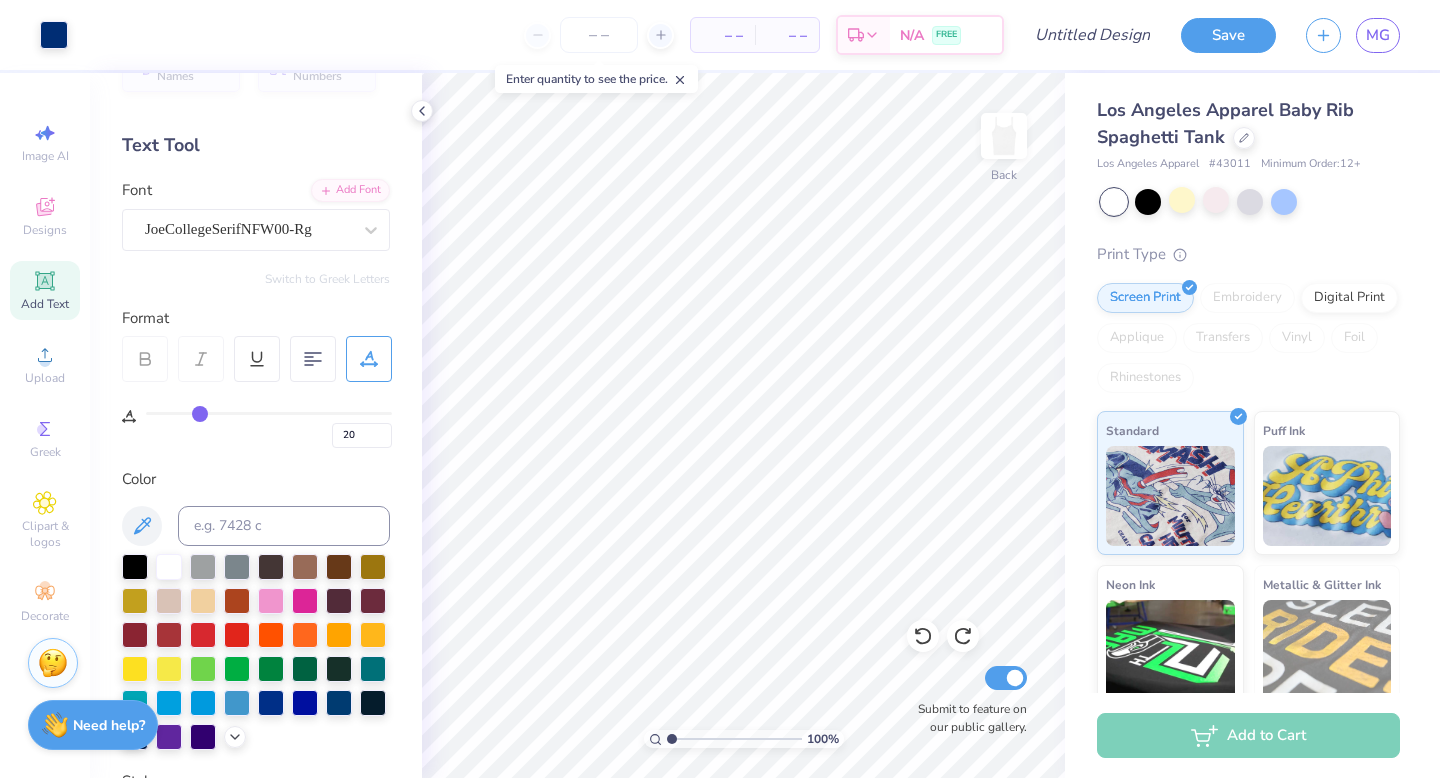 type on "21" 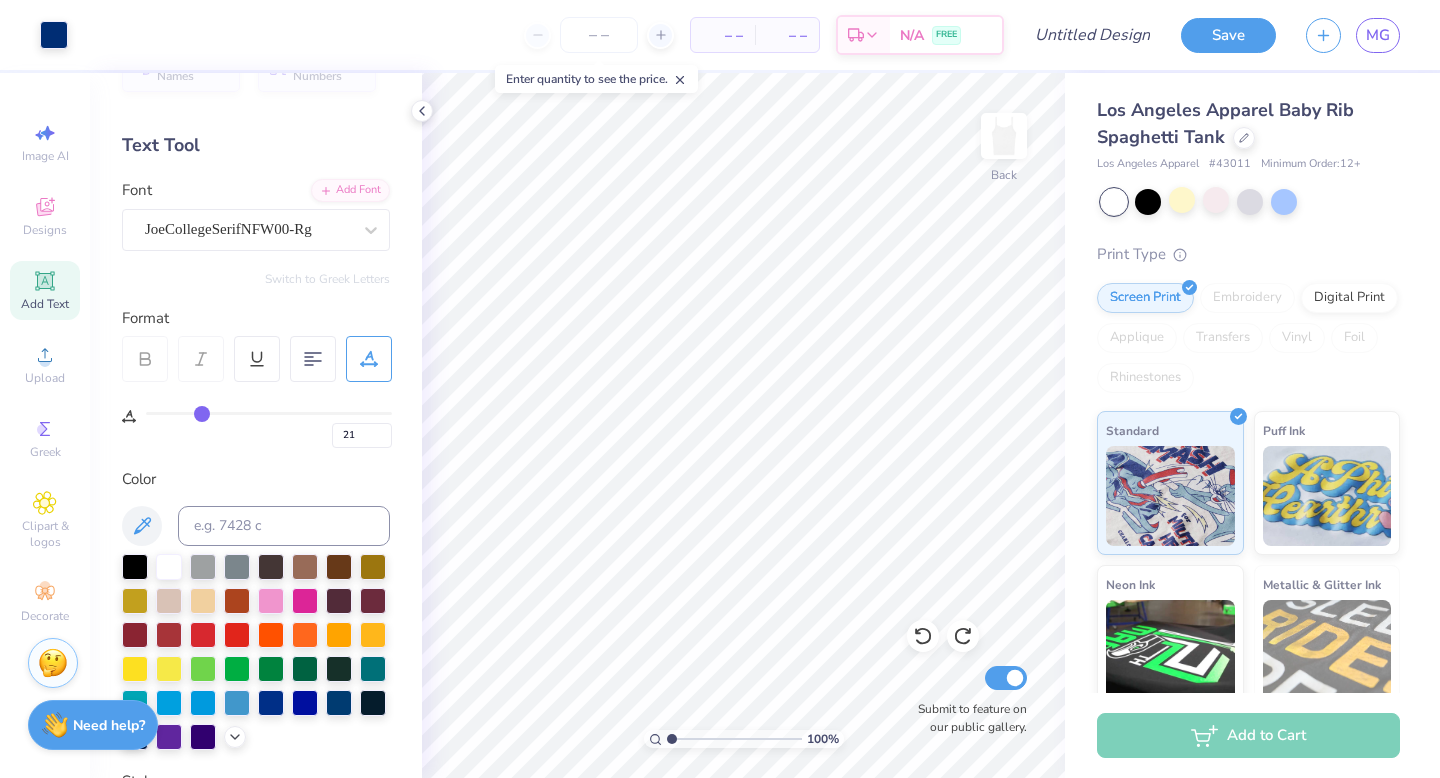 type on "23" 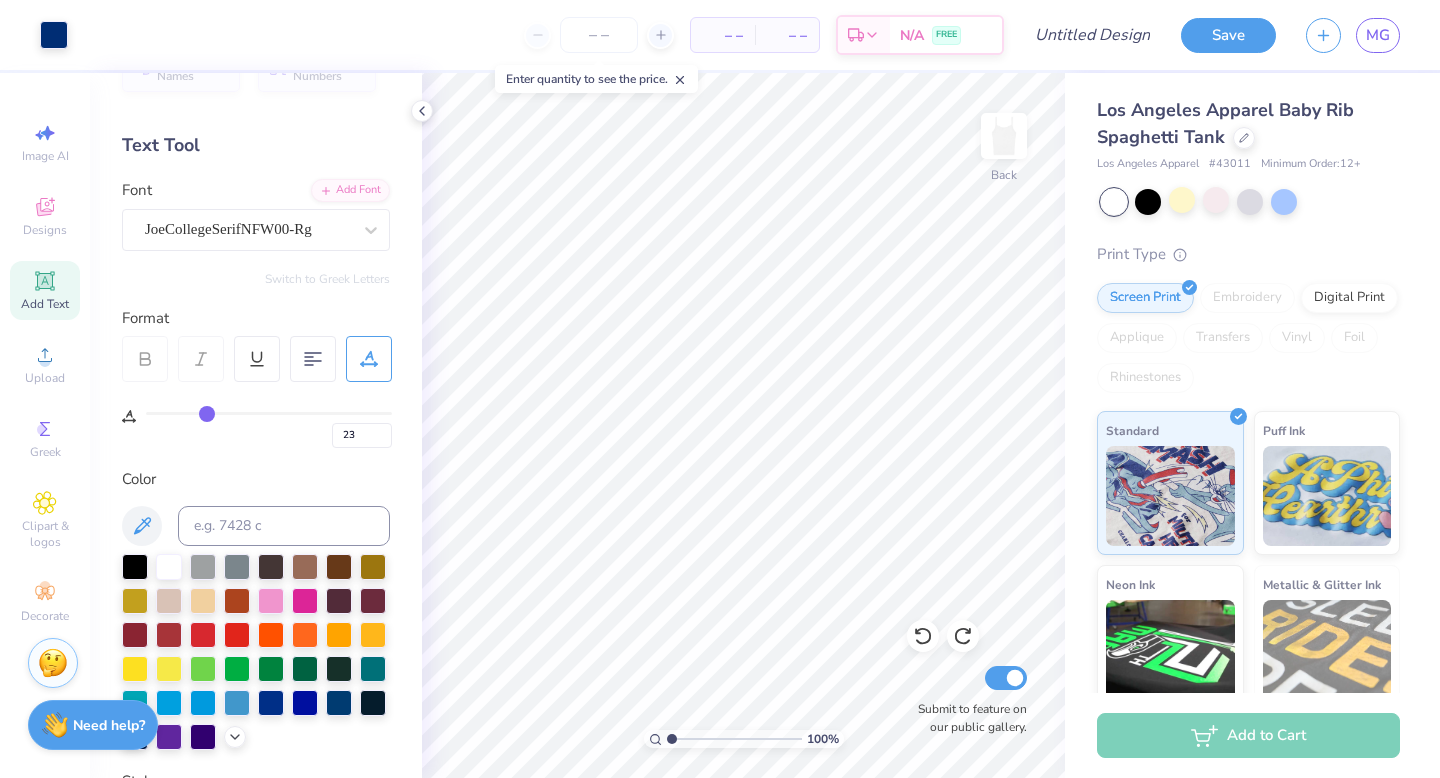 type on "24" 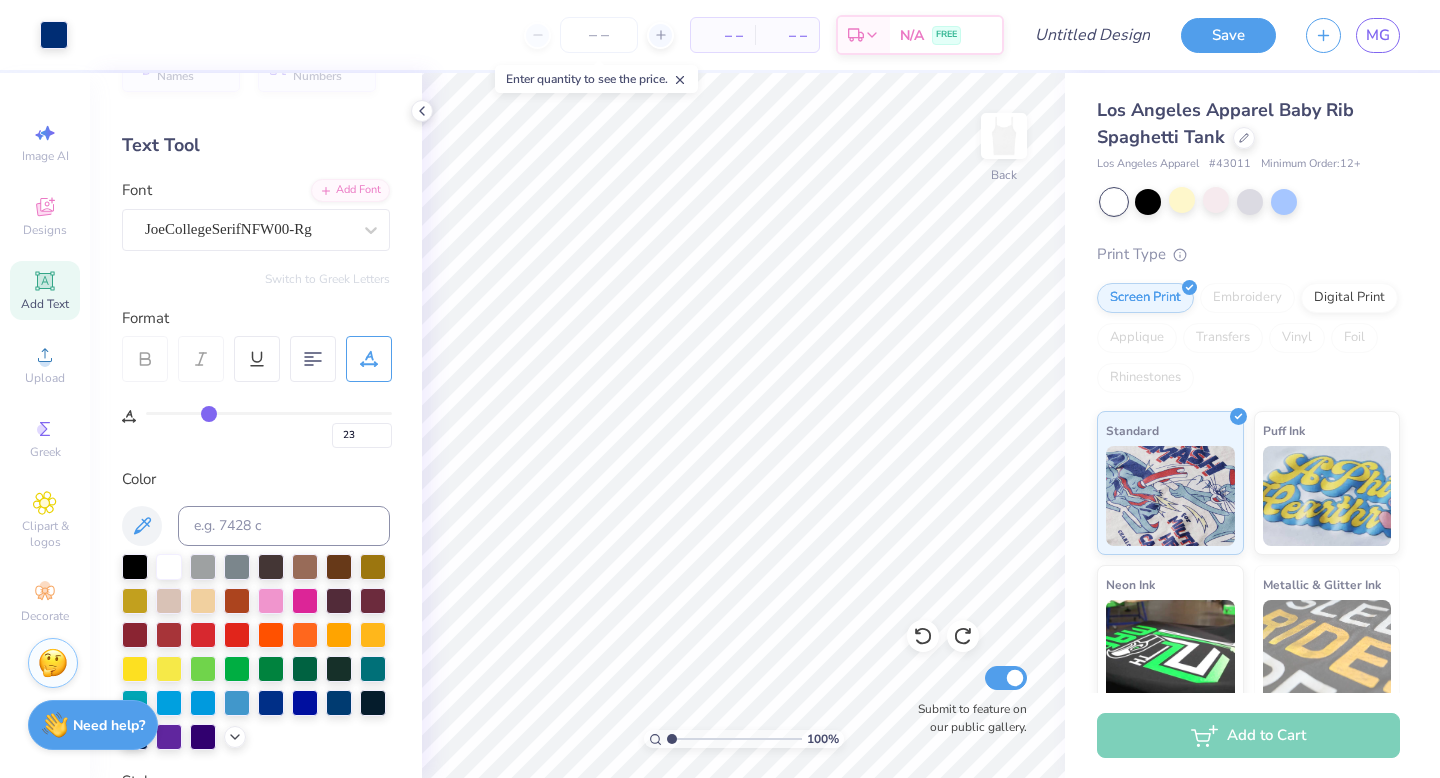 type on "24" 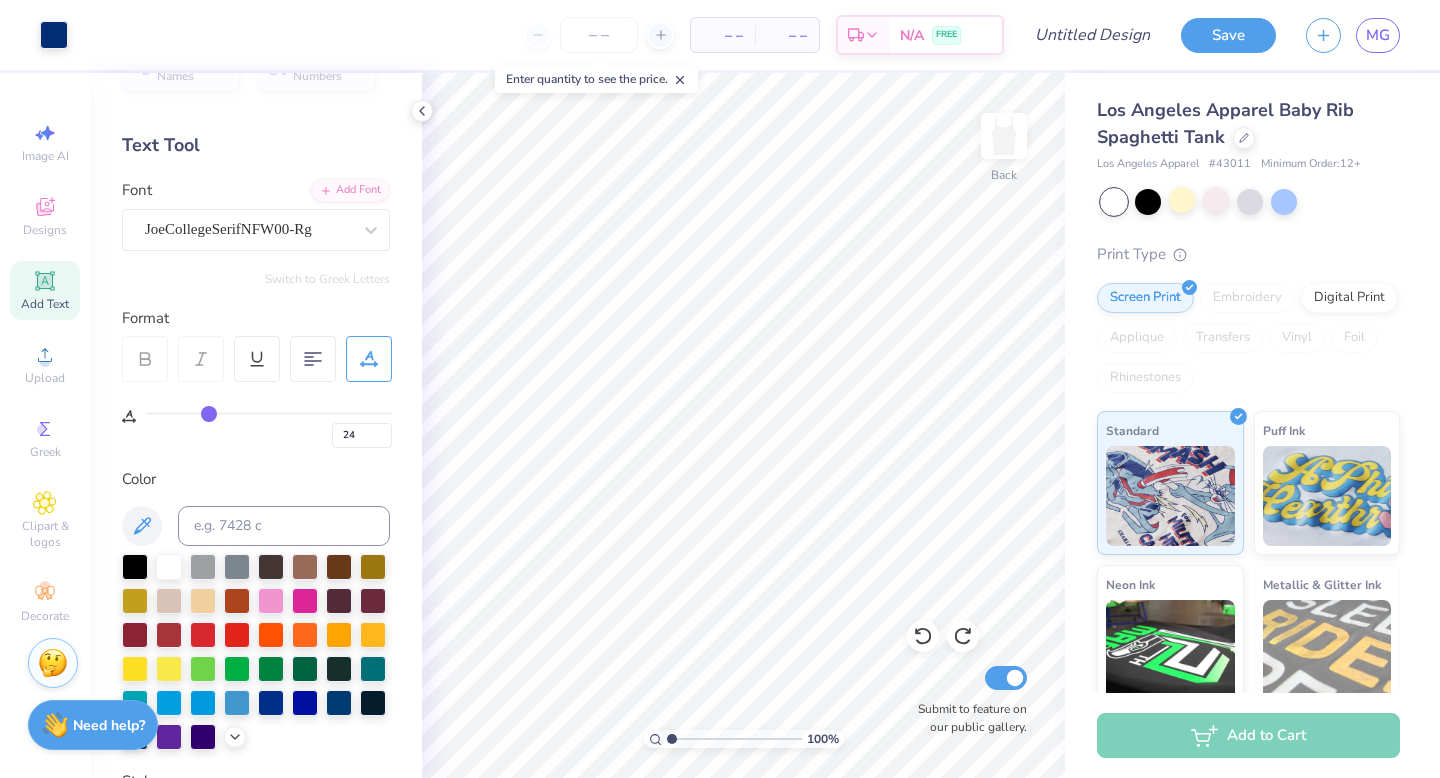 type on "25" 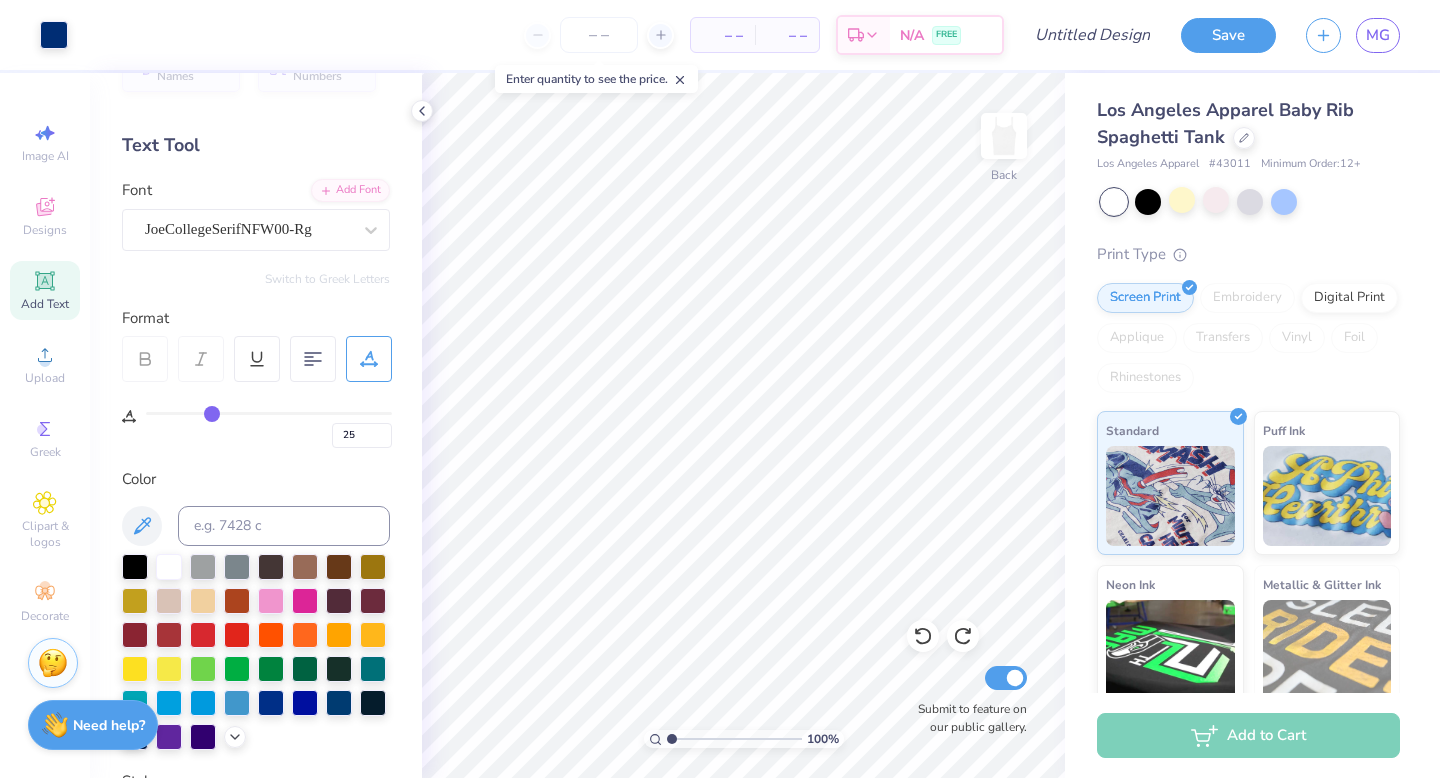type on "26" 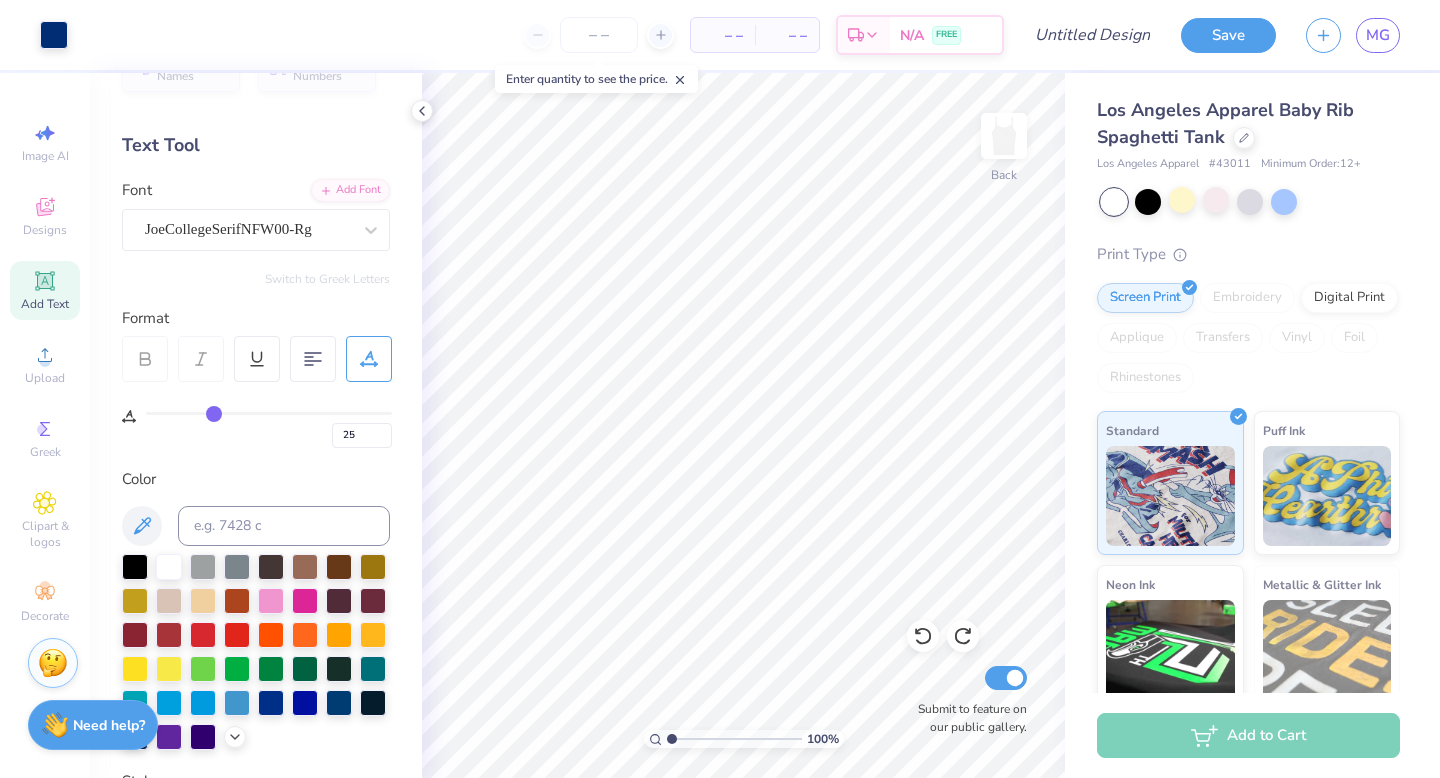 type on "26" 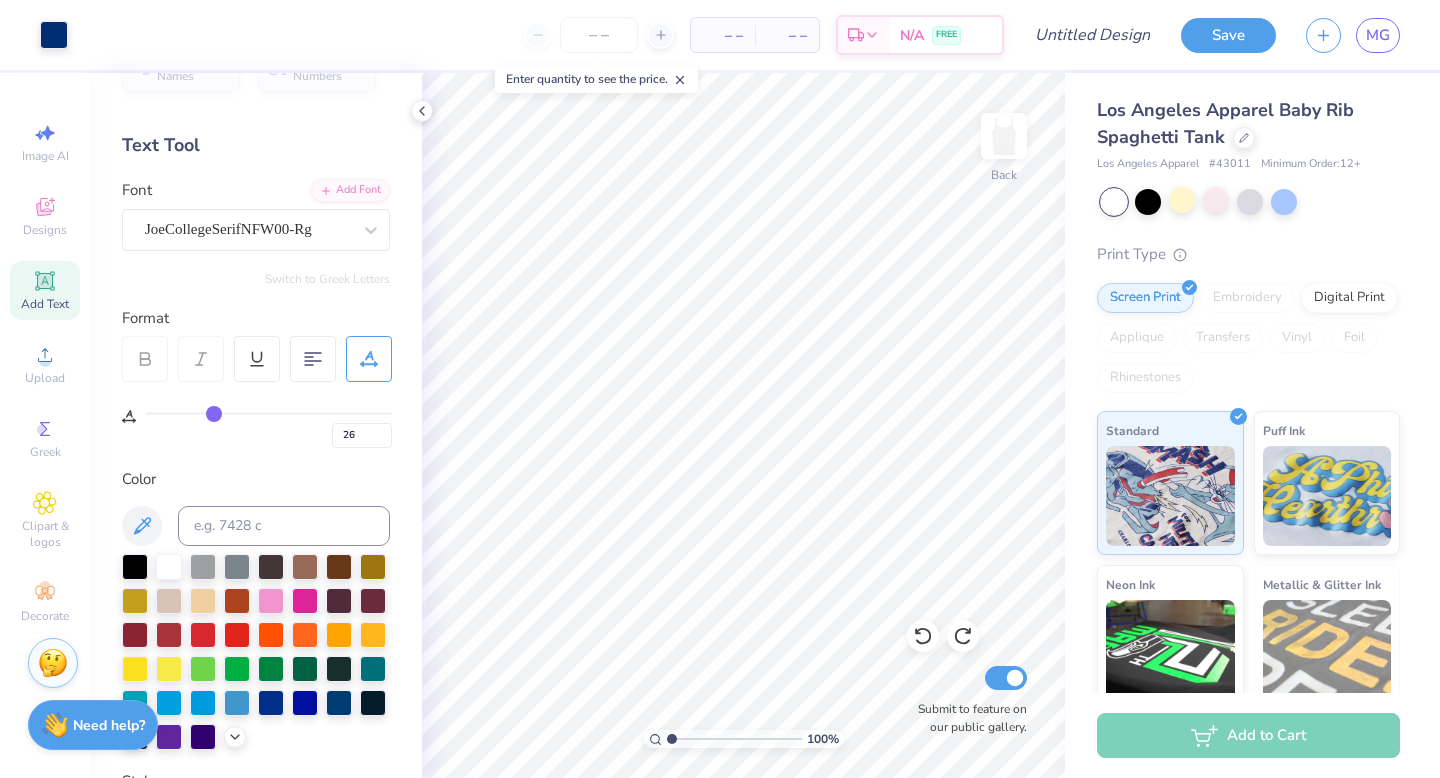 drag, startPoint x: 156, startPoint y: 417, endPoint x: 213, endPoint y: 421, distance: 57.14018 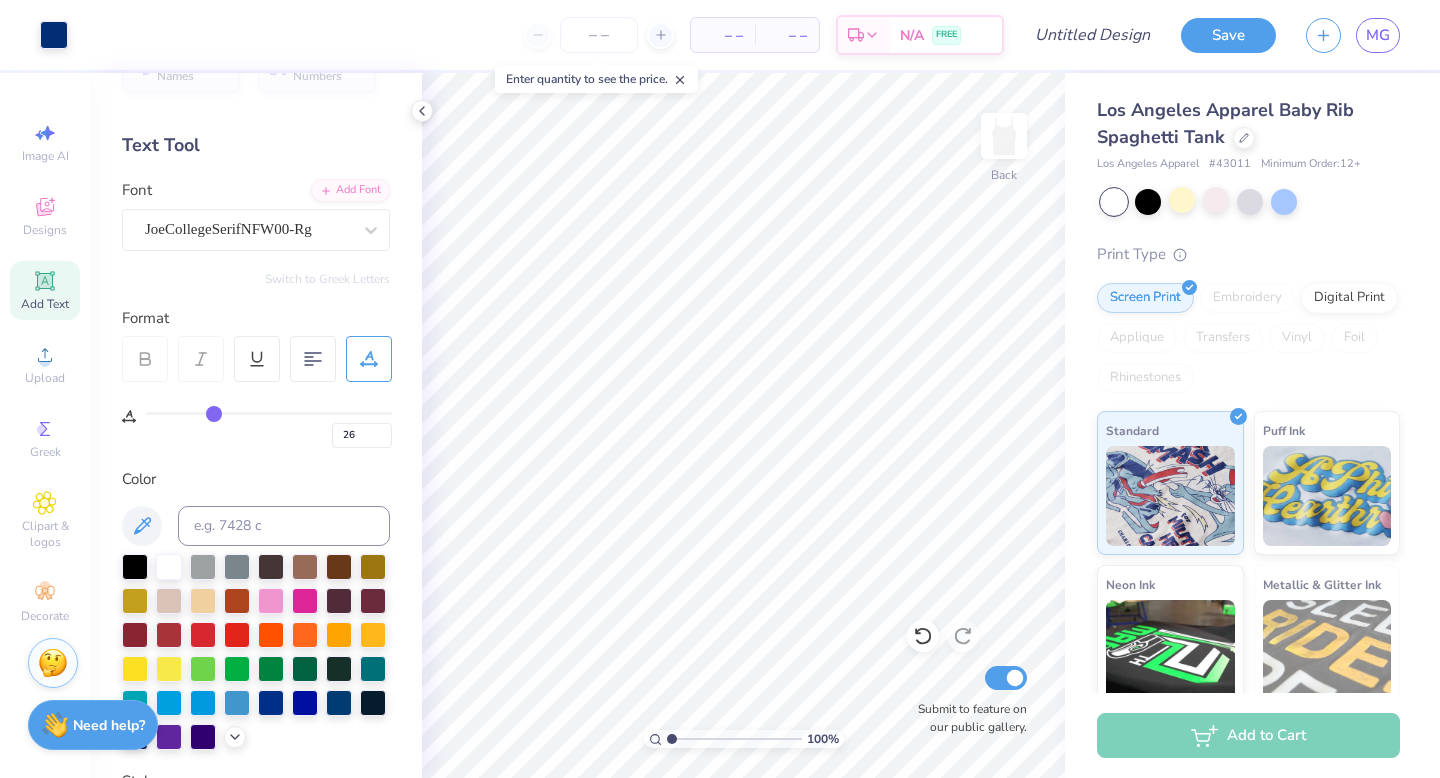 drag, startPoint x: 213, startPoint y: 421, endPoint x: 150, endPoint y: 426, distance: 63.1981 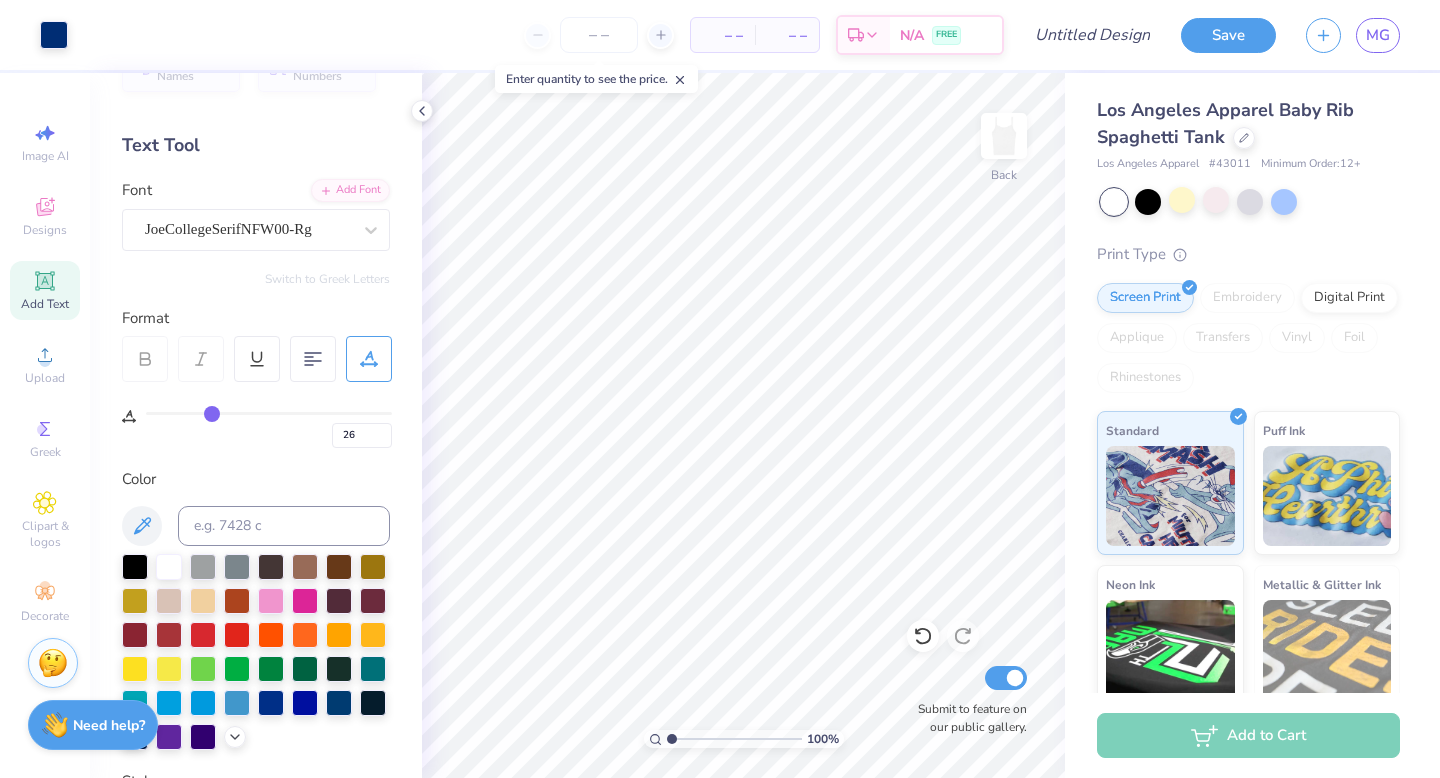 type on "25" 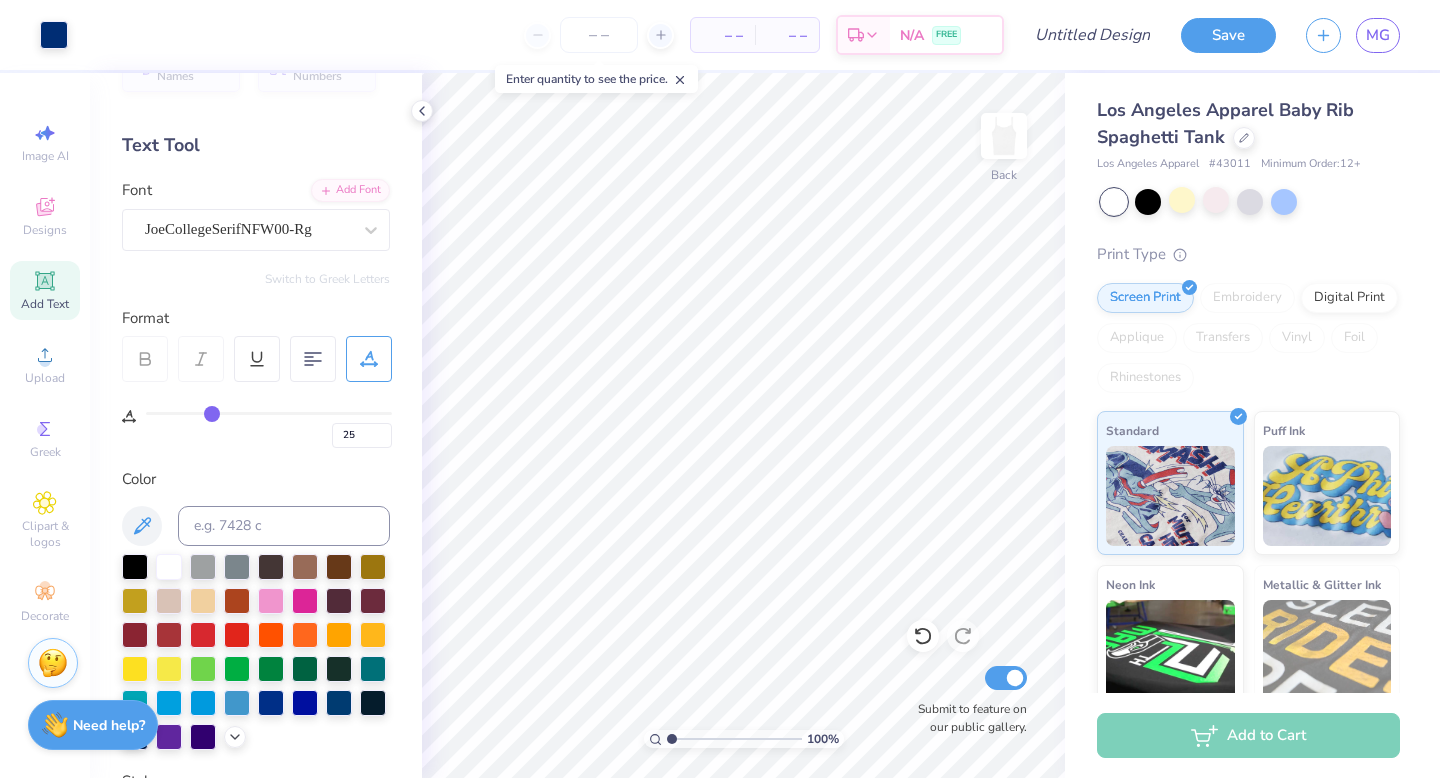 type on "23" 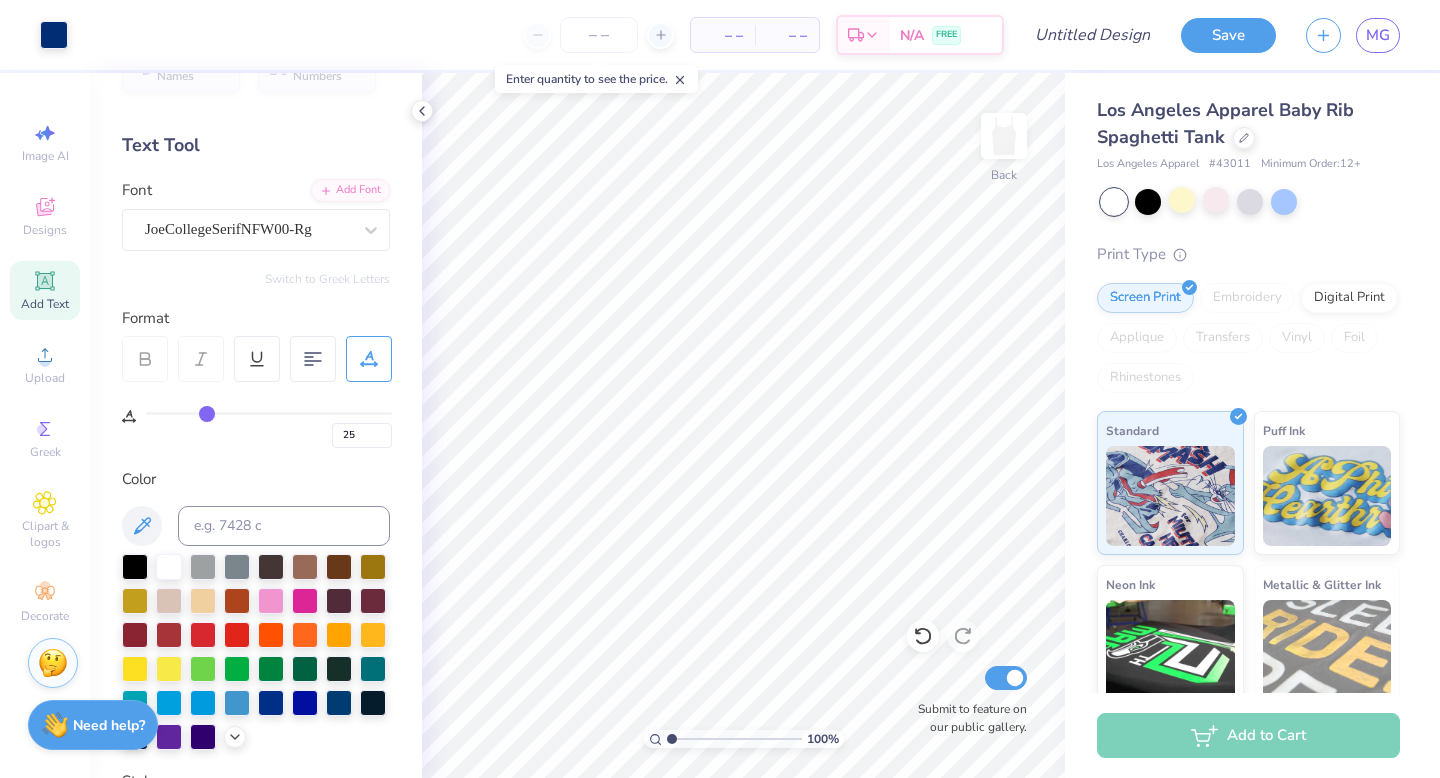 type on "23" 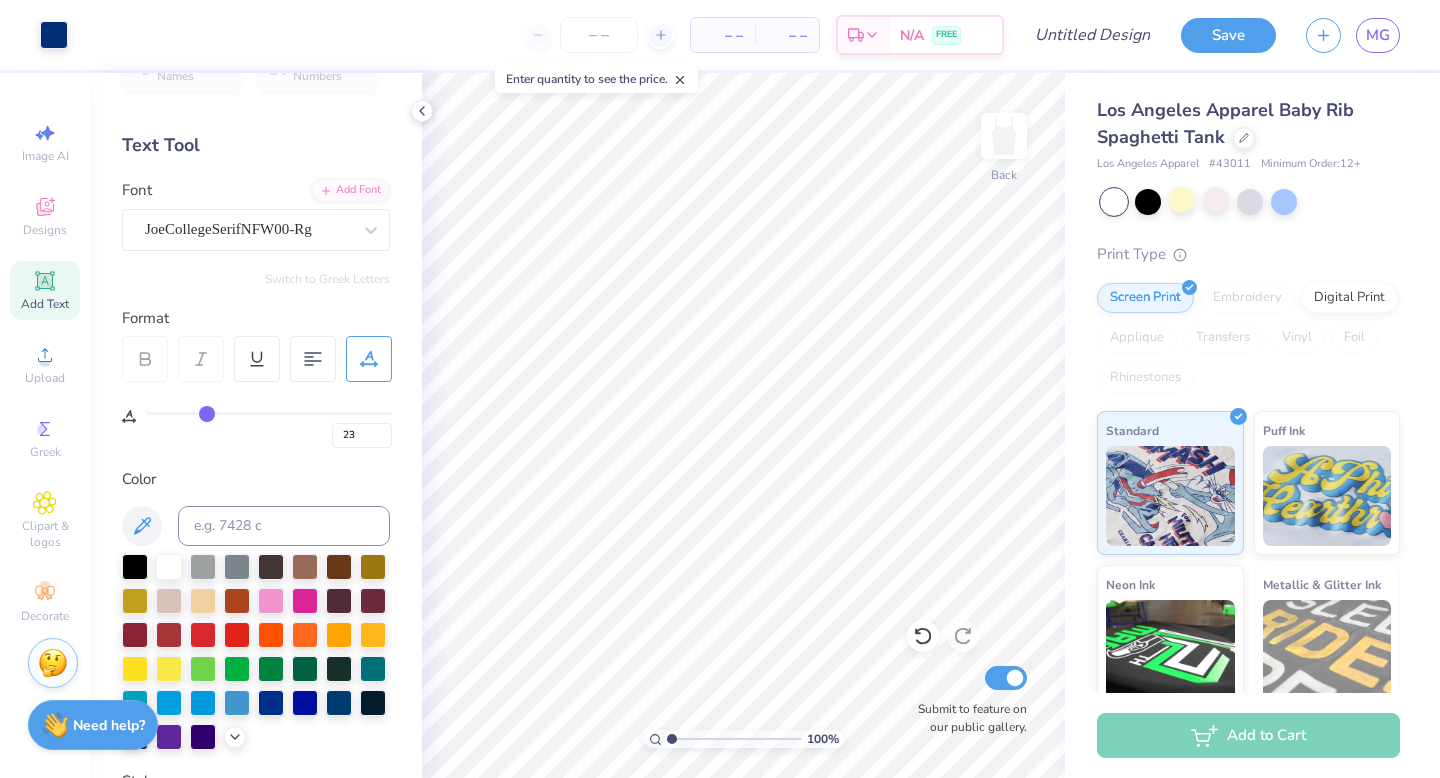 type on "22" 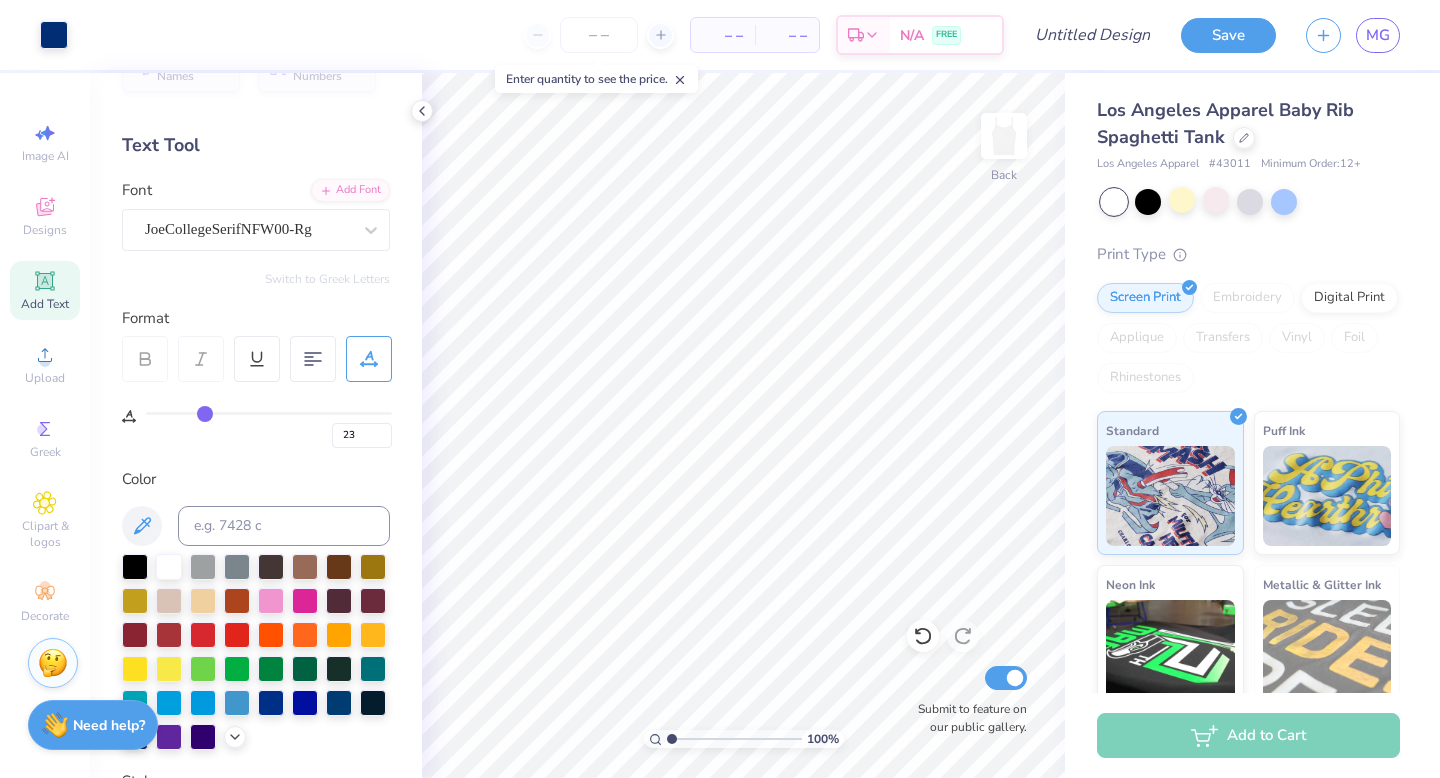 type on "22" 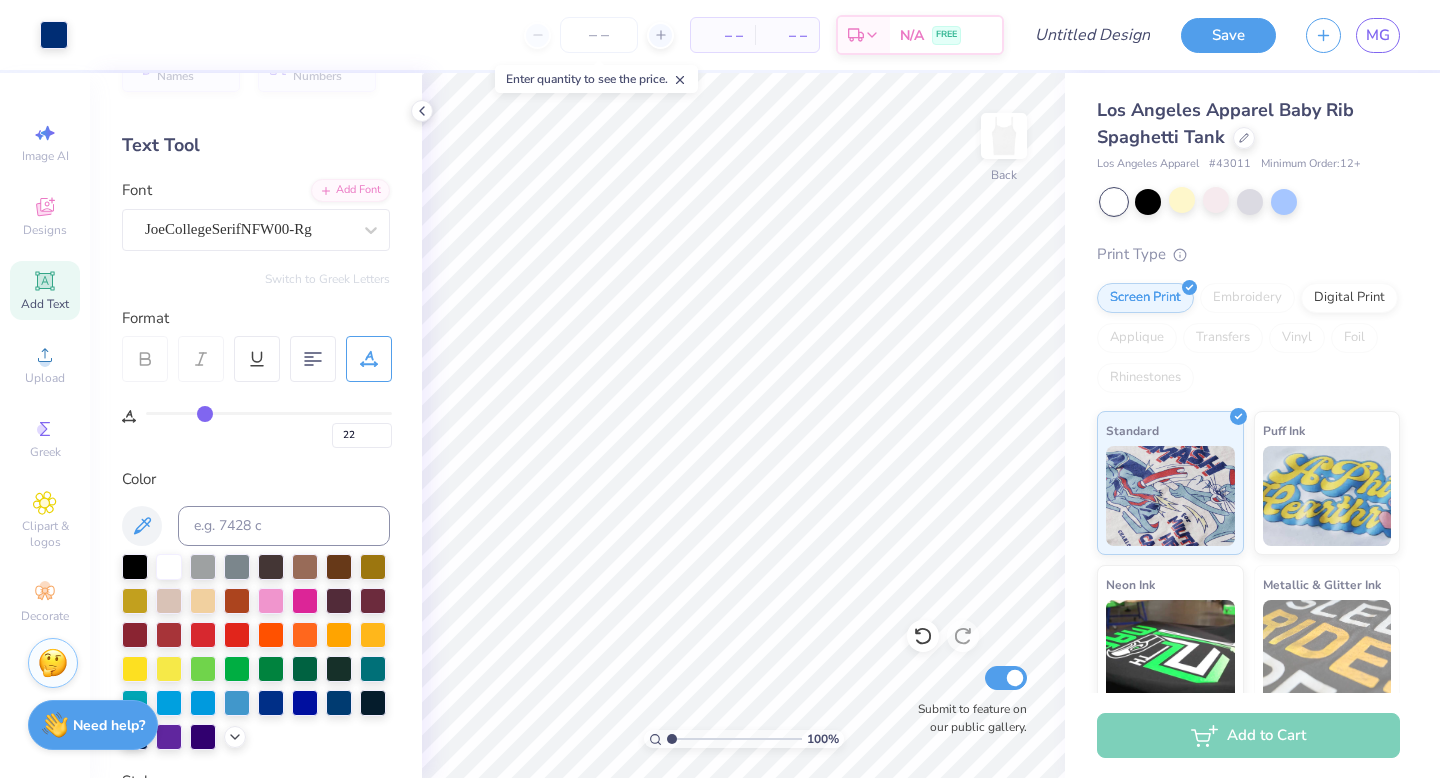 type on "20" 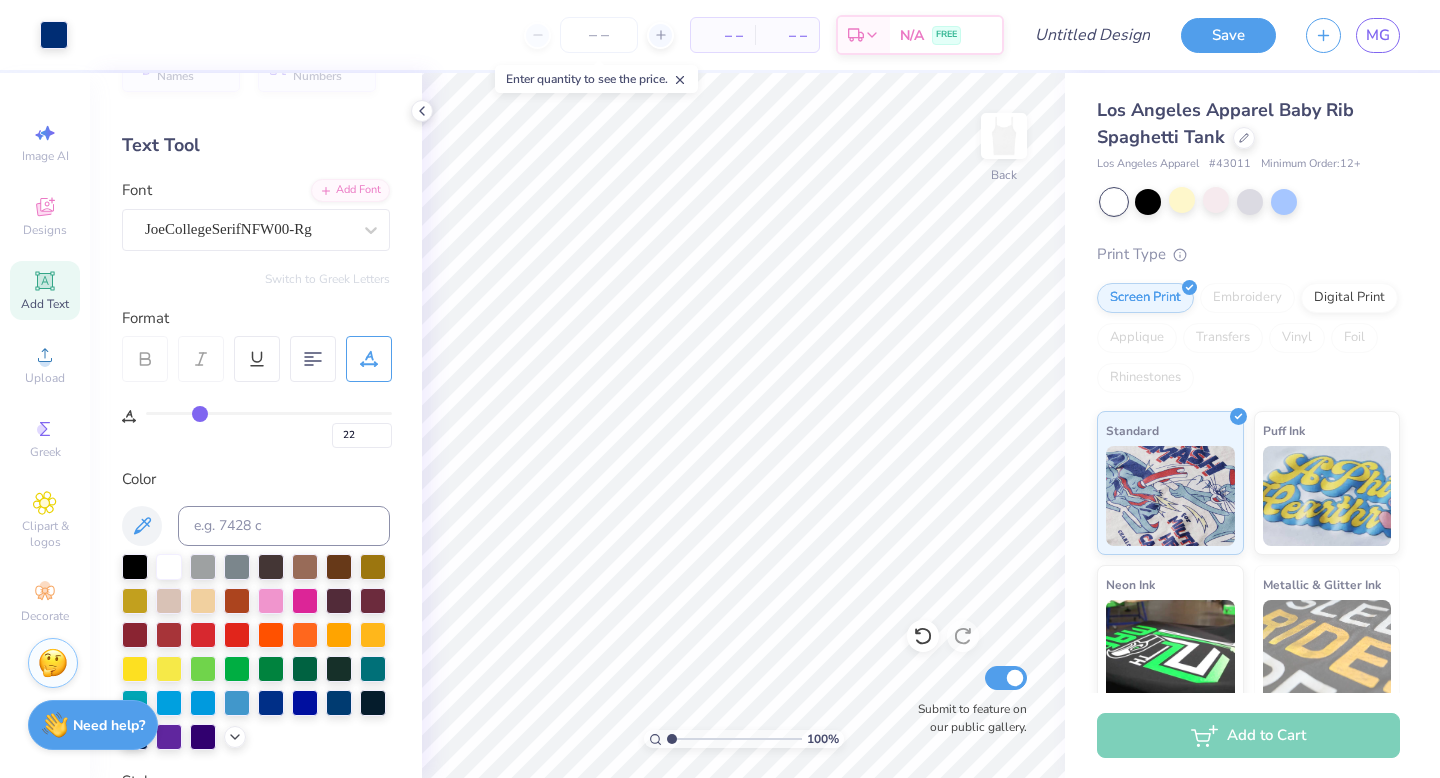 type on "20" 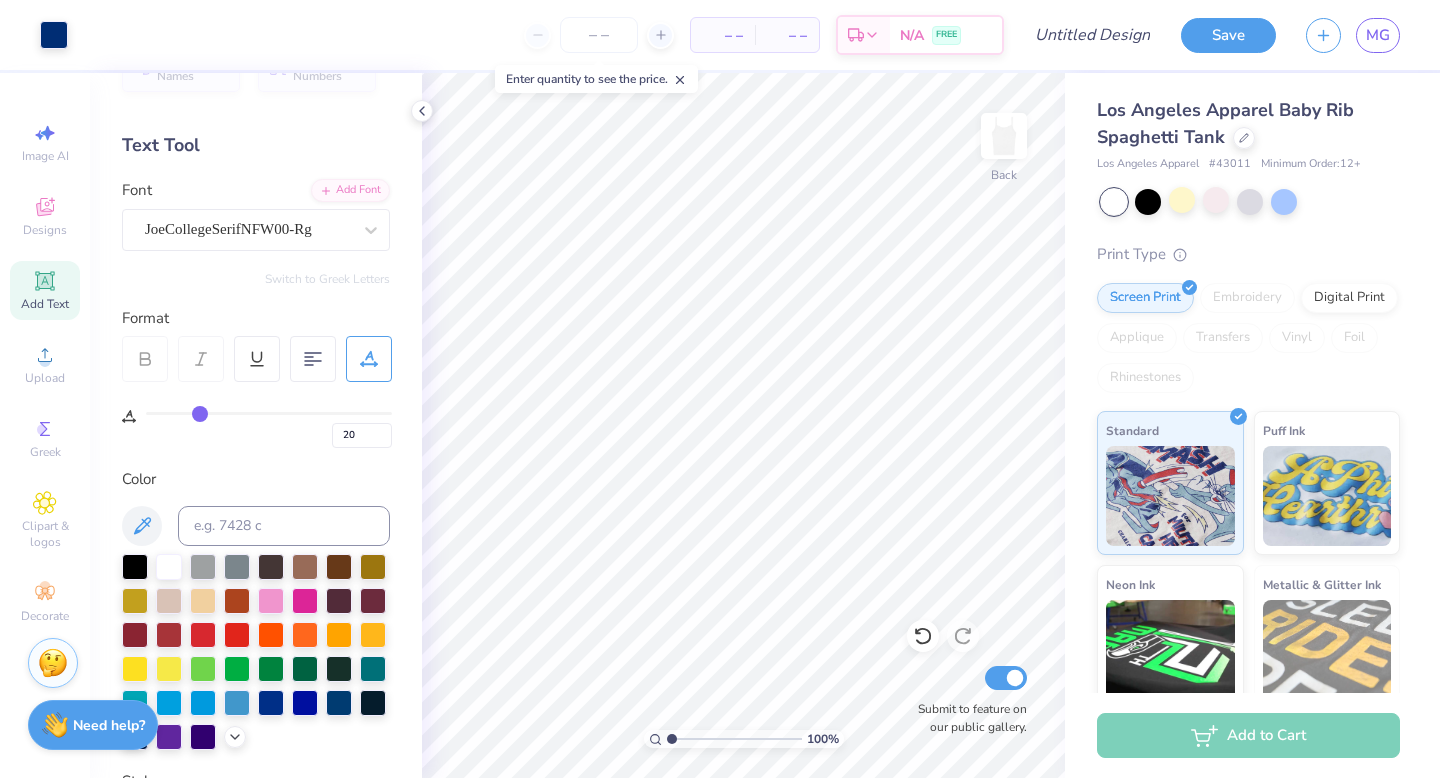 type on "18" 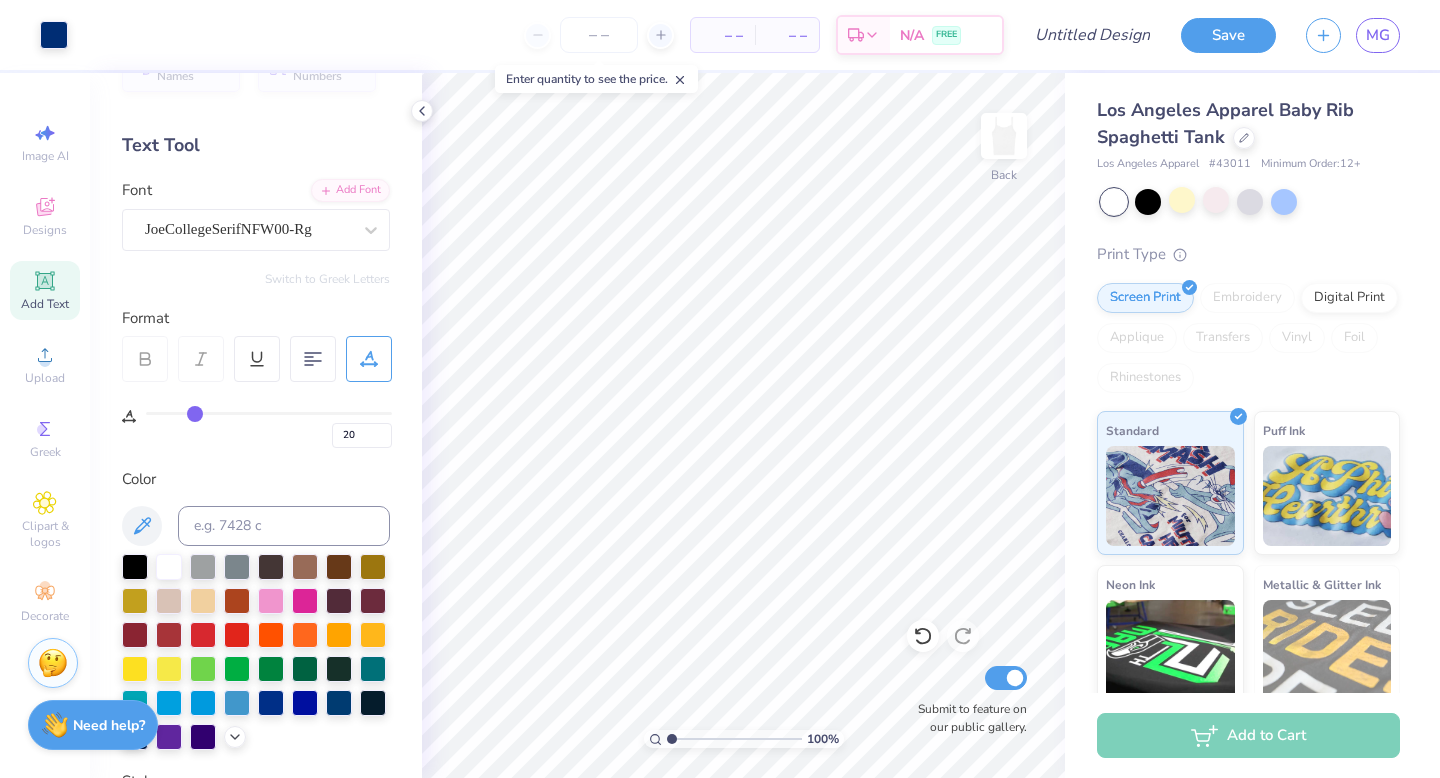 type on "18" 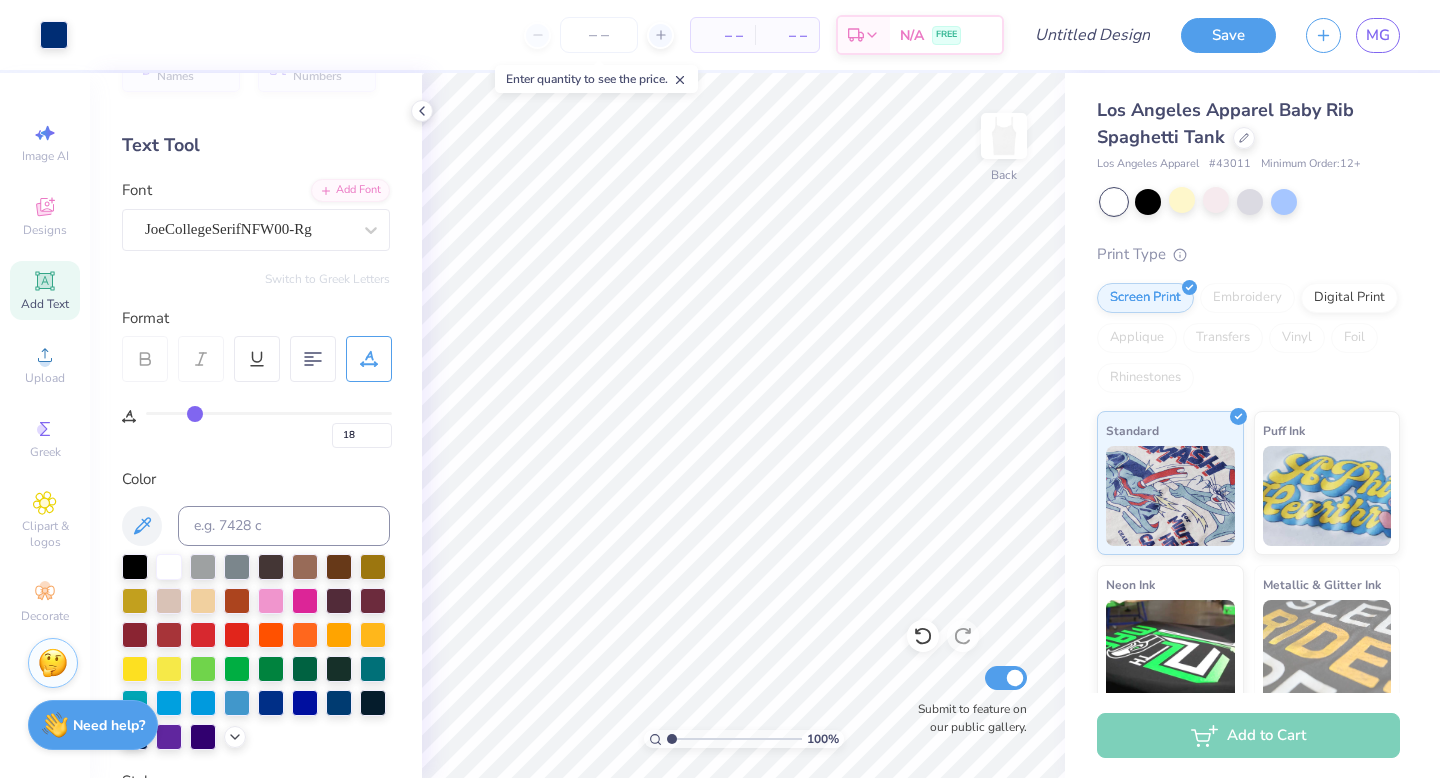 type on "15" 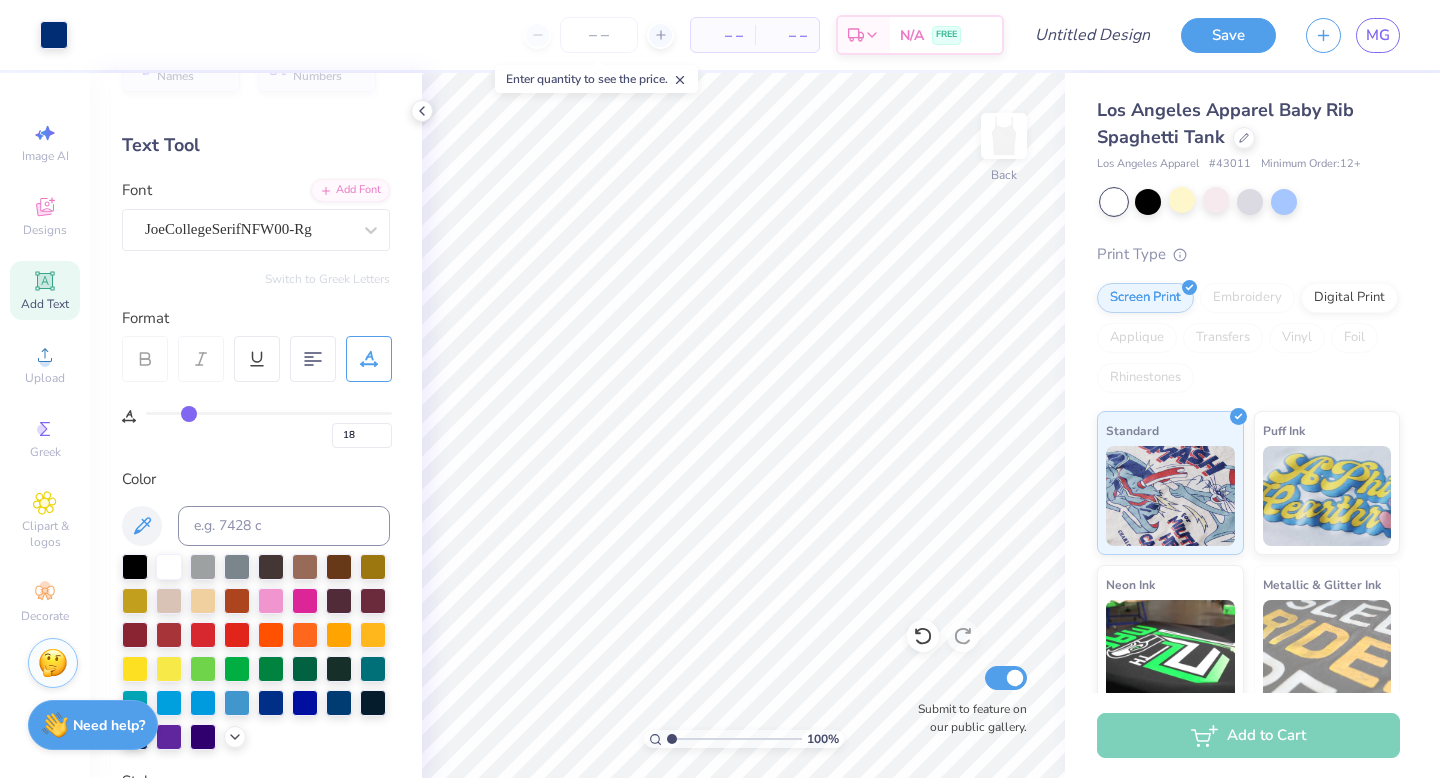 type on "15" 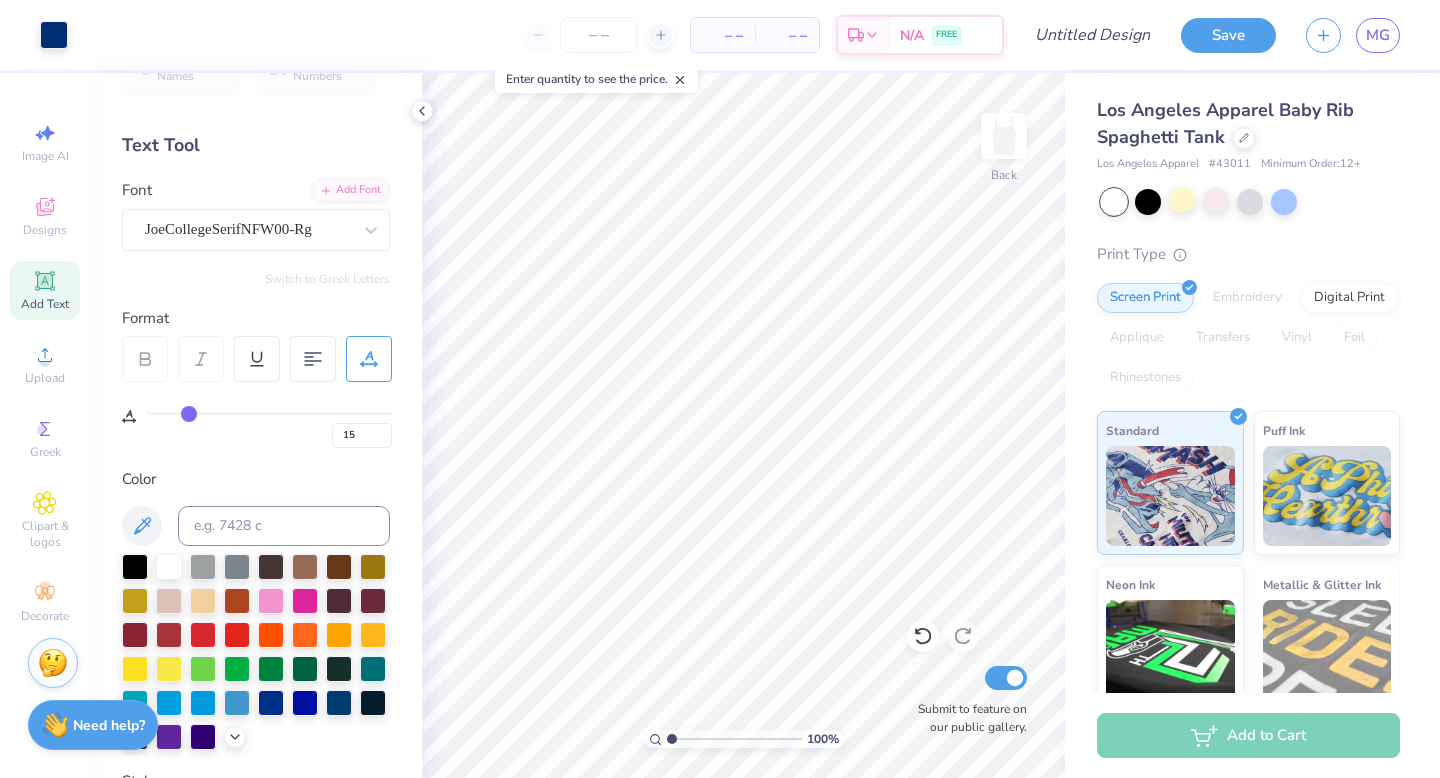 type on "14" 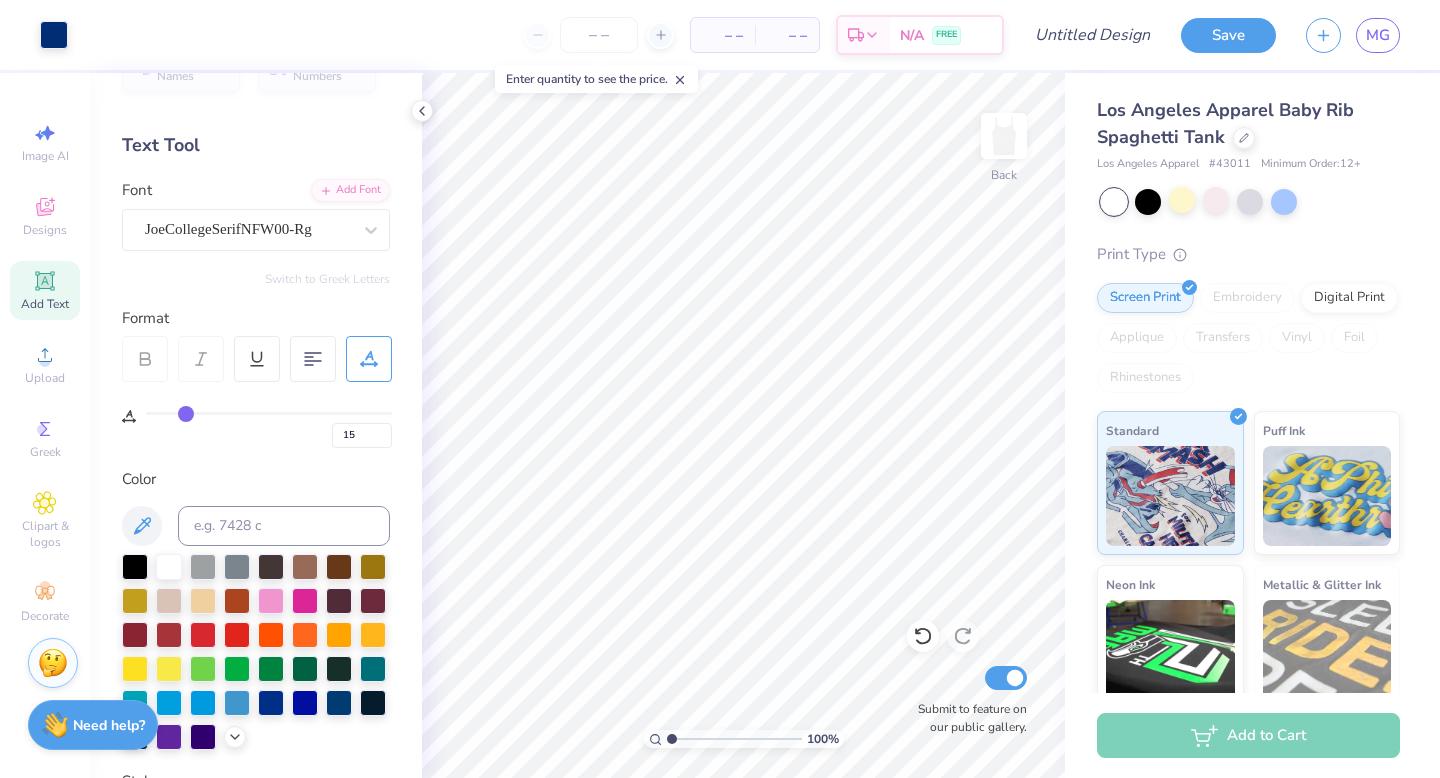 type on "14" 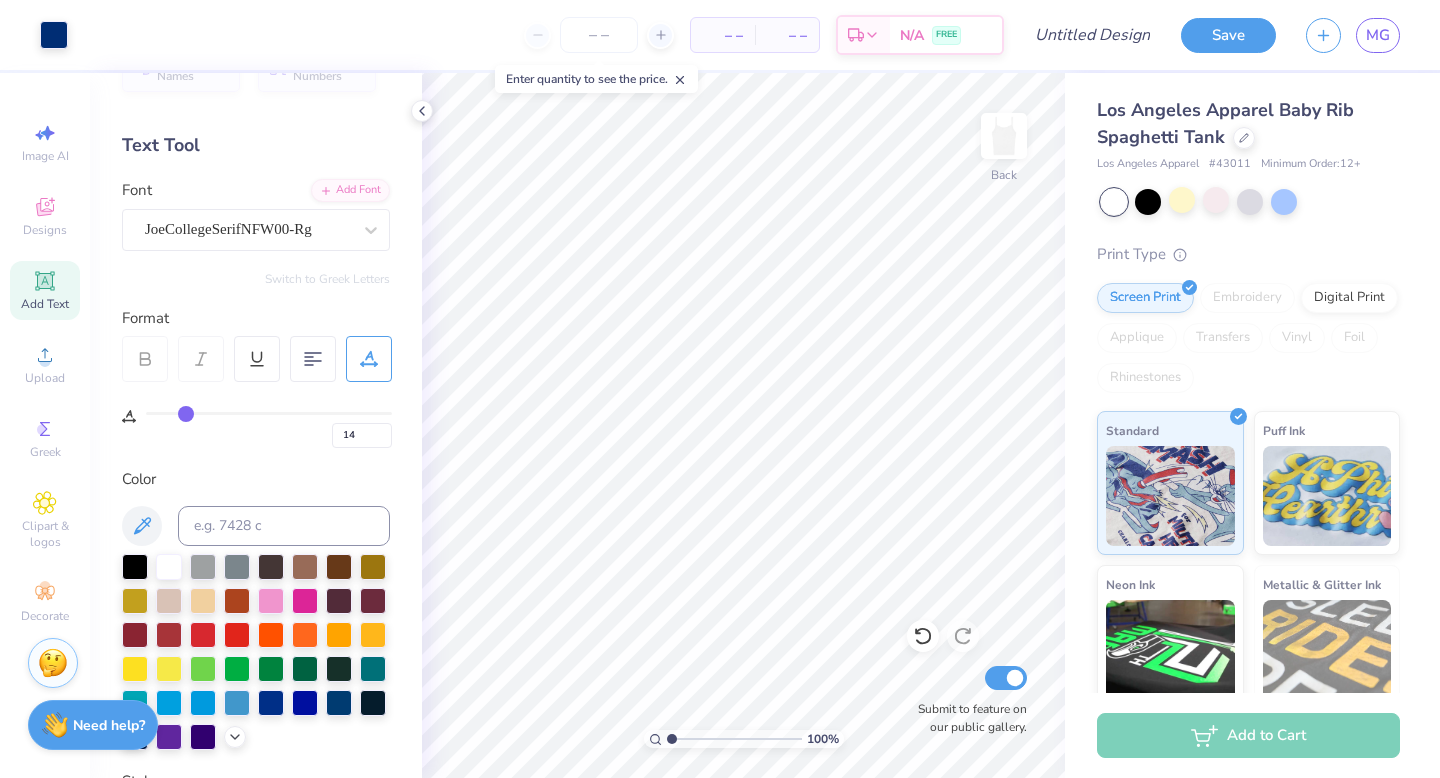 type on "12" 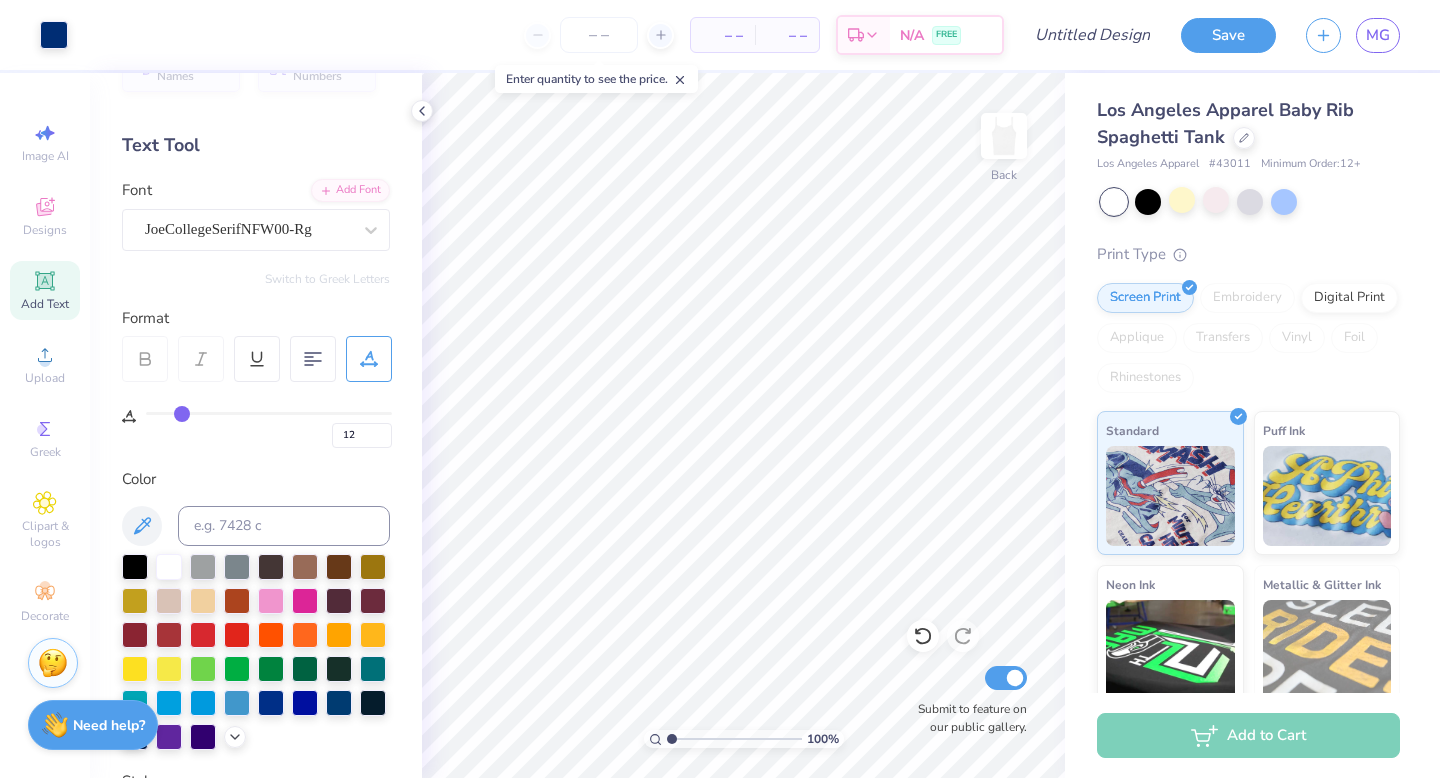 type on "11" 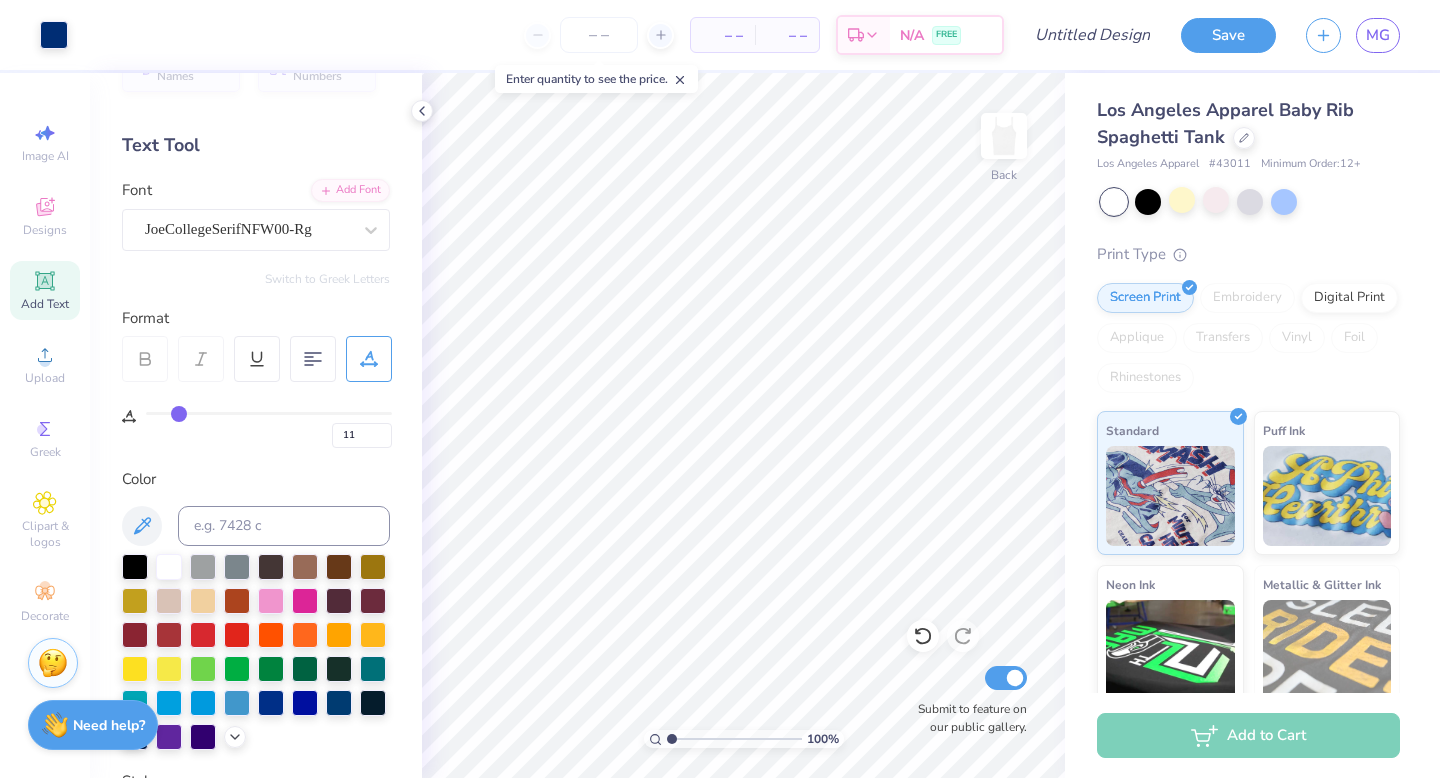 type on "10" 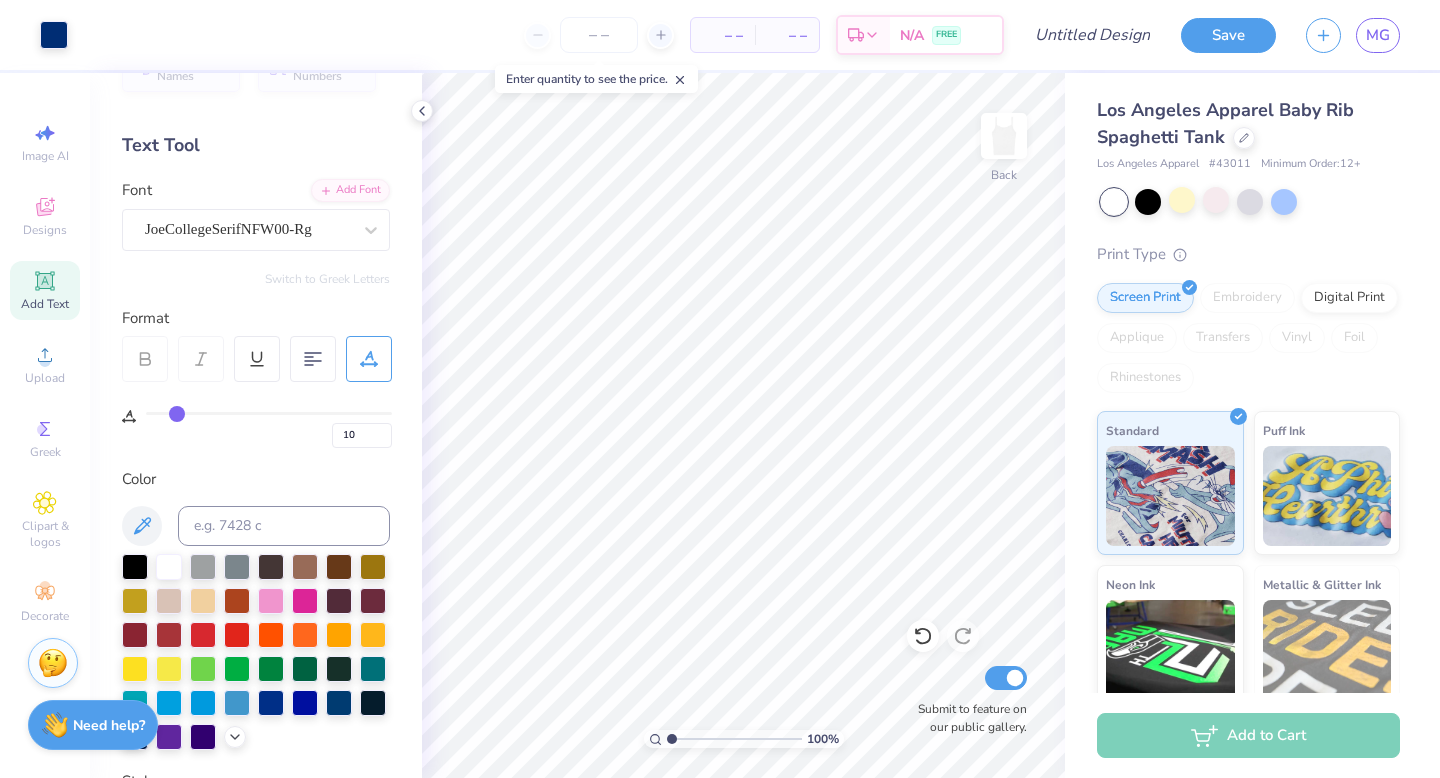 type on "8" 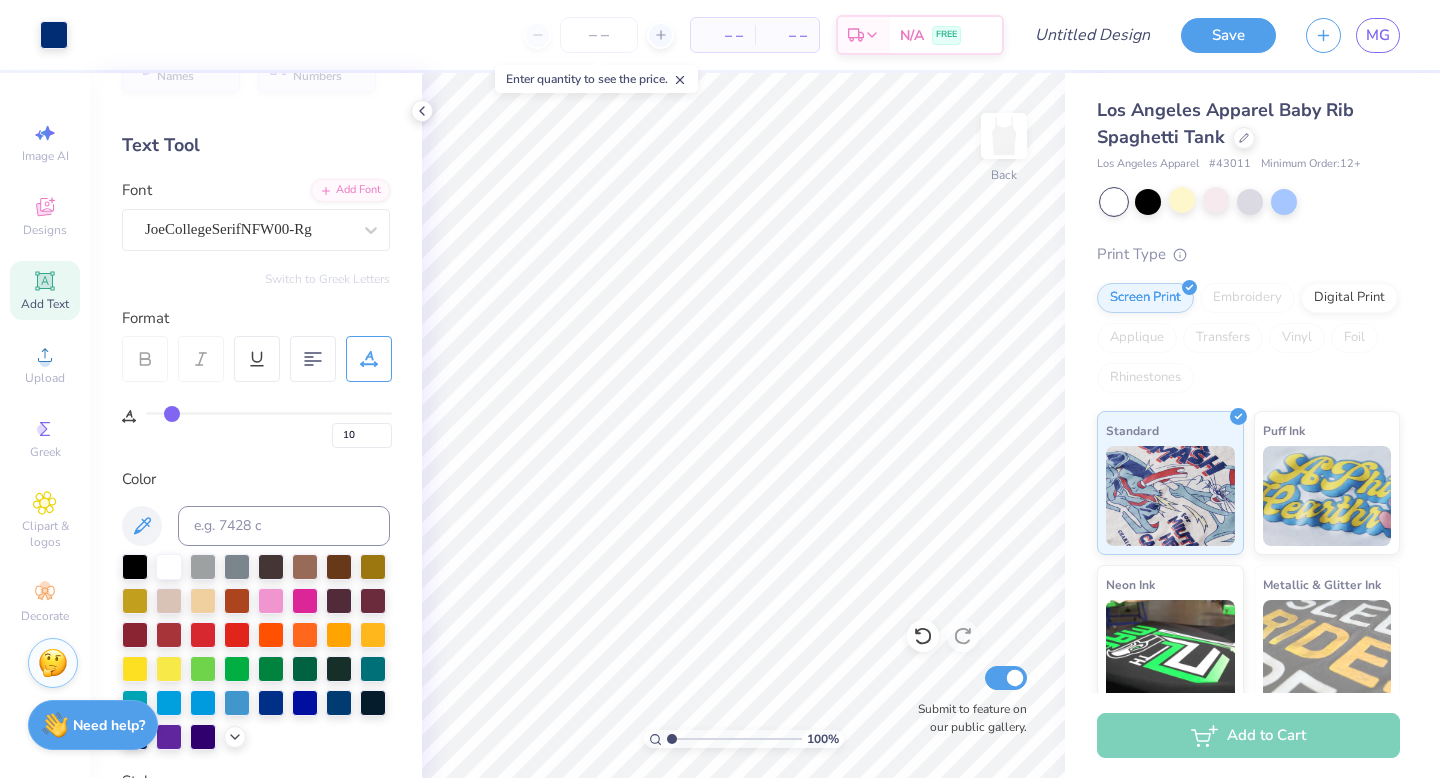 type on "8" 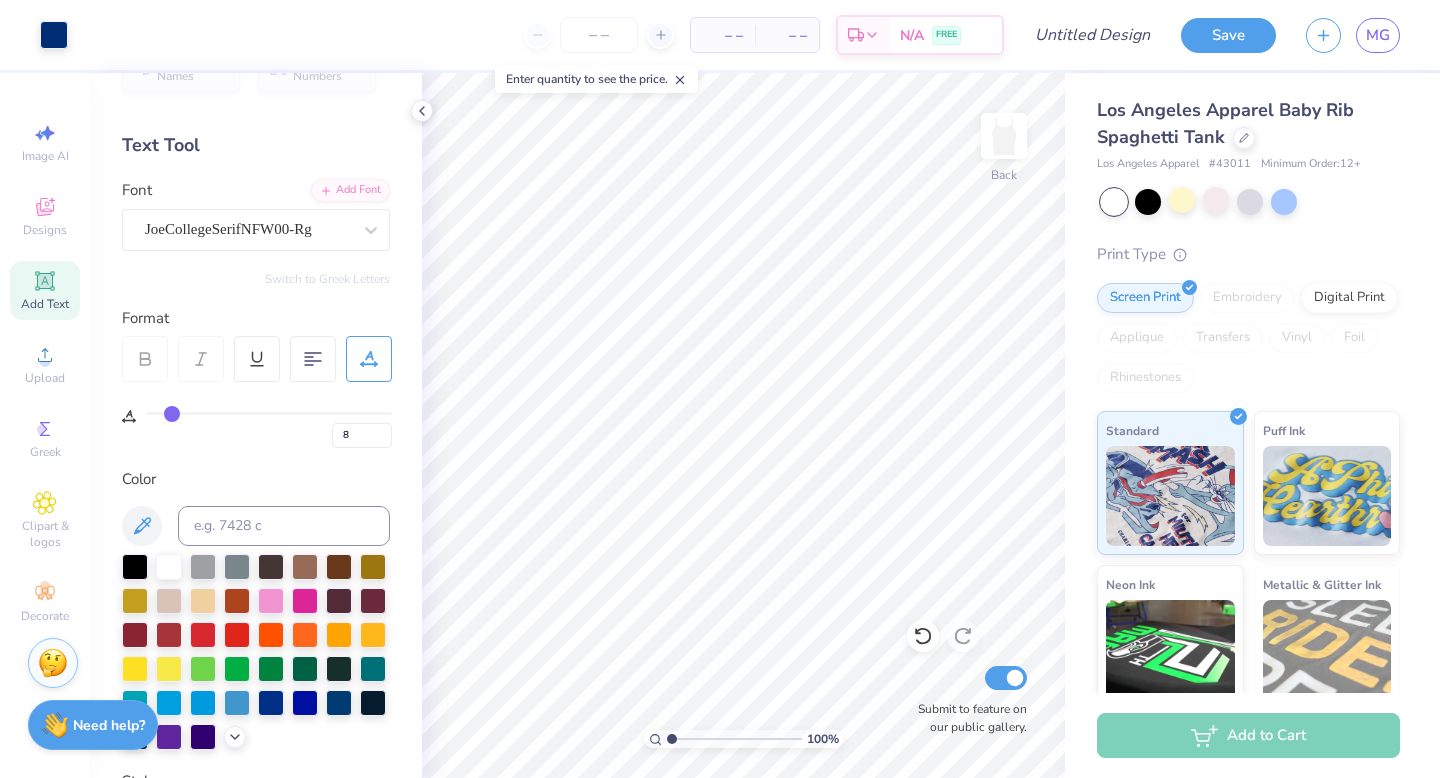 type on "6" 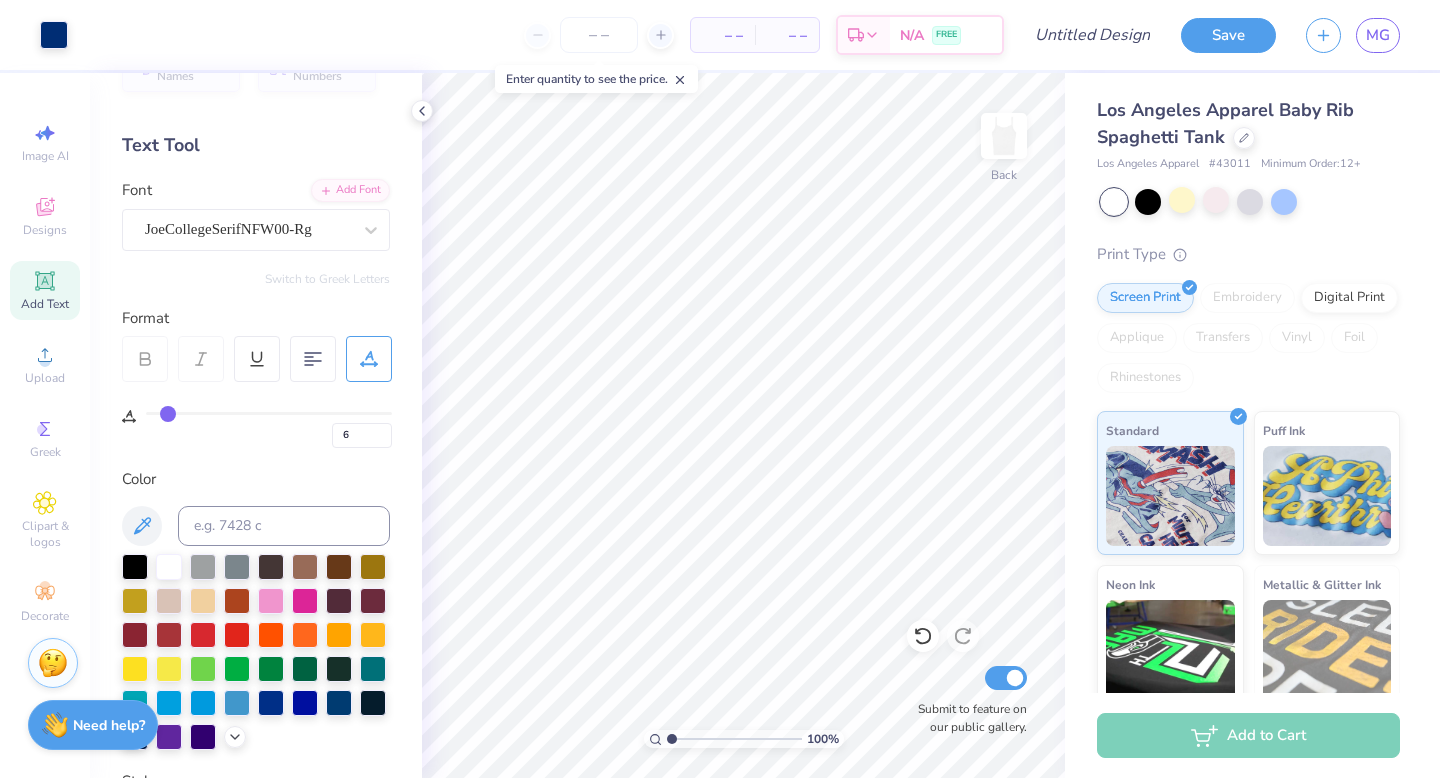 type on "4" 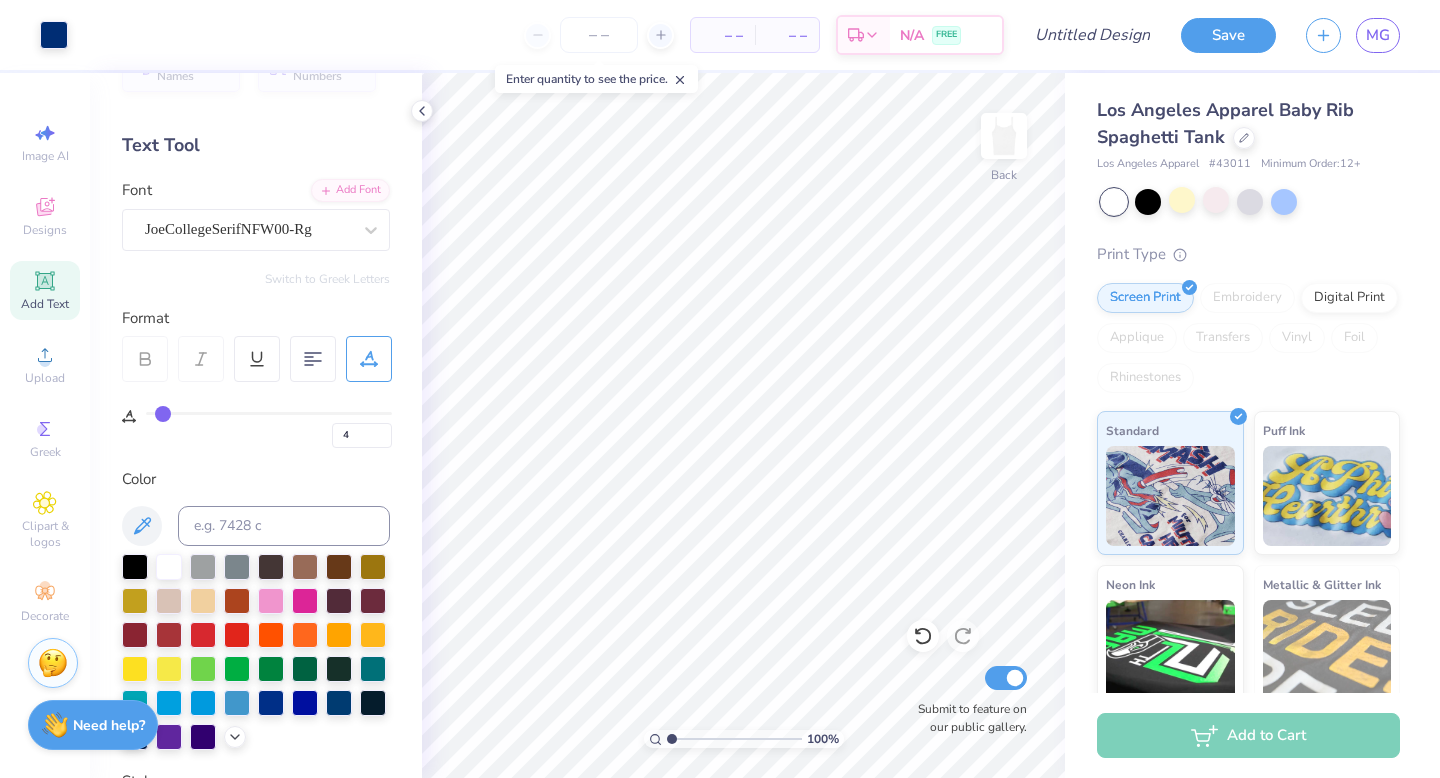 type on "2" 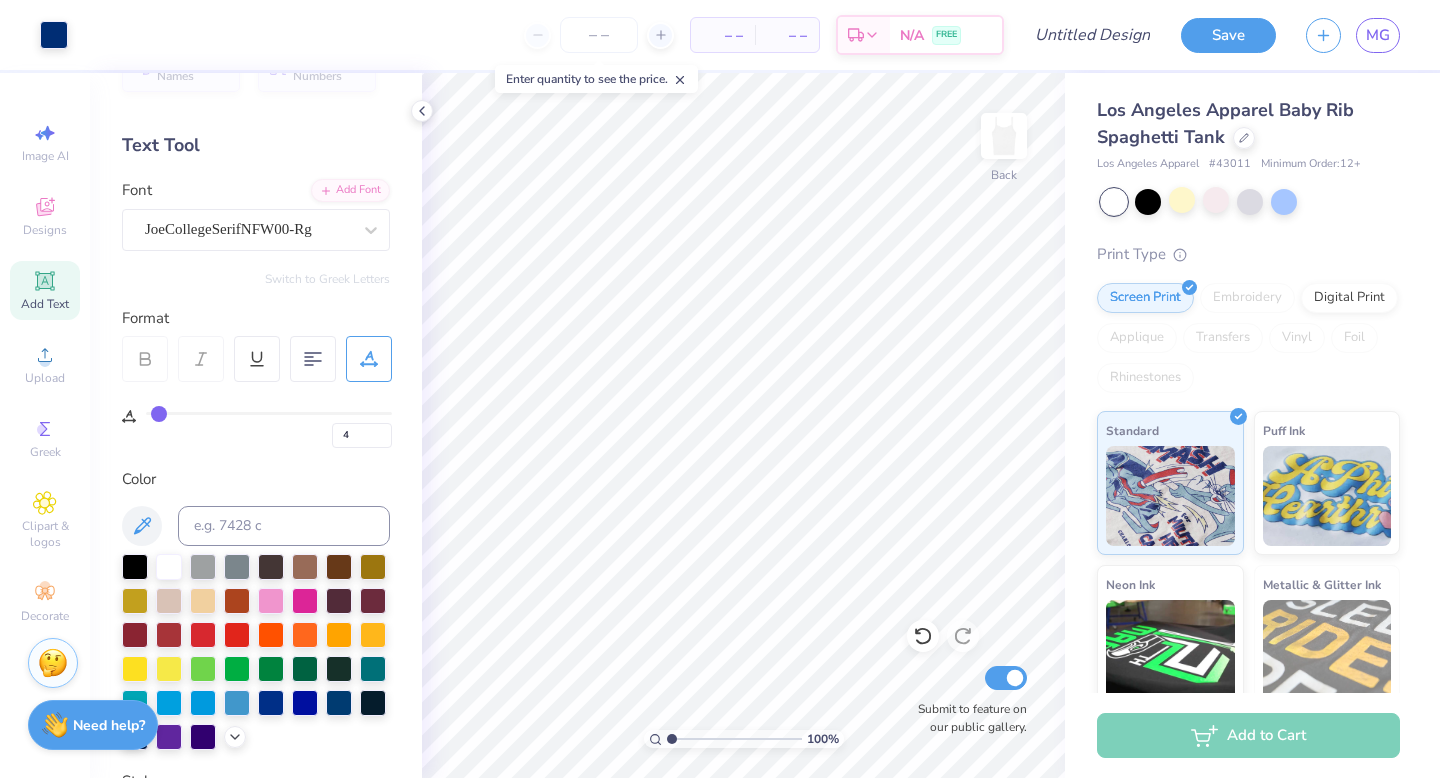 type on "2" 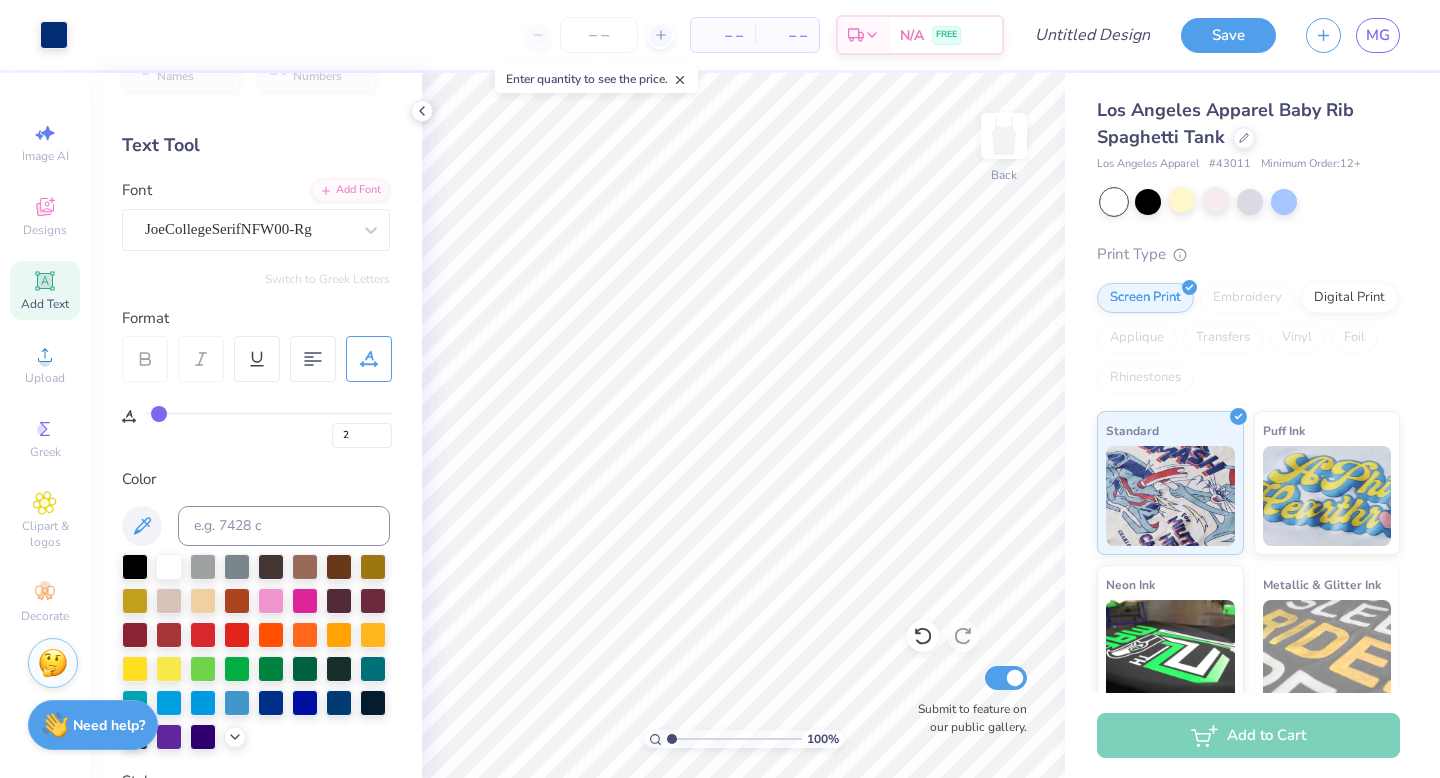type on "0" 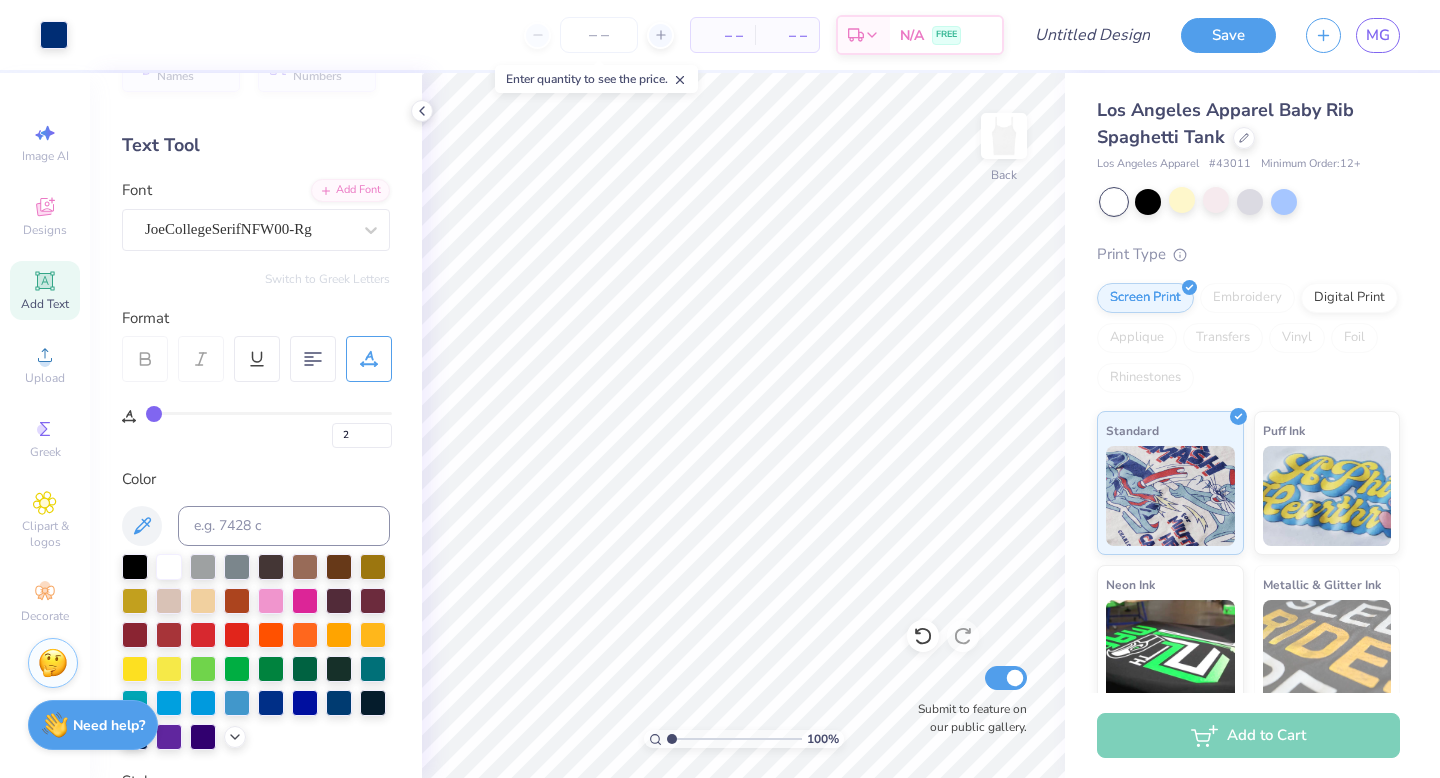 type on "0" 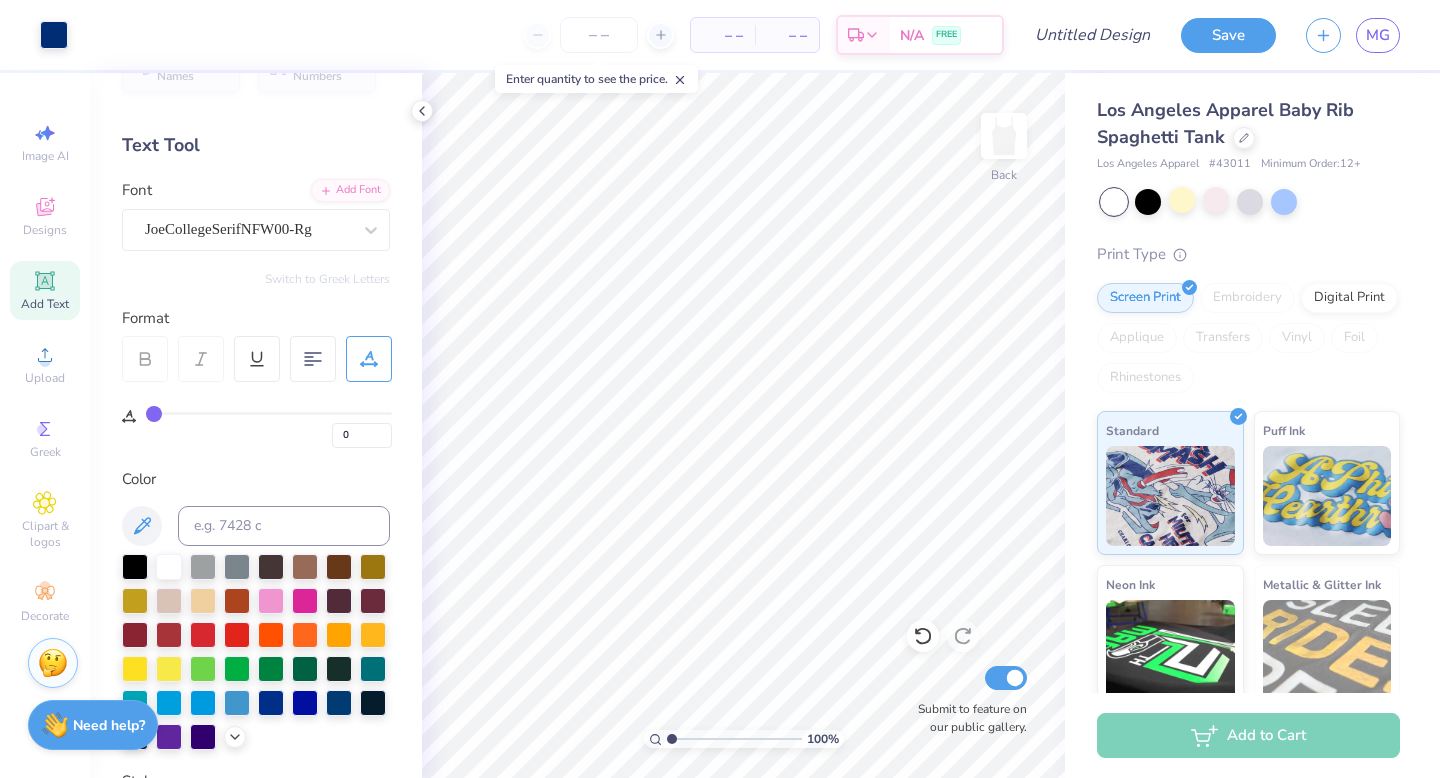 drag, startPoint x: 212, startPoint y: 410, endPoint x: 123, endPoint y: 412, distance: 89.02247 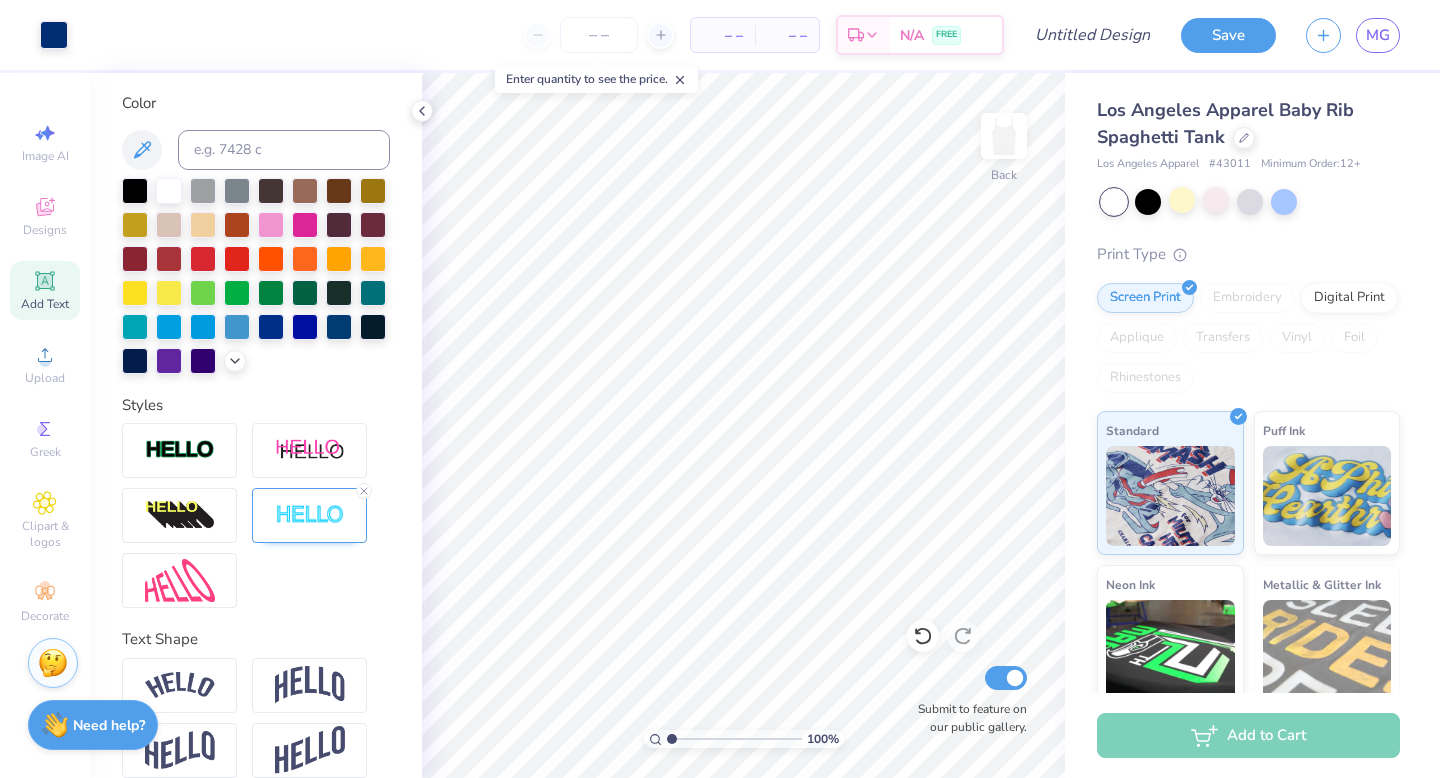 scroll, scrollTop: 450, scrollLeft: 0, axis: vertical 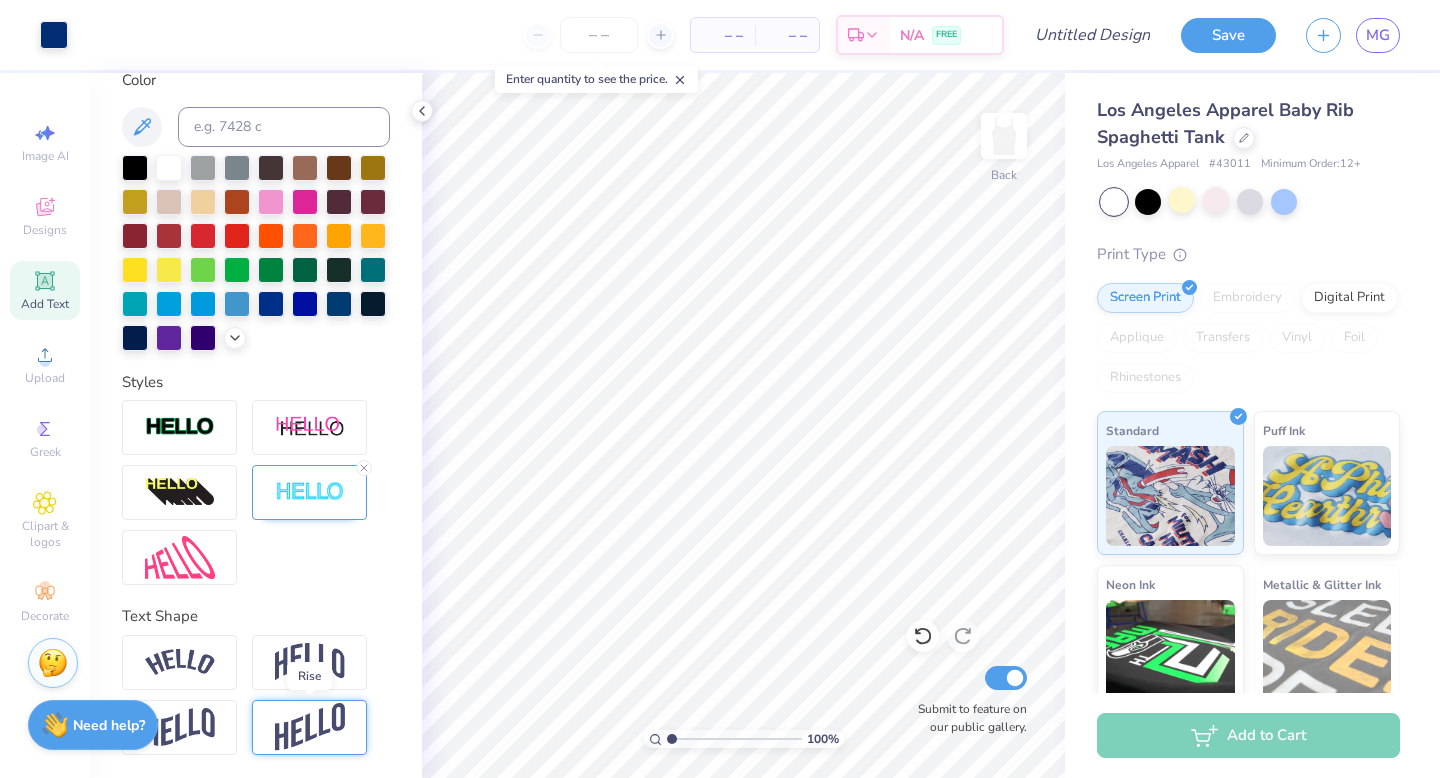 click at bounding box center [310, 727] 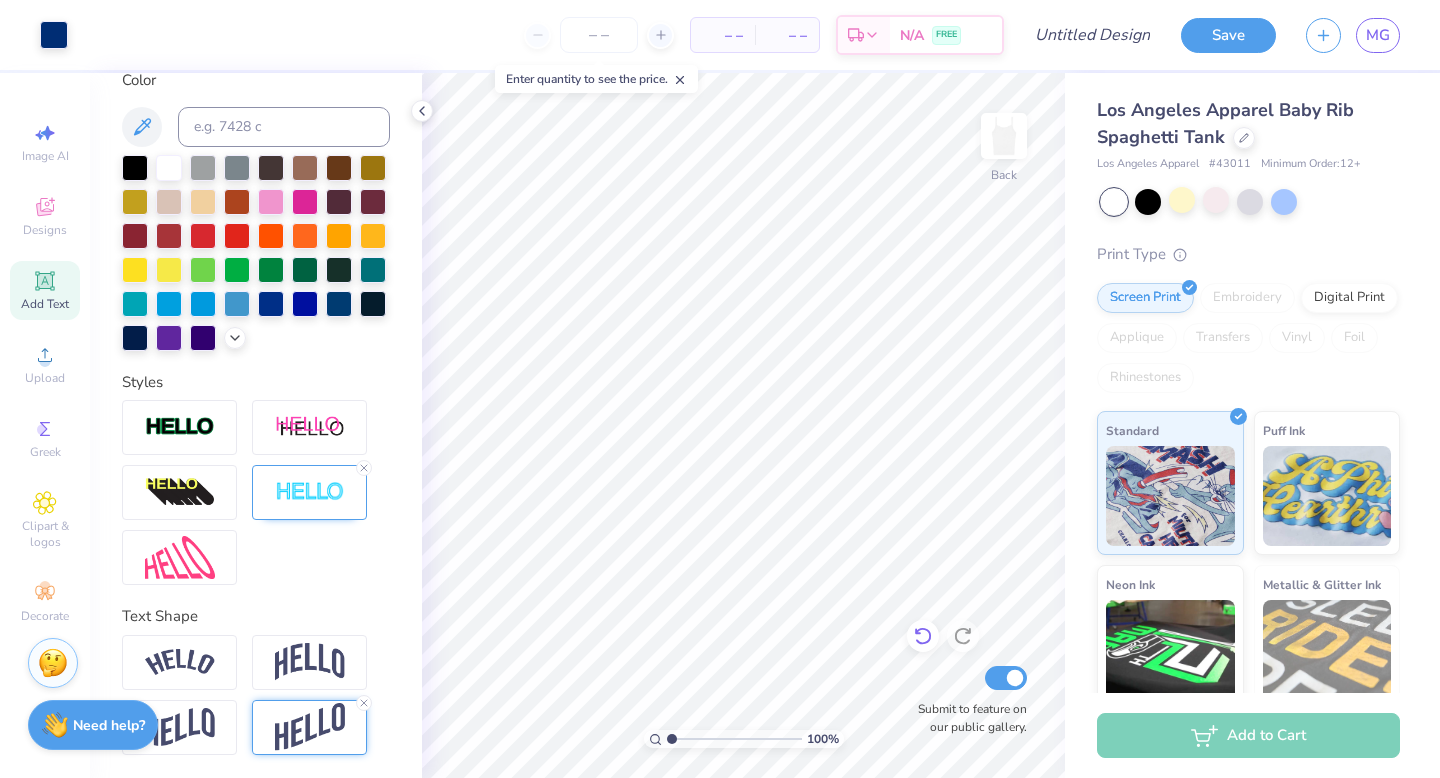 click 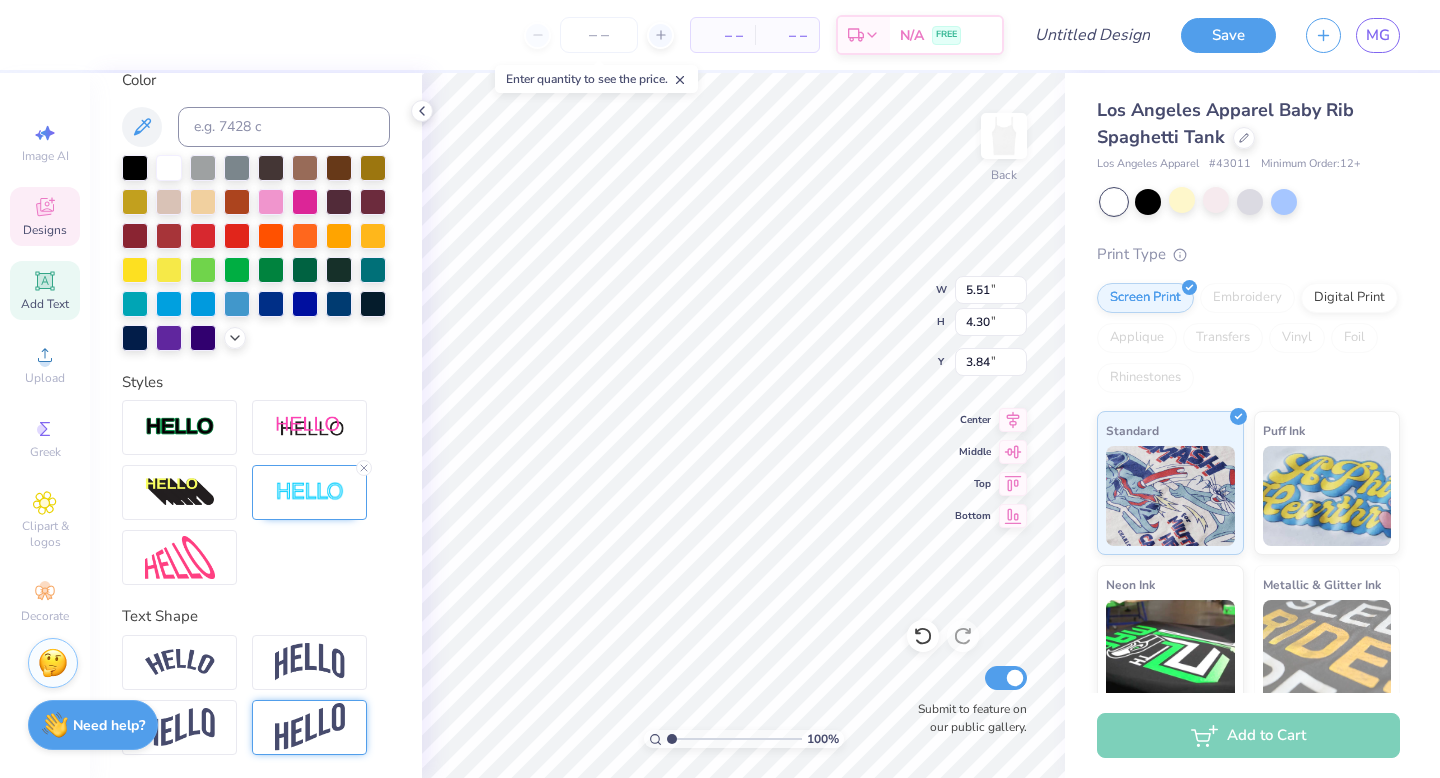 type on "5.51" 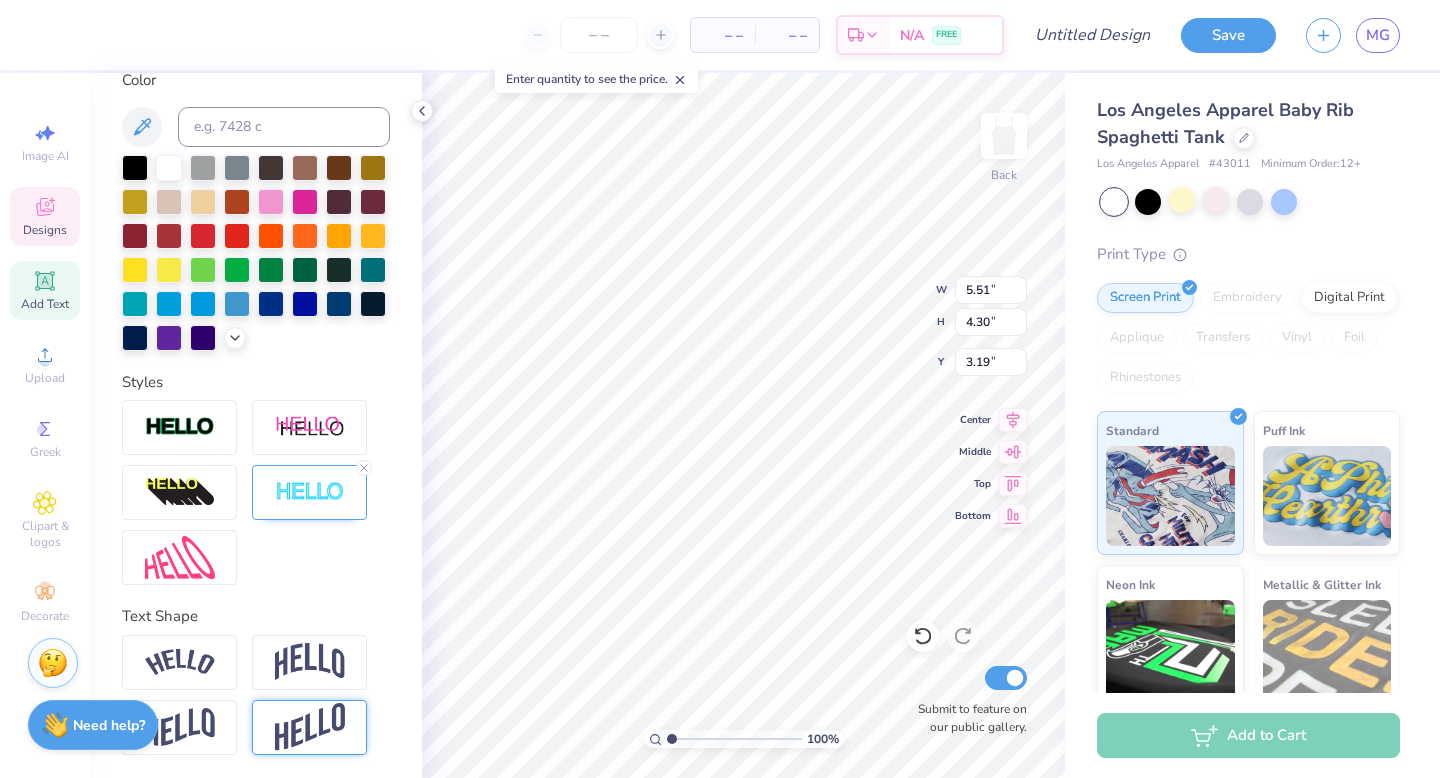 type on "4.96" 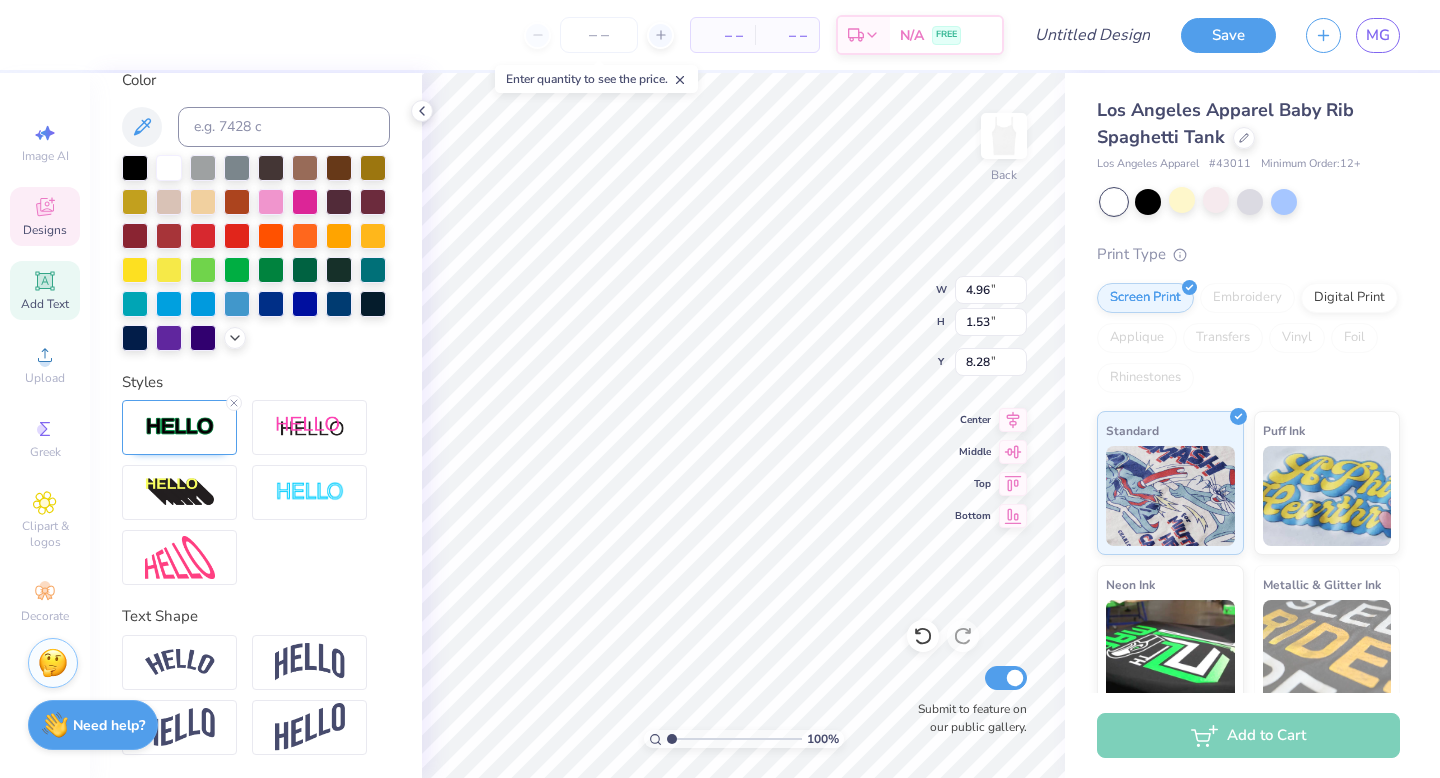 type on "7.67" 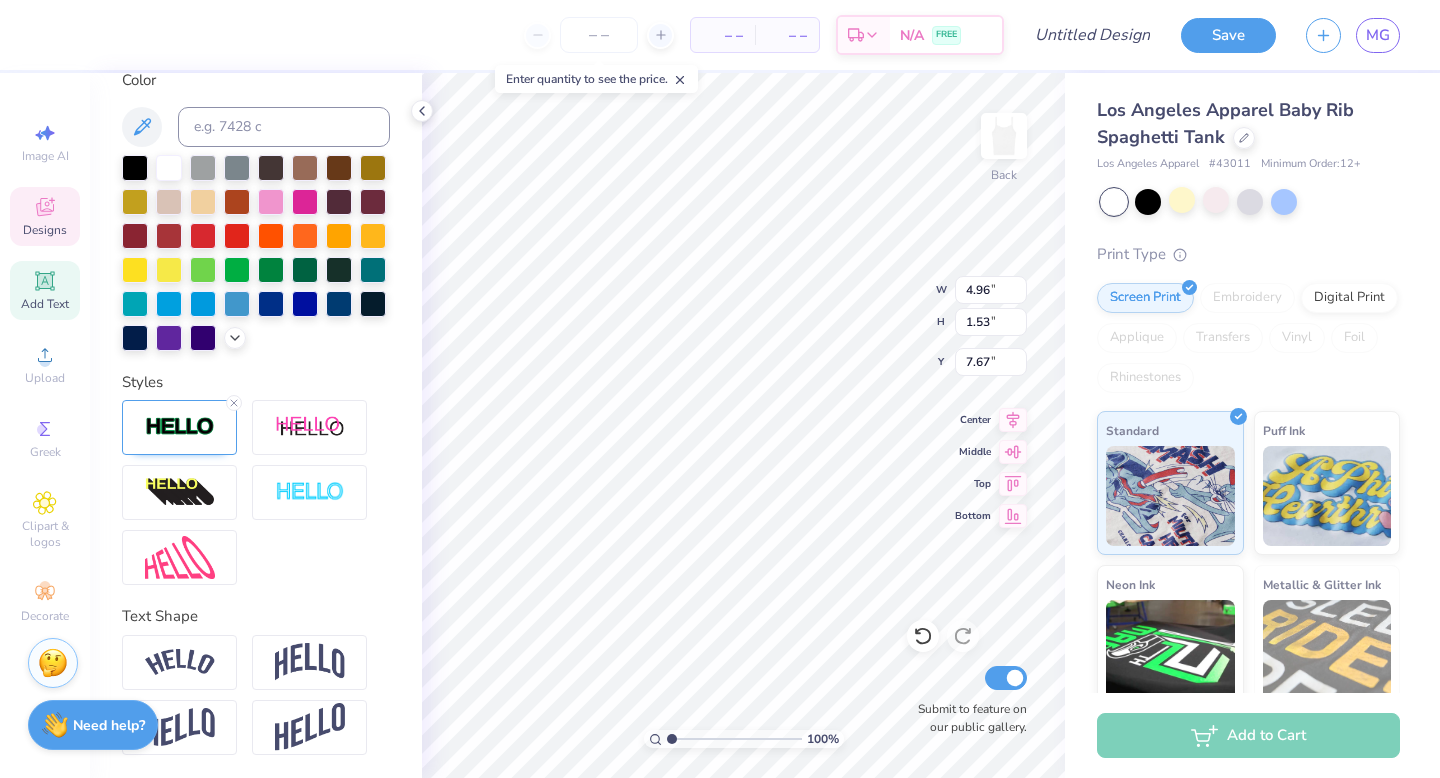 type on "4.38" 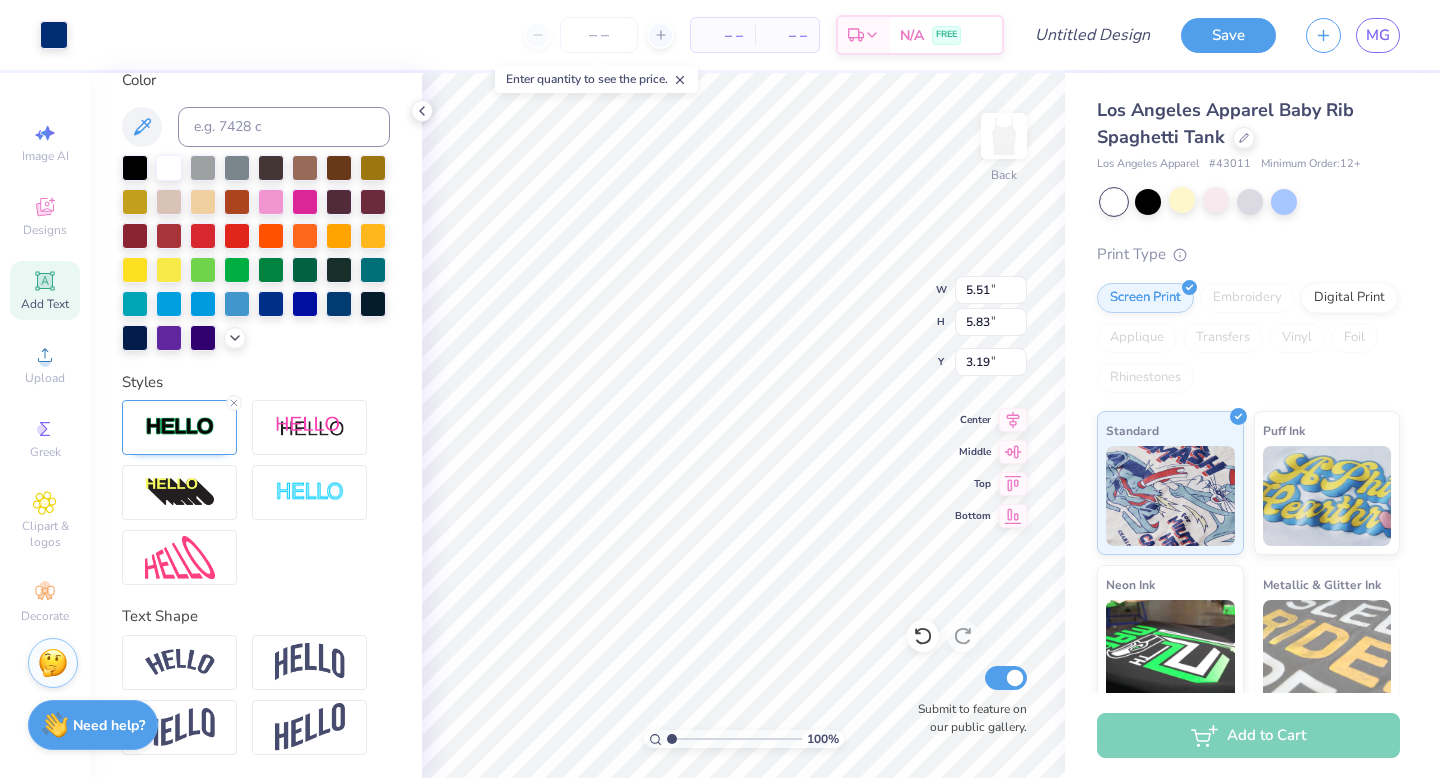 type on "6.08" 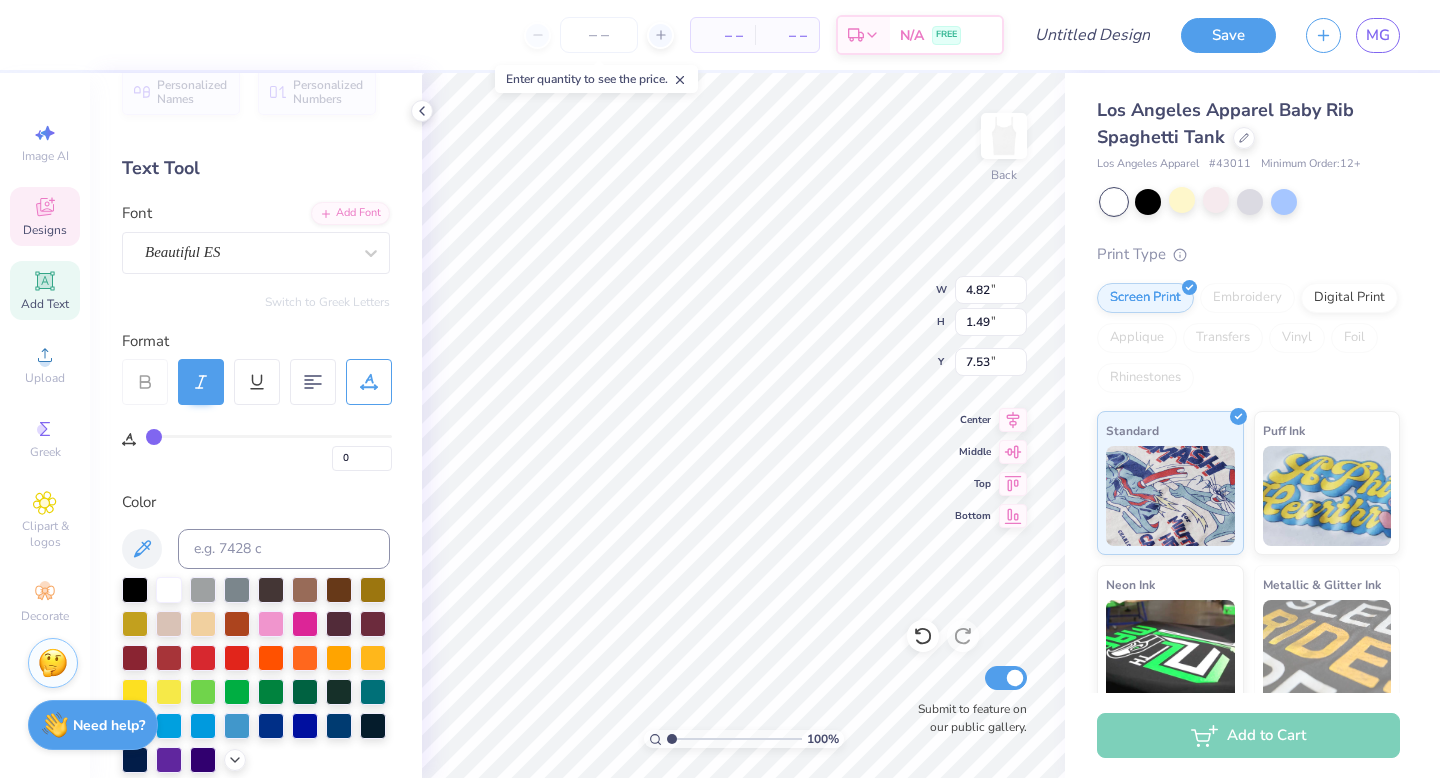 scroll, scrollTop: 22, scrollLeft: 0, axis: vertical 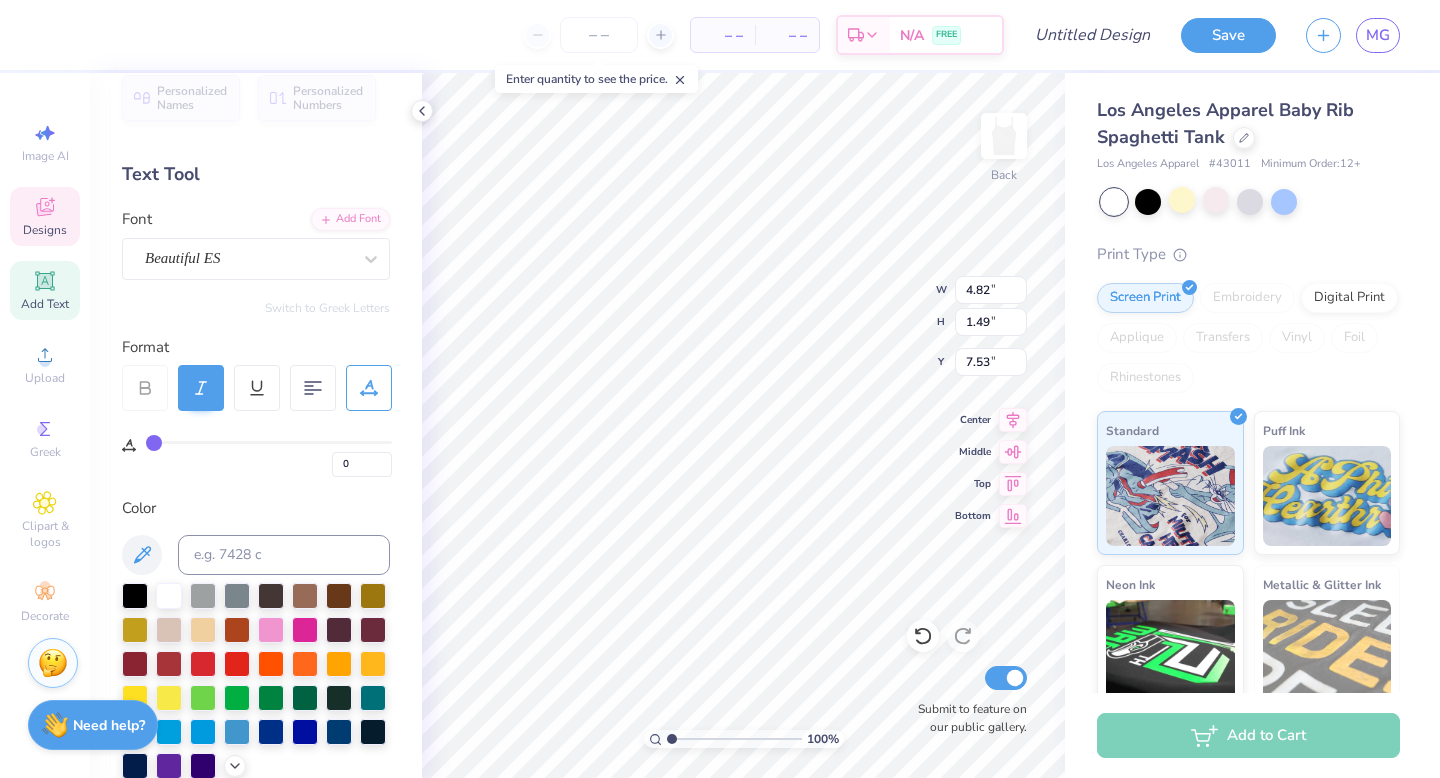 type on "1" 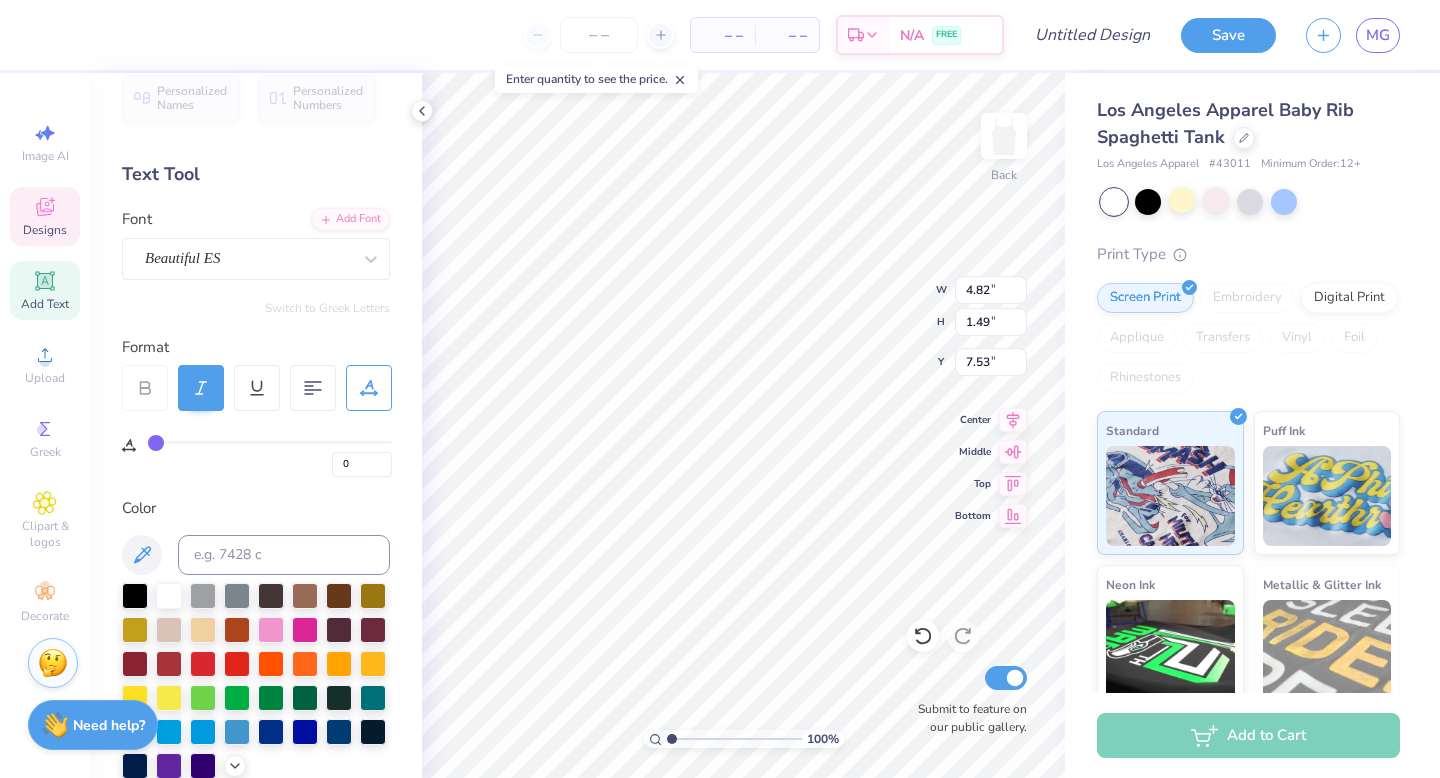 type on "1" 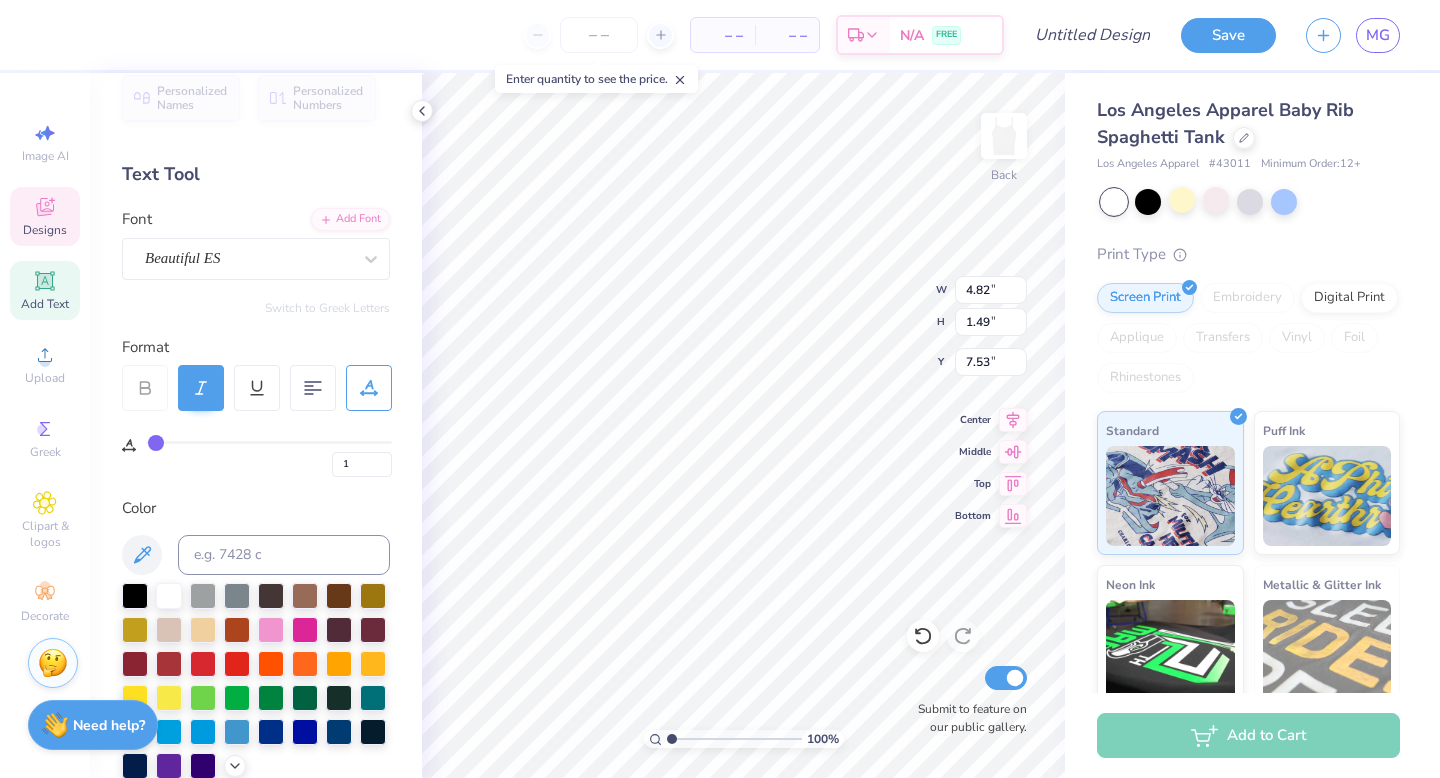 type on "2" 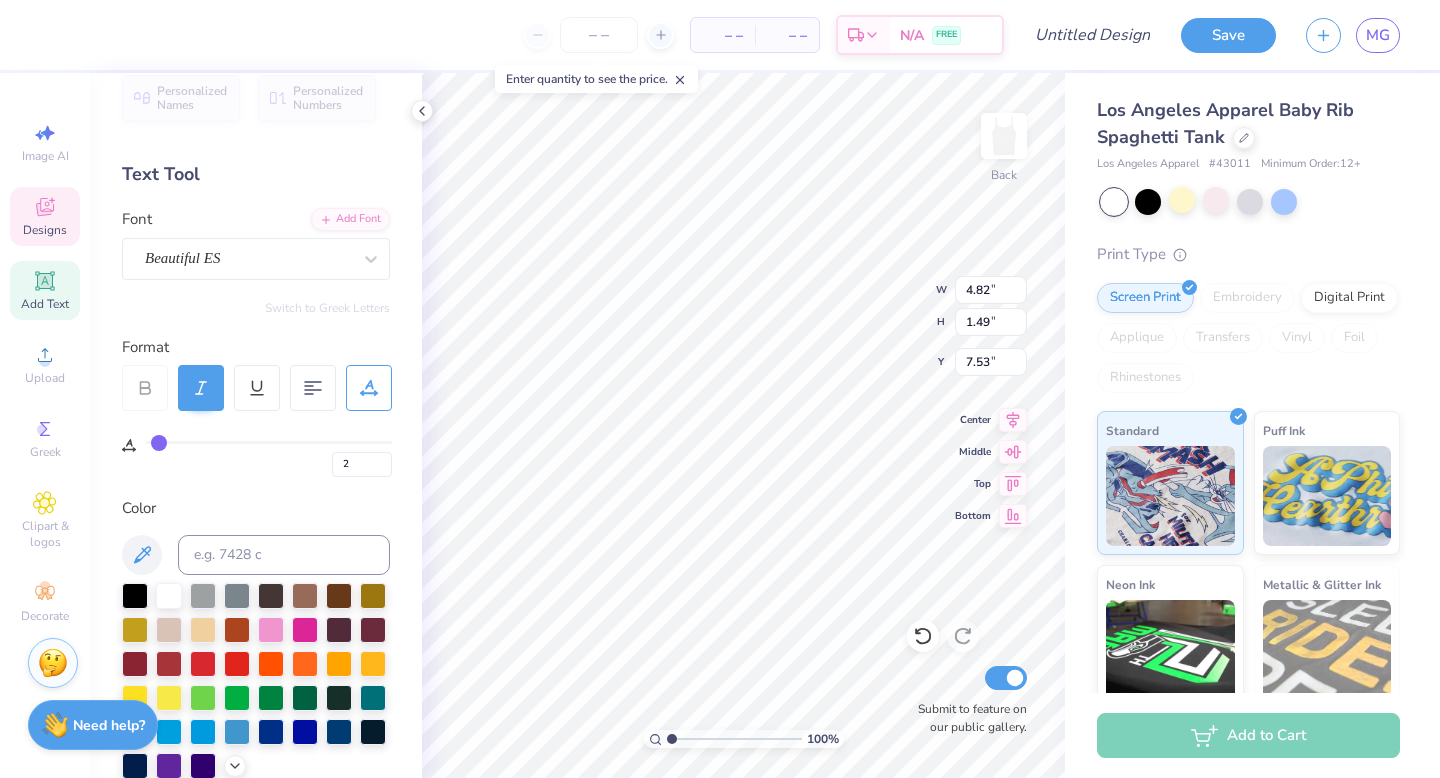 type on "3" 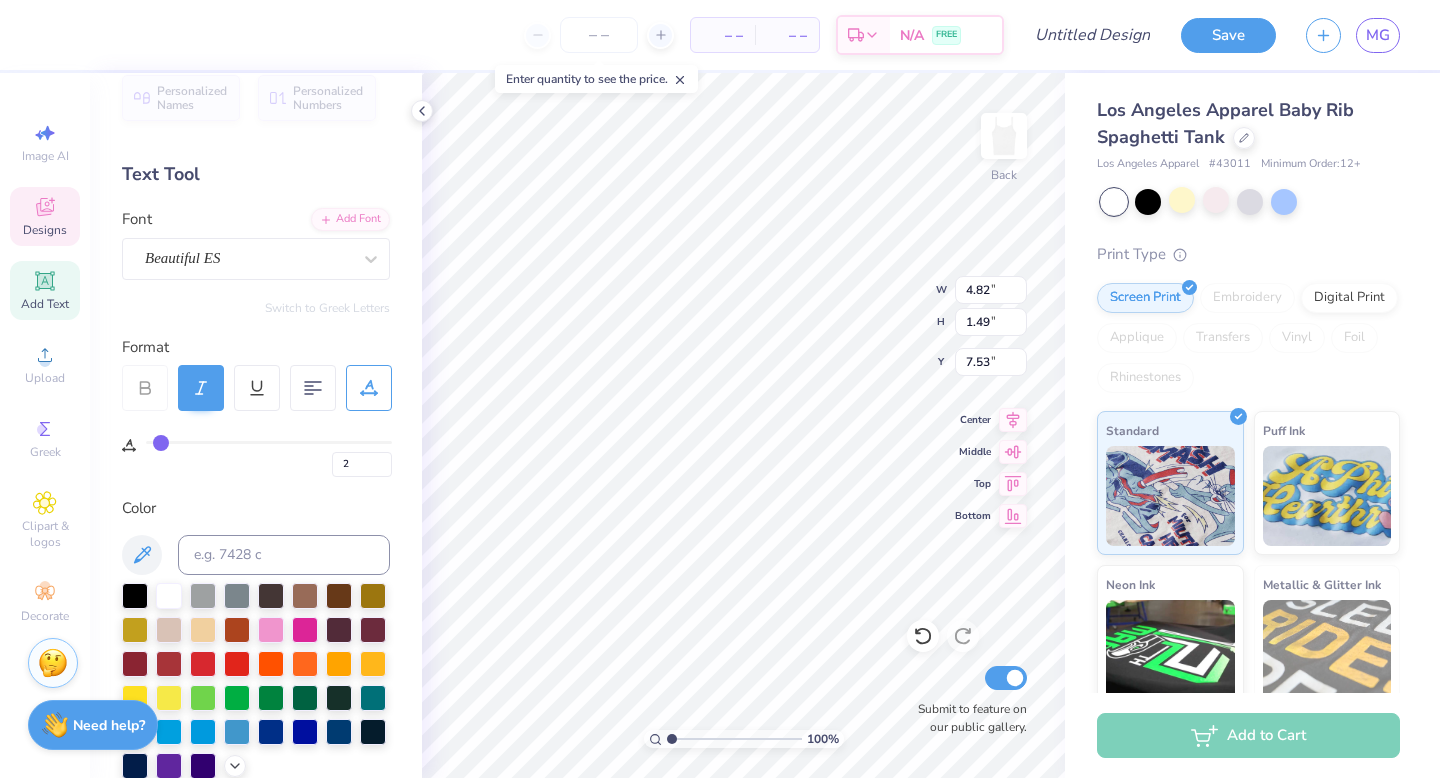 type on "3" 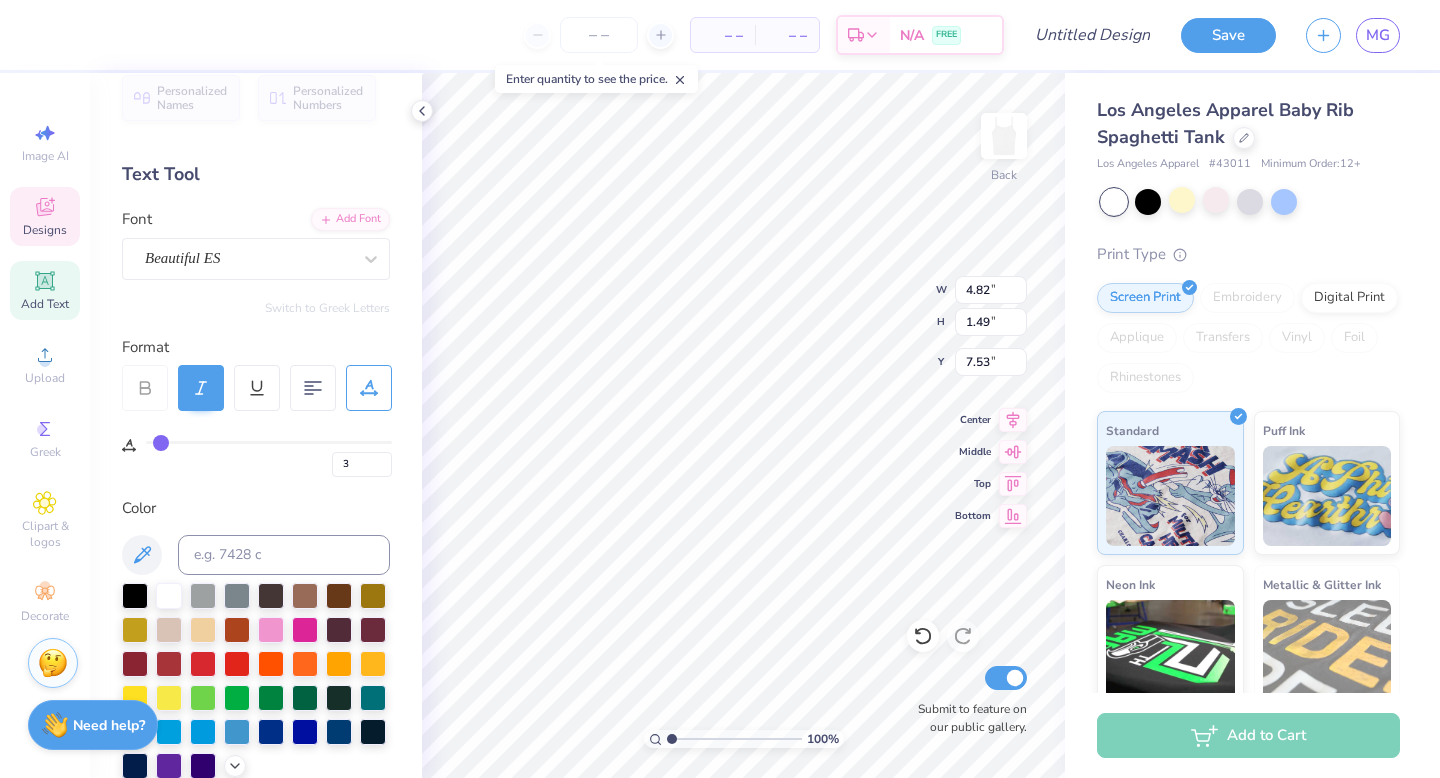 type on "4" 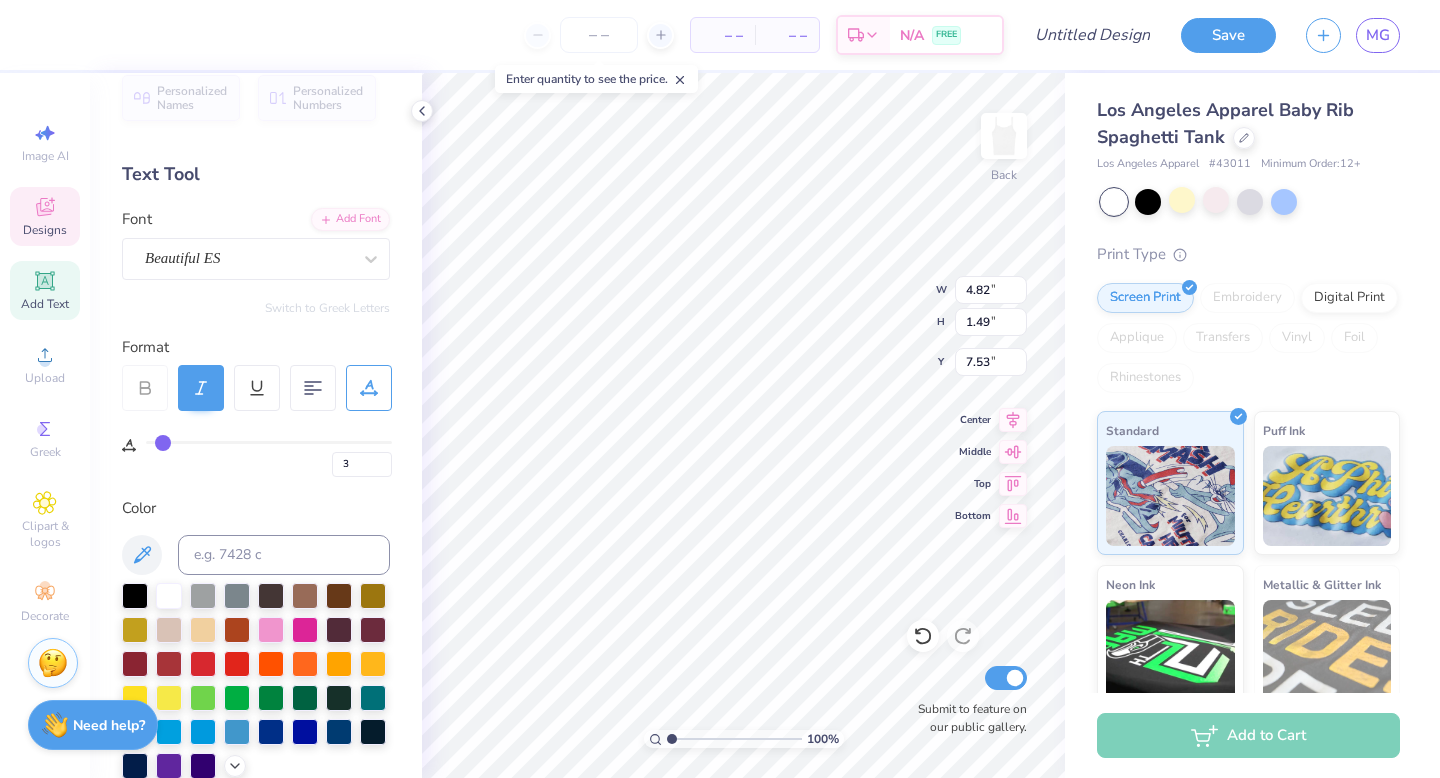 type on "4" 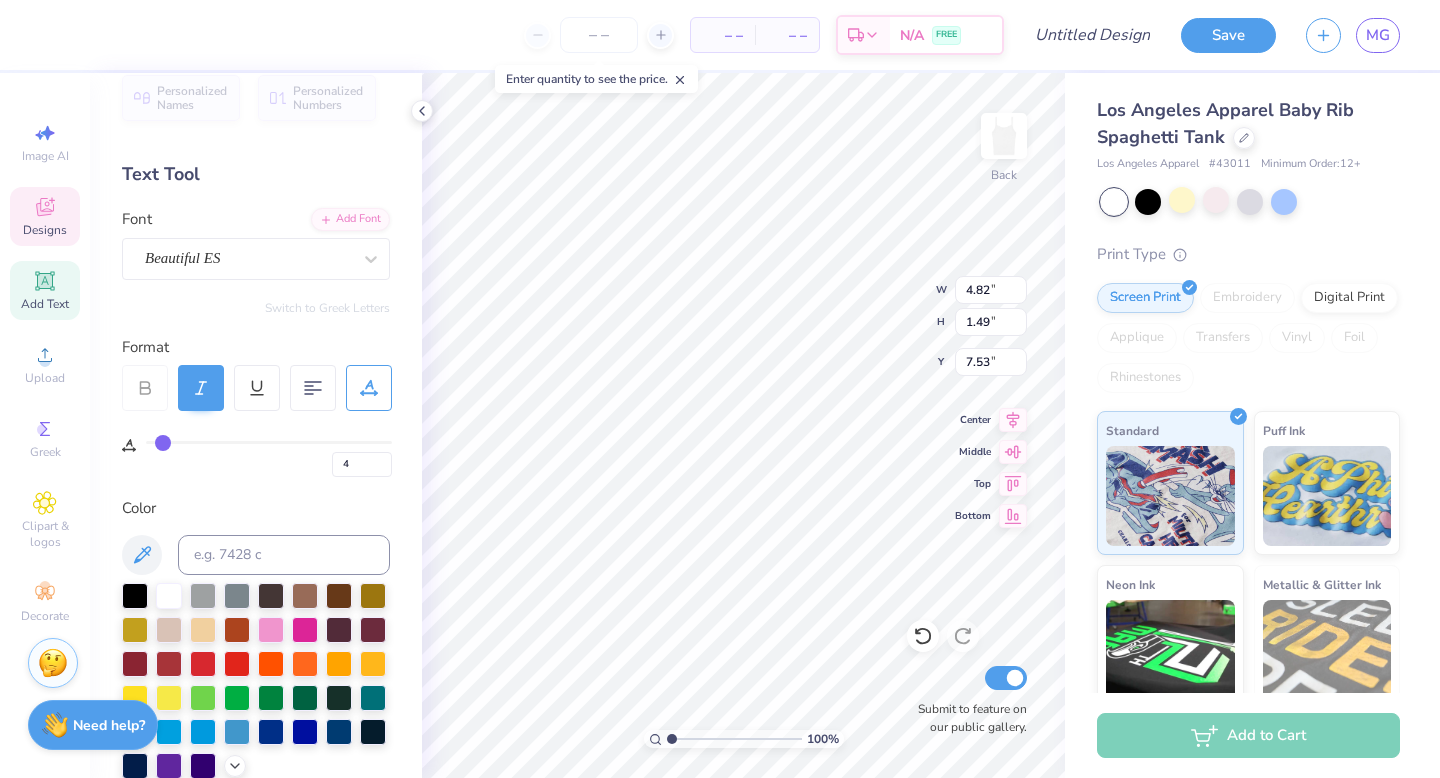 type on "5" 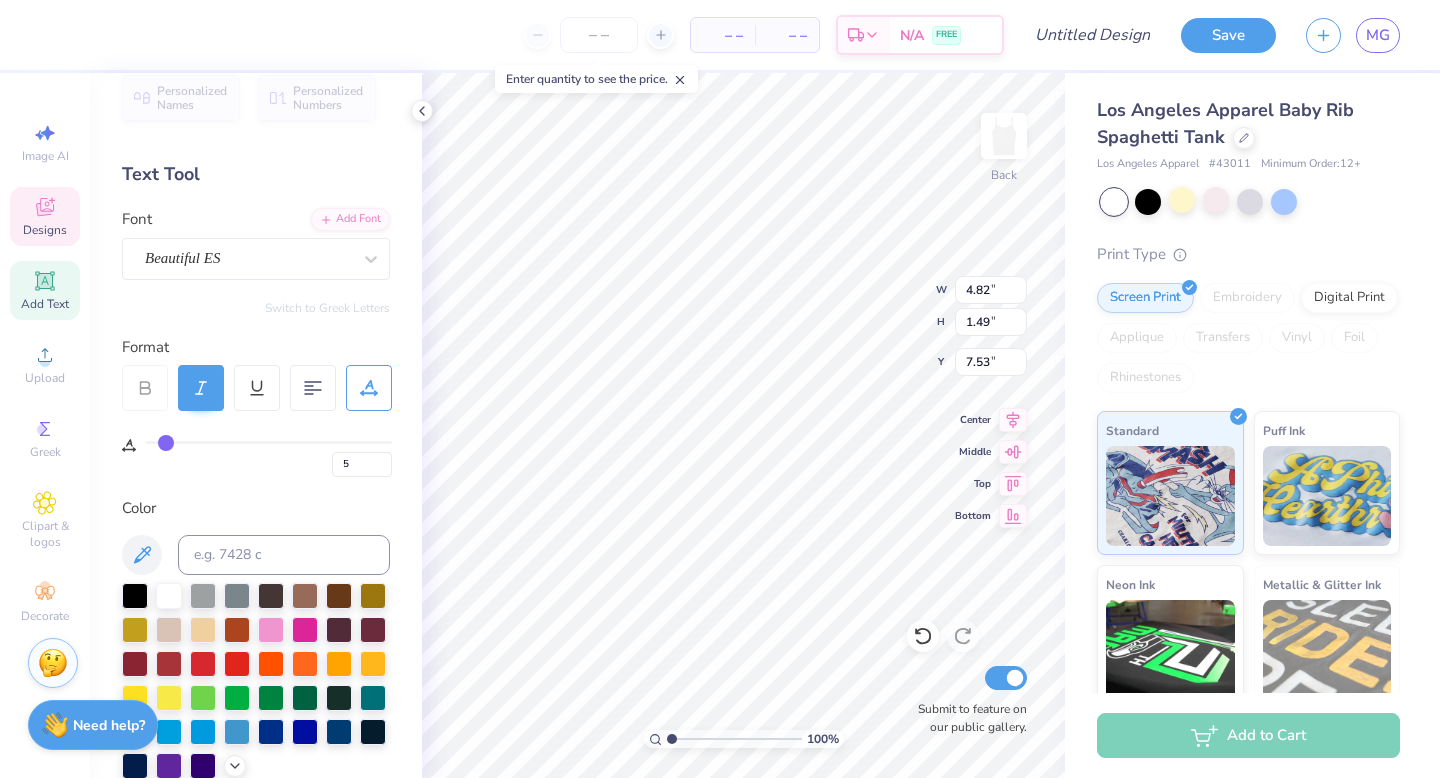 type on "6" 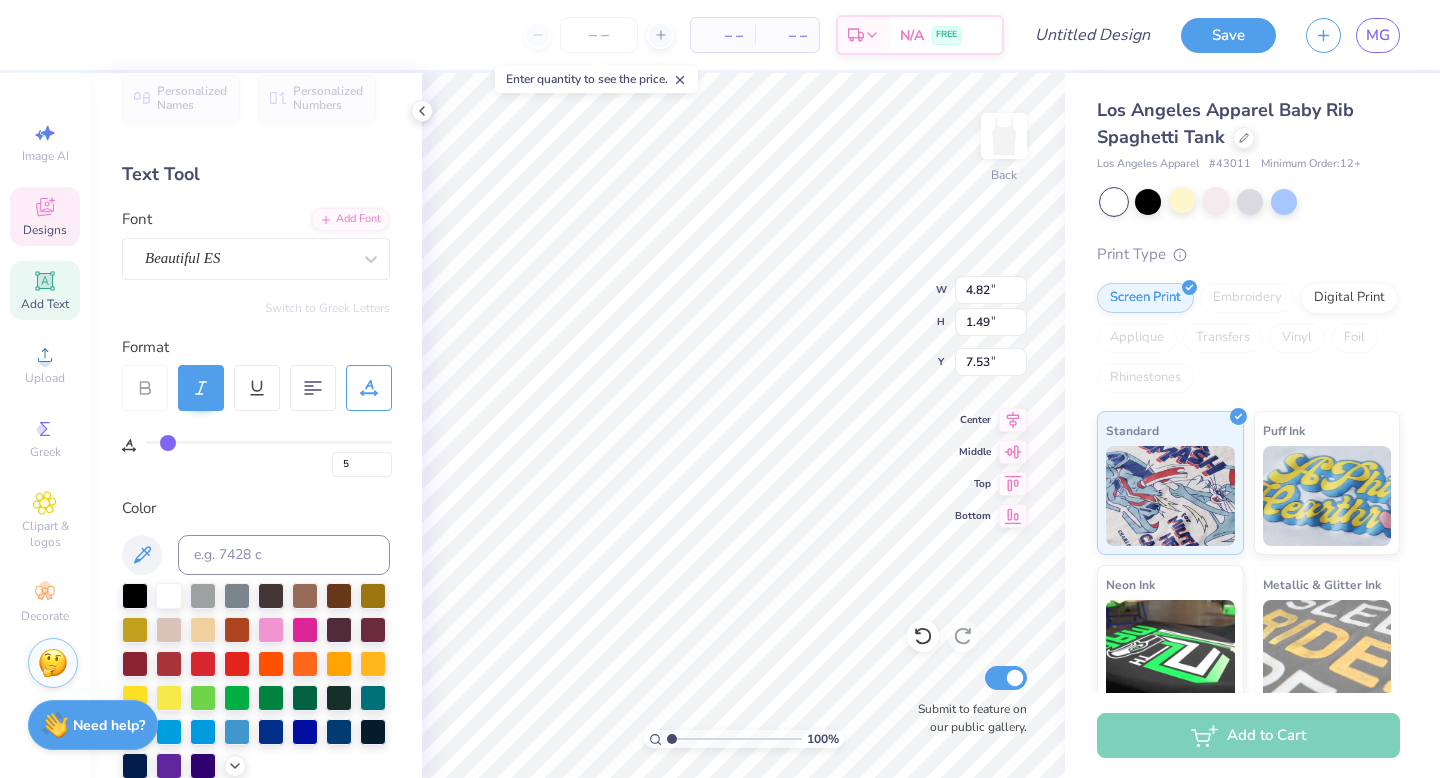 type on "6" 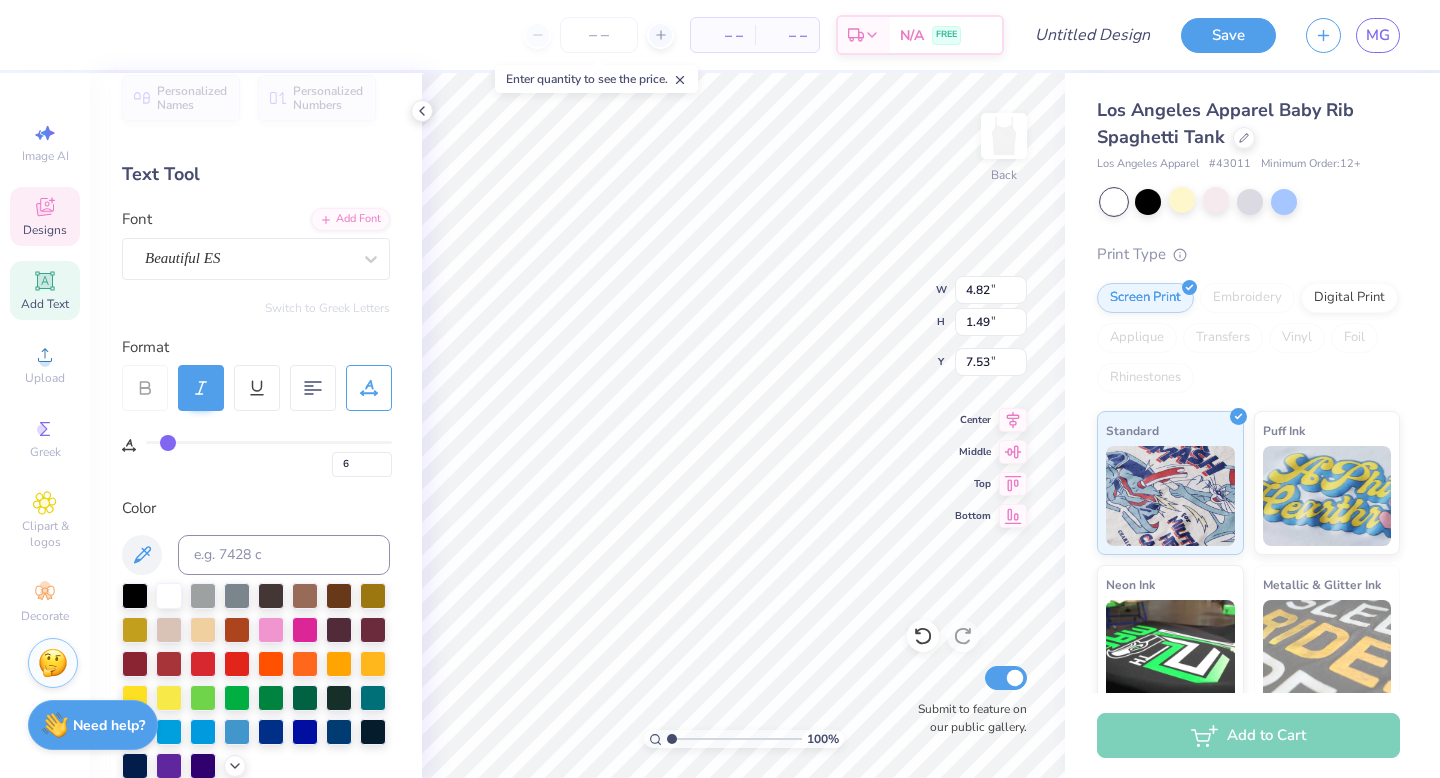 type on "7" 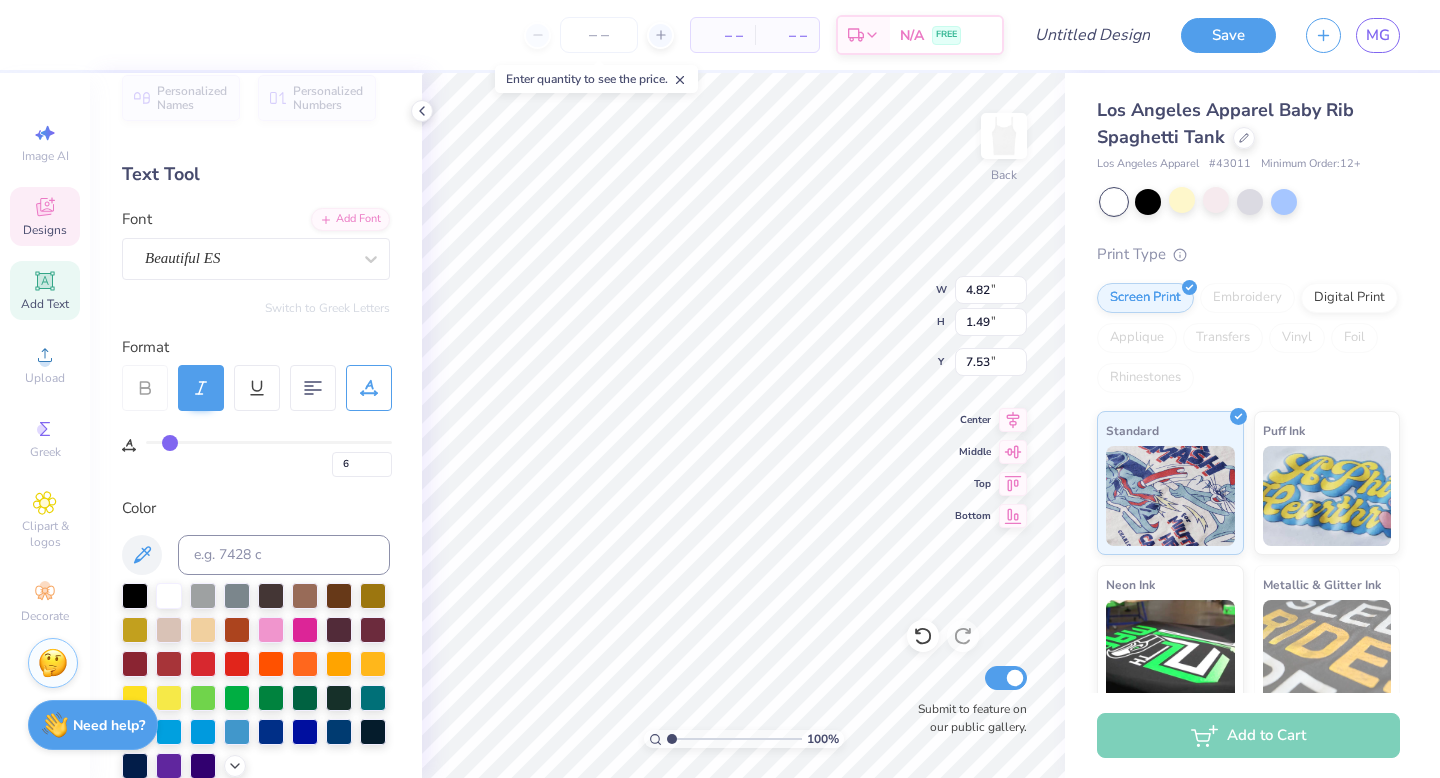 type on "7" 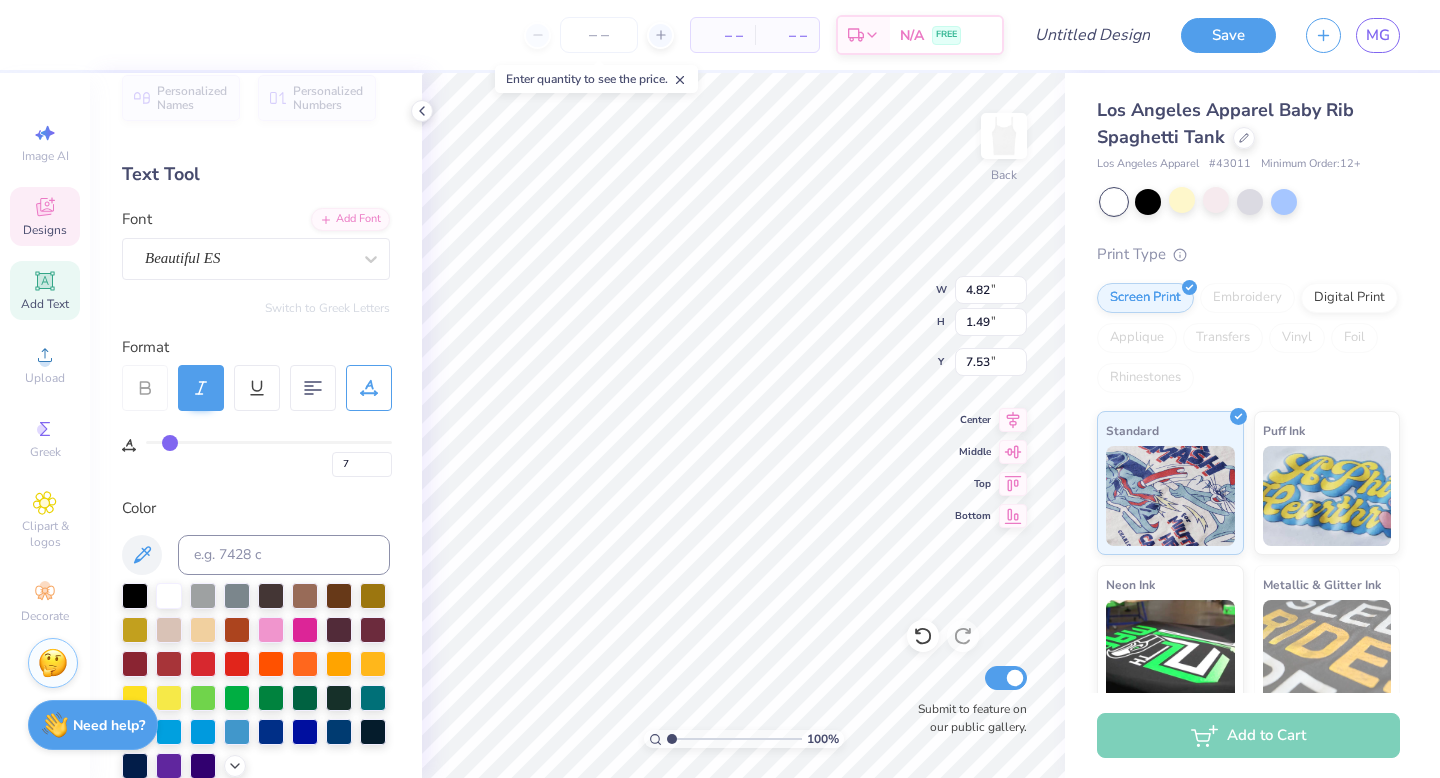 type on "8" 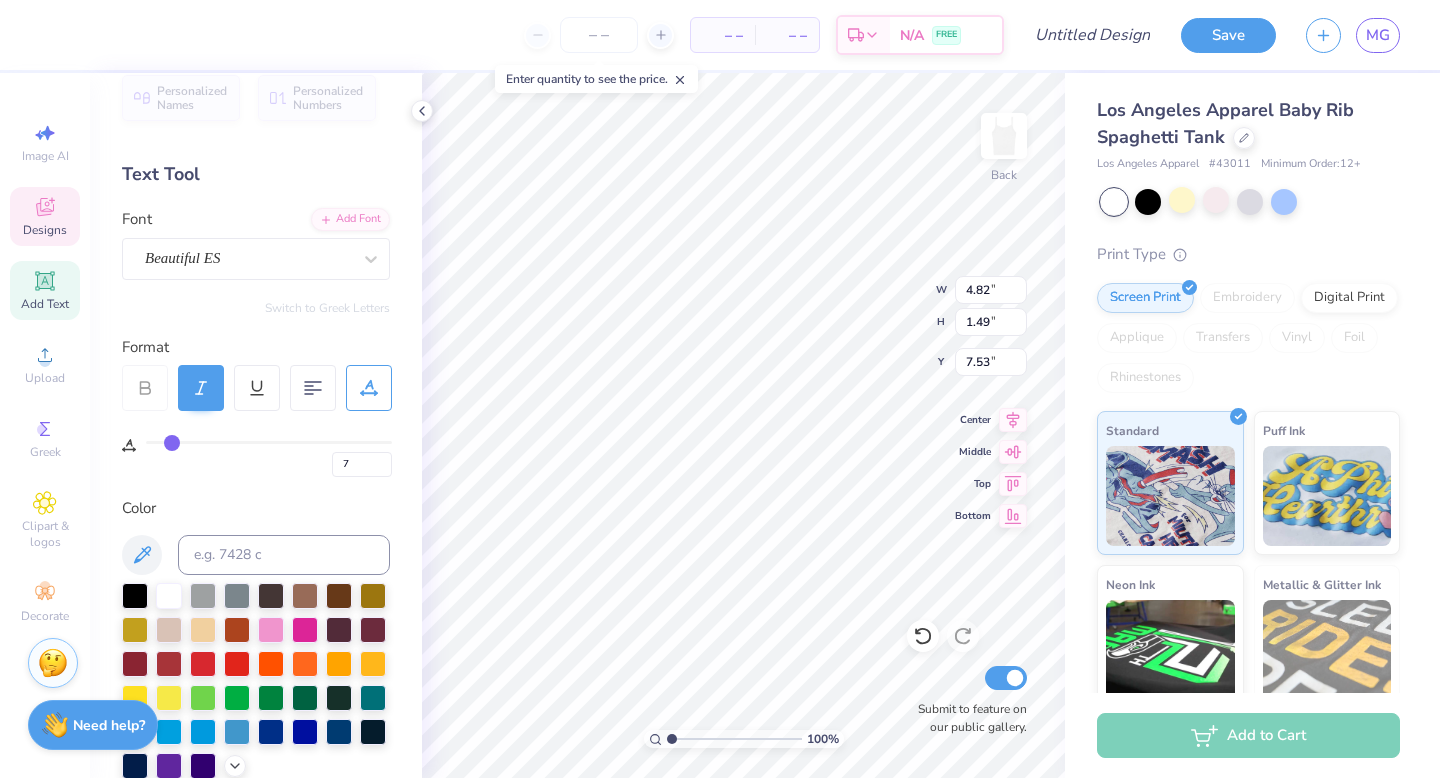 type on "8" 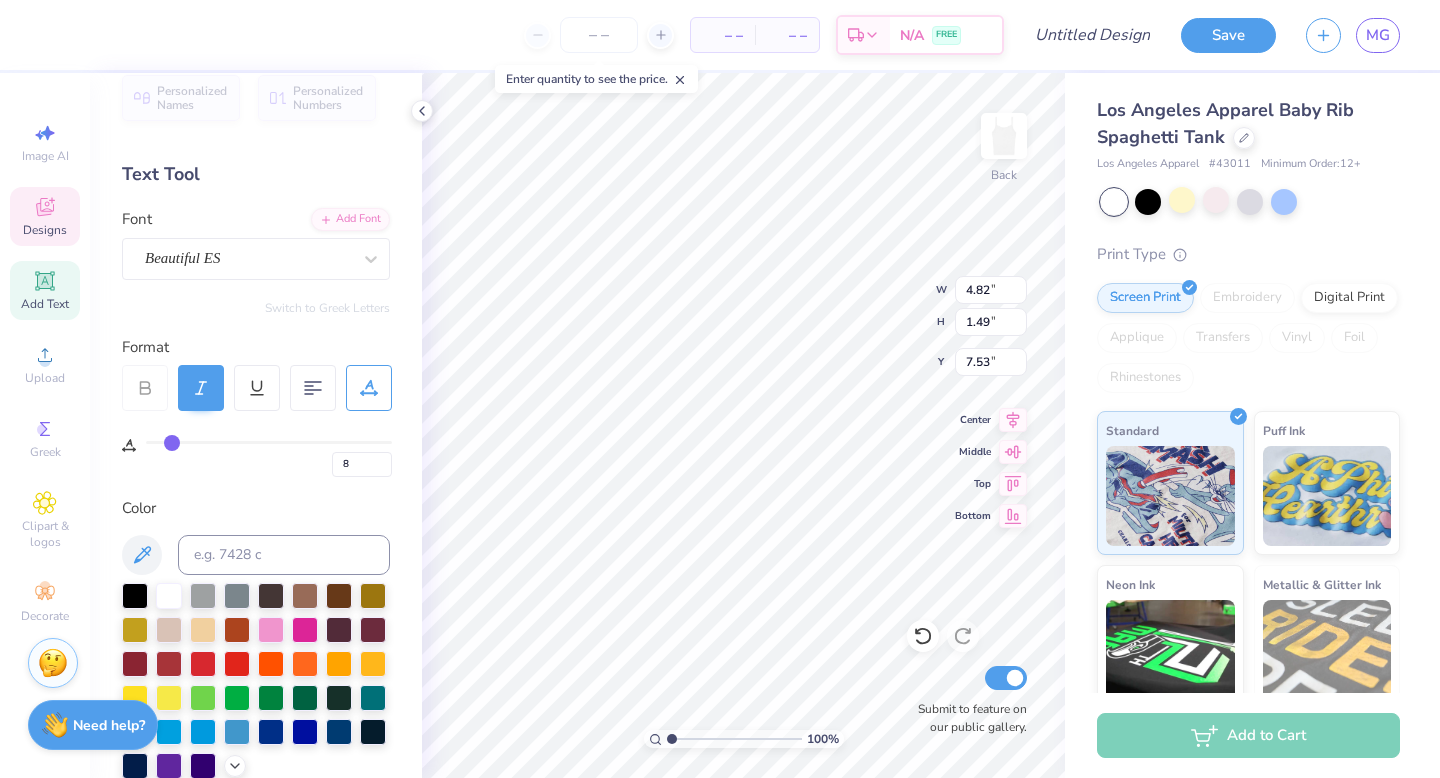 drag, startPoint x: 156, startPoint y: 442, endPoint x: 172, endPoint y: 443, distance: 16.03122 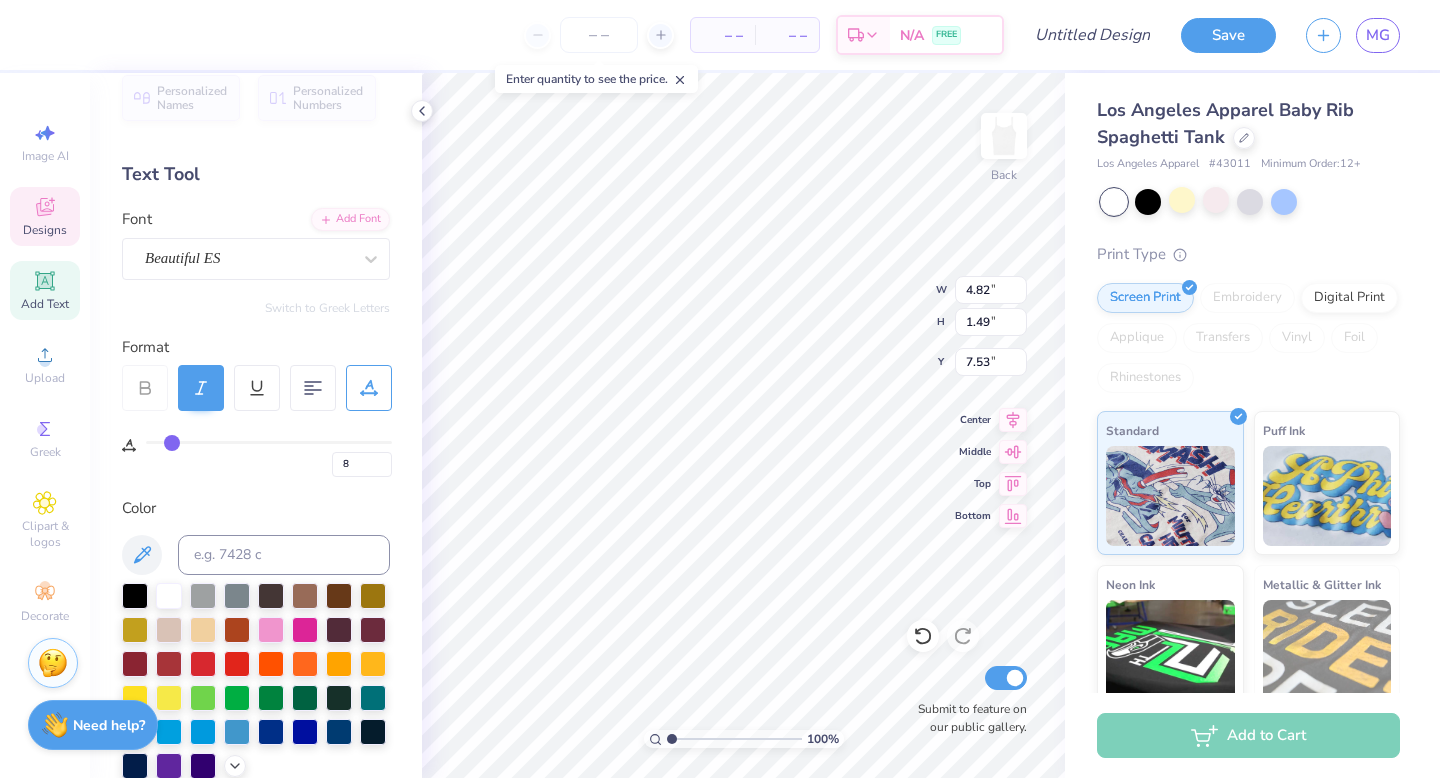 type on "6.03" 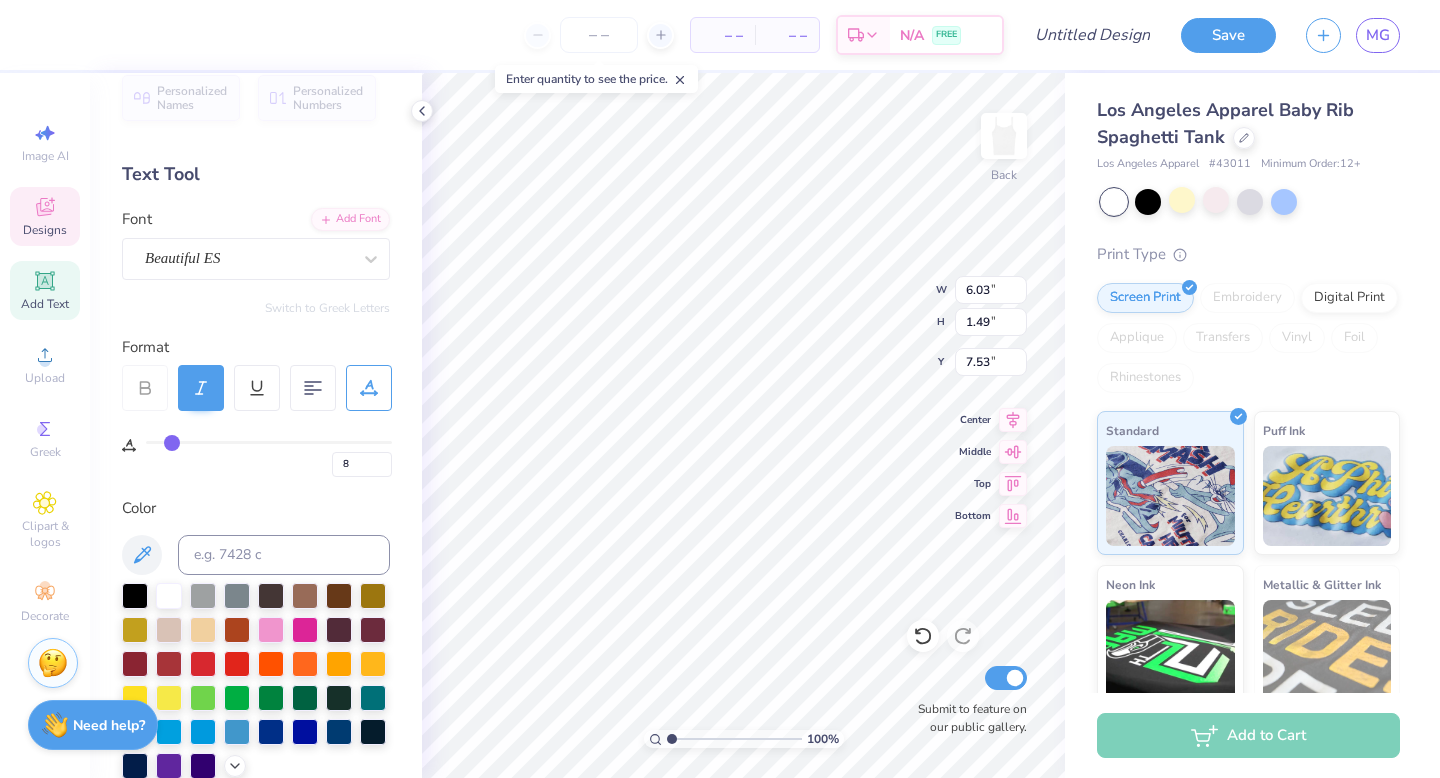 type on "7" 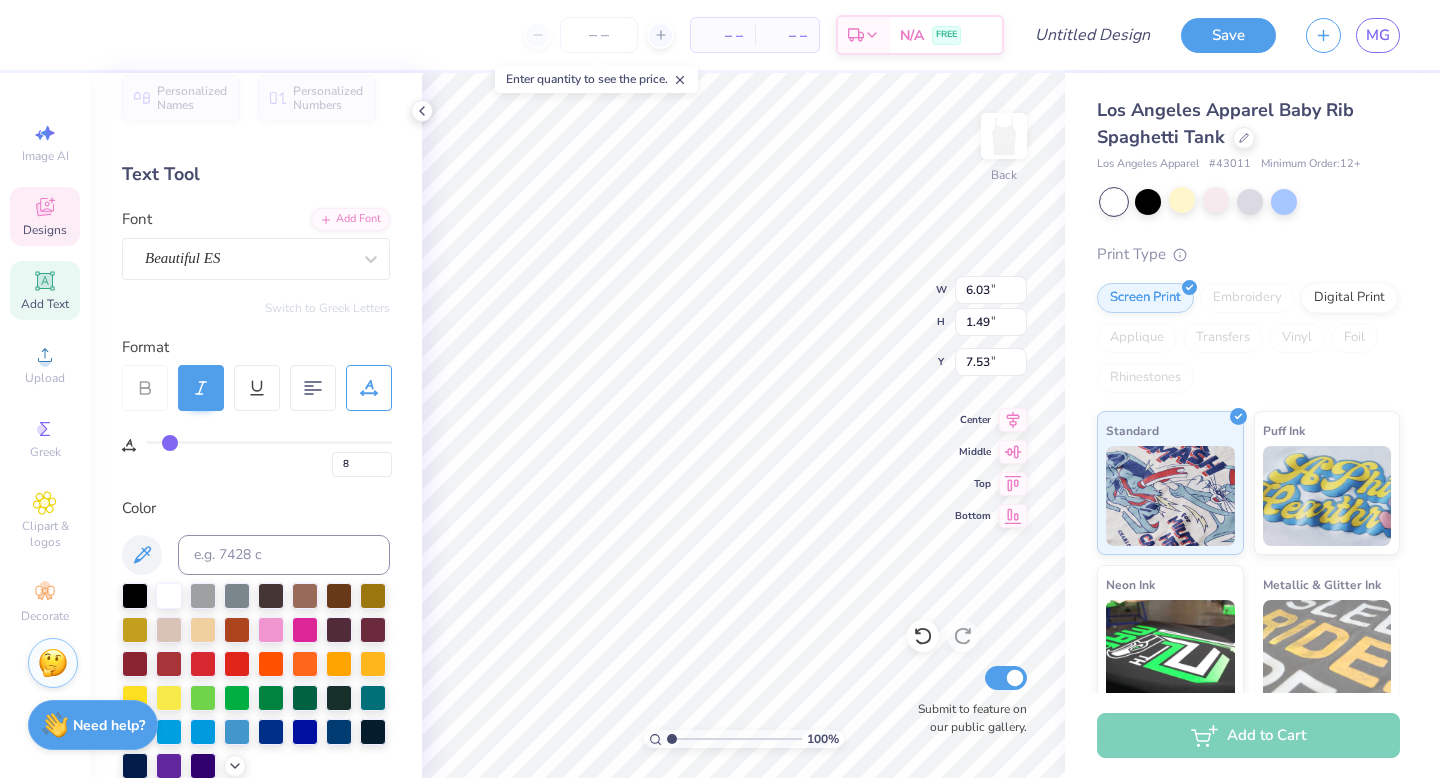type on "7" 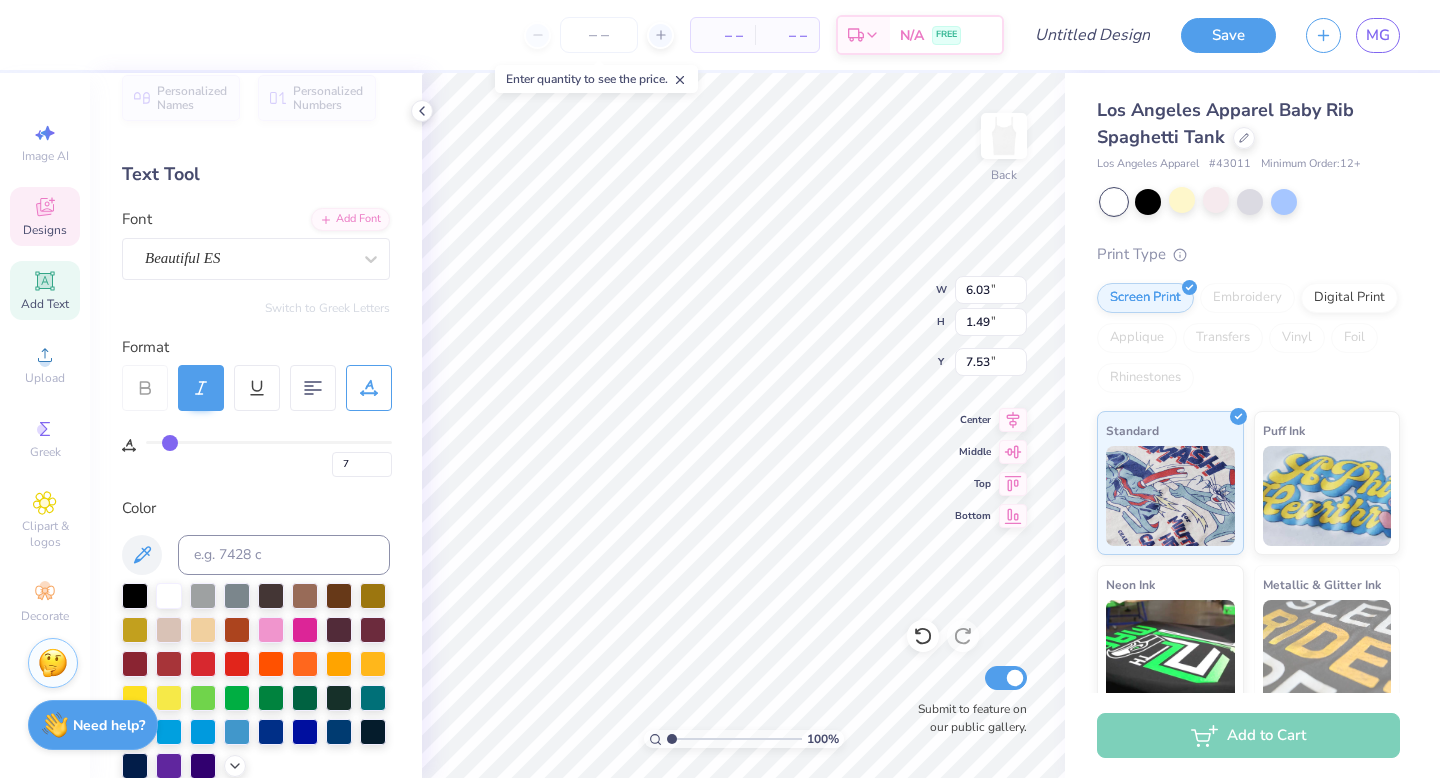 type on "6" 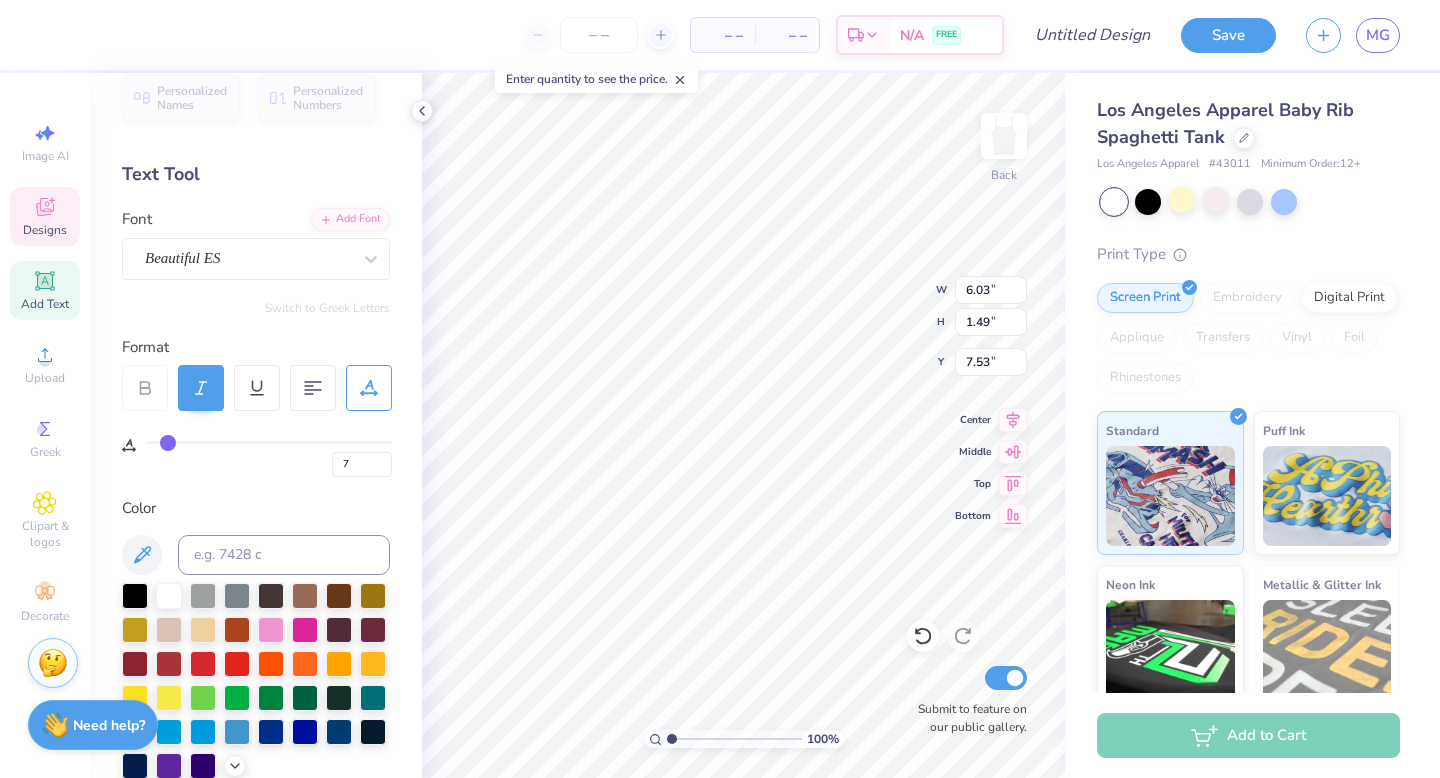 type on "6" 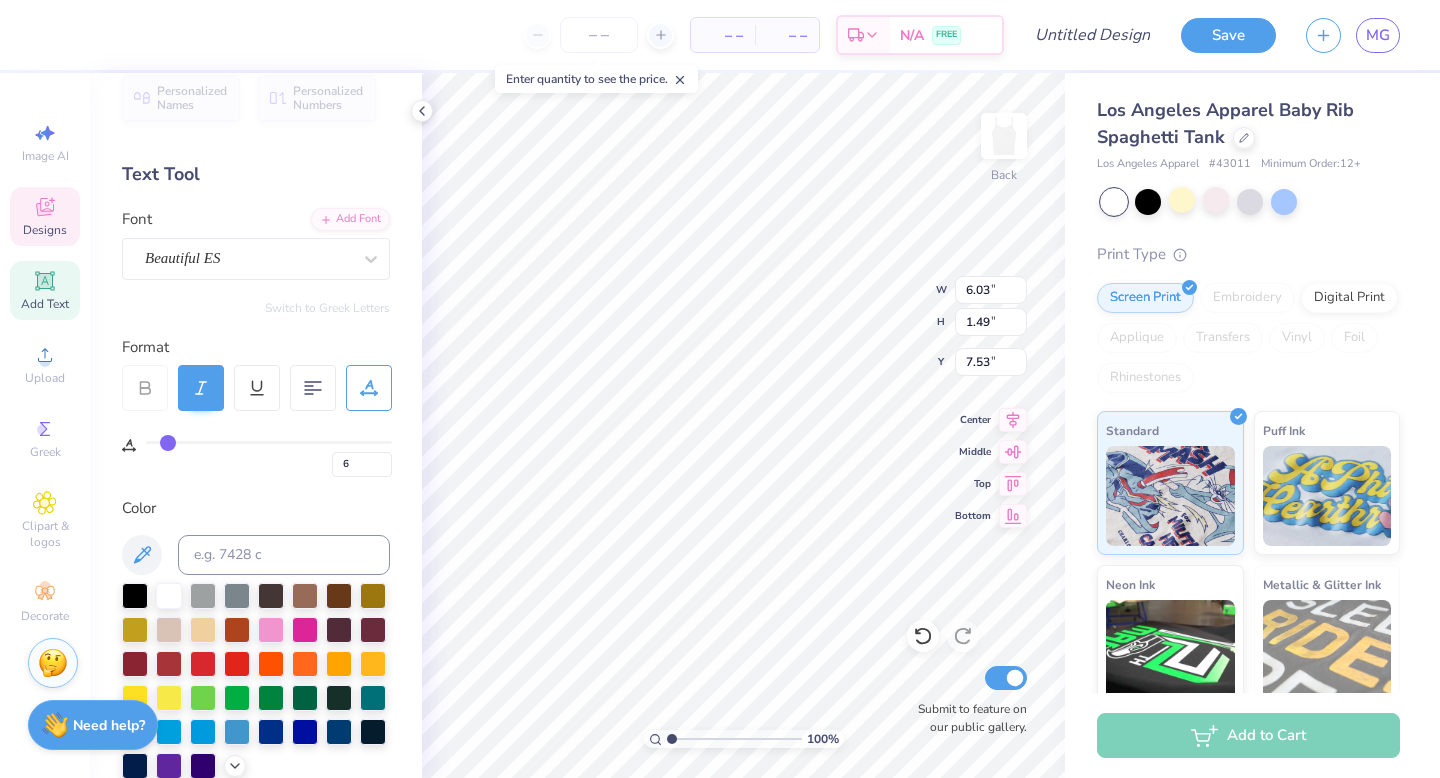 type on "5" 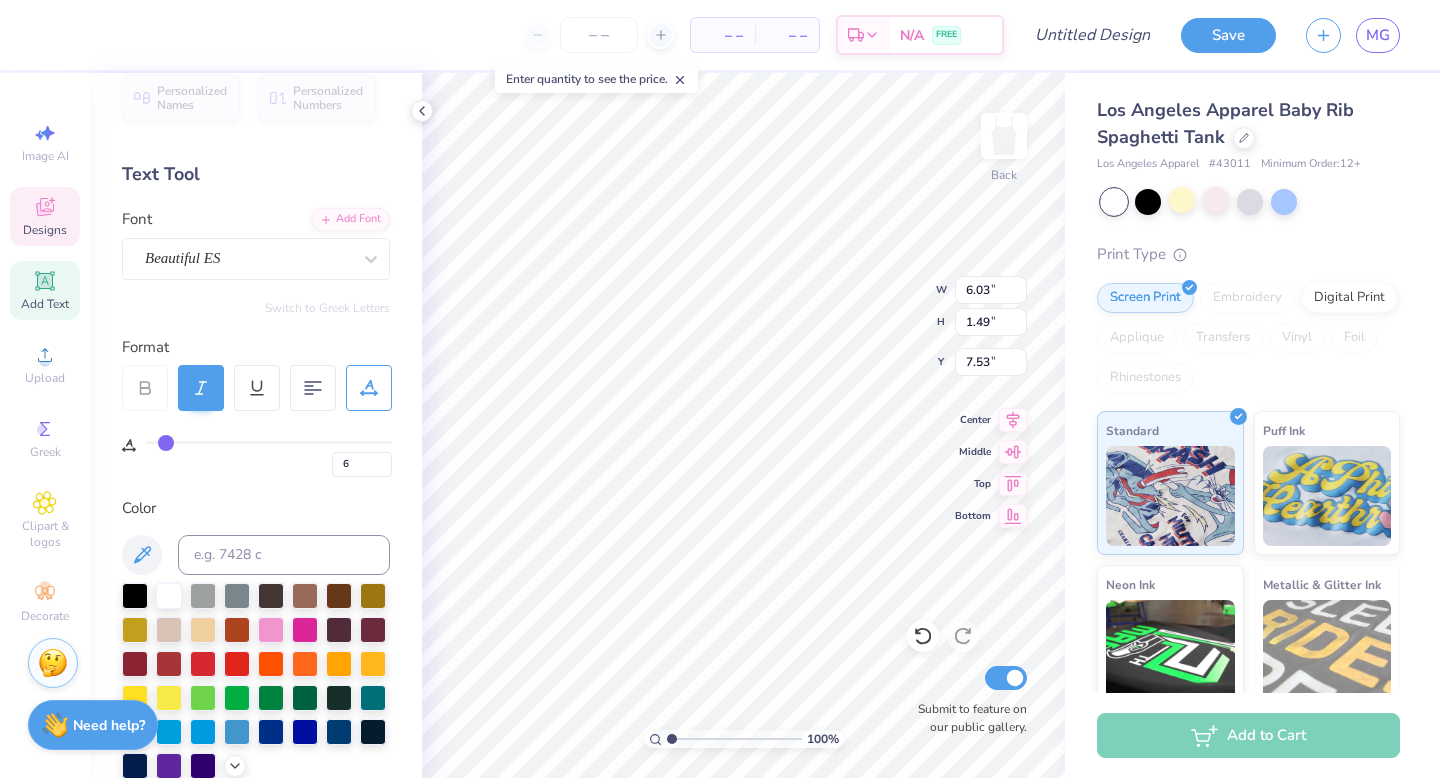 type on "5" 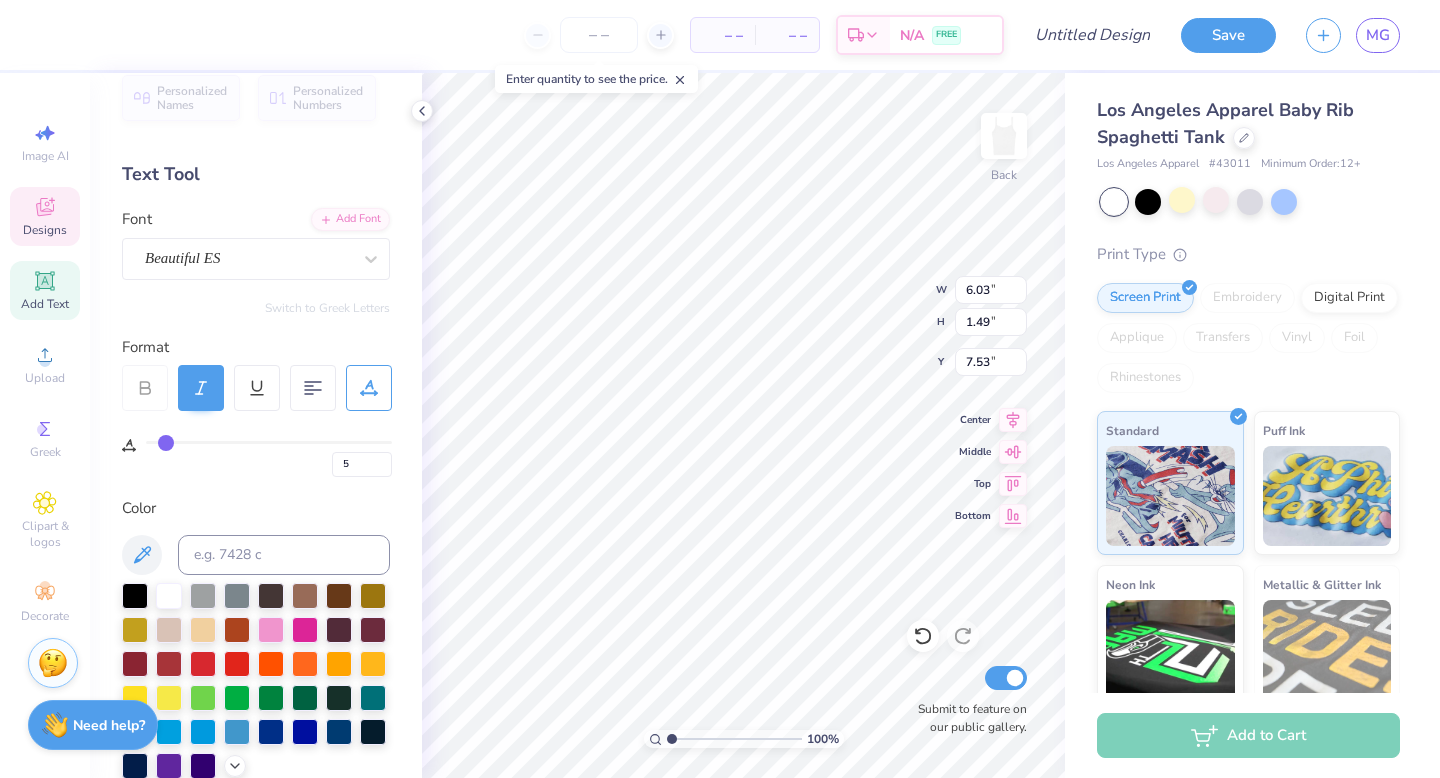 type on "4" 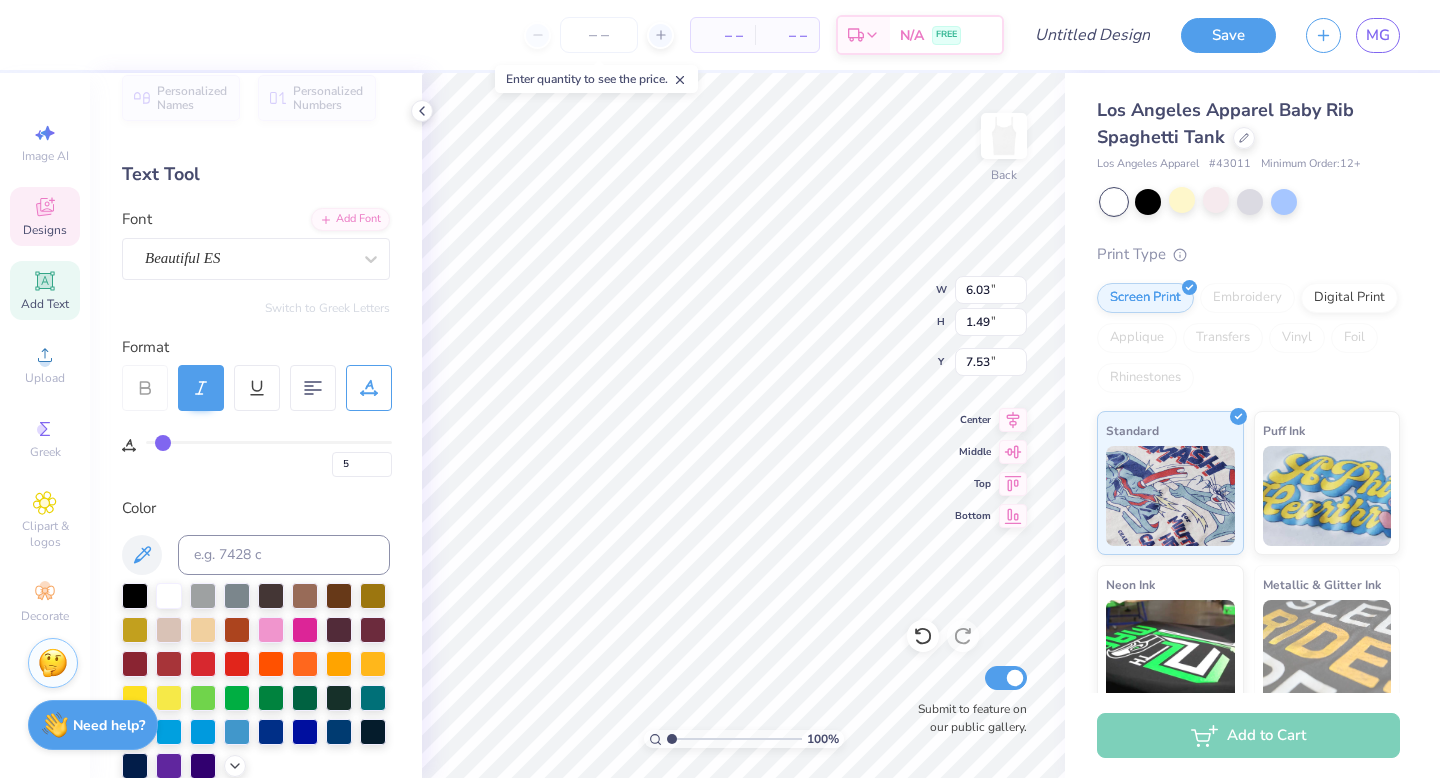 type on "4" 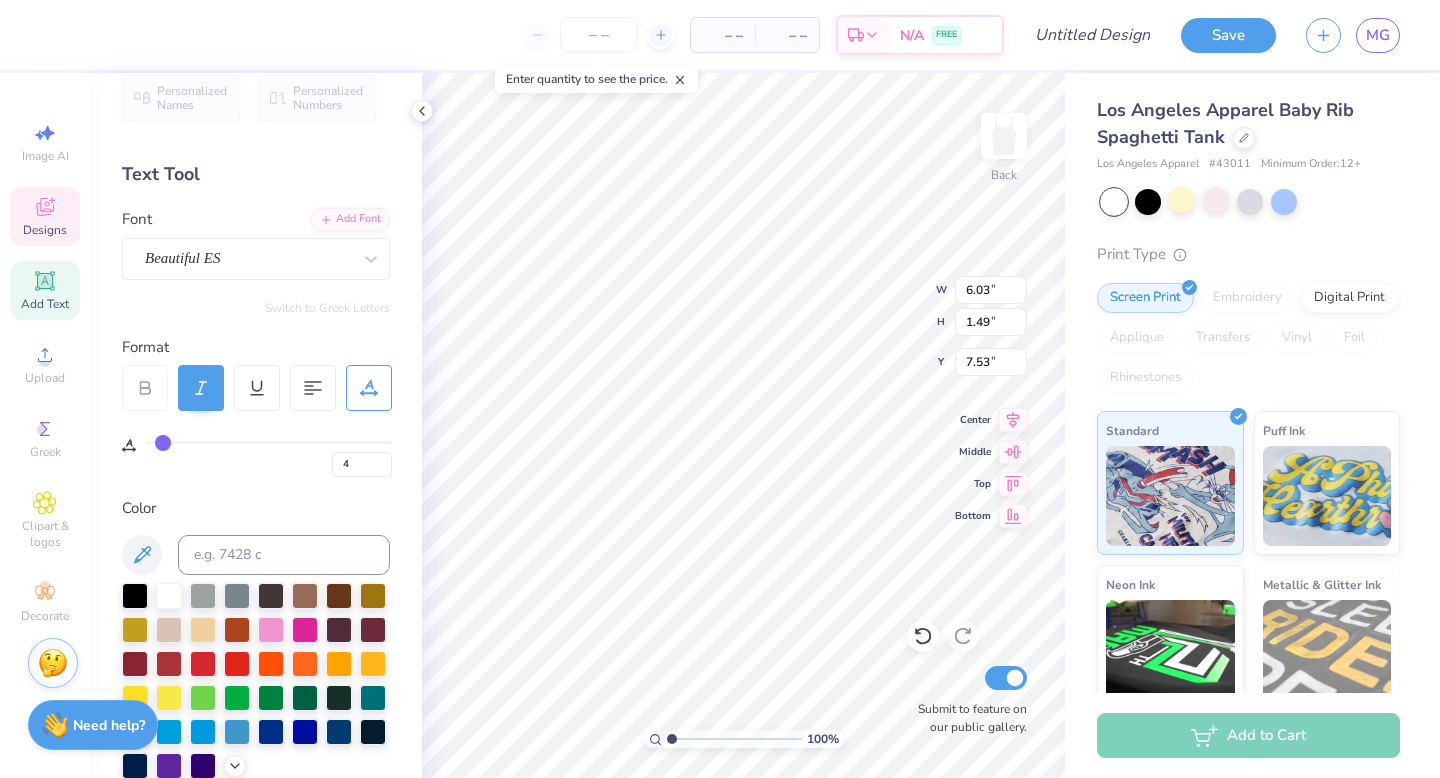 type on "3" 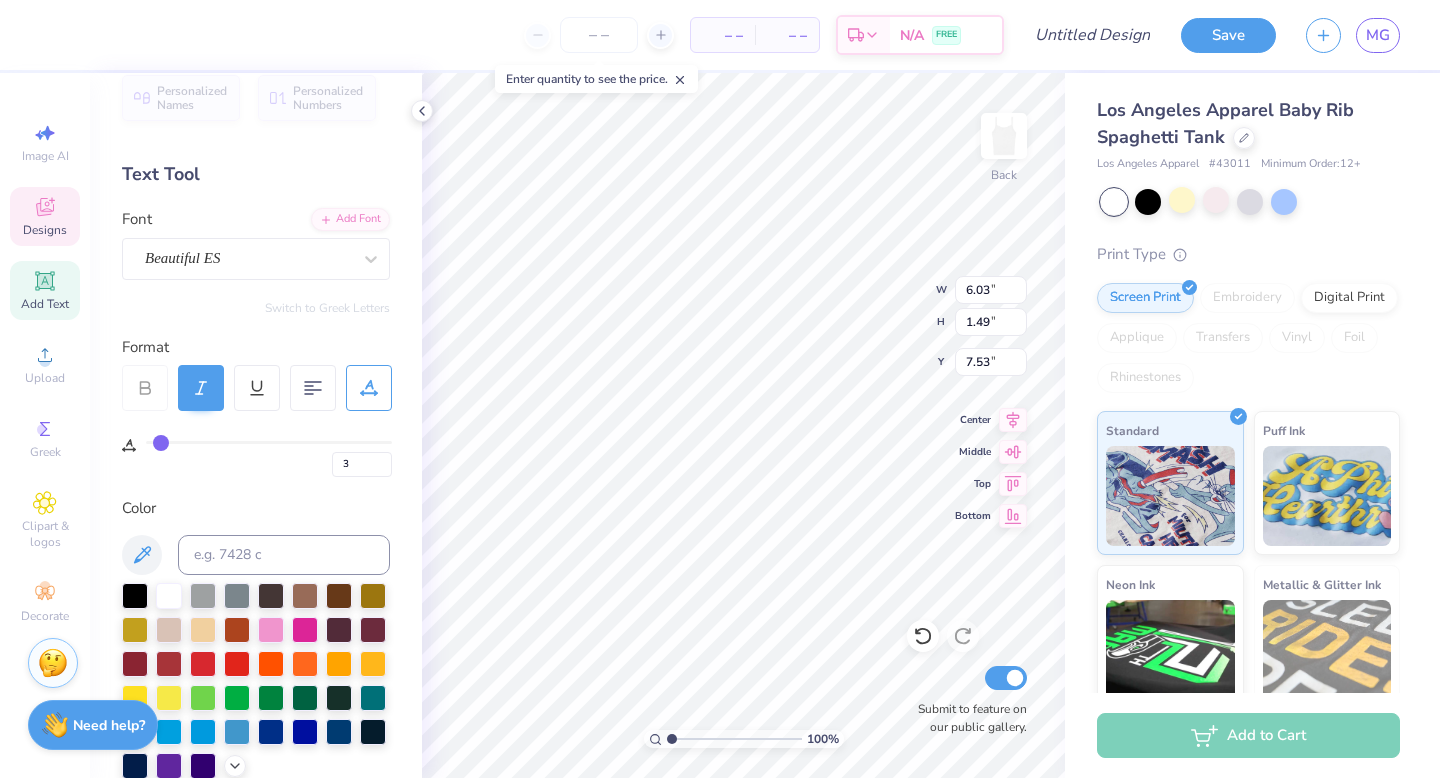 drag, startPoint x: 173, startPoint y: 443, endPoint x: 161, endPoint y: 443, distance: 12 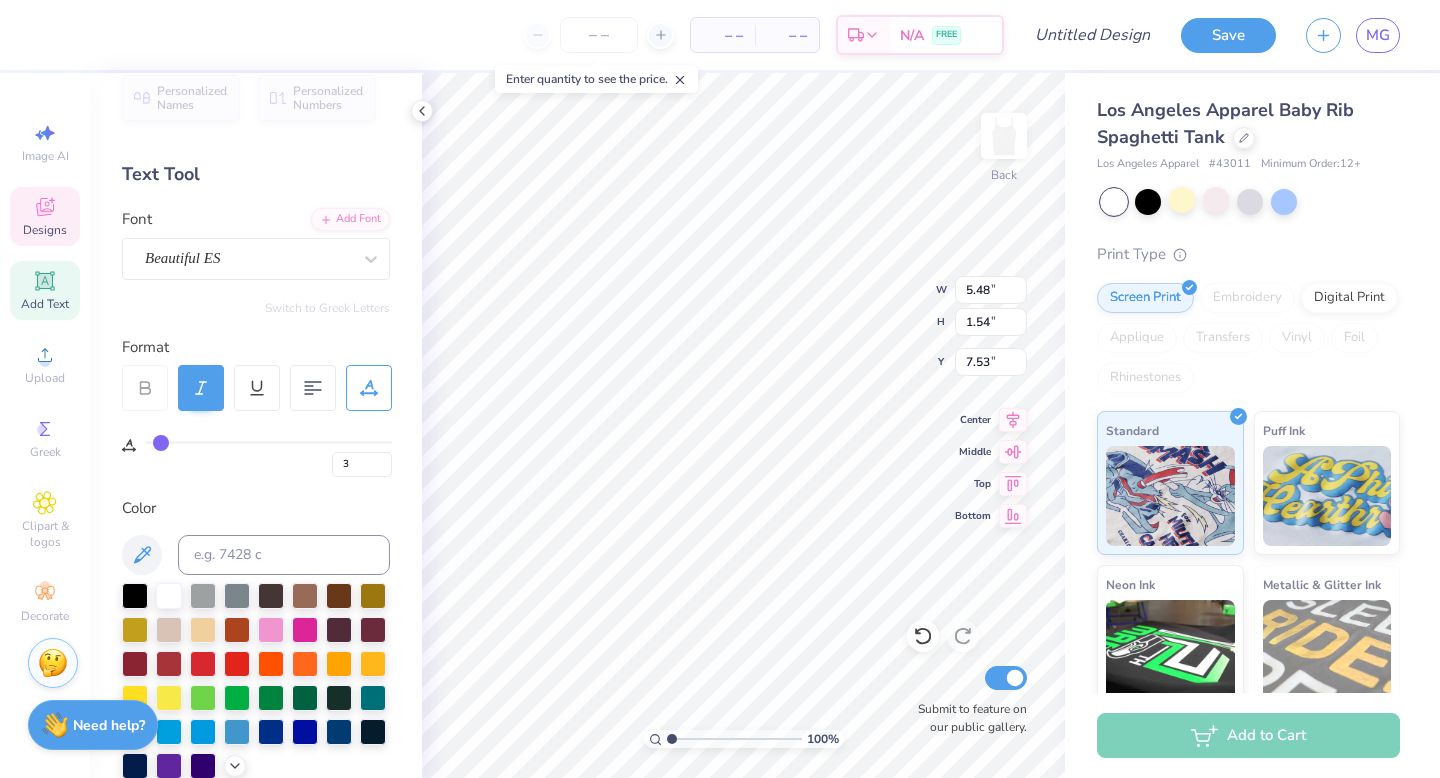 type on "5.48" 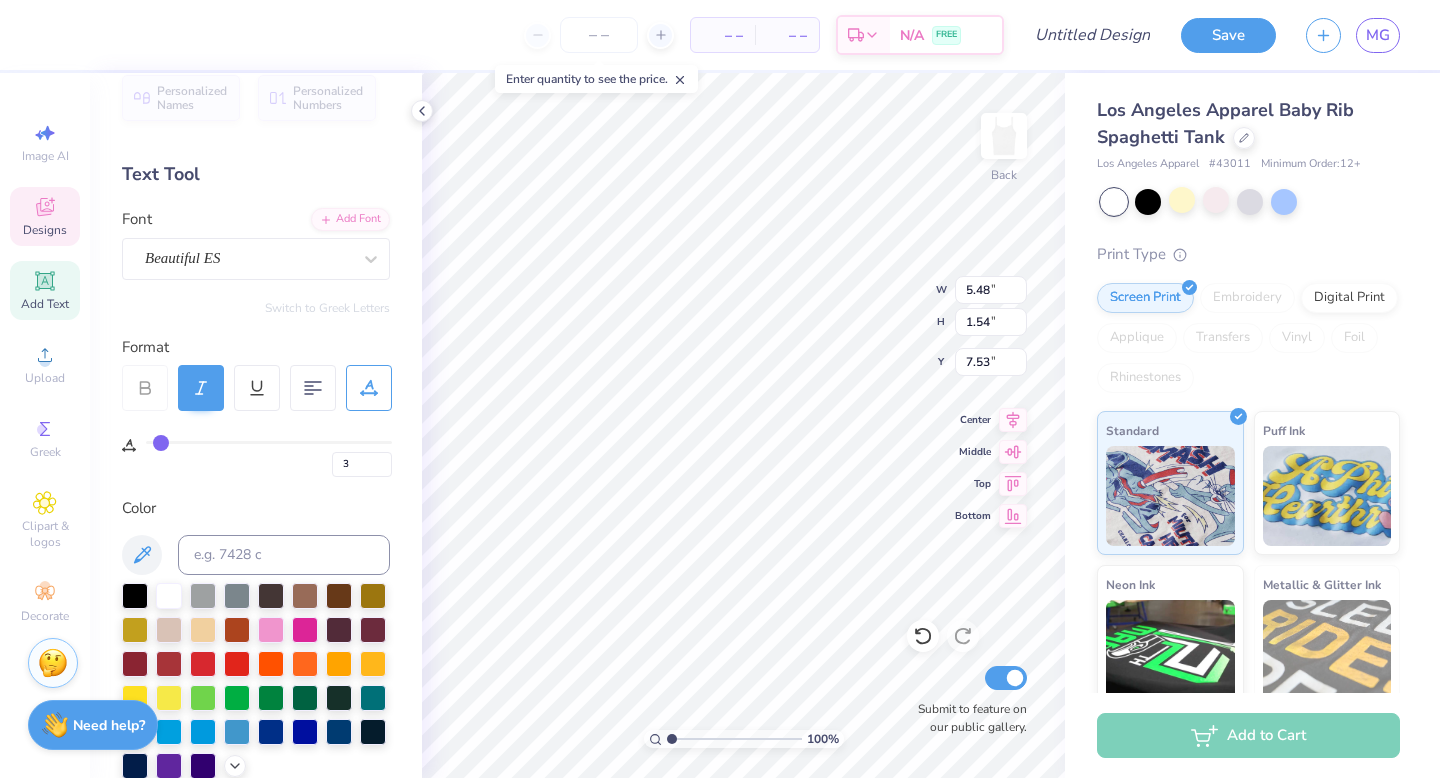 type on "7.54" 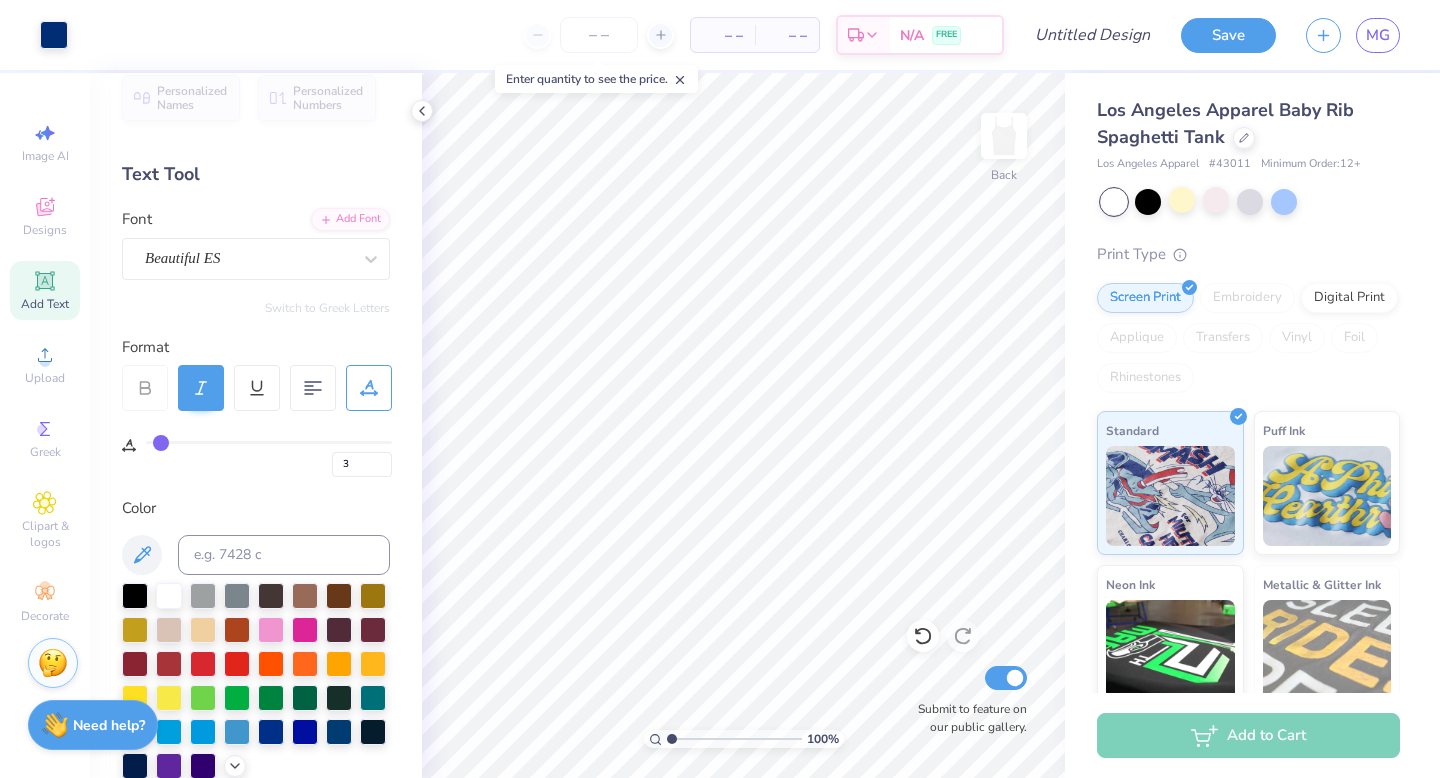 type on "0" 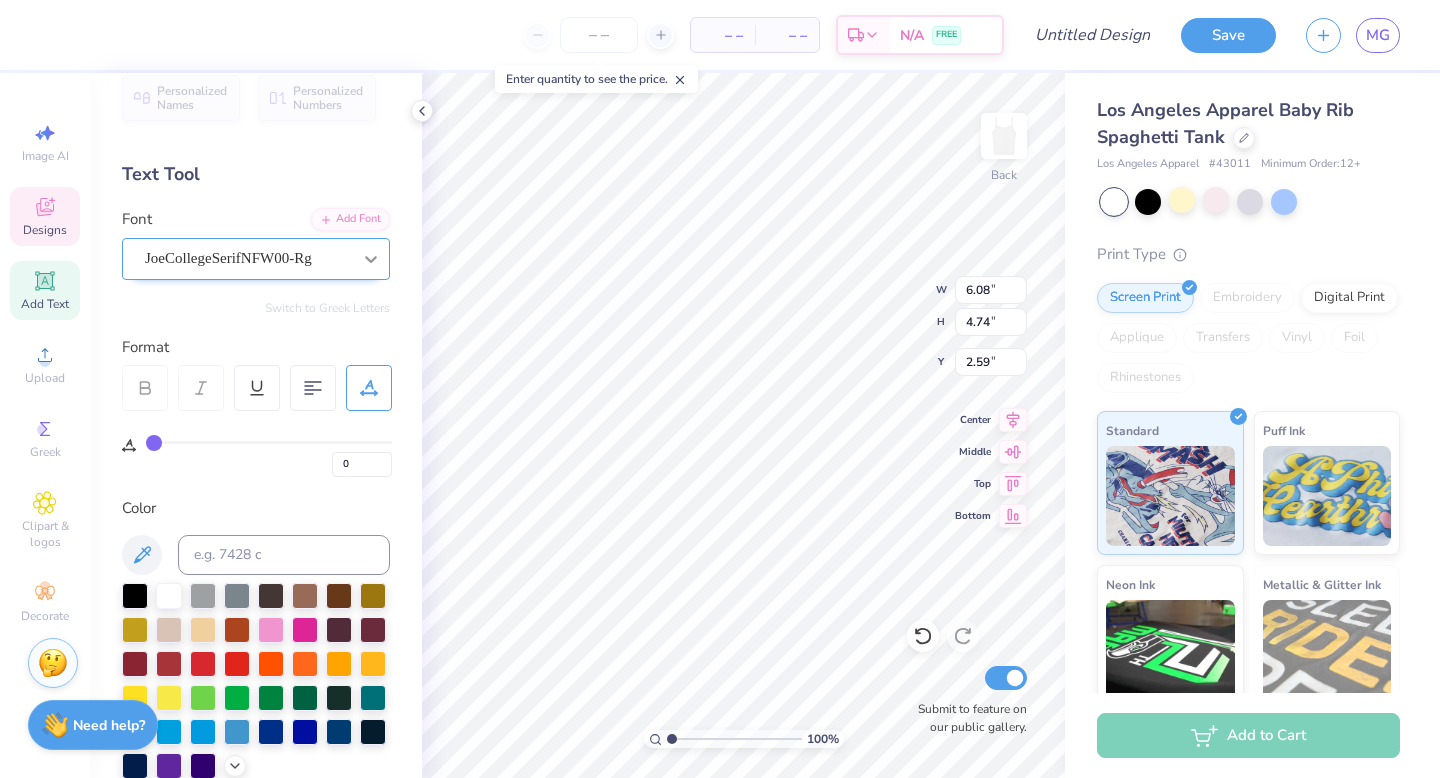 click at bounding box center [371, 259] 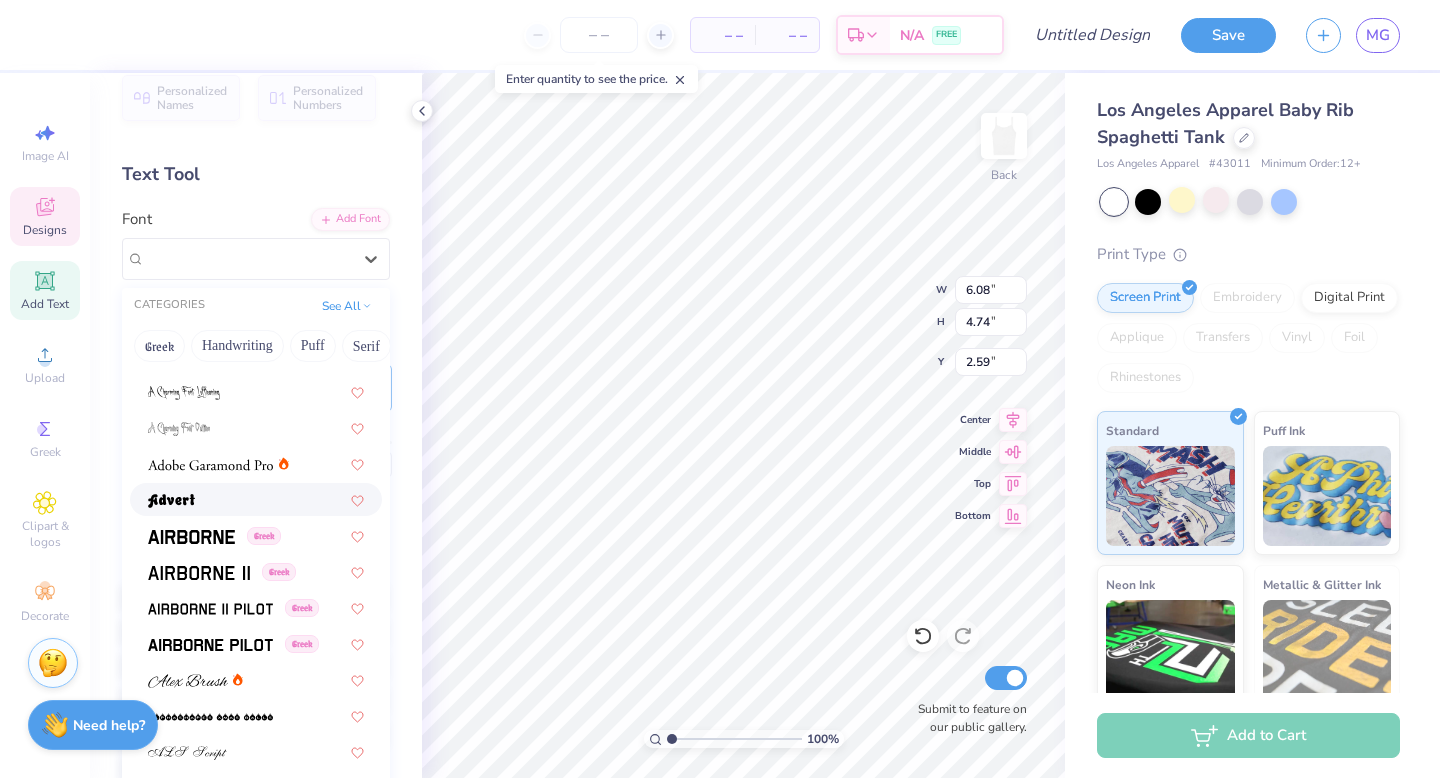 scroll, scrollTop: 366, scrollLeft: 0, axis: vertical 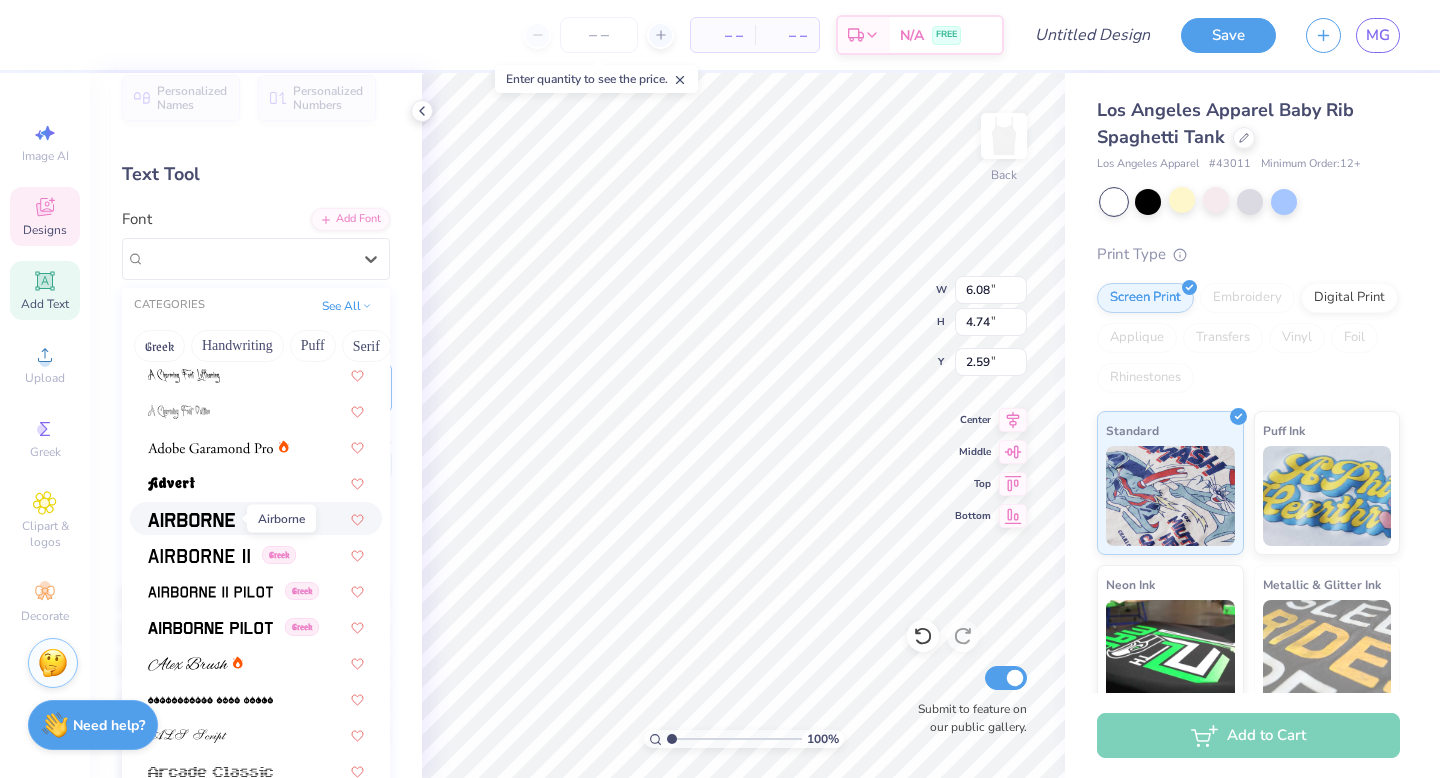 click at bounding box center [191, 520] 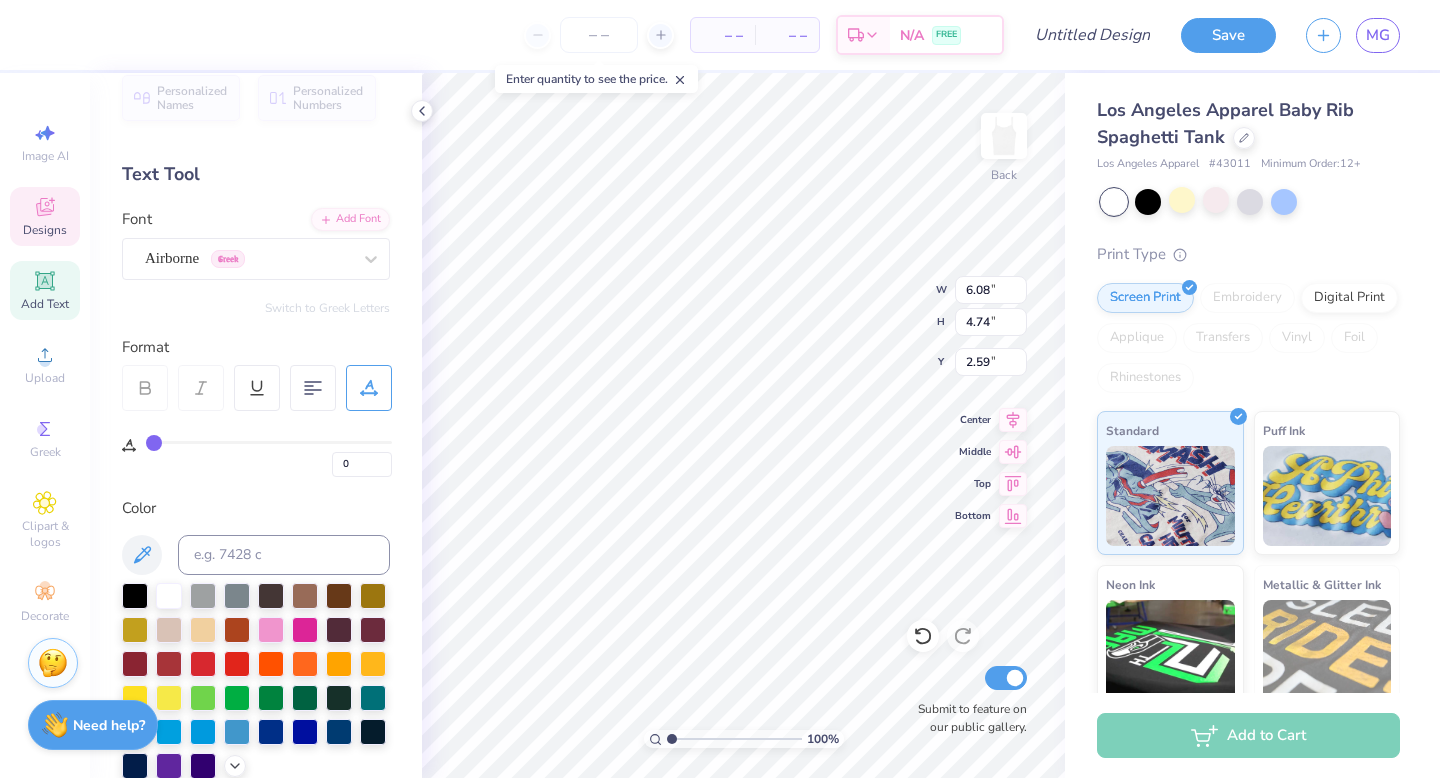 type on "6.93" 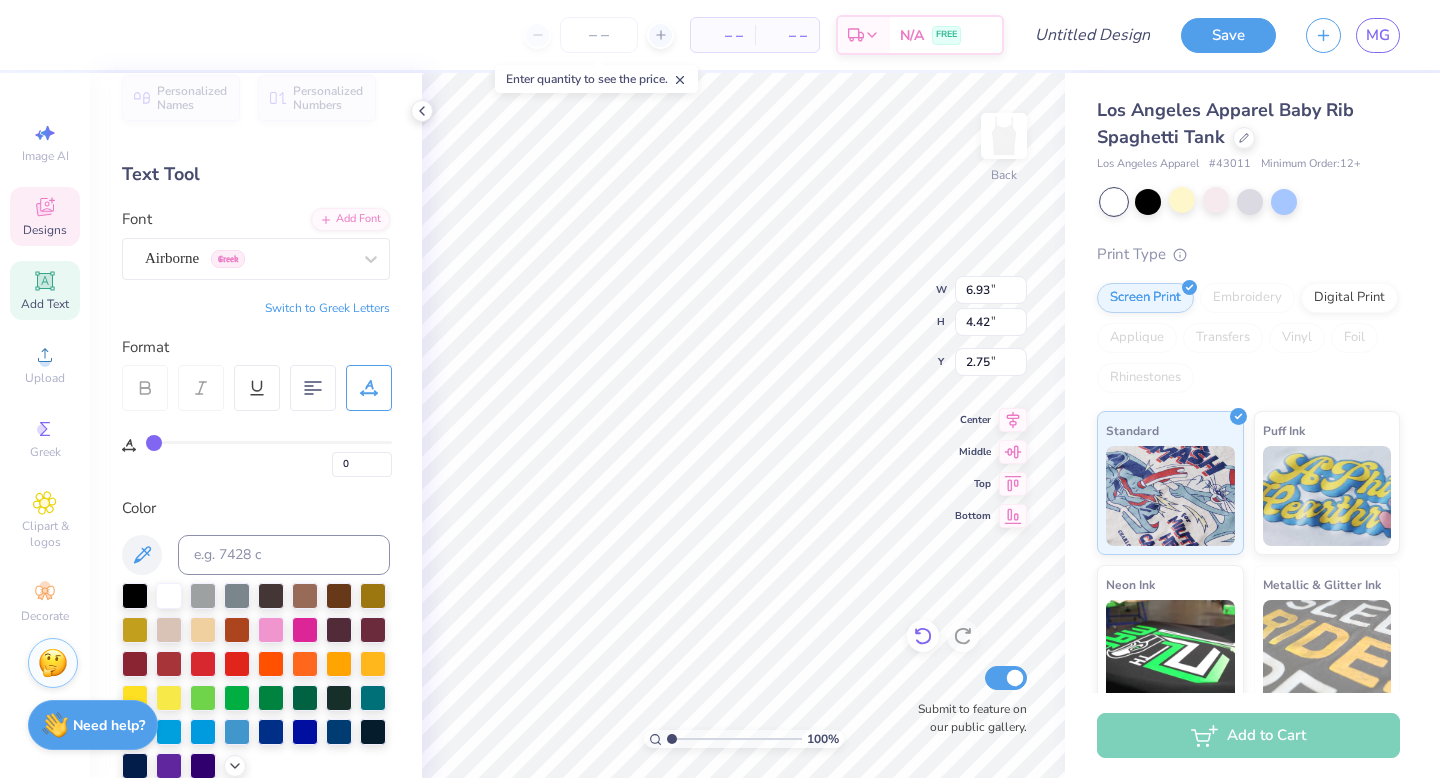 click 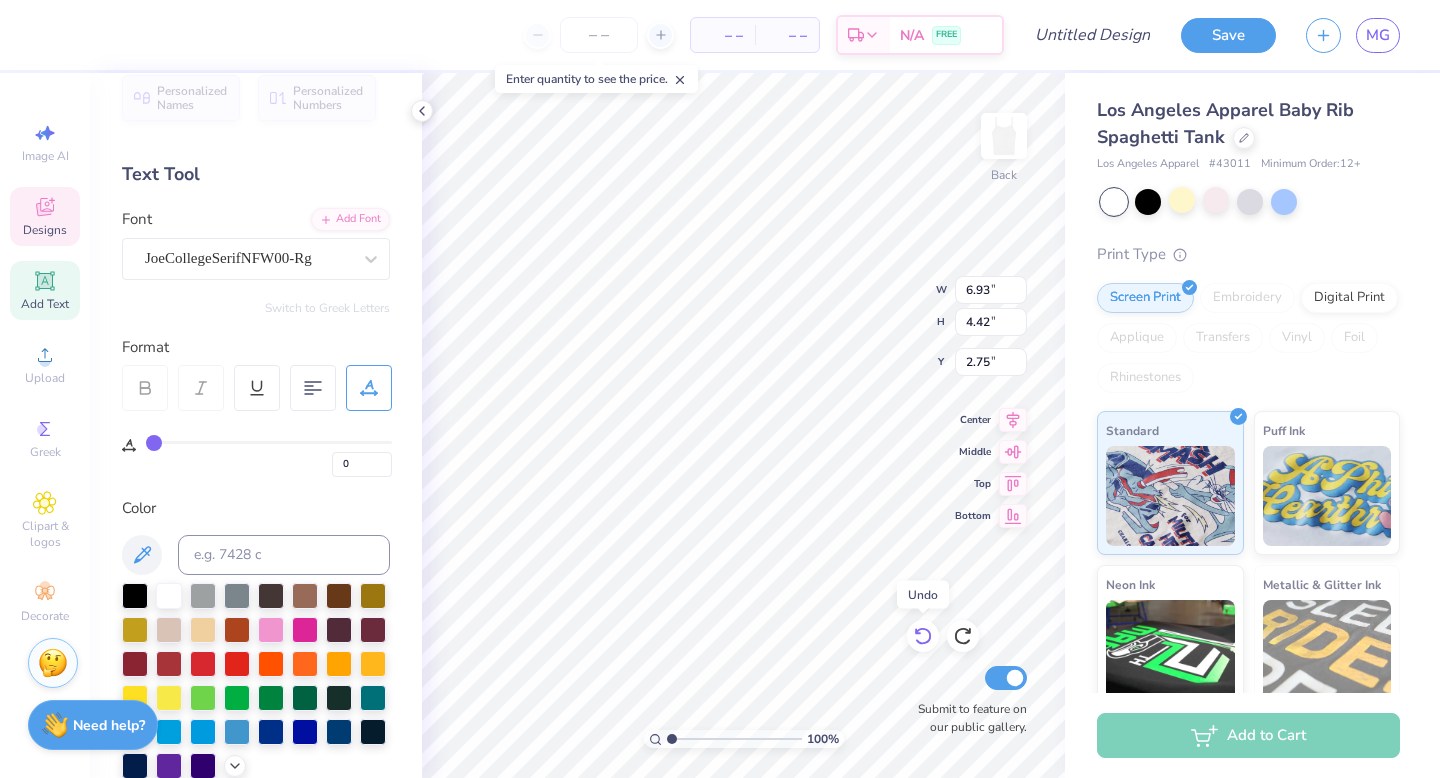 type on "6.08" 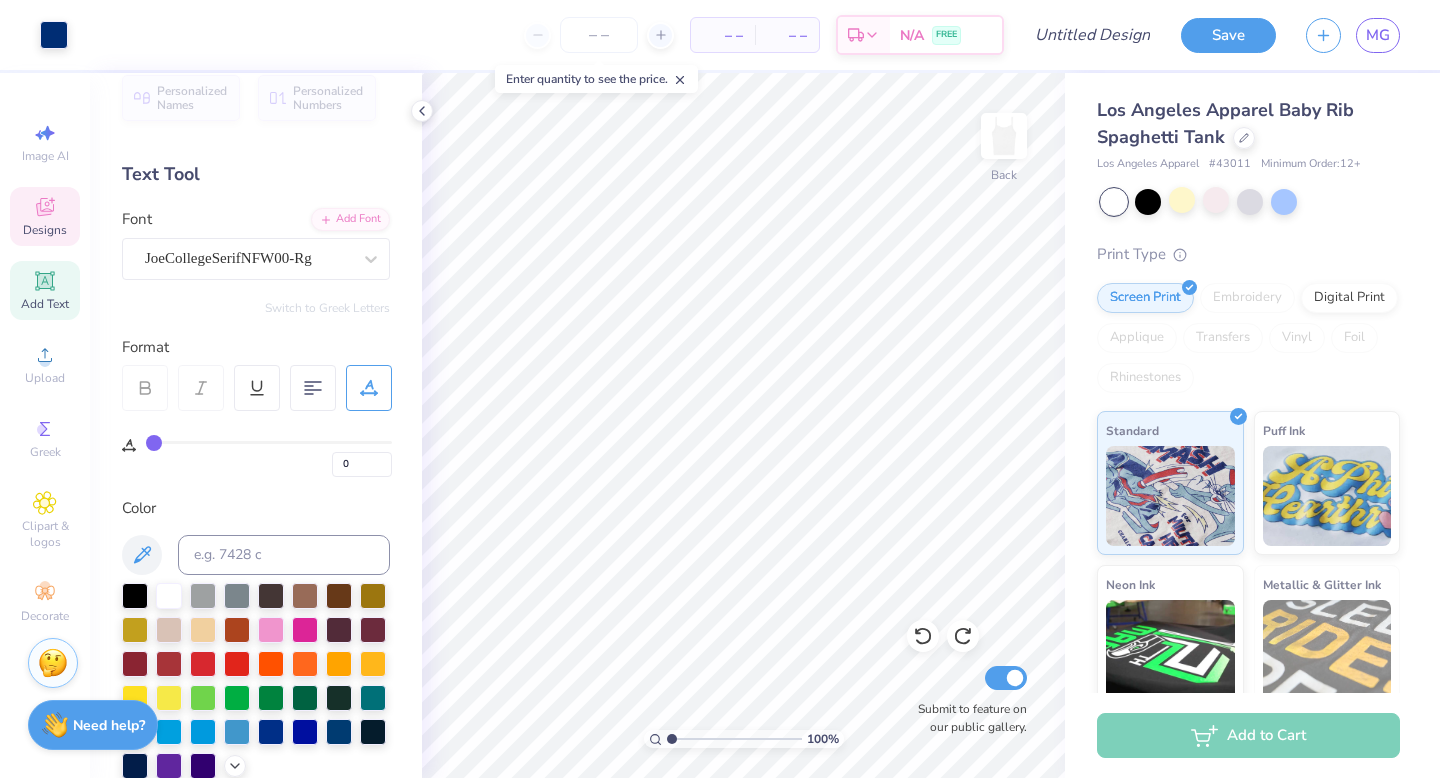 click 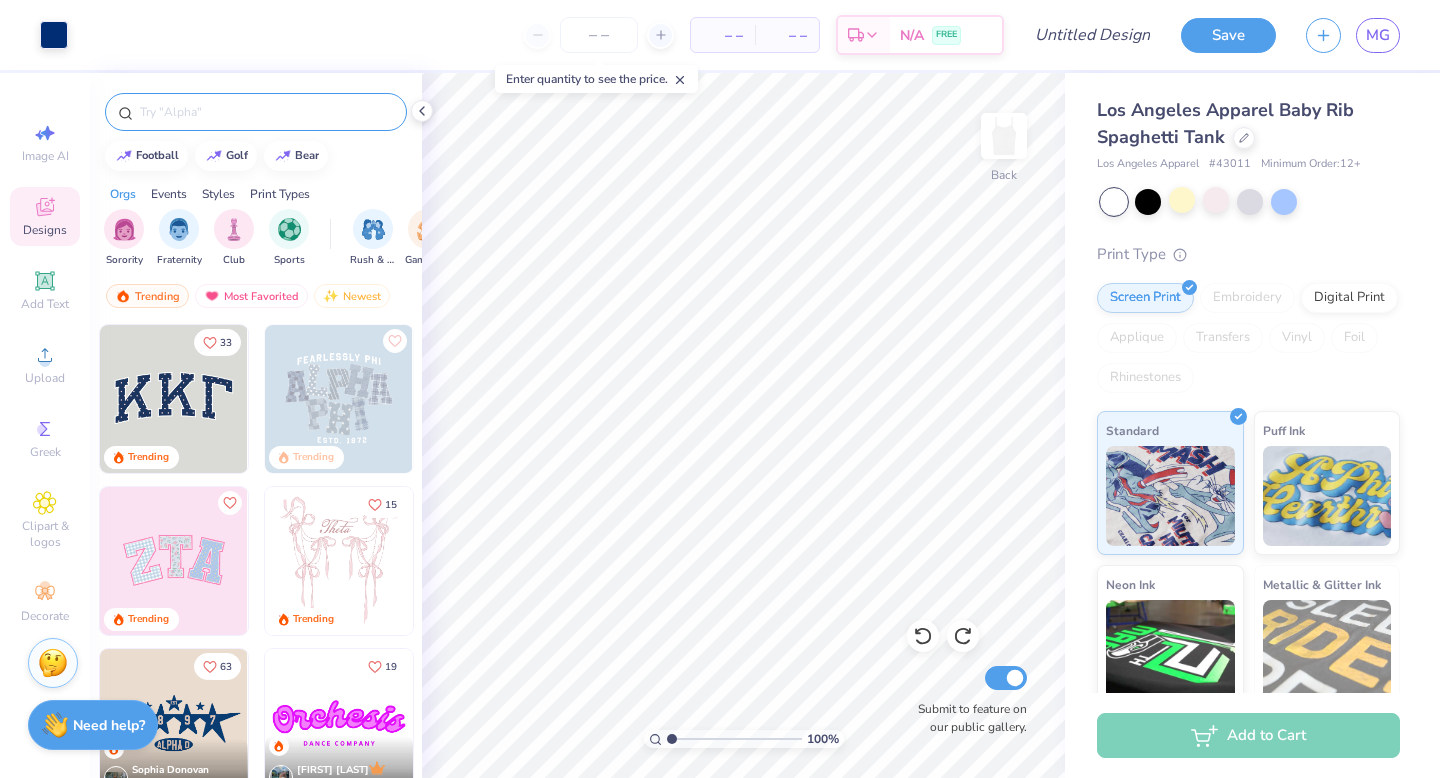click at bounding box center (256, 112) 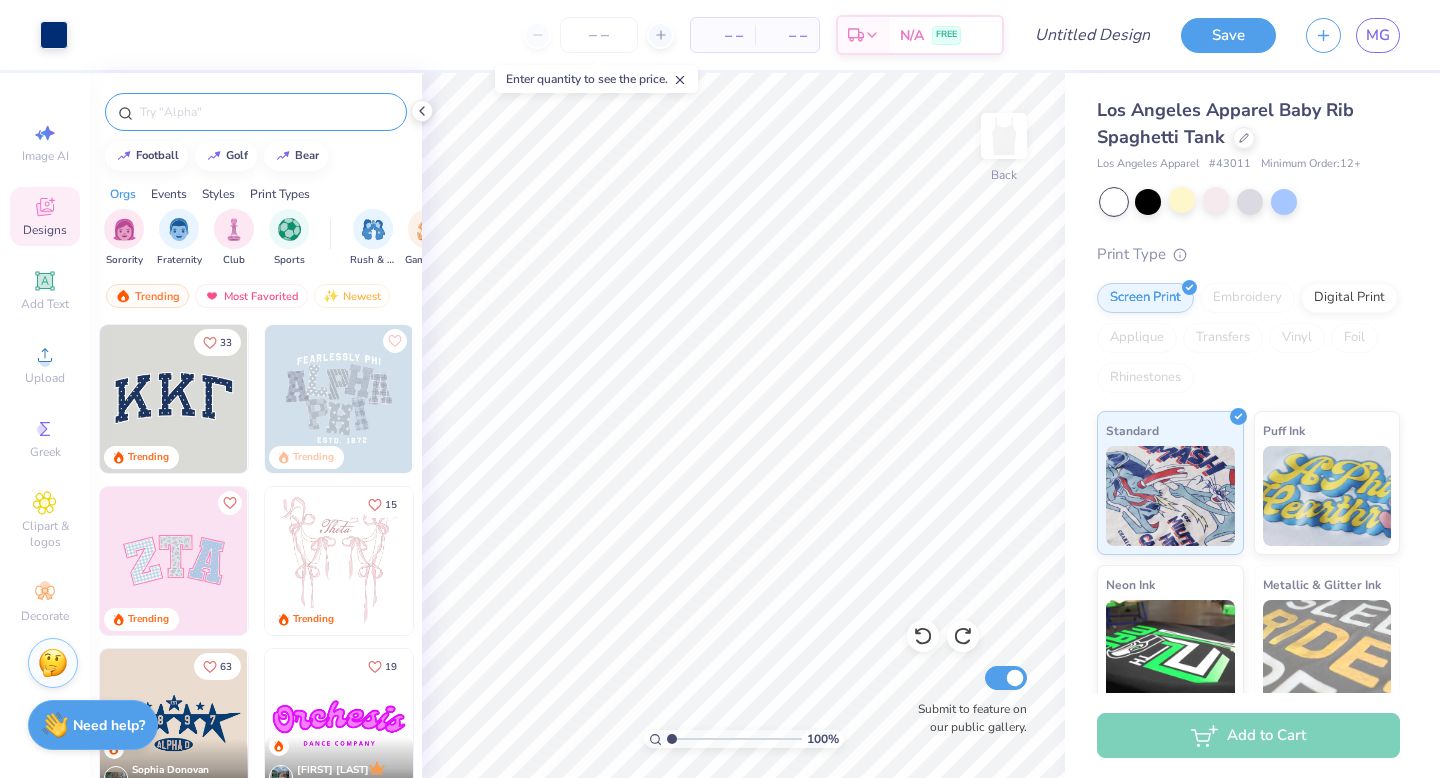 click at bounding box center [266, 112] 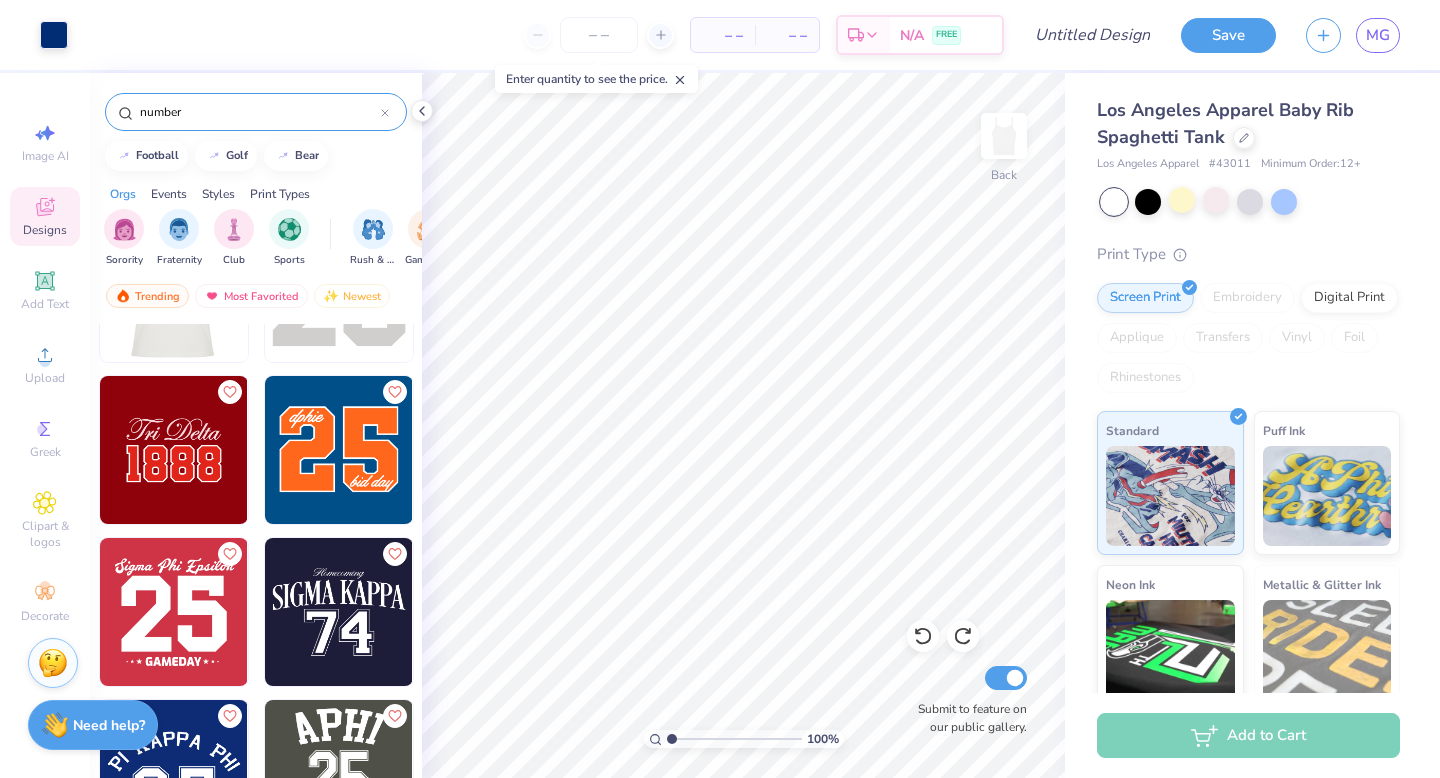 scroll, scrollTop: 275, scrollLeft: 0, axis: vertical 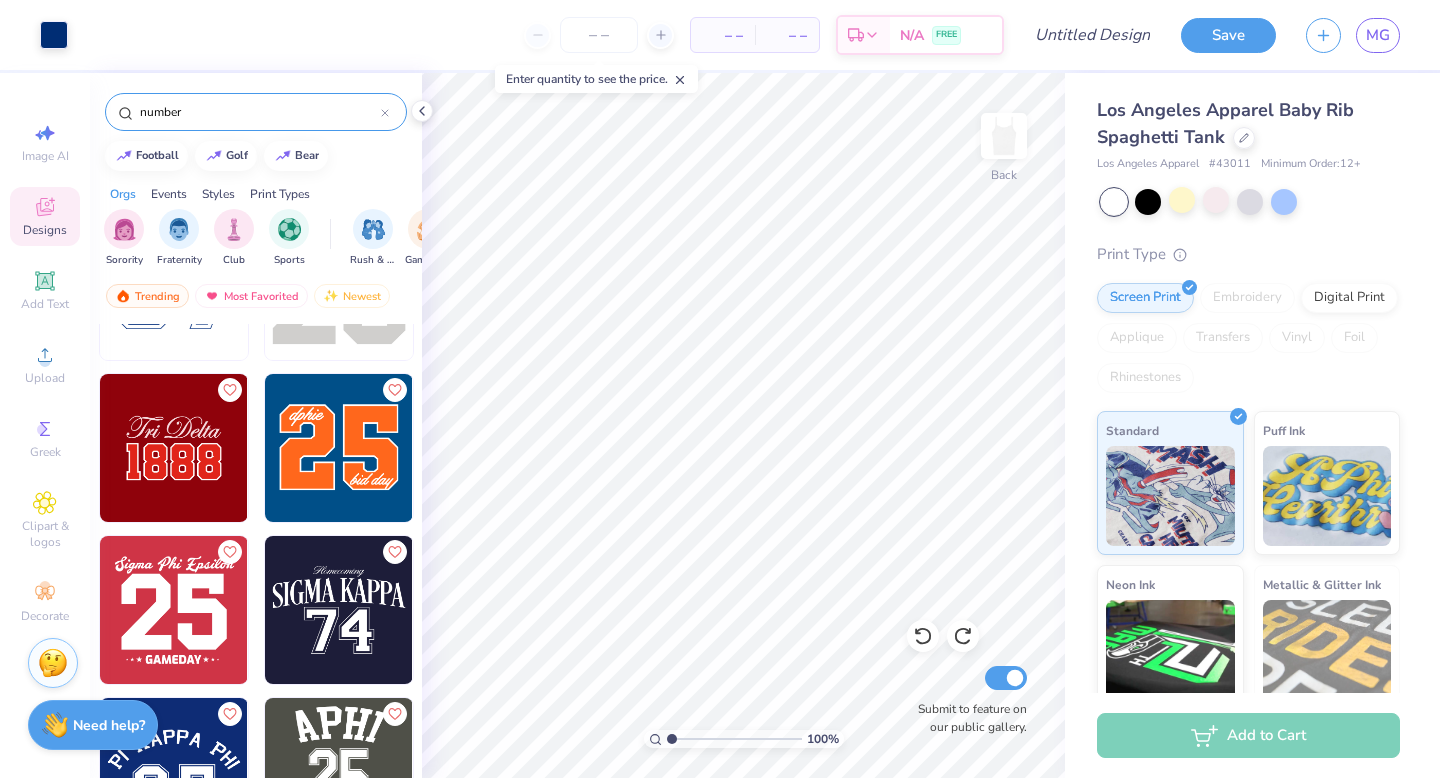 type on "number" 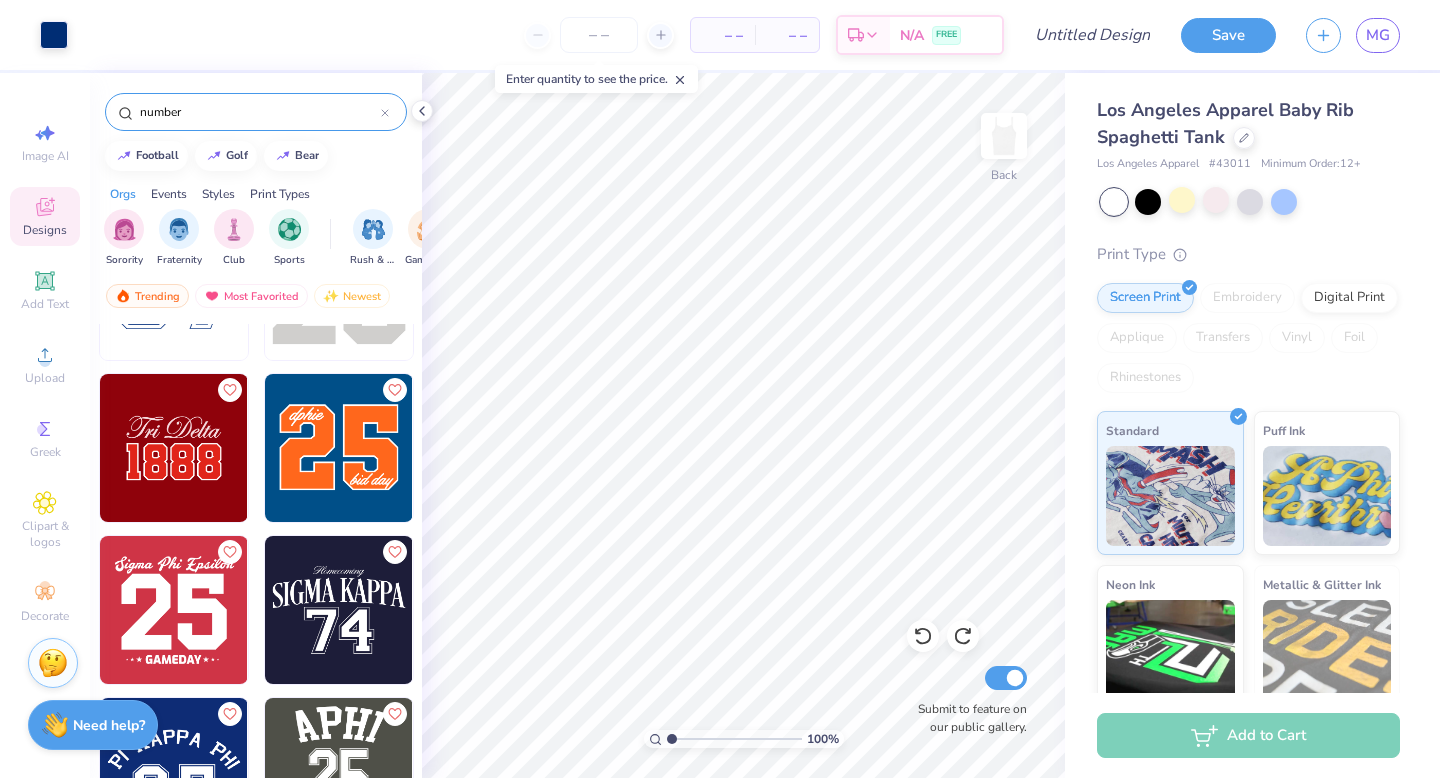 click at bounding box center (339, 610) 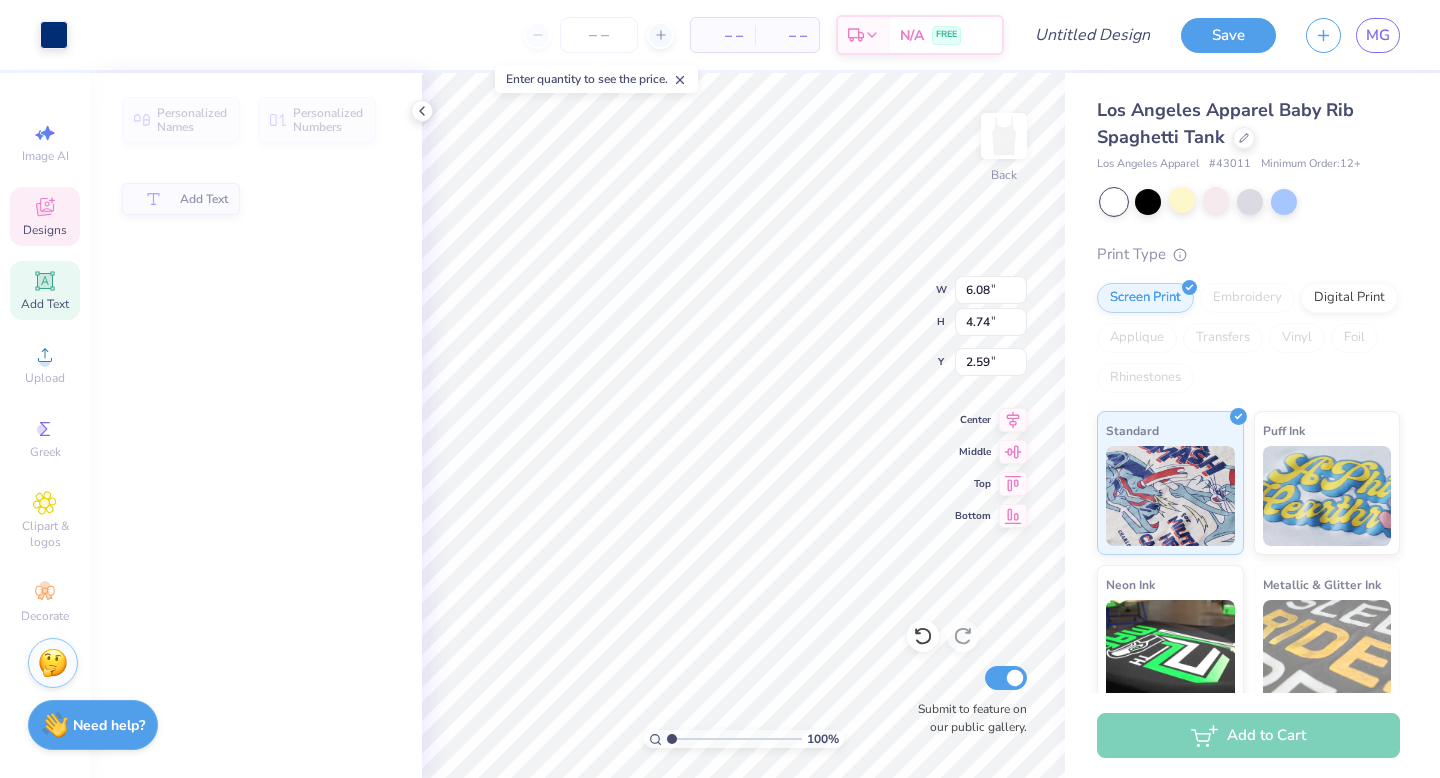 type on "6.08" 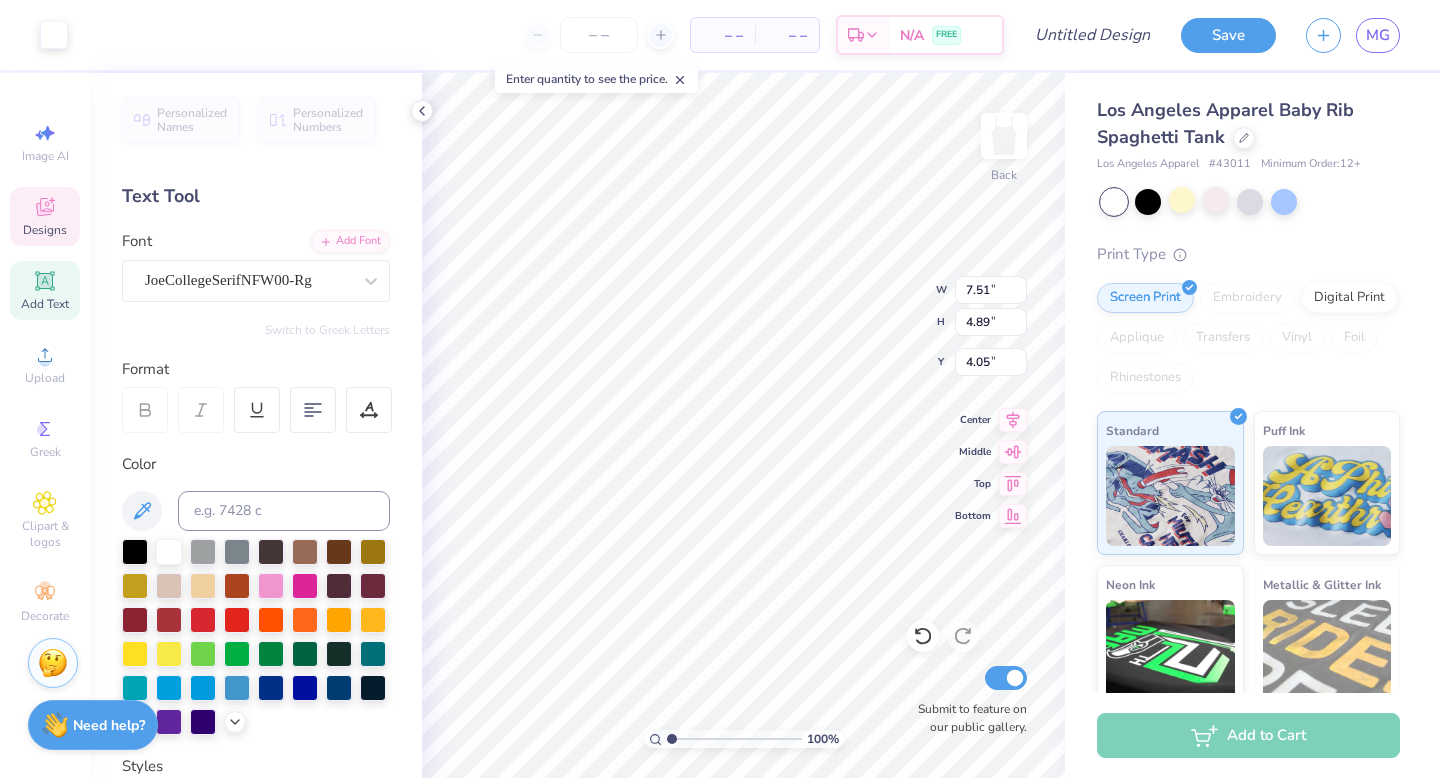 type on "4.06" 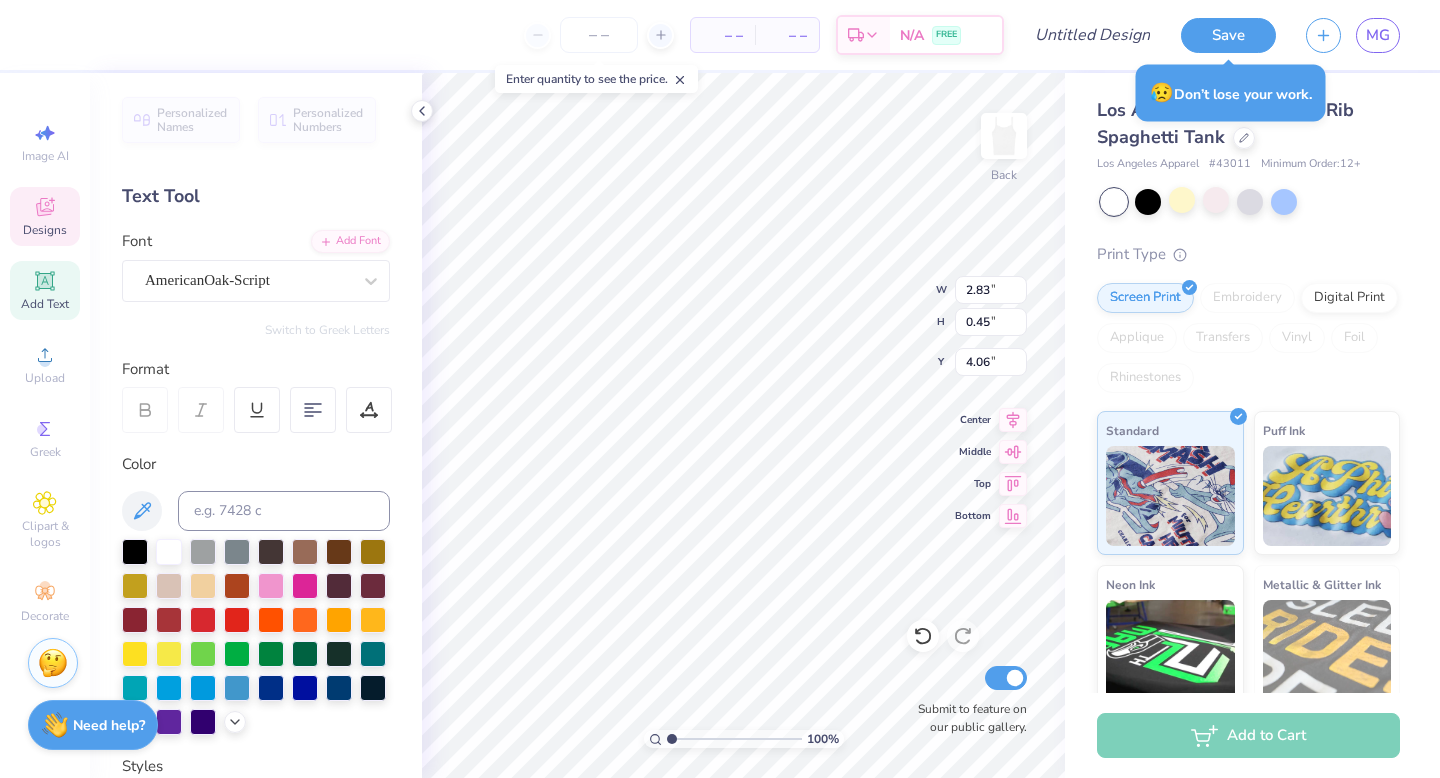 type 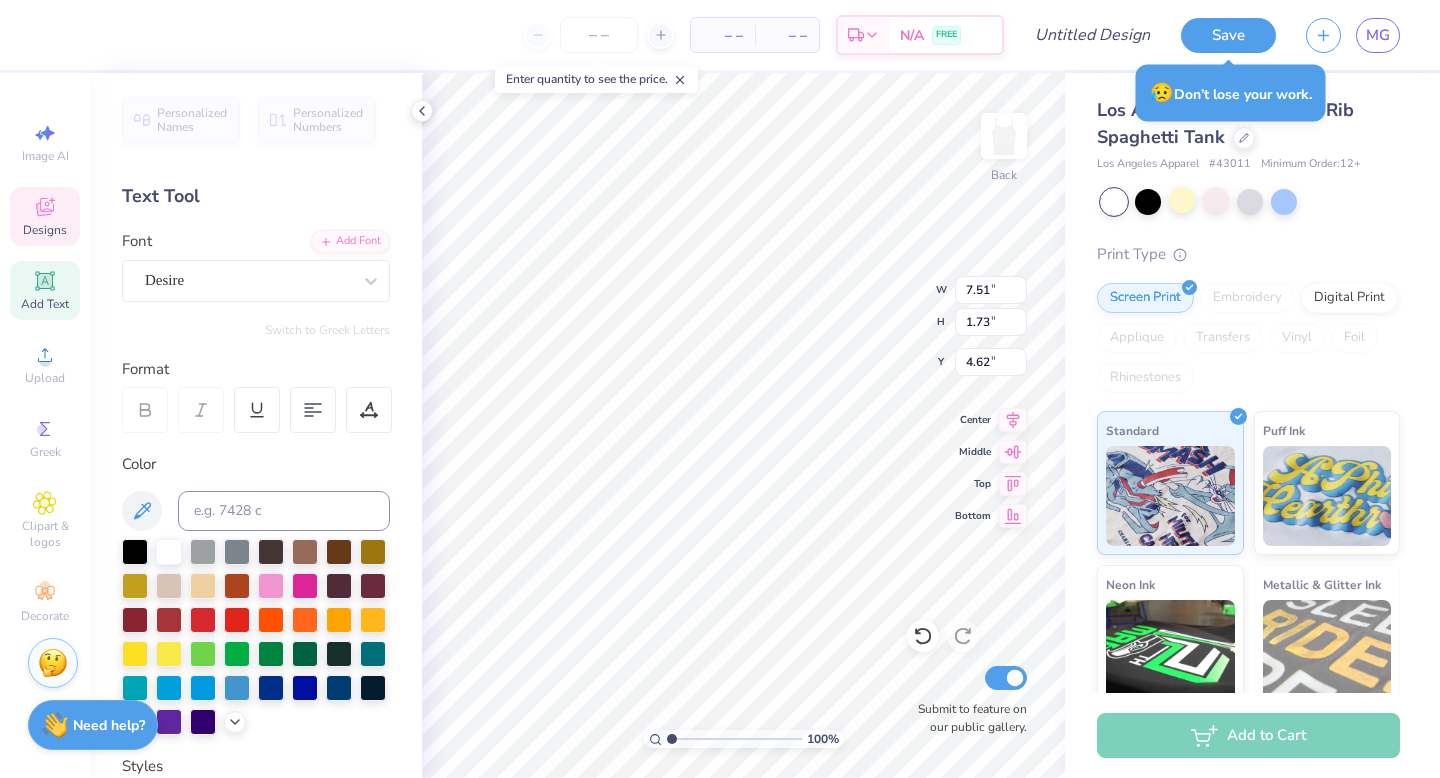 type on "7.51" 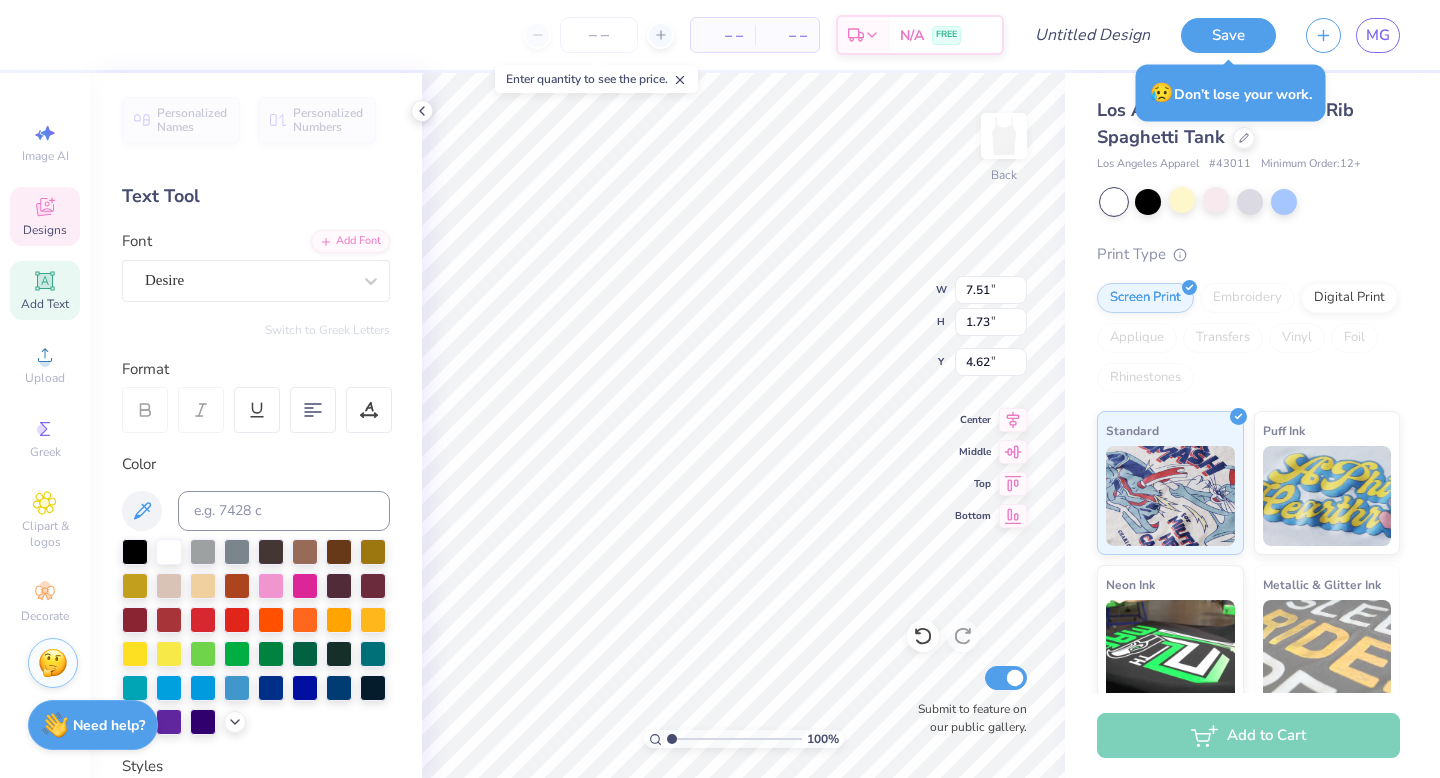 type on "KAPPA" 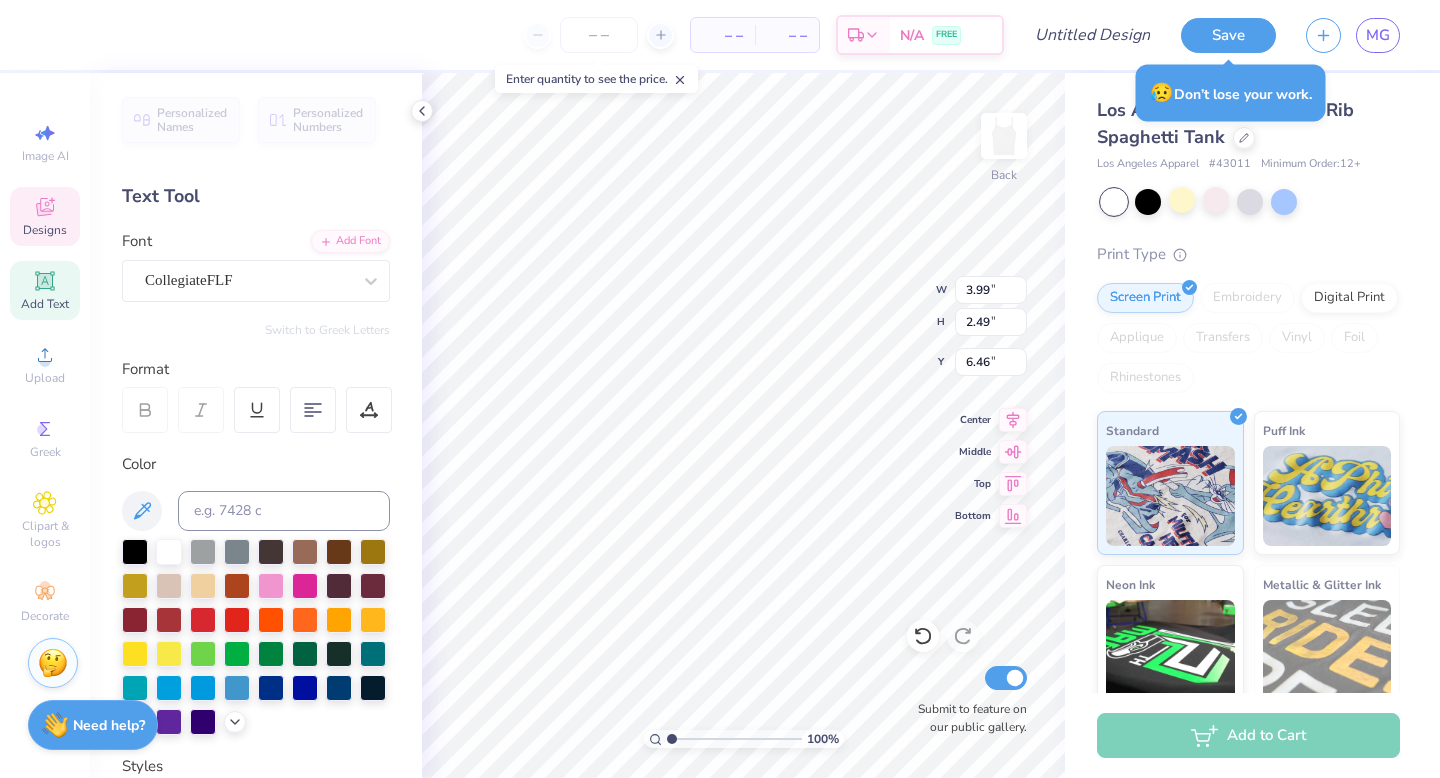 type on "2.65" 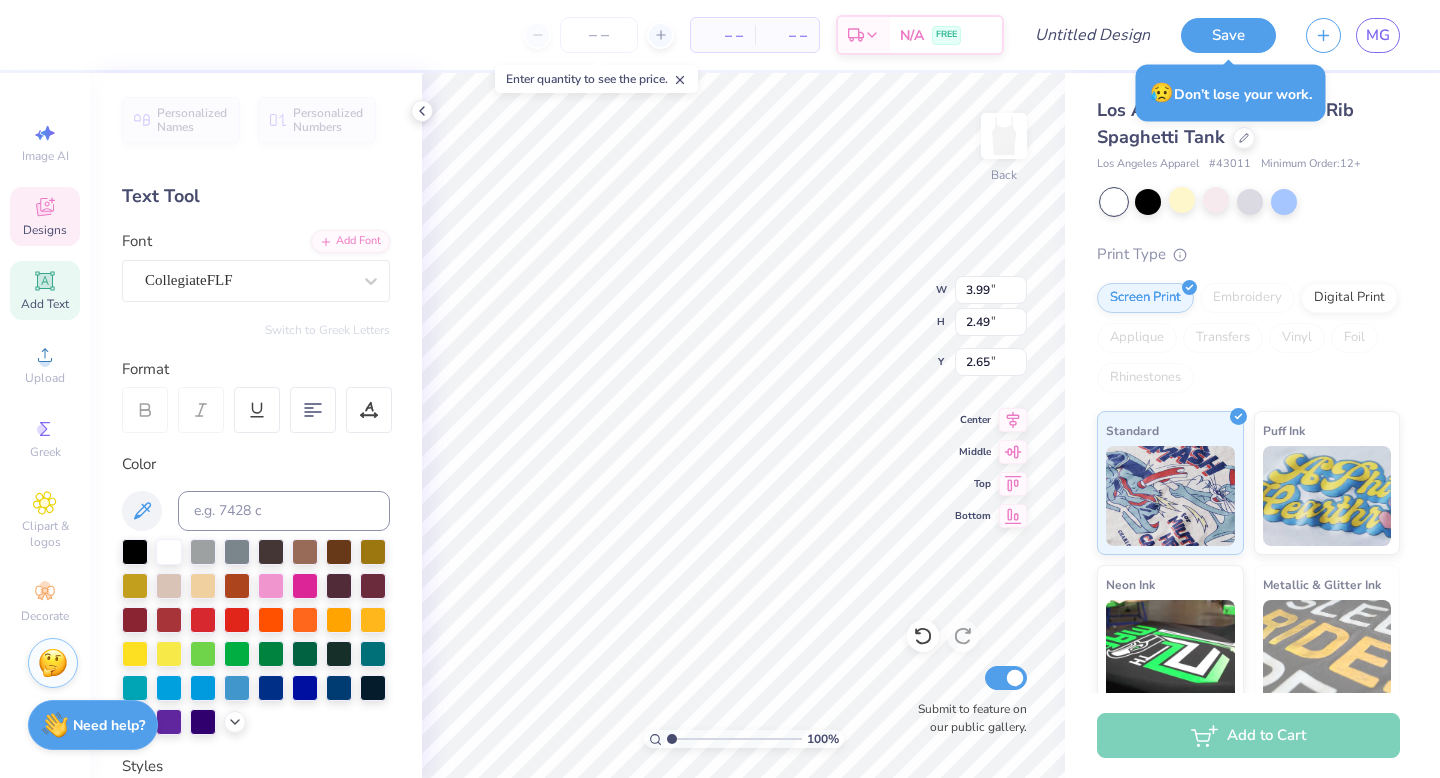 type on "5.83" 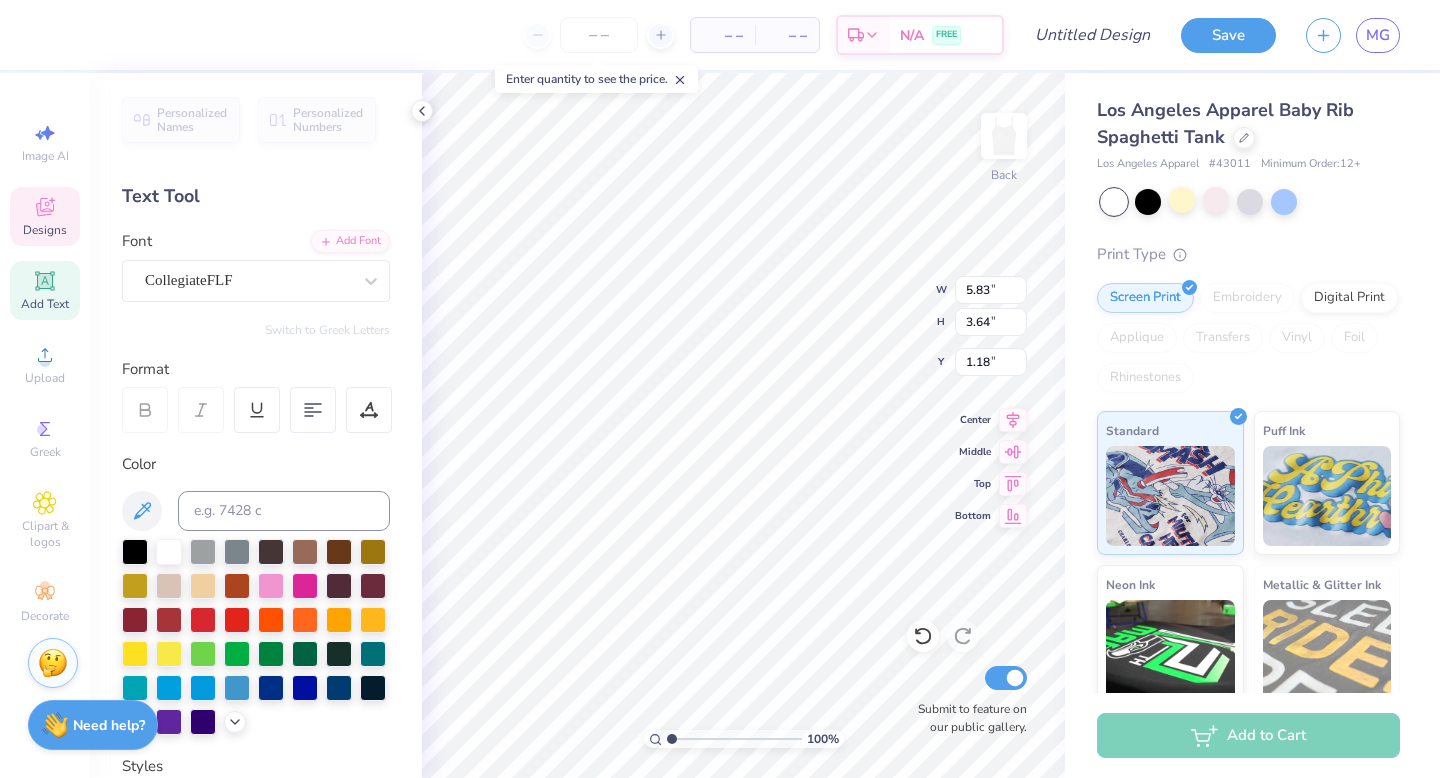 type on "3.09" 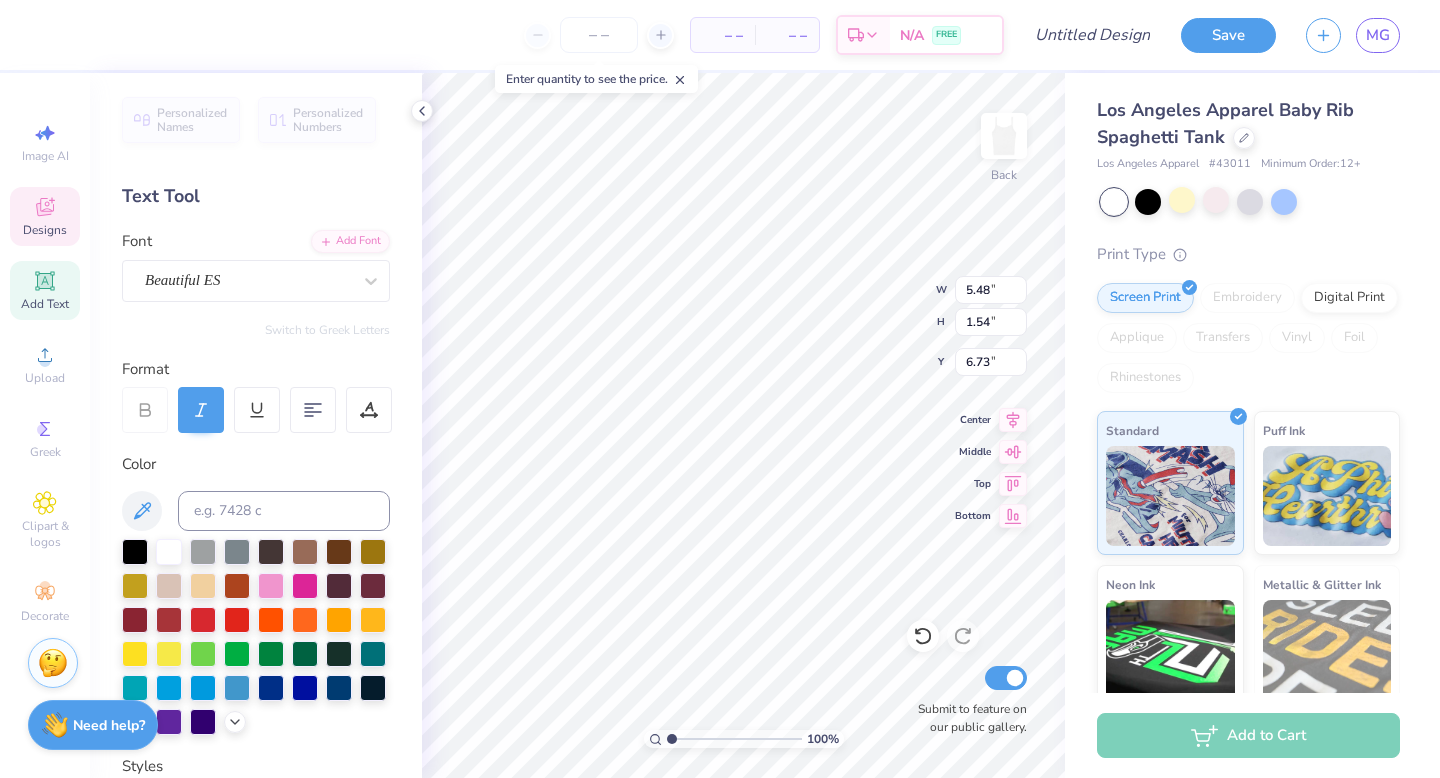 type on "6.73" 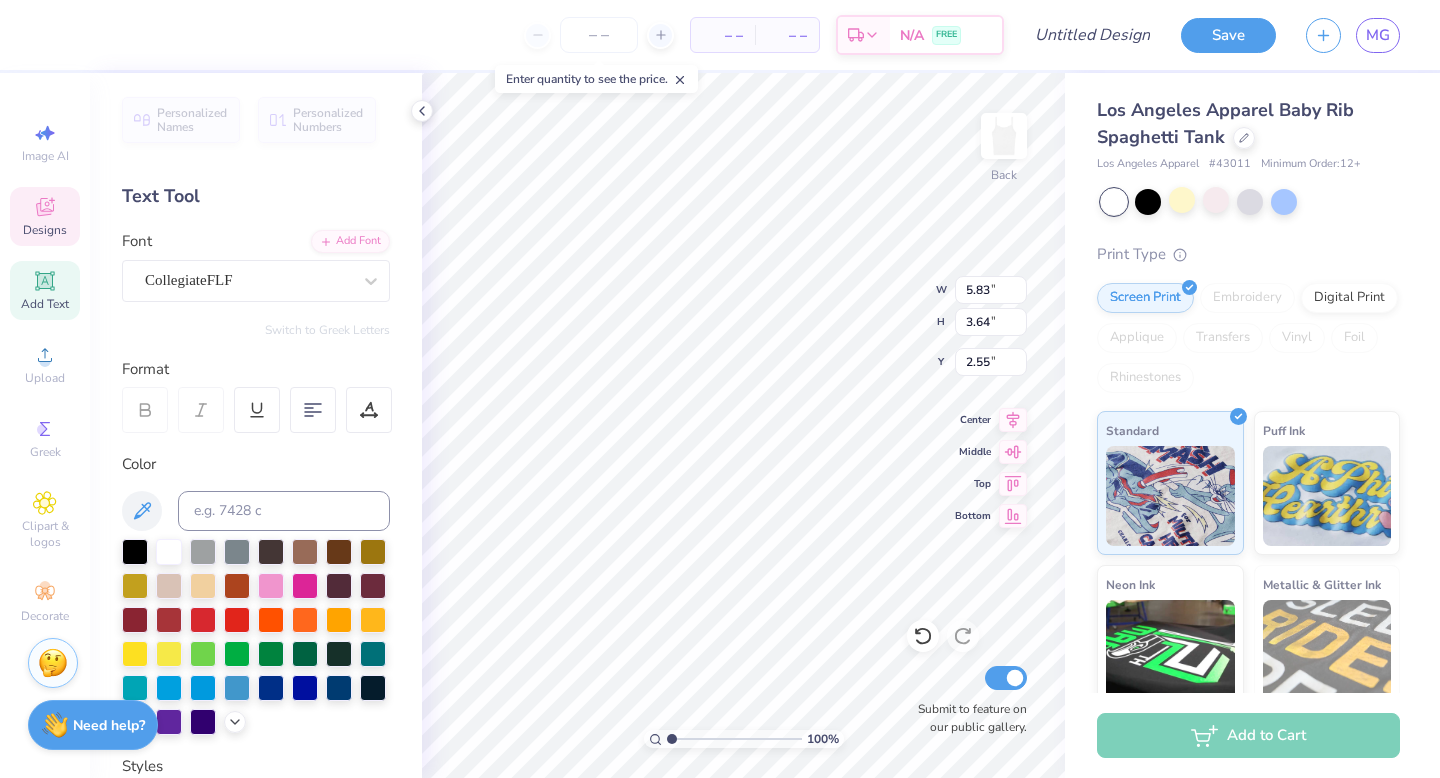 type on "2.55" 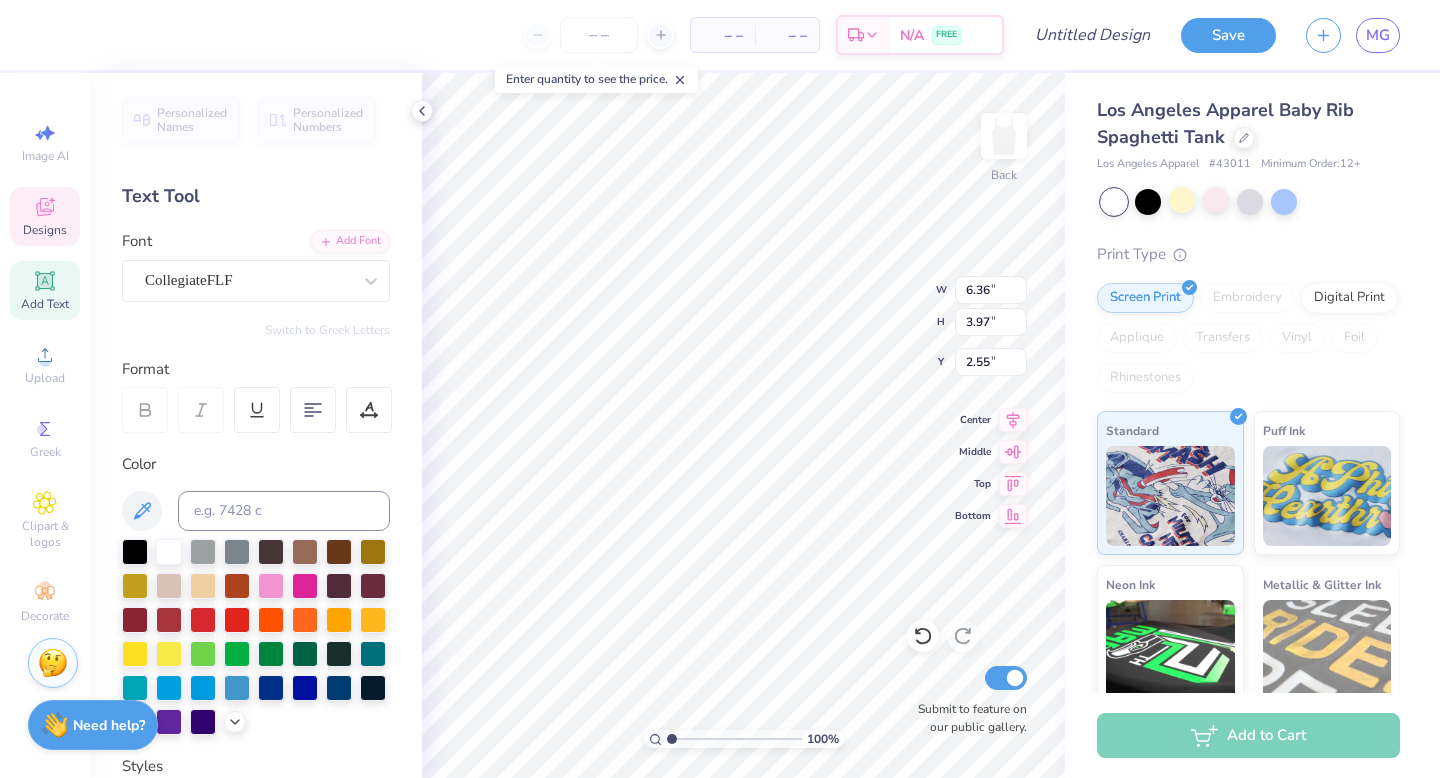 type on "6.36" 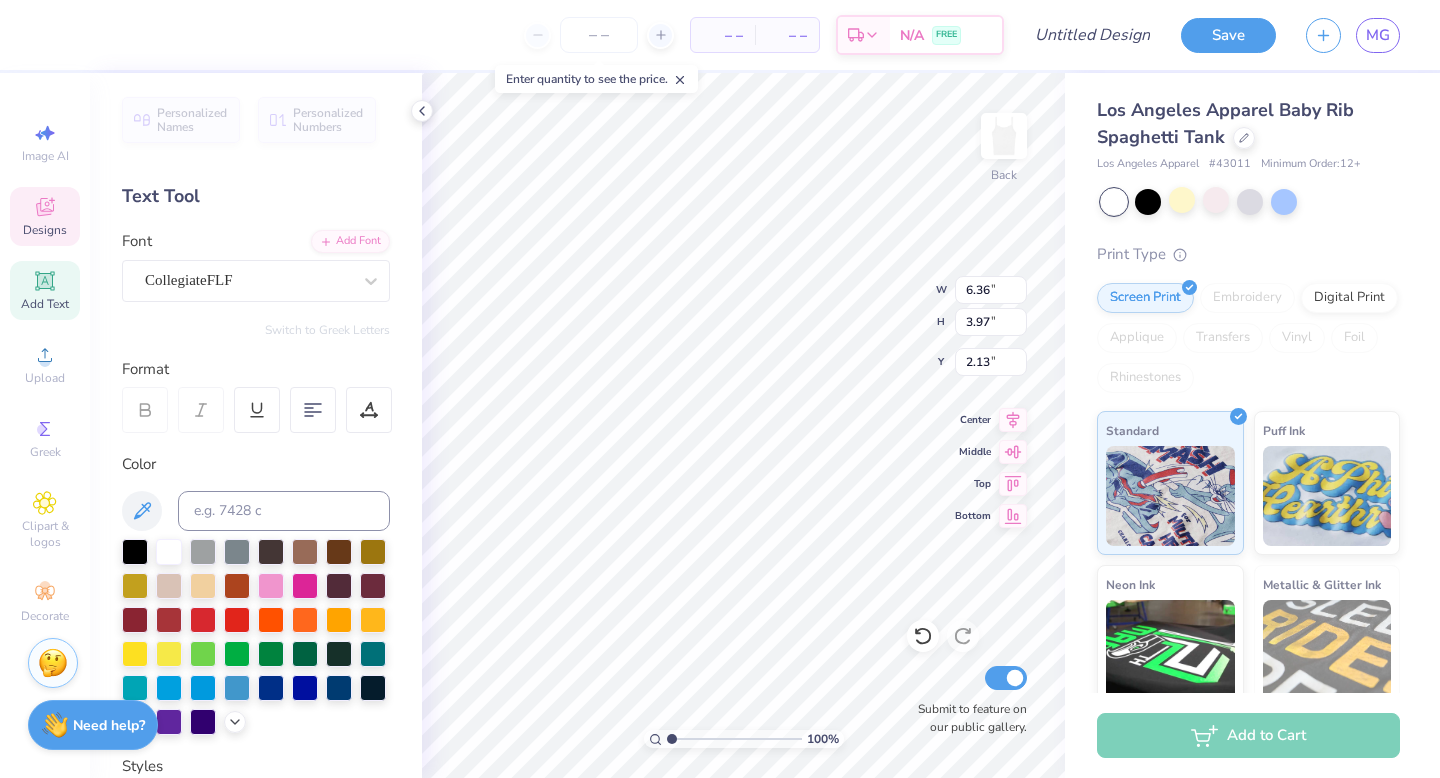 type on "2.53" 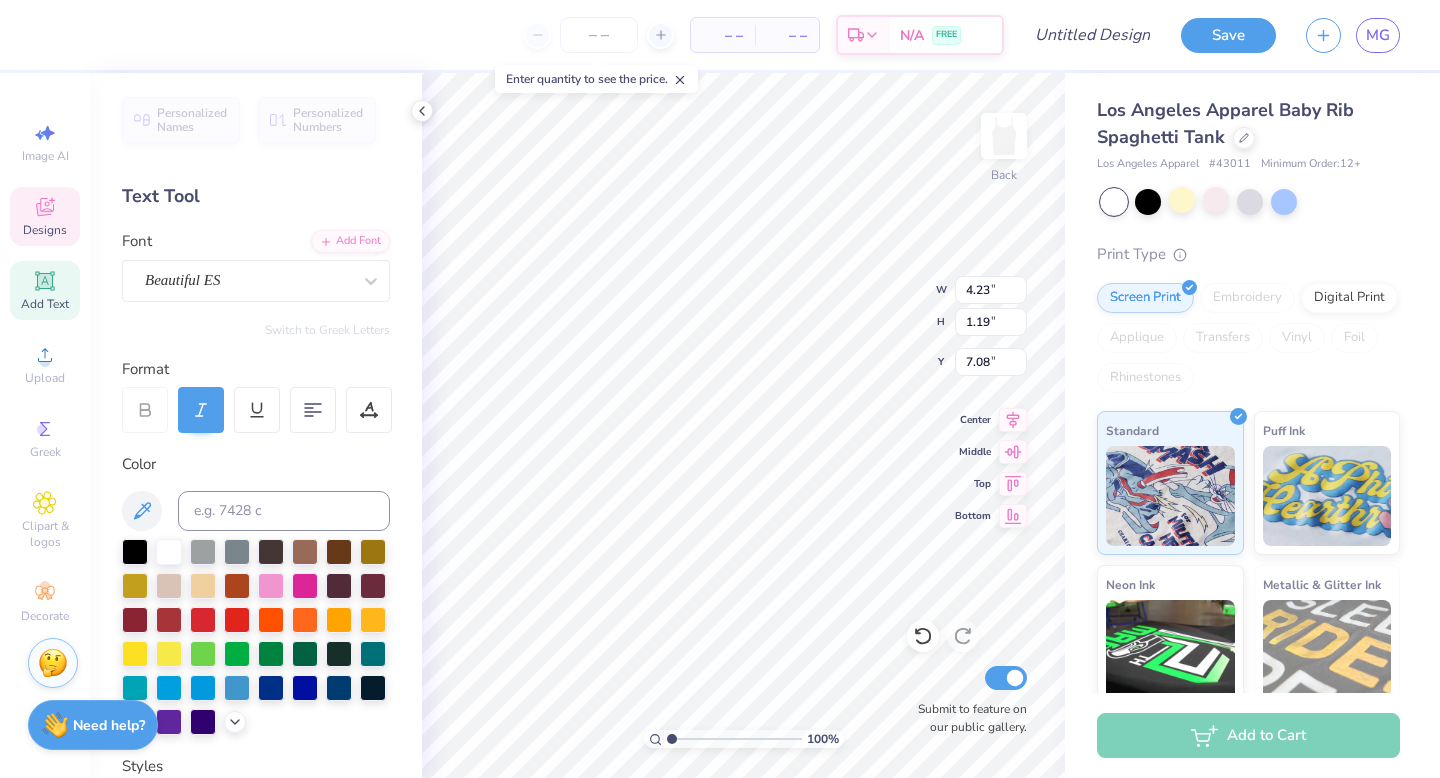type on "4.23" 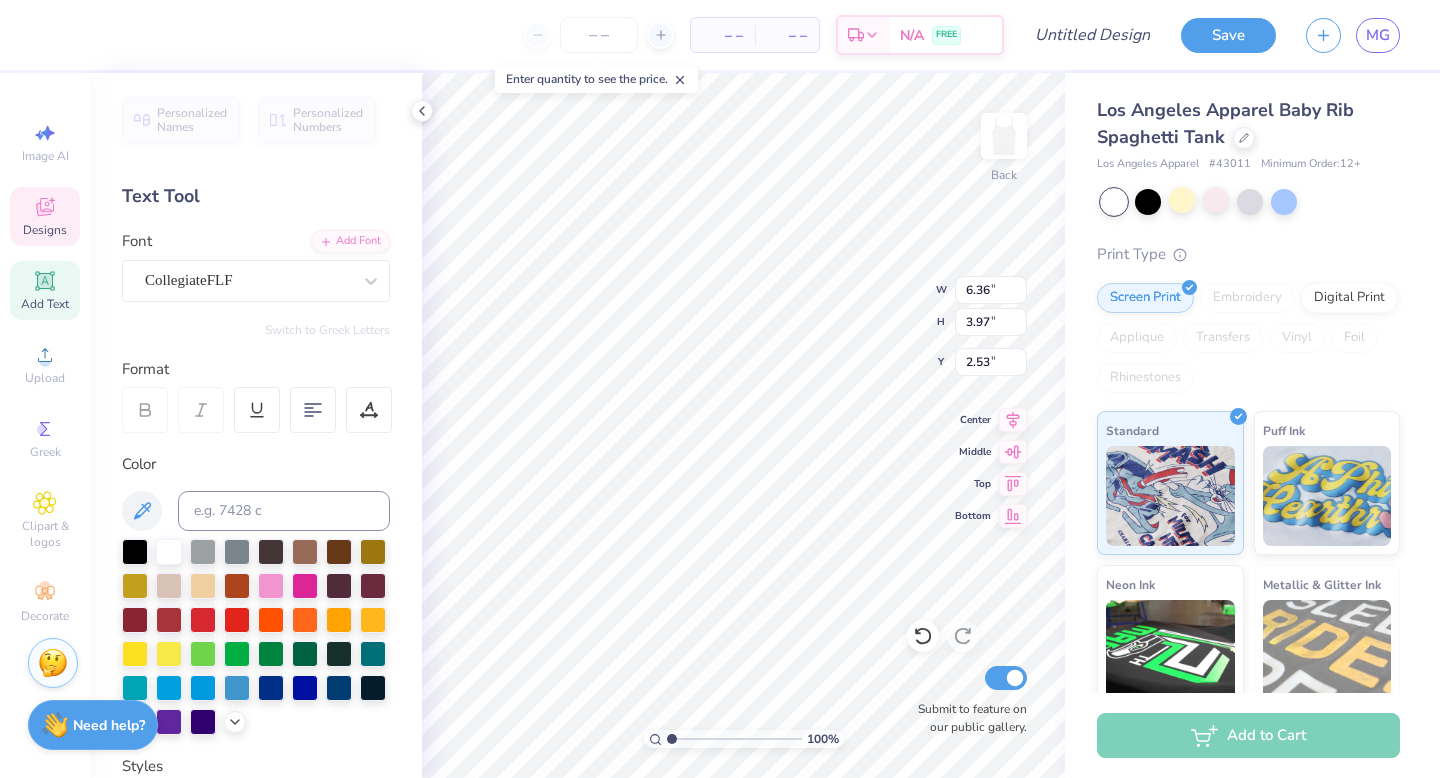 type on "2.11" 